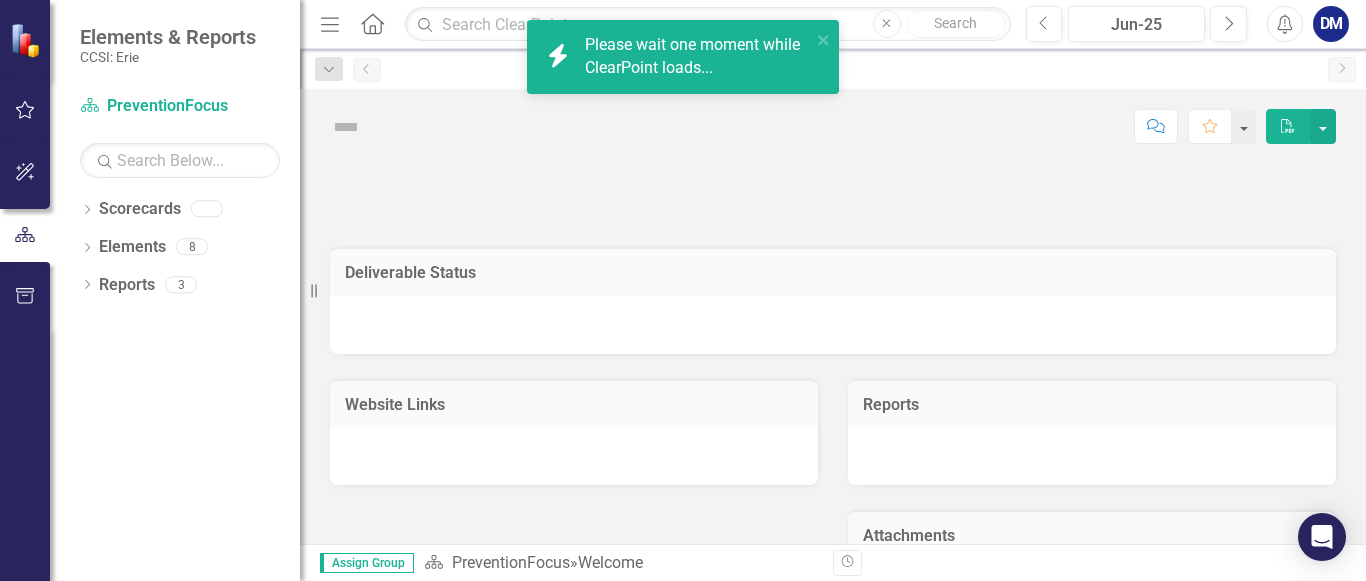 scroll, scrollTop: 0, scrollLeft: 0, axis: both 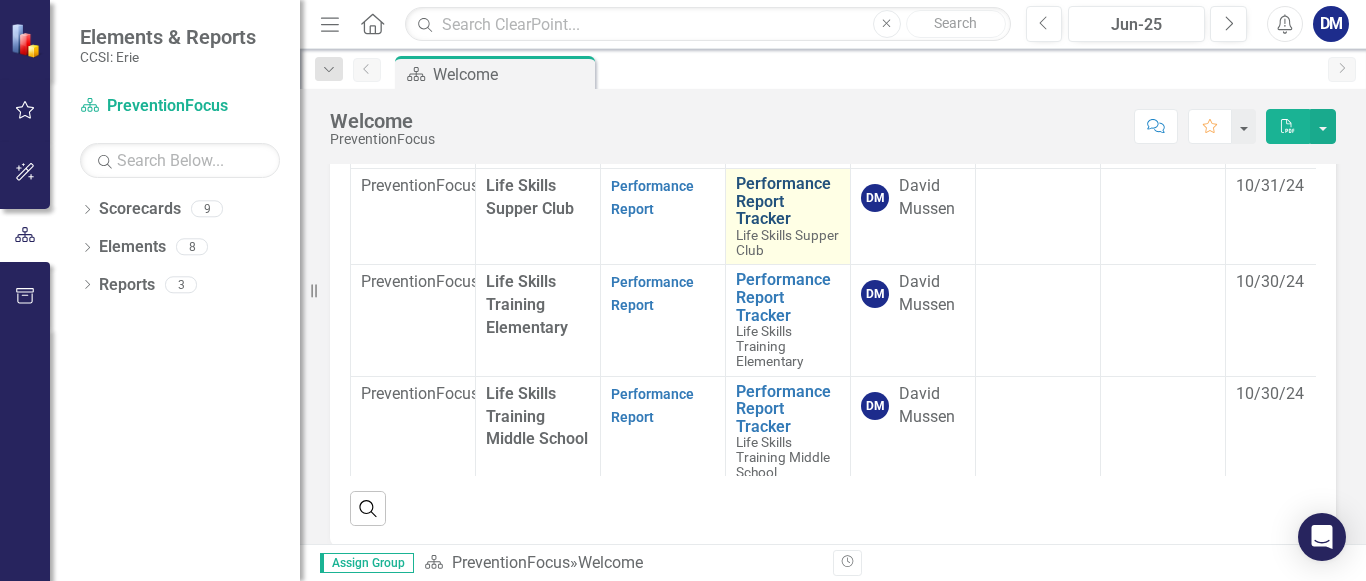 click on "Performance Report Tracker" at bounding box center (788, 201) 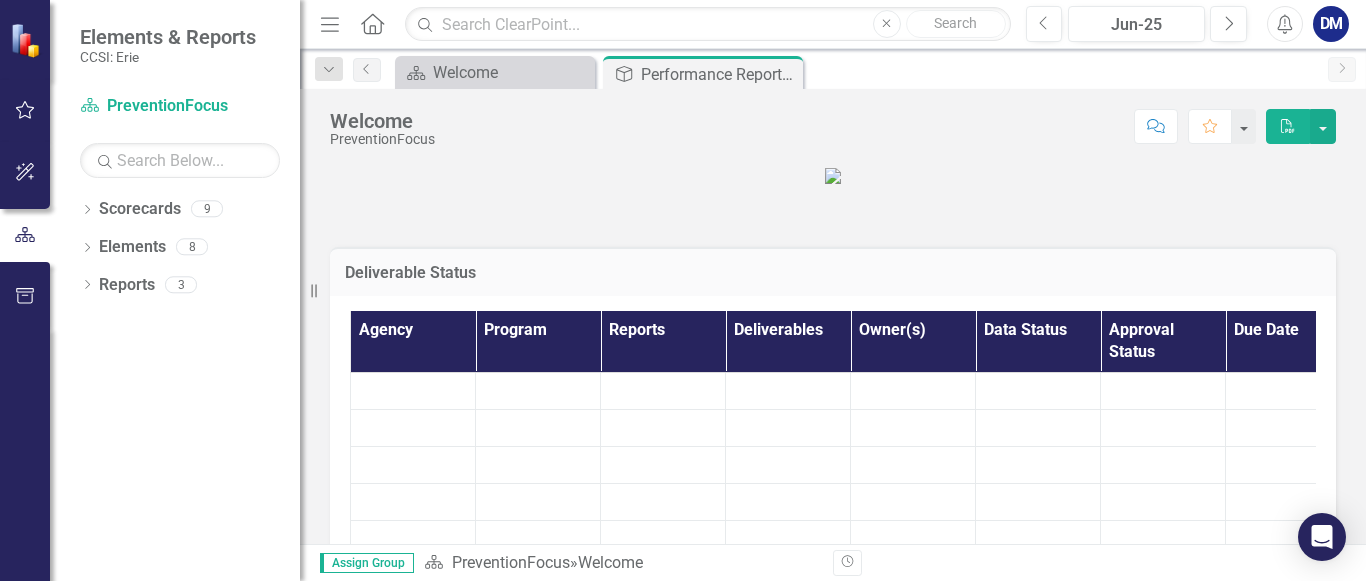 drag, startPoint x: 757, startPoint y: 272, endPoint x: 868, endPoint y: 289, distance: 112.29426 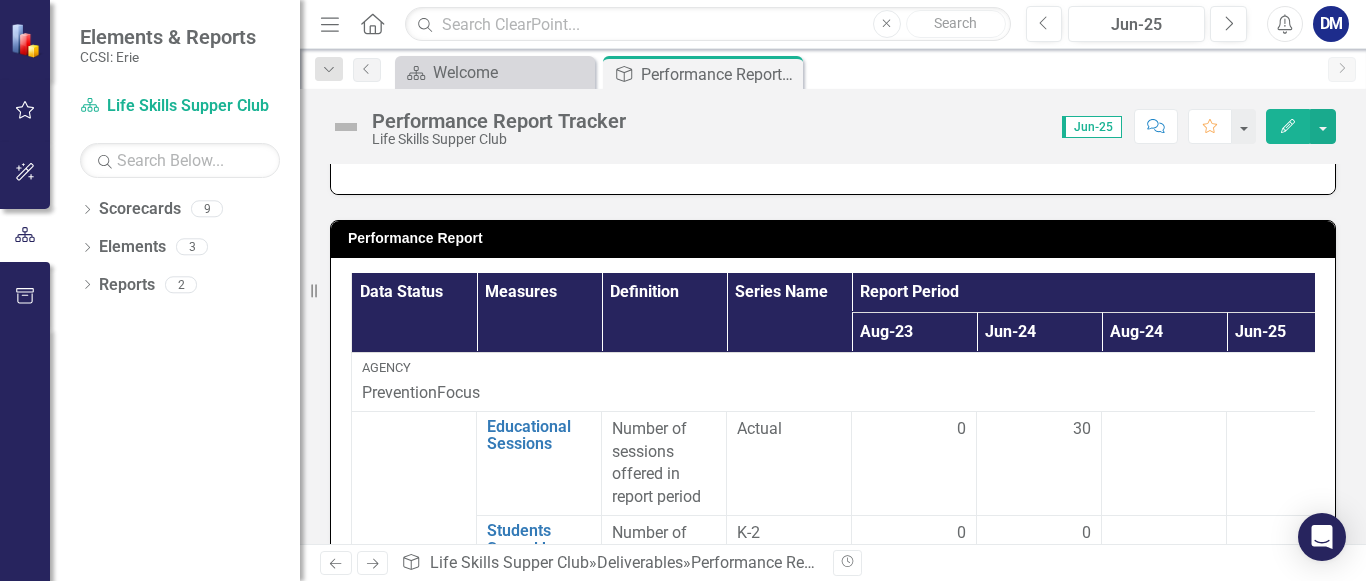 scroll, scrollTop: 430, scrollLeft: 0, axis: vertical 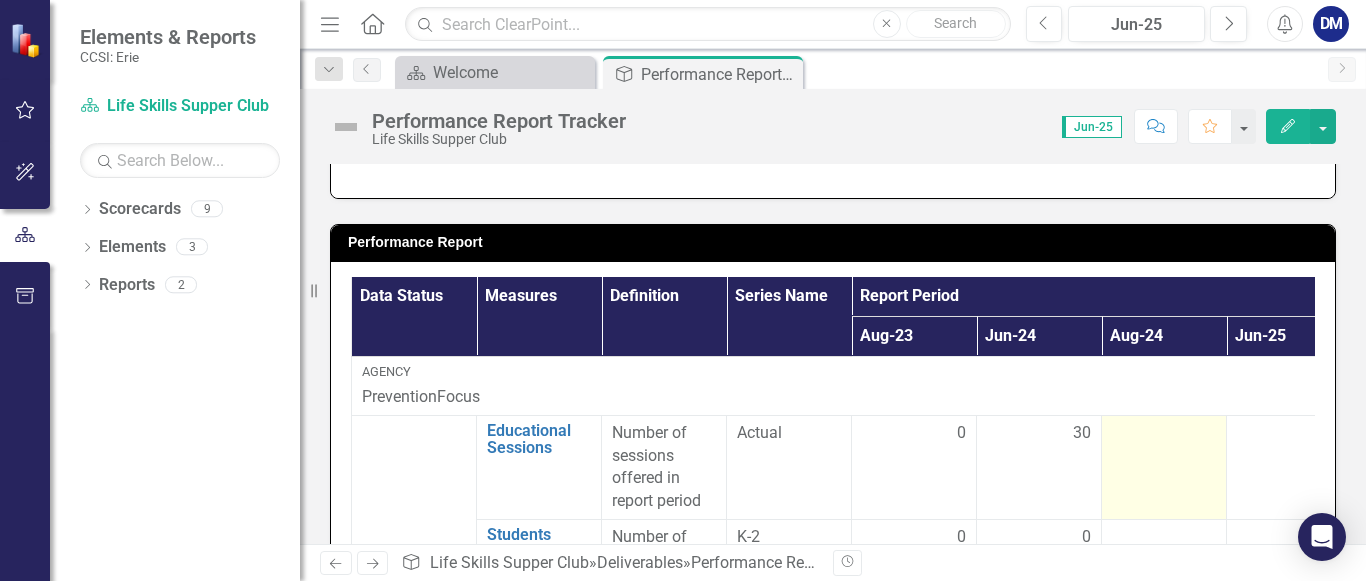 click at bounding box center [1164, 467] 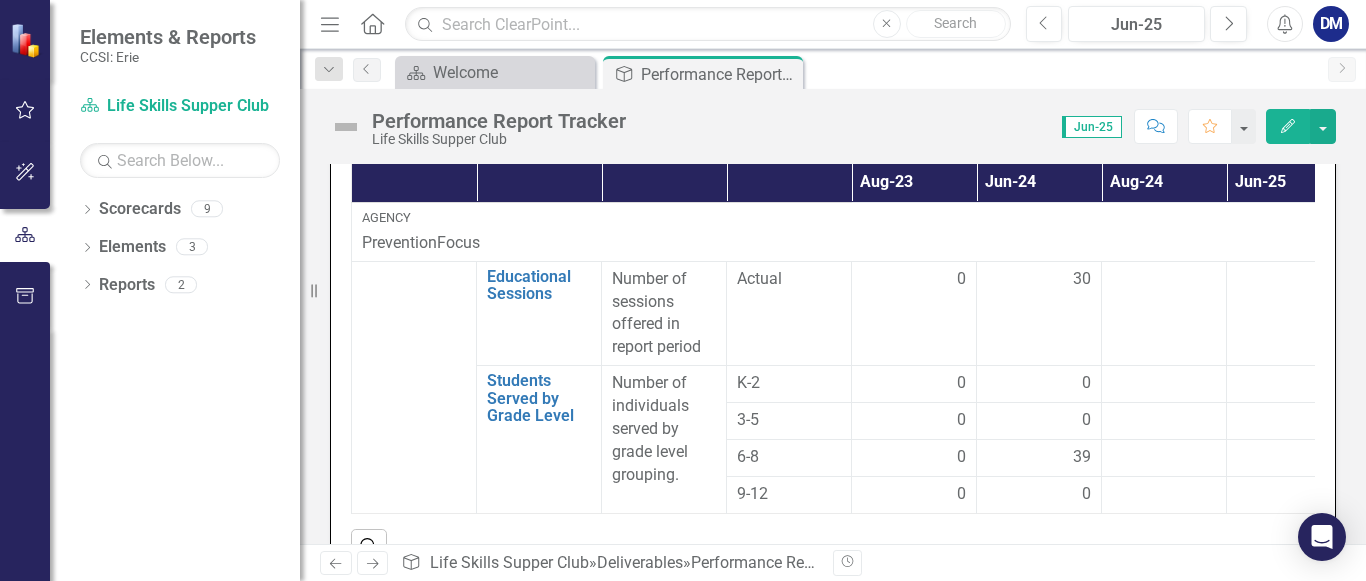 scroll, scrollTop: 637, scrollLeft: 0, axis: vertical 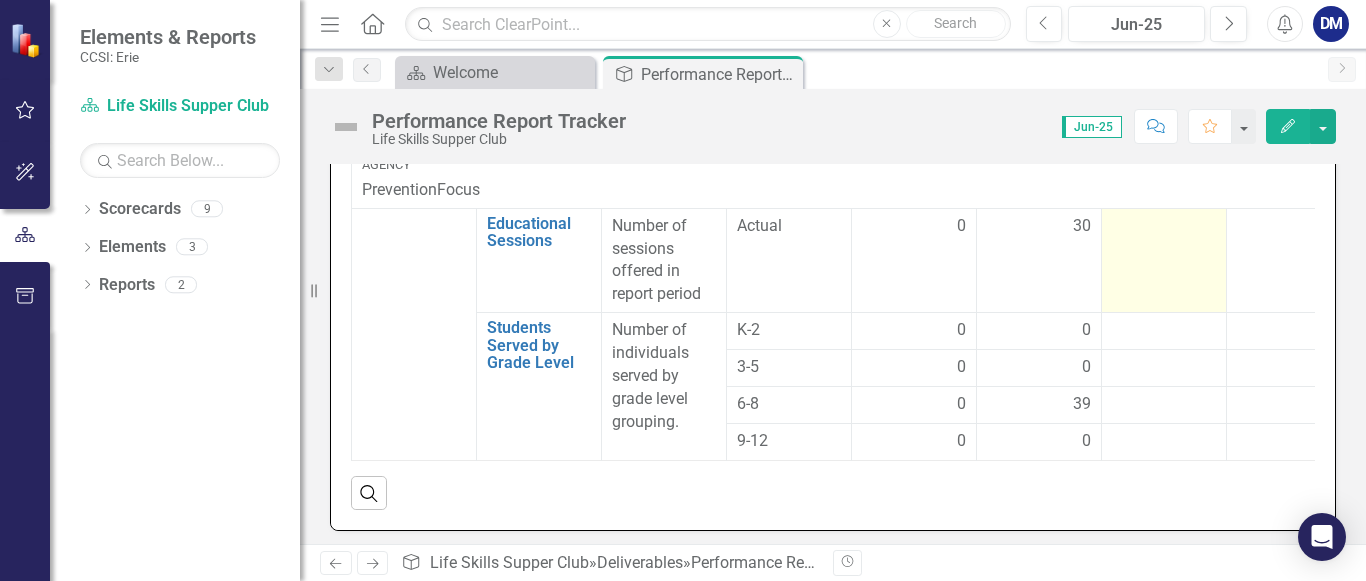 click at bounding box center [1164, 260] 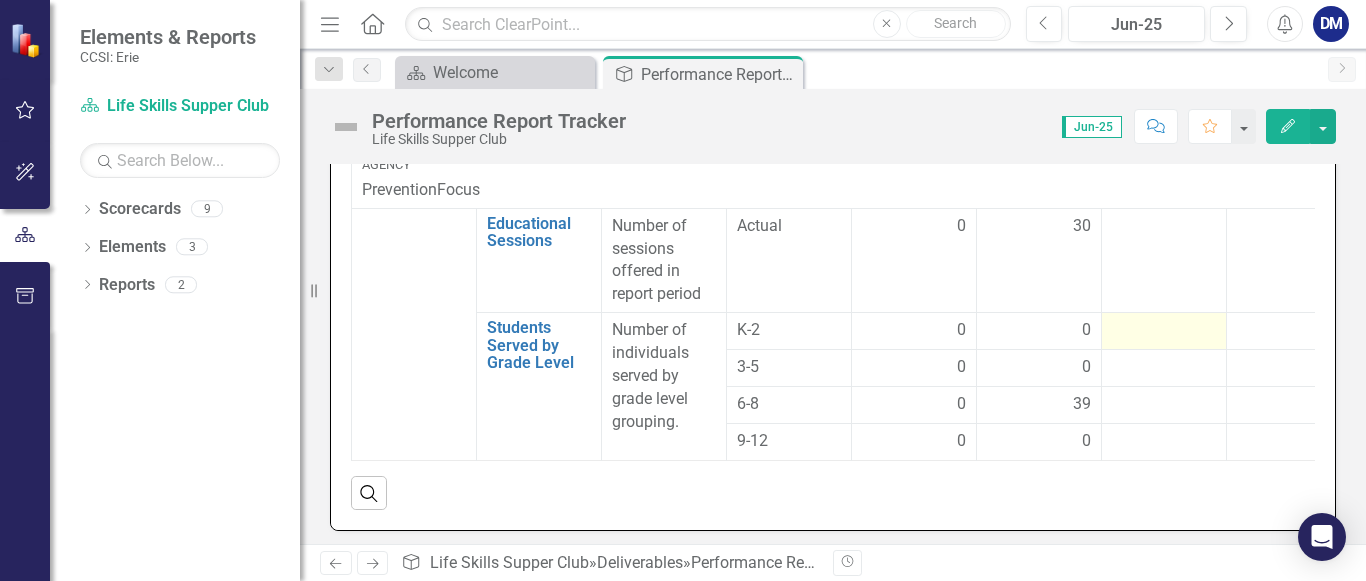 click at bounding box center [914, 331] 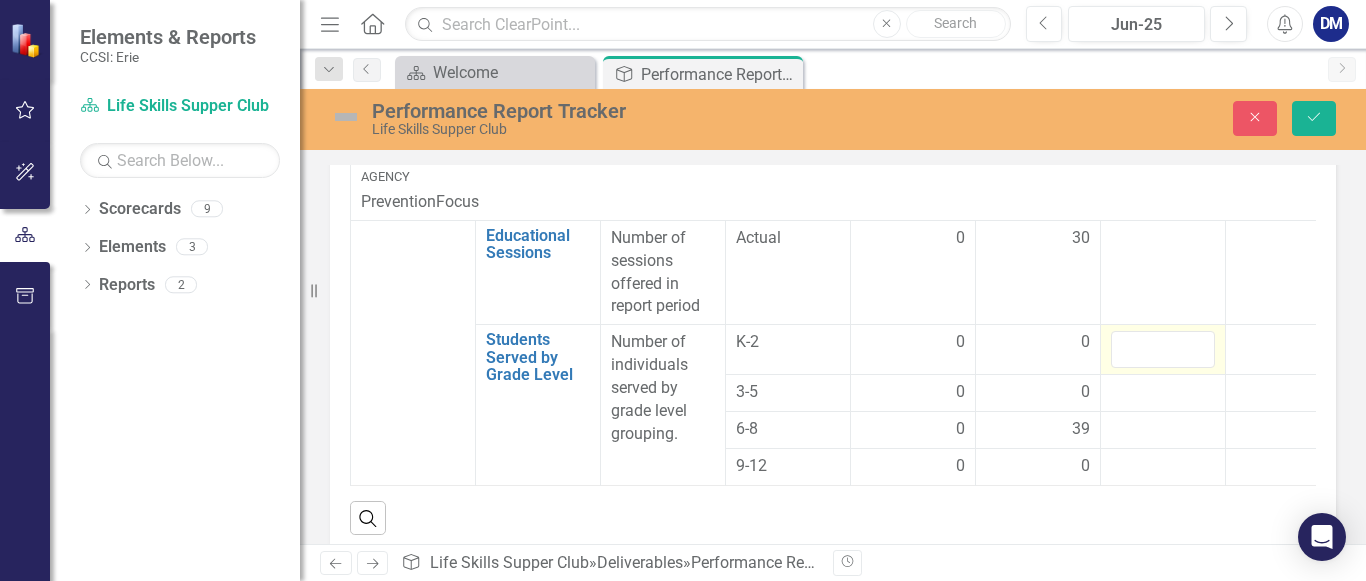 scroll, scrollTop: 648, scrollLeft: 0, axis: vertical 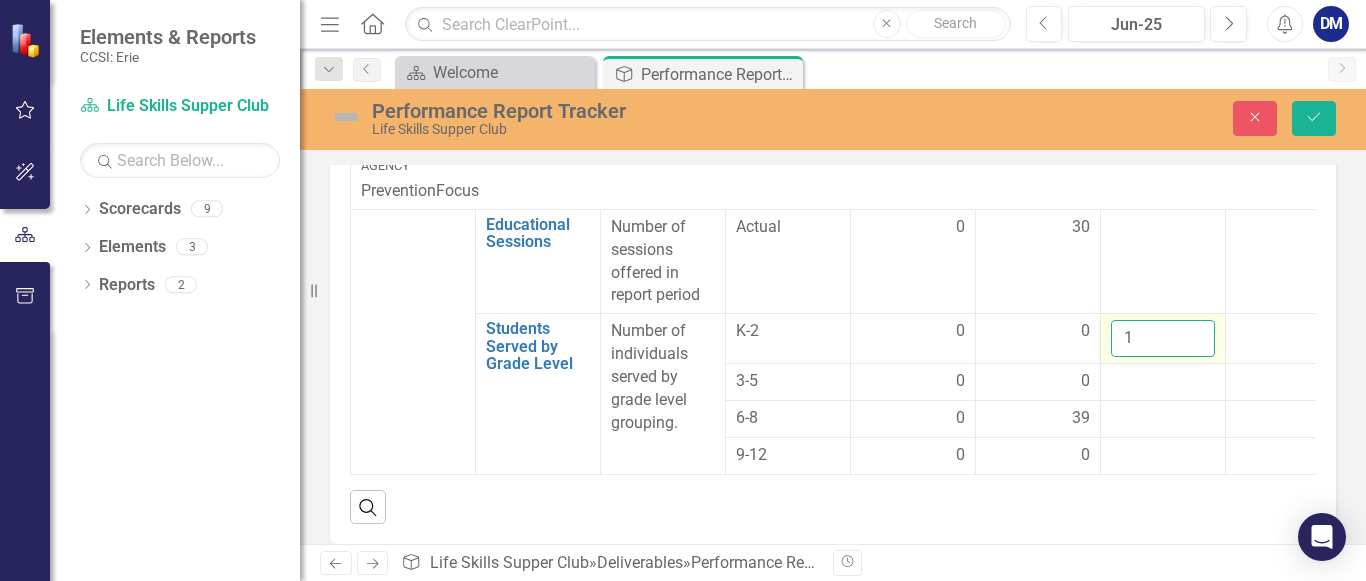 click on "1" at bounding box center (1163, 338) 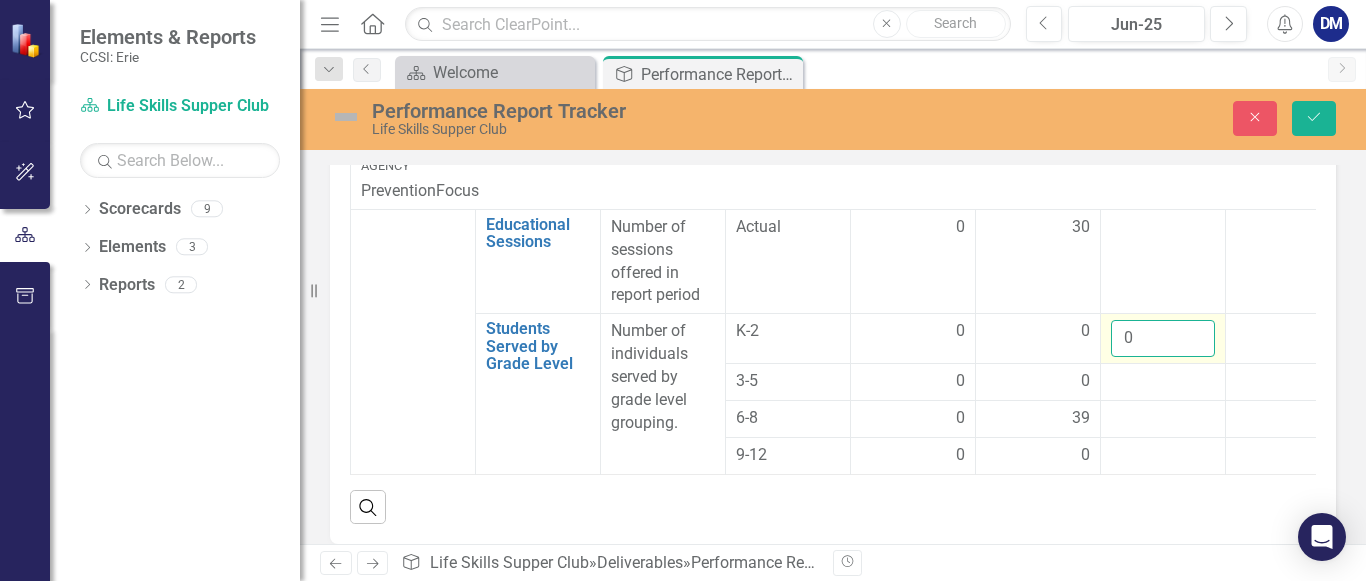 type on "0" 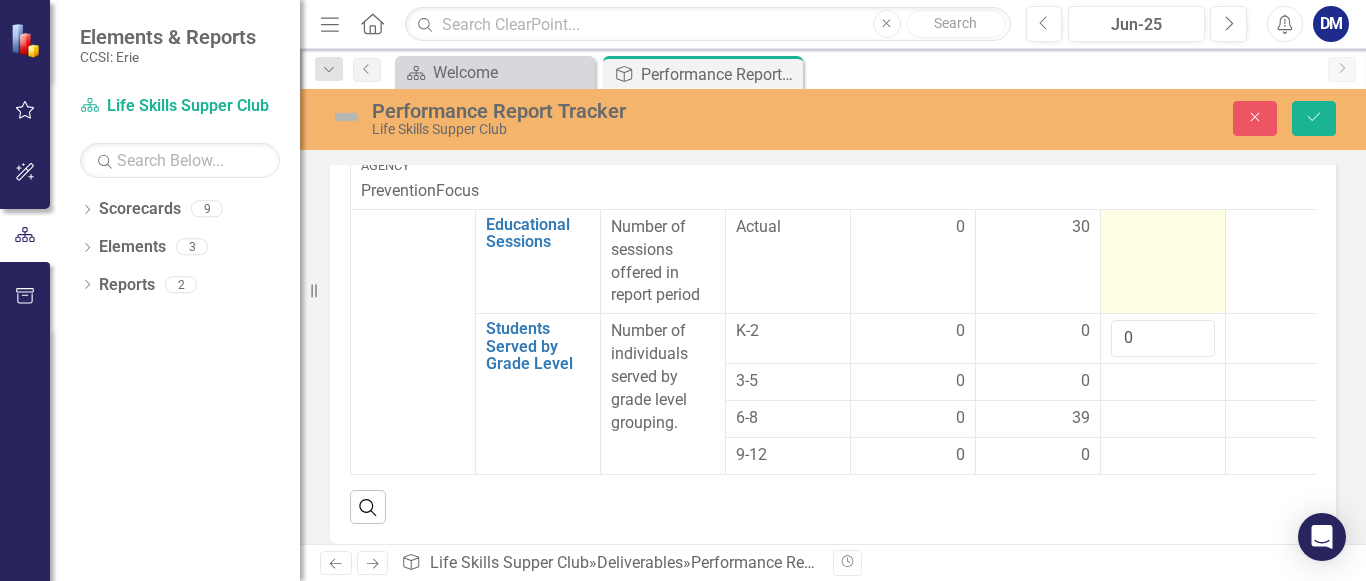 click at bounding box center (1163, 261) 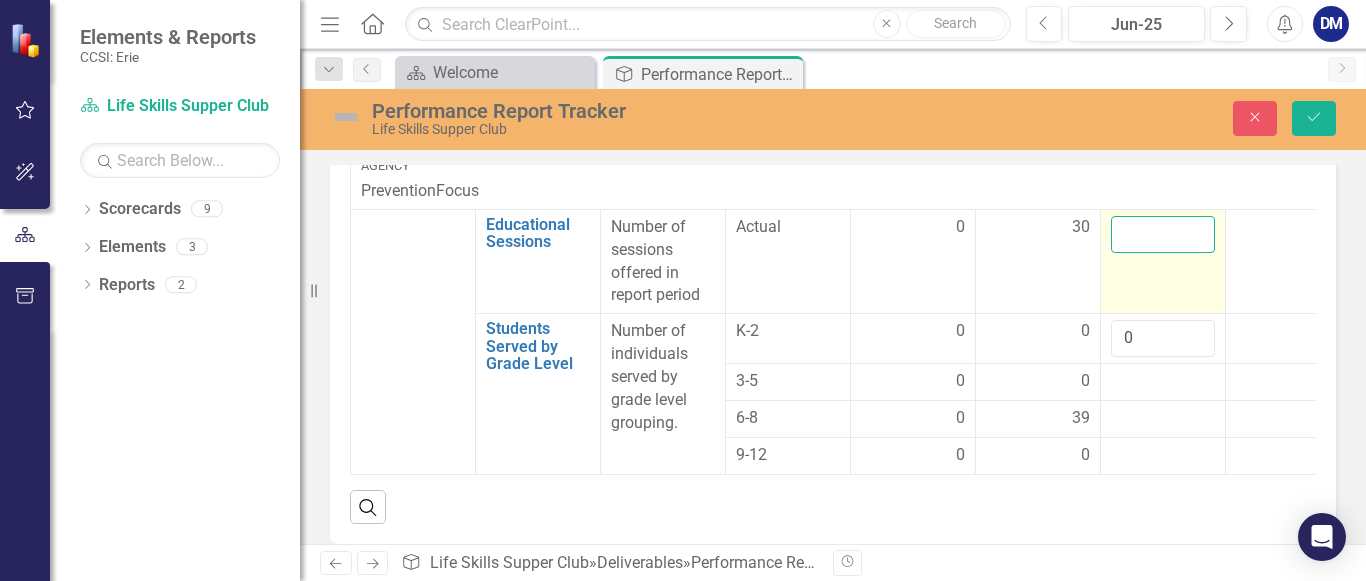click at bounding box center (1163, 234) 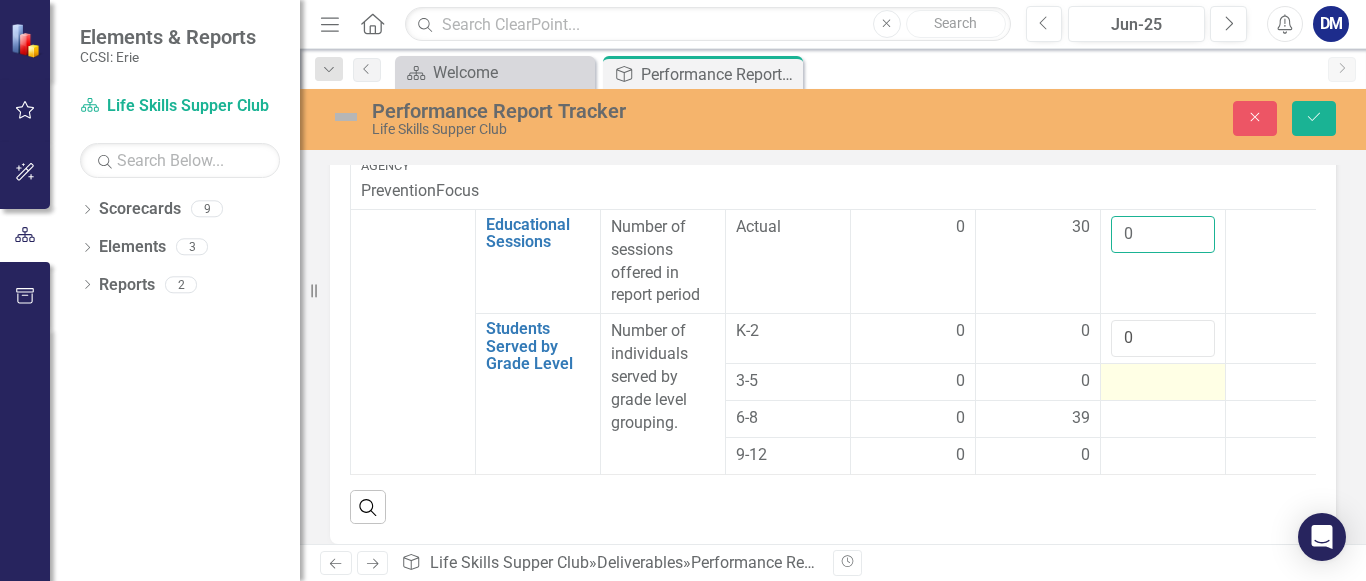 type on "0" 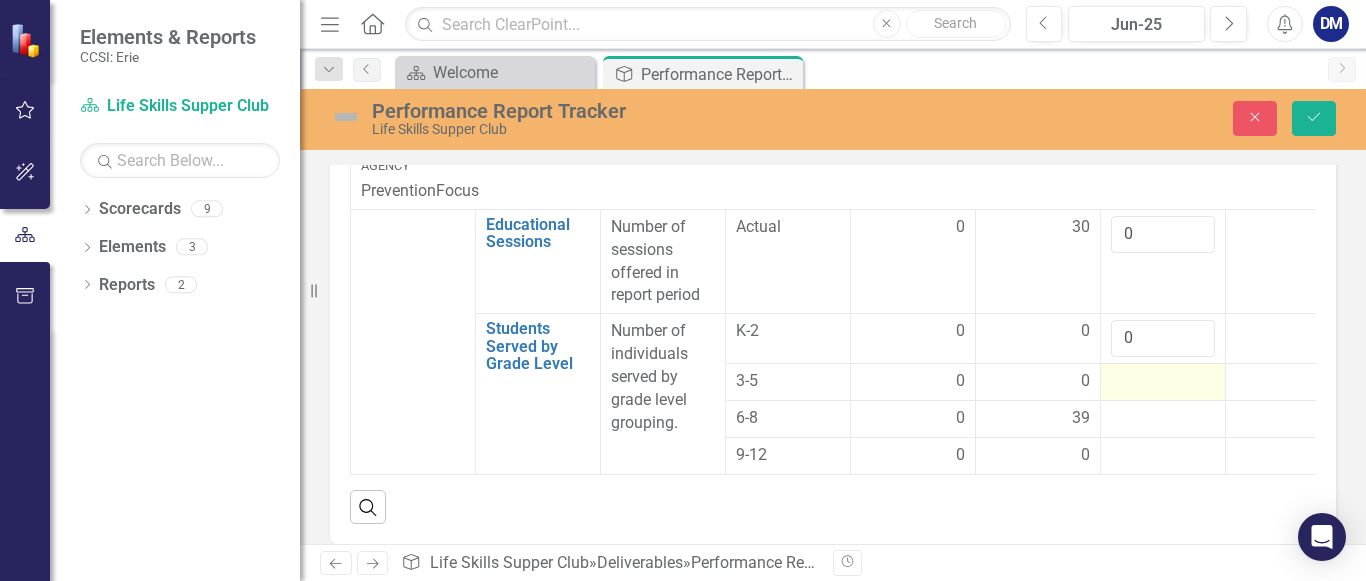 click at bounding box center (913, 382) 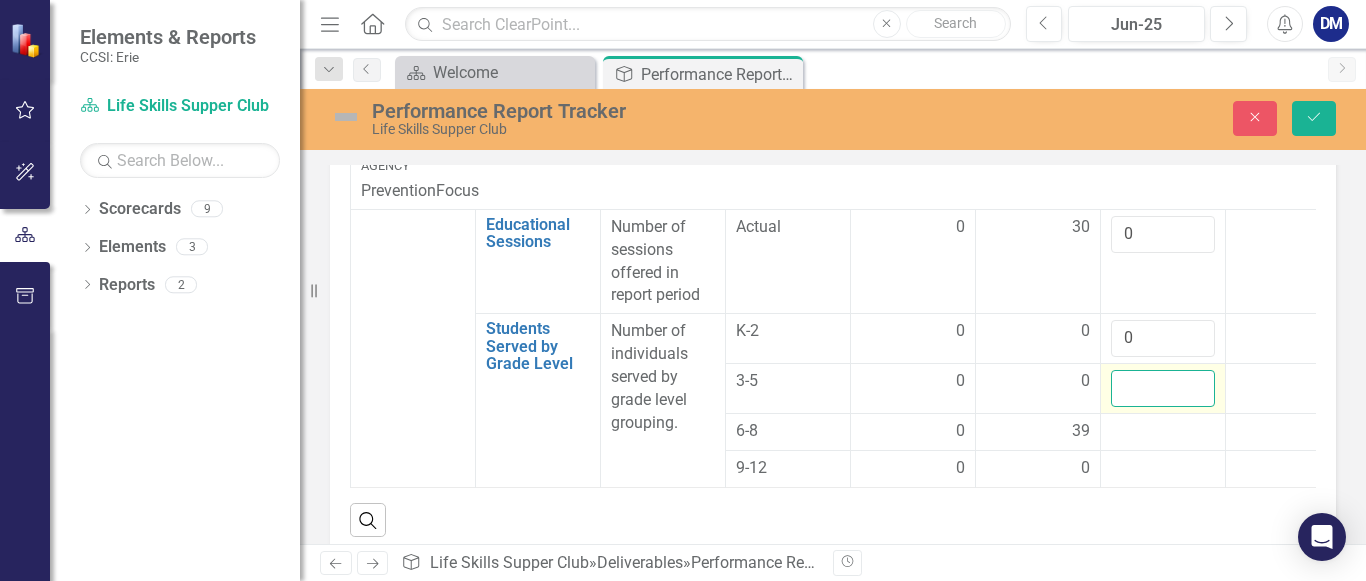 click at bounding box center [1163, 388] 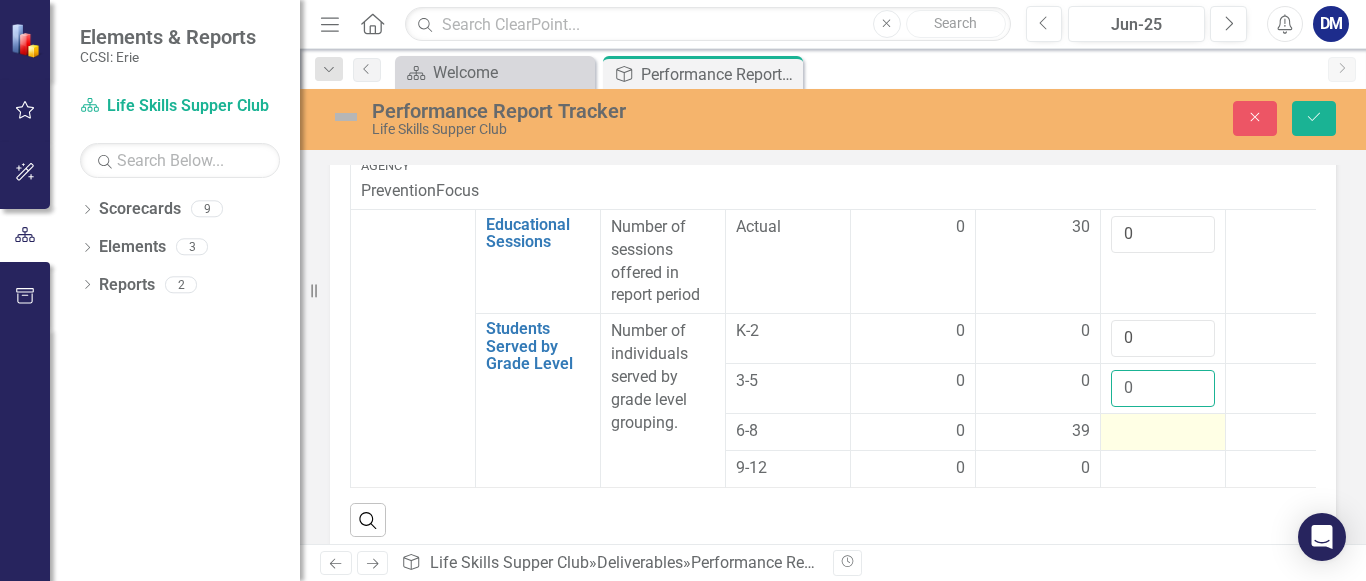 type on "0" 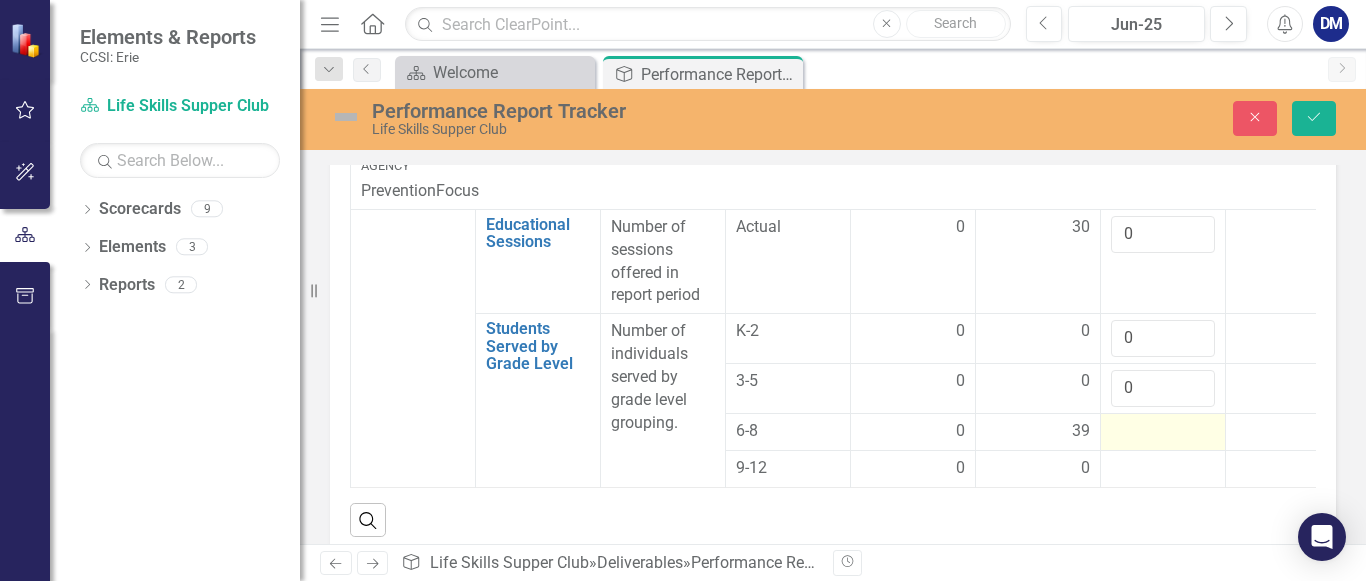click at bounding box center (913, 432) 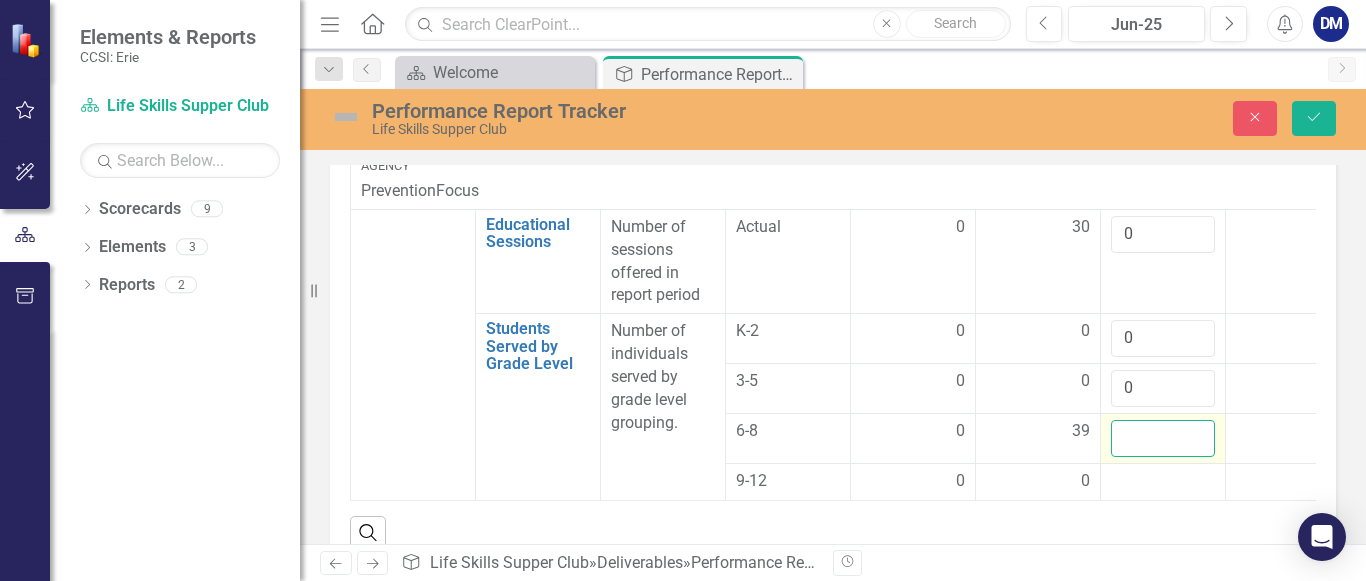 click at bounding box center (1163, 438) 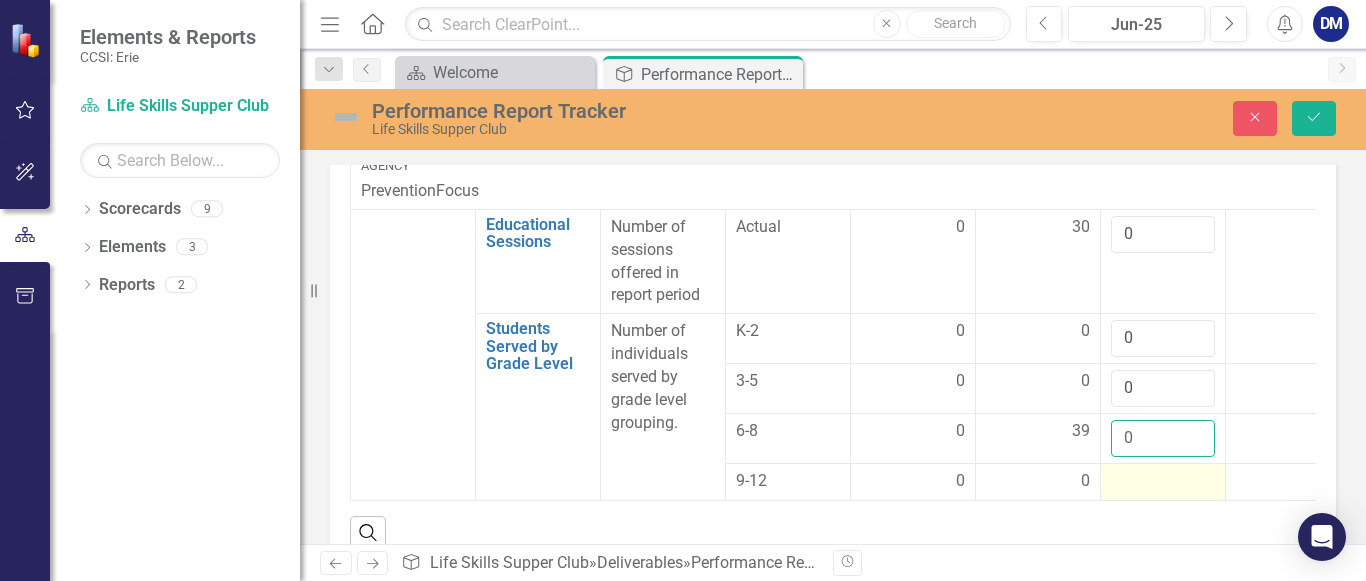 type on "0" 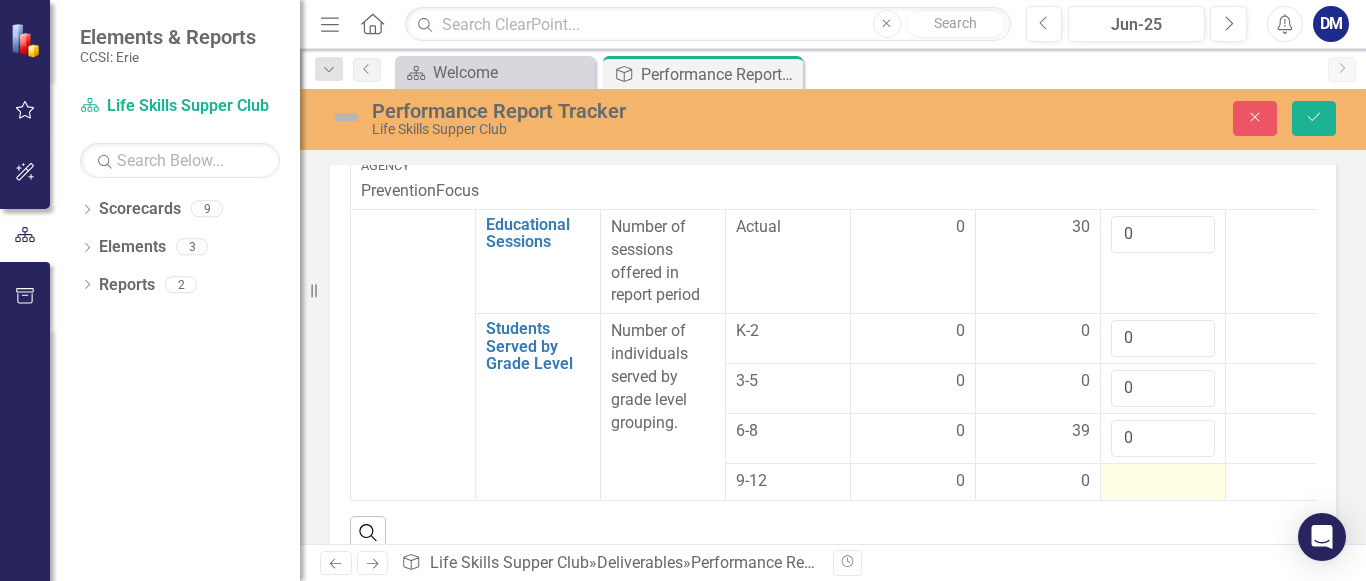 click at bounding box center [913, 482] 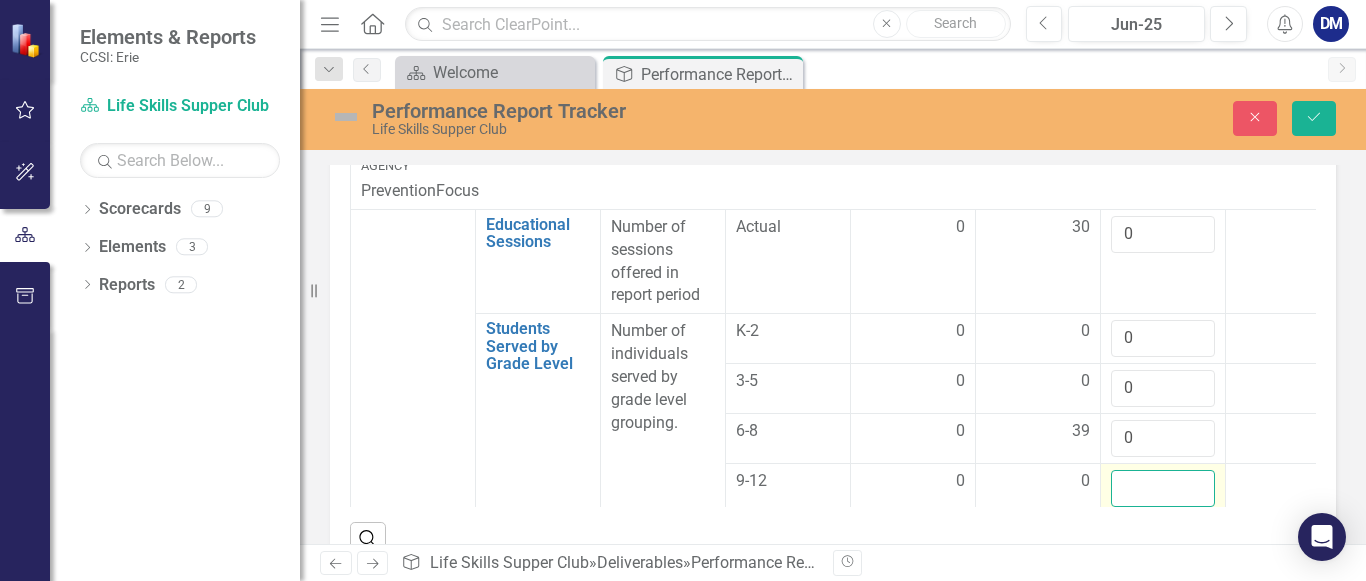 click at bounding box center [1163, 488] 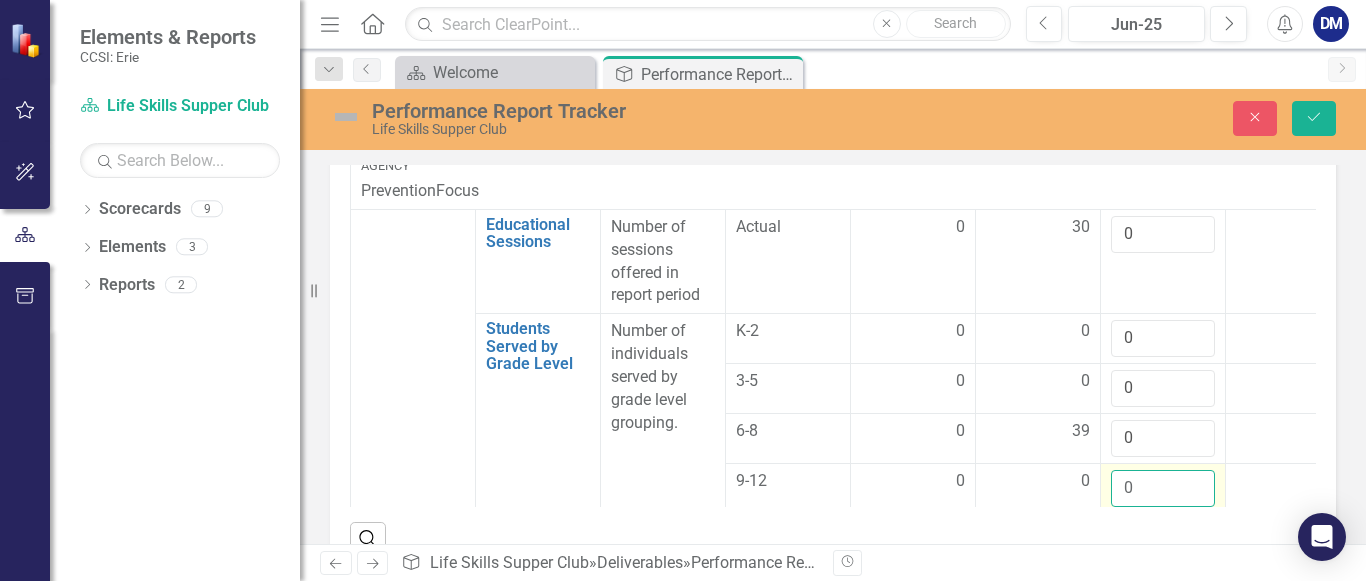 scroll, scrollTop: 5, scrollLeft: 0, axis: vertical 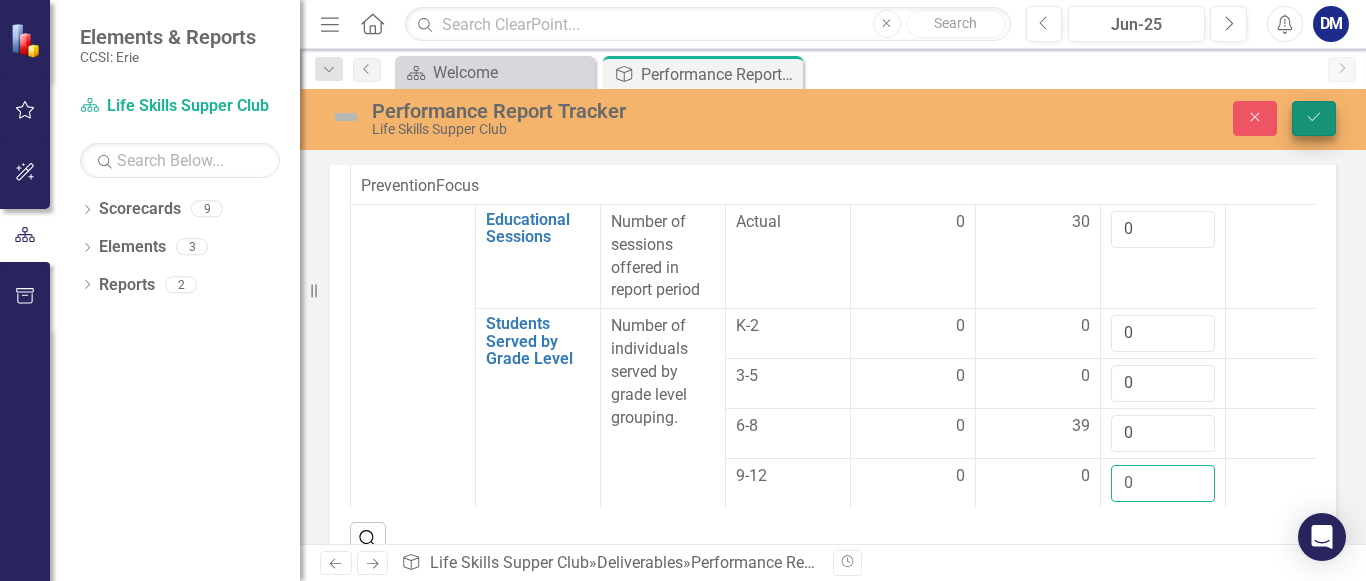 type on "0" 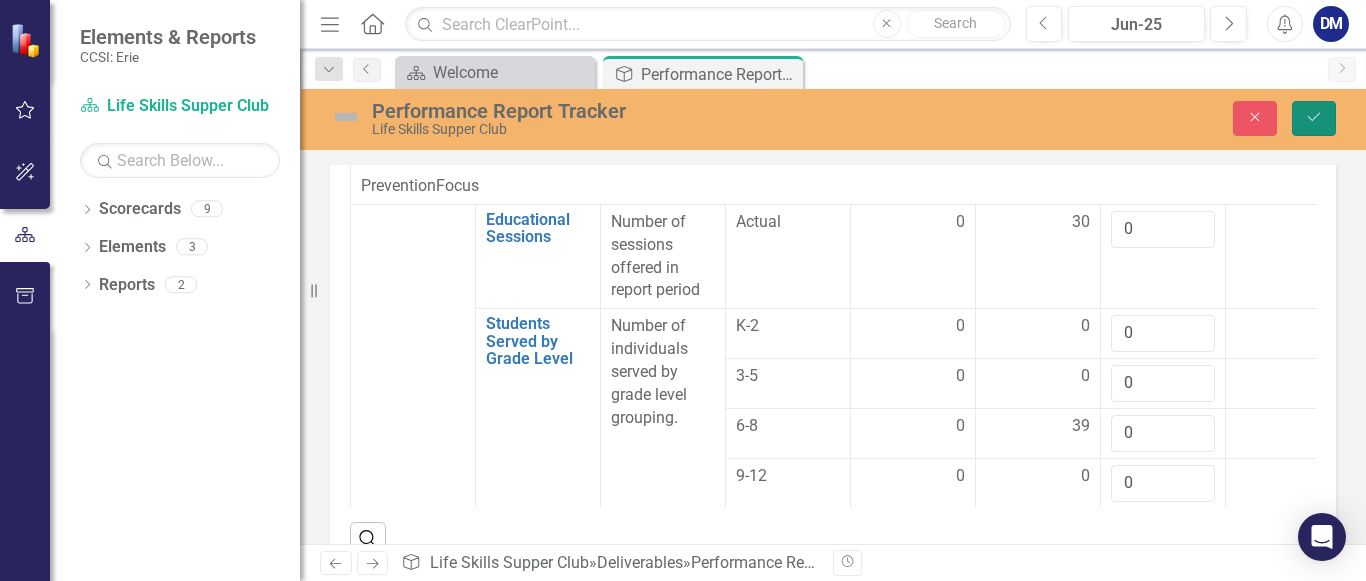 click on "Save" at bounding box center [1314, 118] 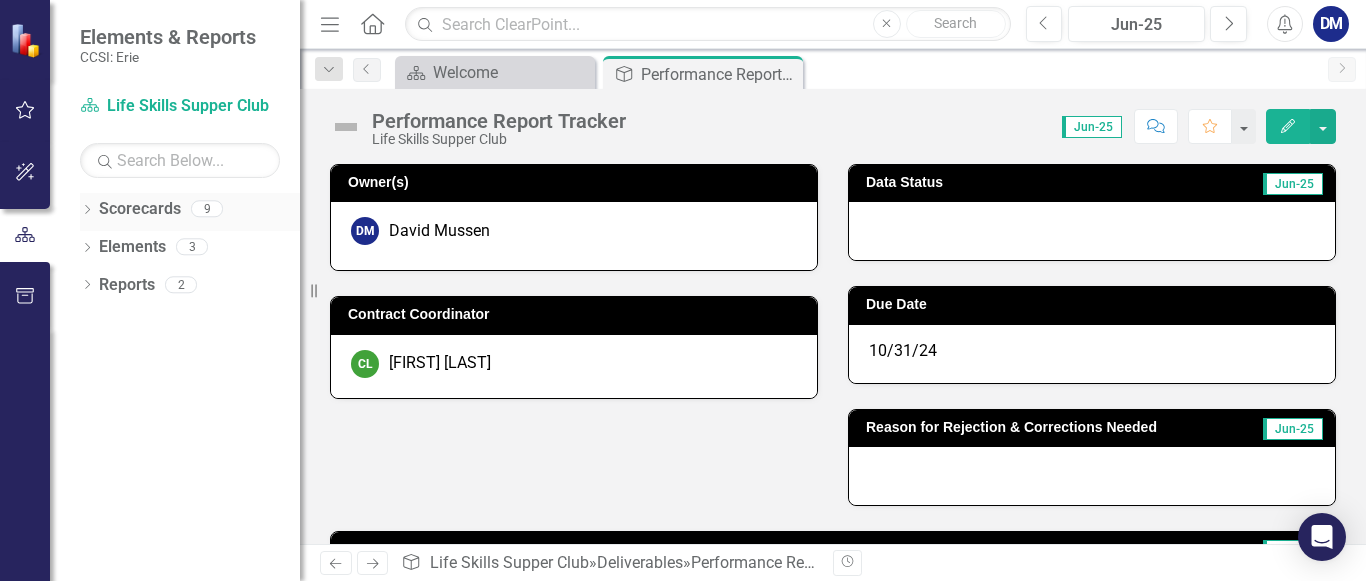 click on "Dropdown" at bounding box center (87, 211) 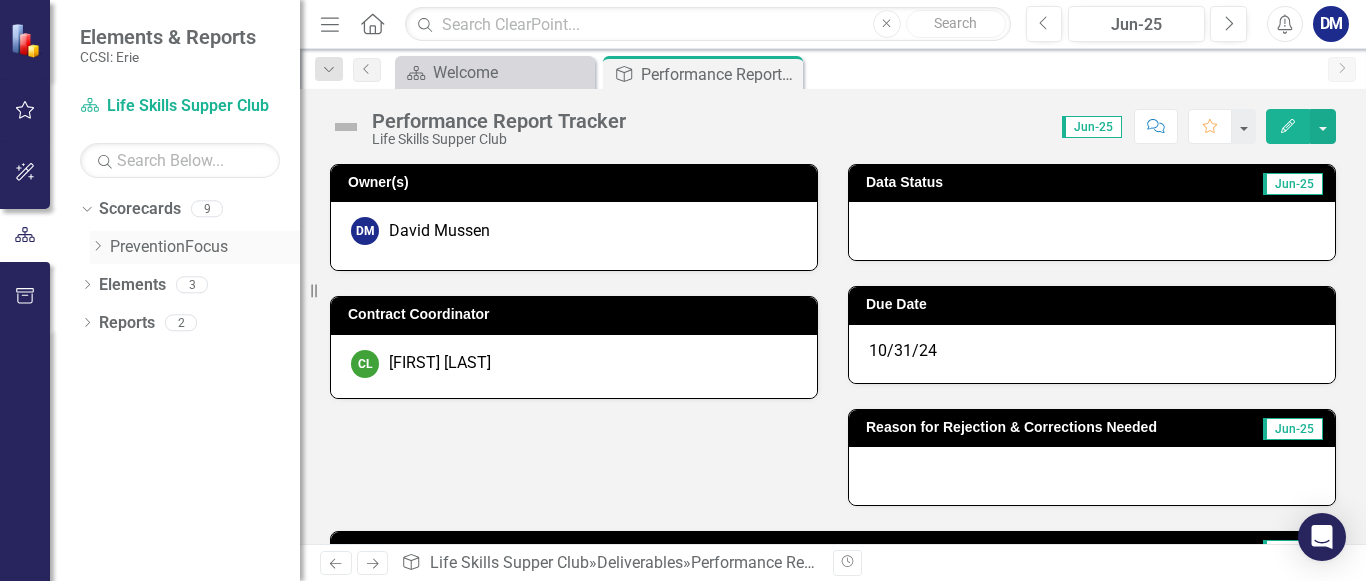 click on "Dropdown" at bounding box center [100, 247] 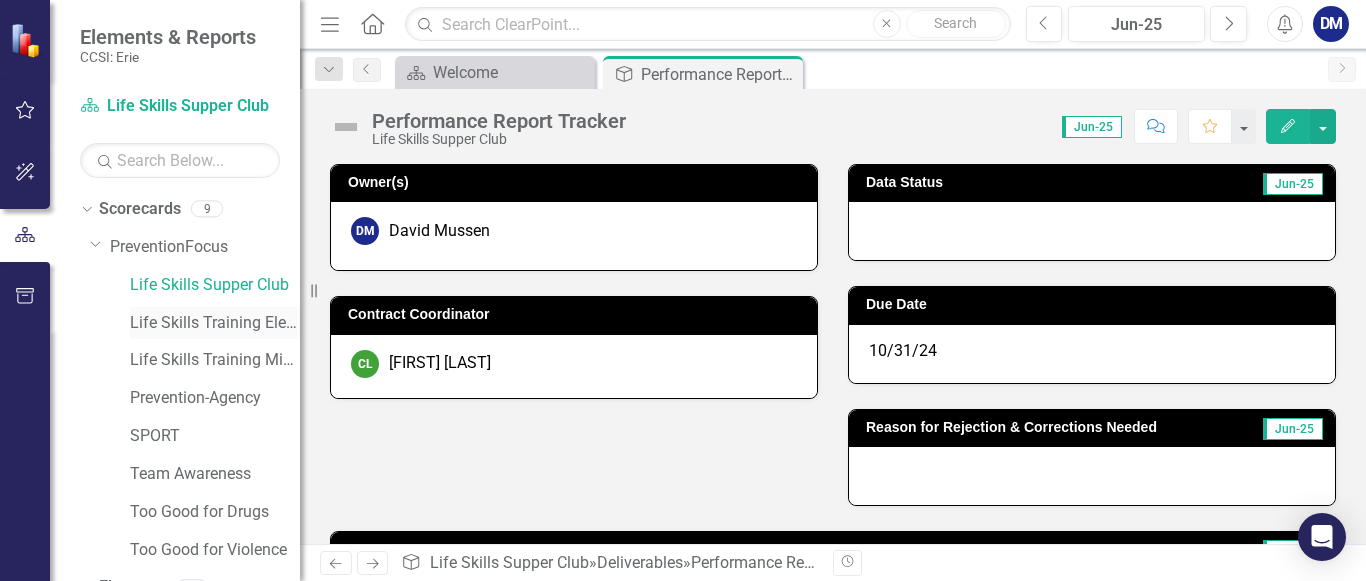 click on "Life Skills Training Elementary" at bounding box center (215, 323) 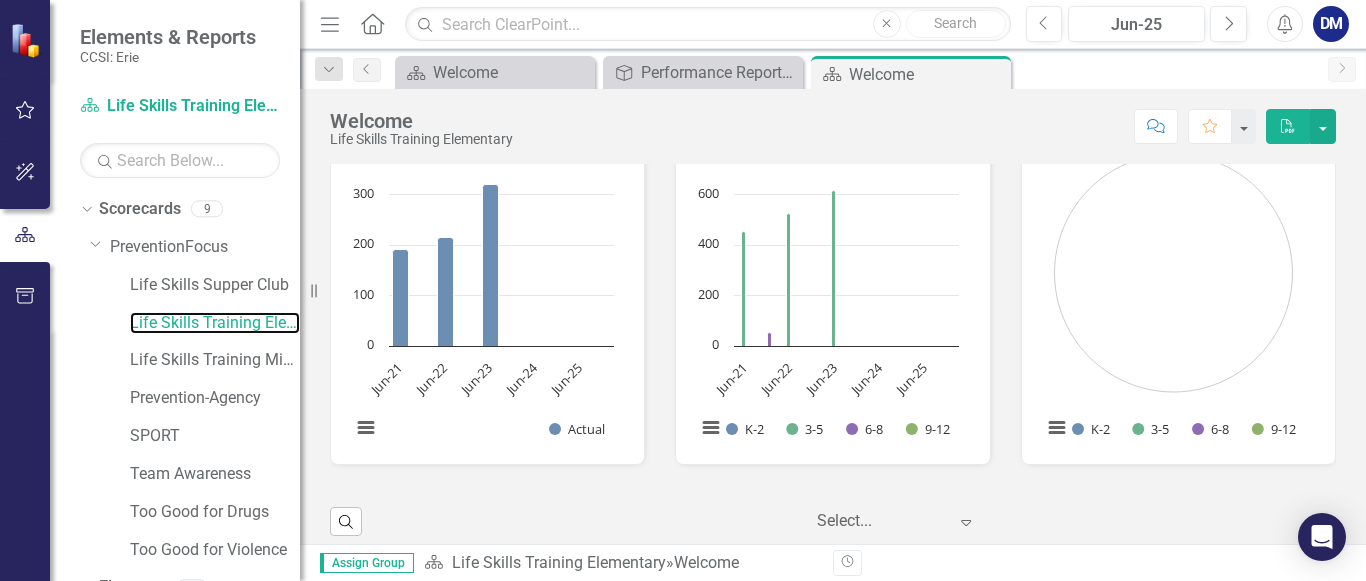 scroll, scrollTop: 1009, scrollLeft: 0, axis: vertical 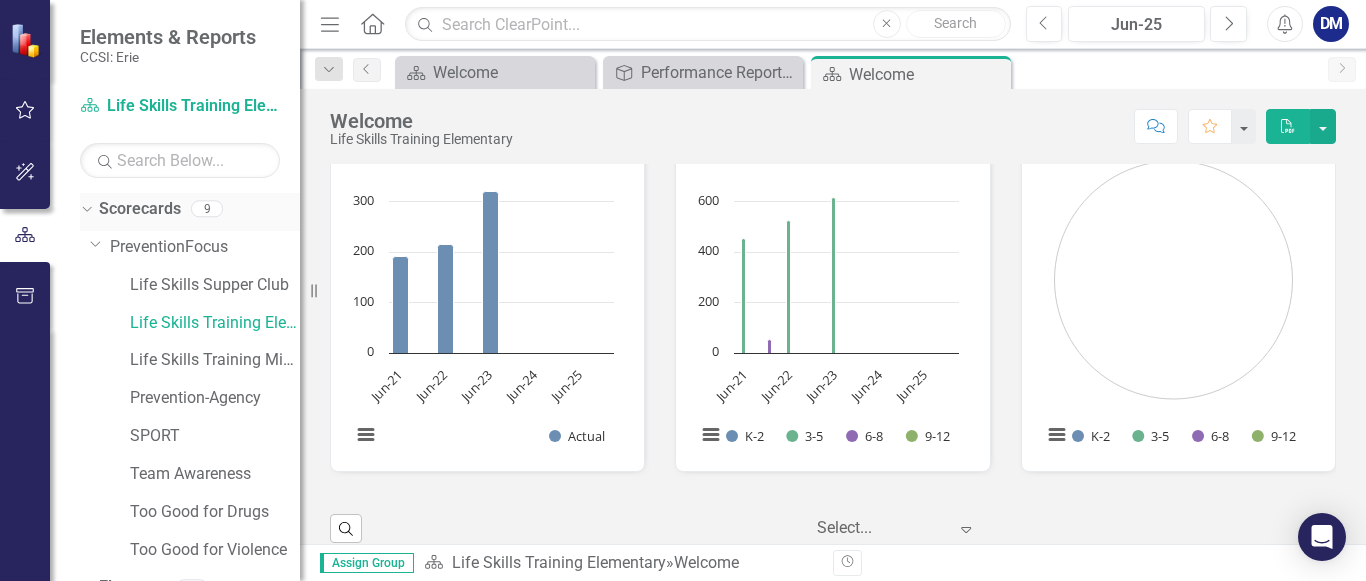 click on "Scorecards" at bounding box center [140, 209] 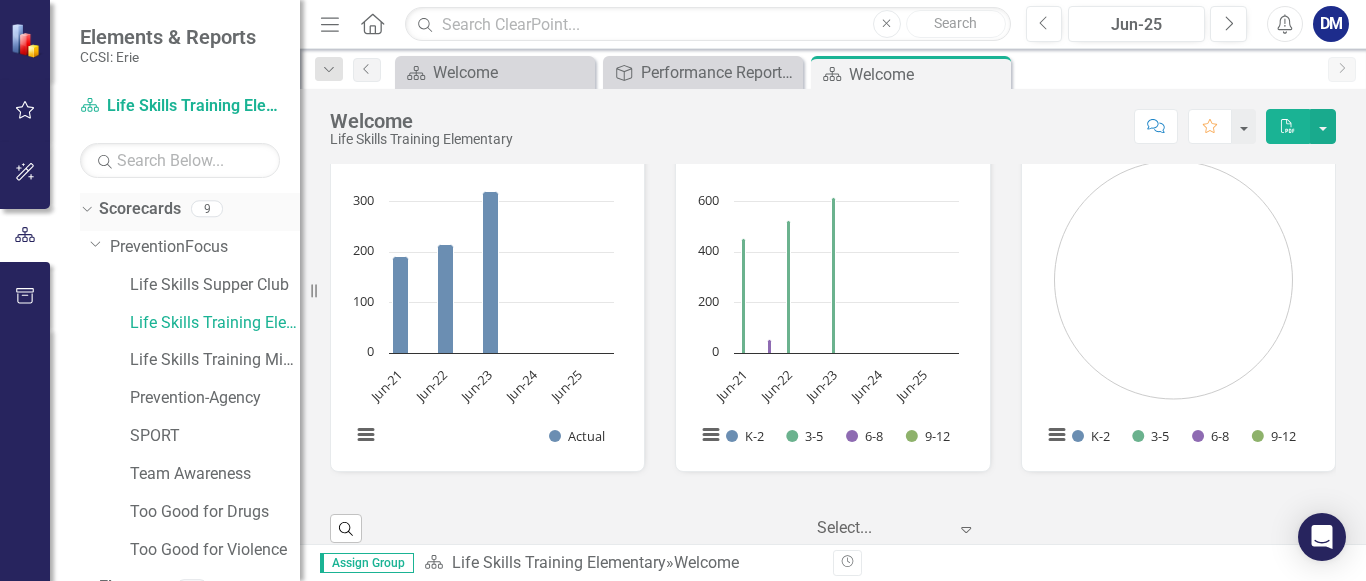 click on "Dropdown" at bounding box center (84, 208) 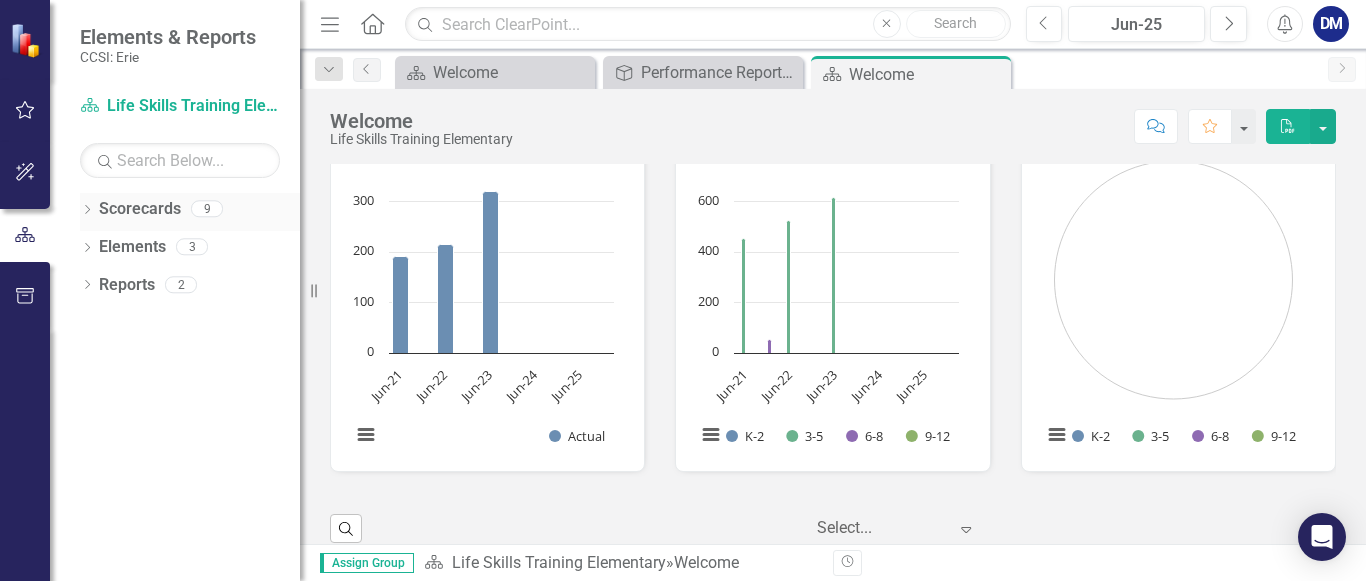click on "Dropdown" at bounding box center (87, 211) 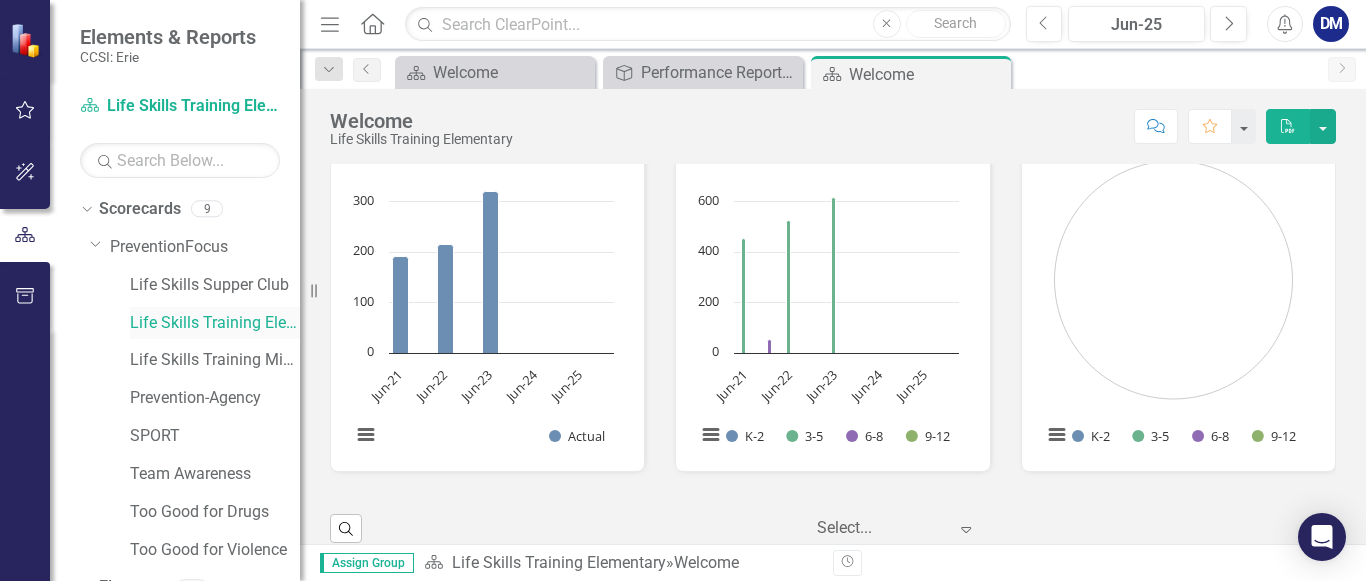 click on "Life Skills Training Elementary" at bounding box center [215, 323] 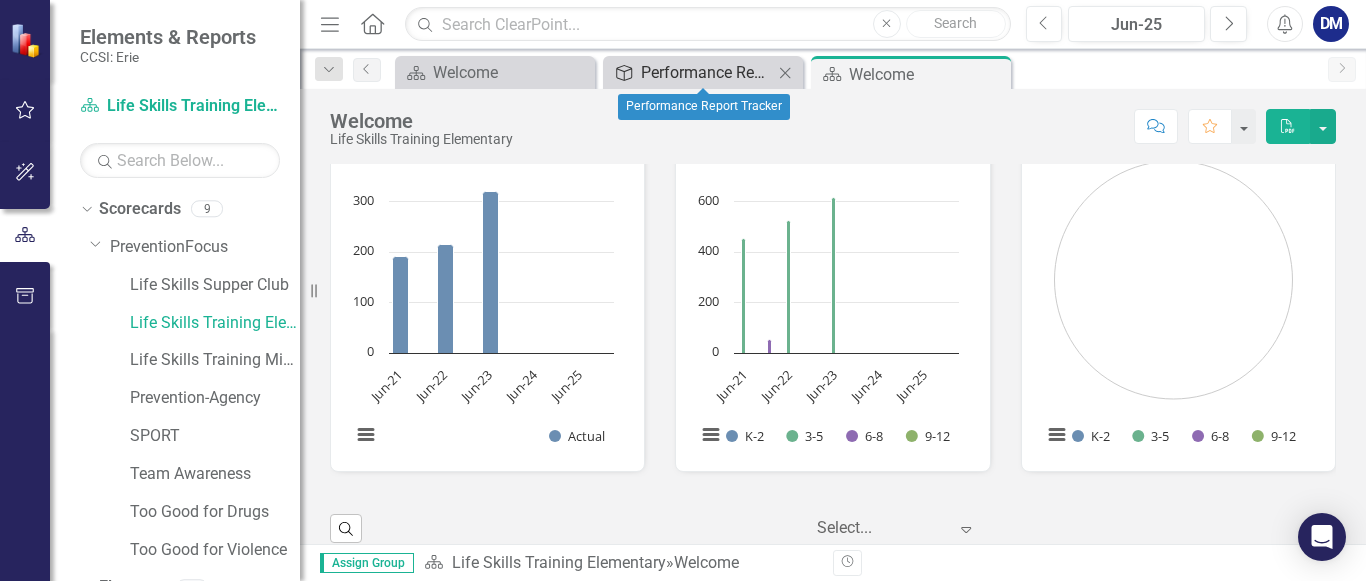 click on "Performance Report Tracker" at bounding box center (707, 72) 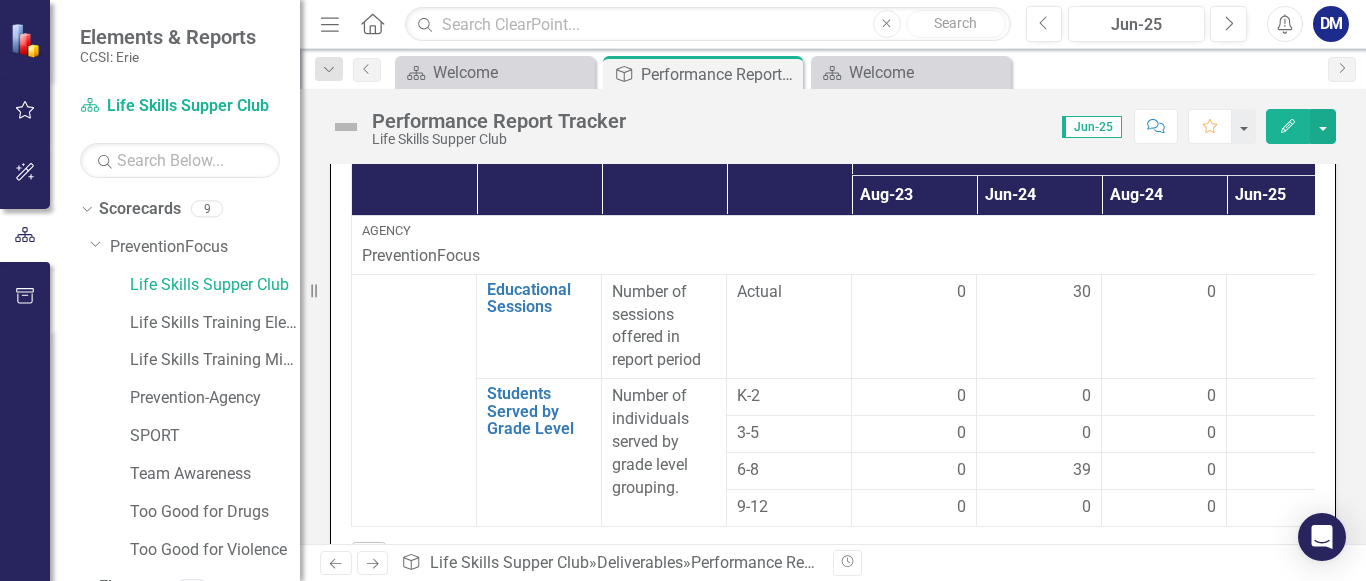scroll, scrollTop: 578, scrollLeft: 0, axis: vertical 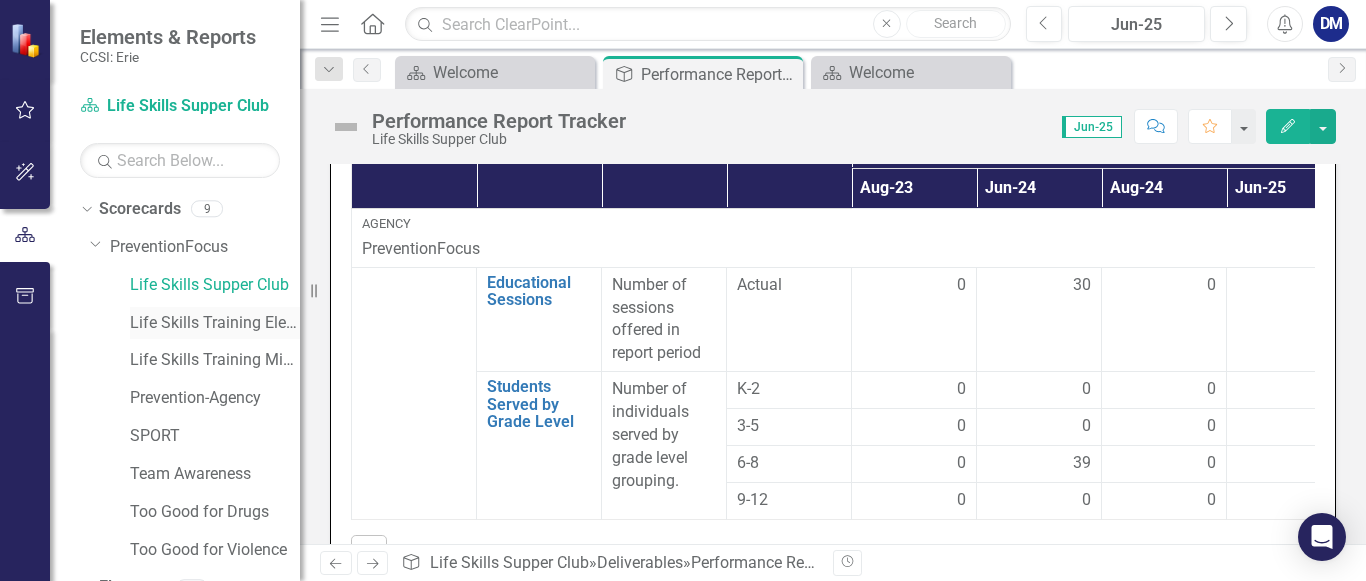 click on "Life Skills Training Elementary" at bounding box center [215, 323] 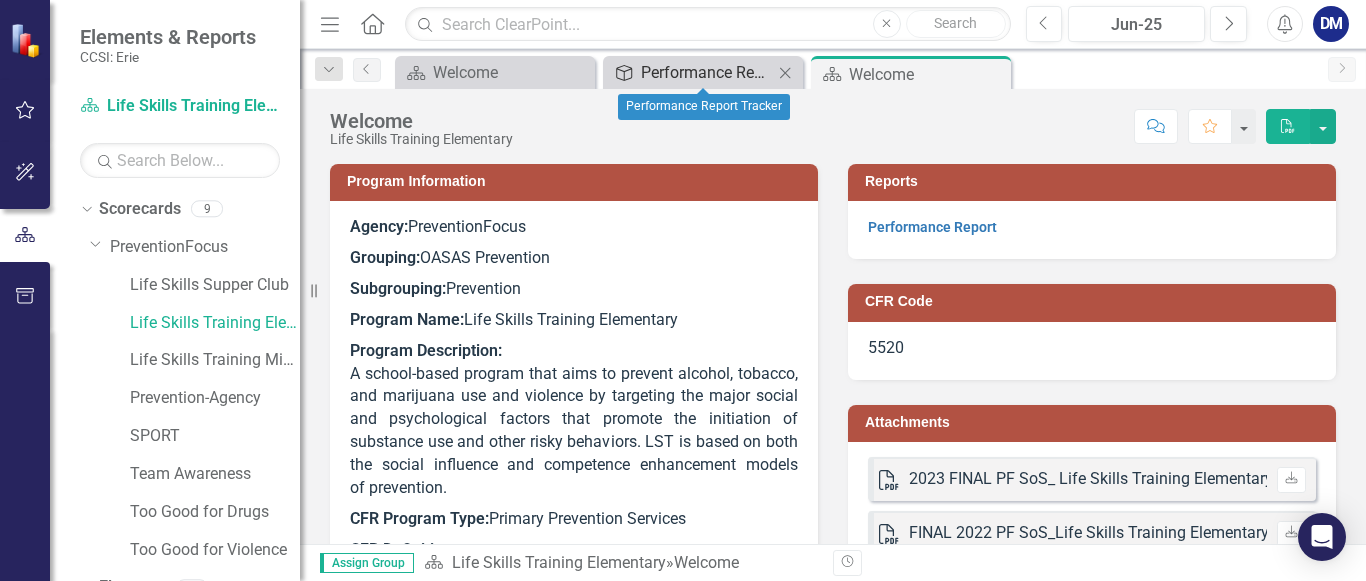 click on "Performance Report Tracker" at bounding box center [707, 72] 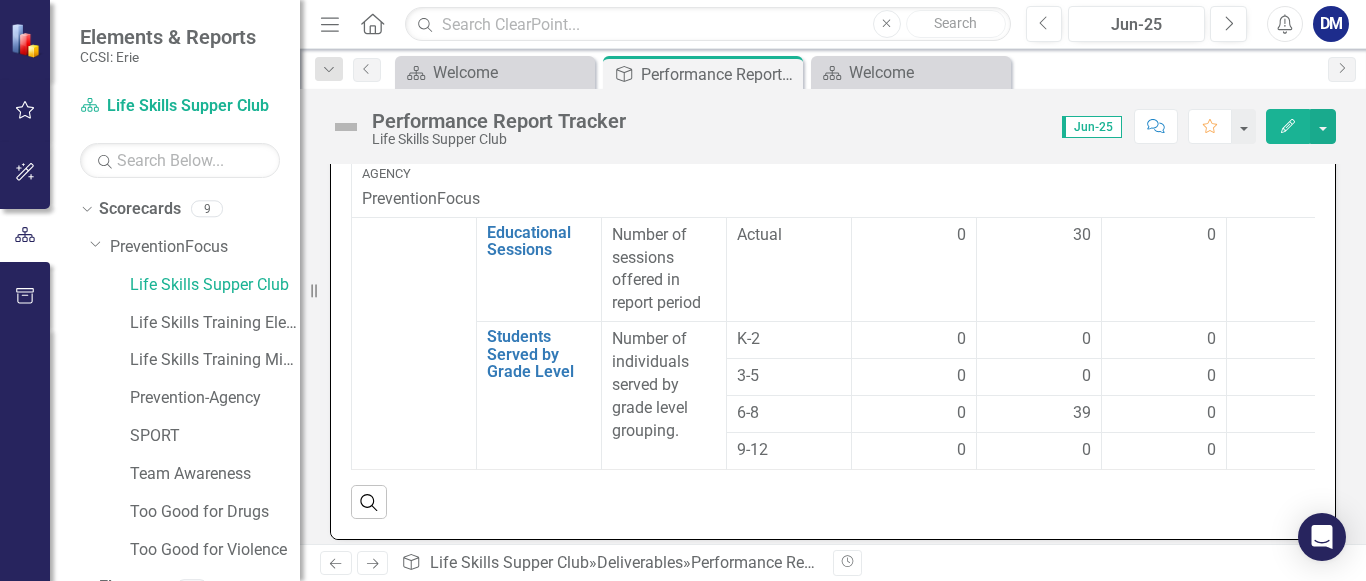 scroll, scrollTop: 637, scrollLeft: 0, axis: vertical 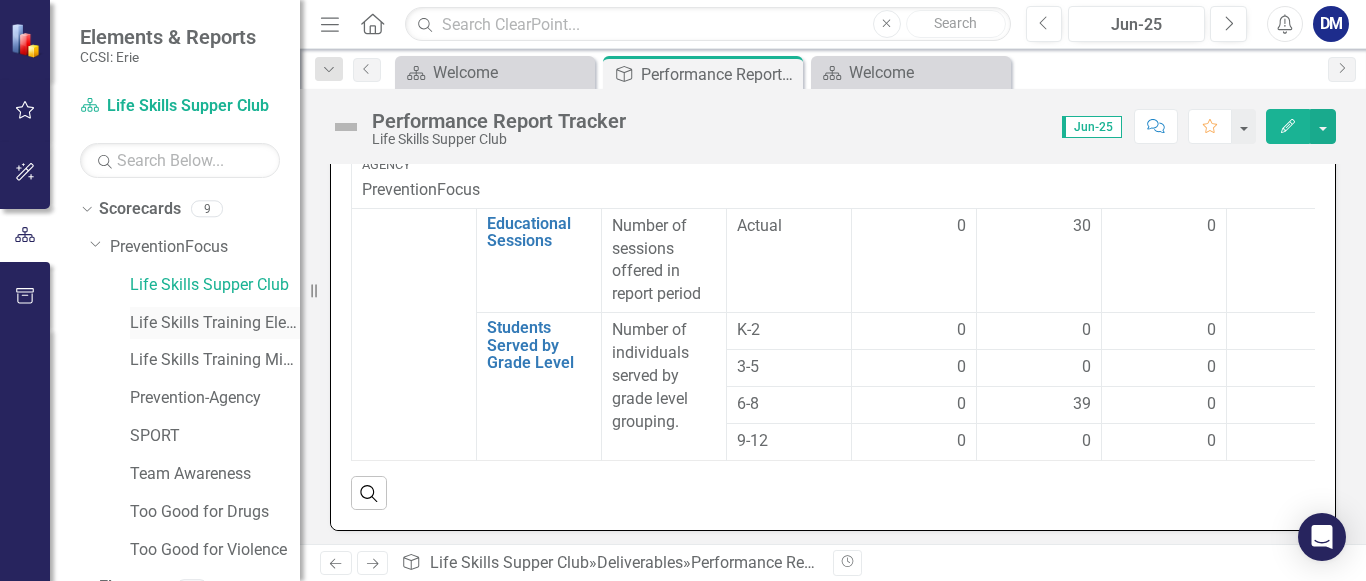click on "Life Skills Training Elementary" at bounding box center (215, 323) 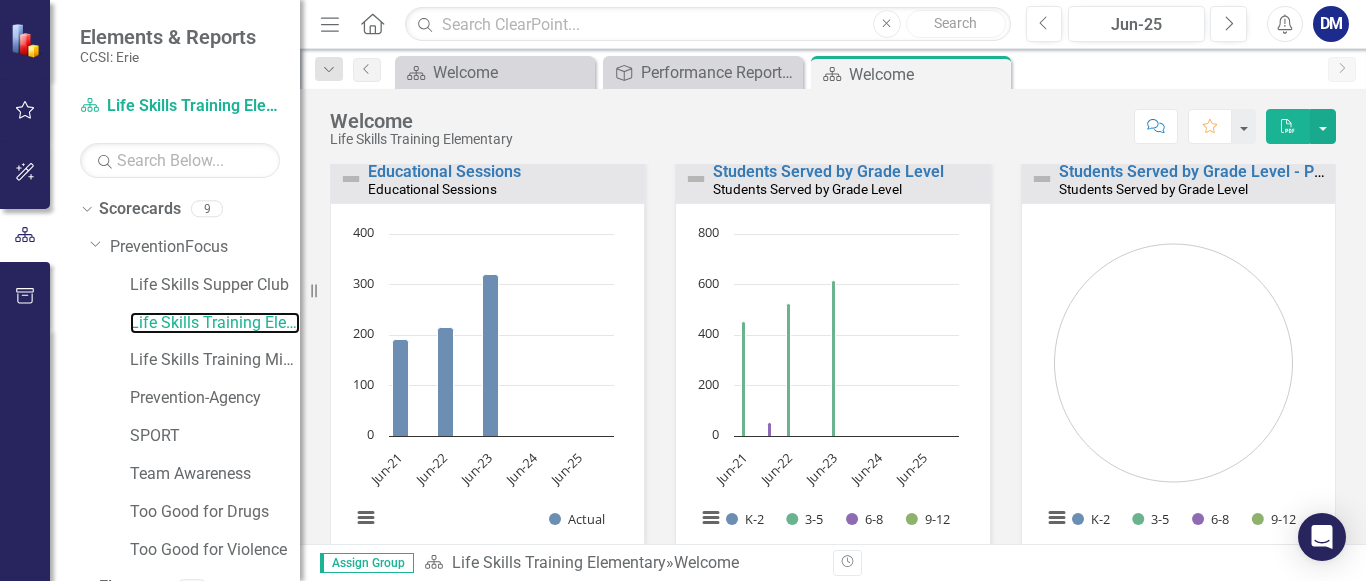scroll, scrollTop: 1054, scrollLeft: 0, axis: vertical 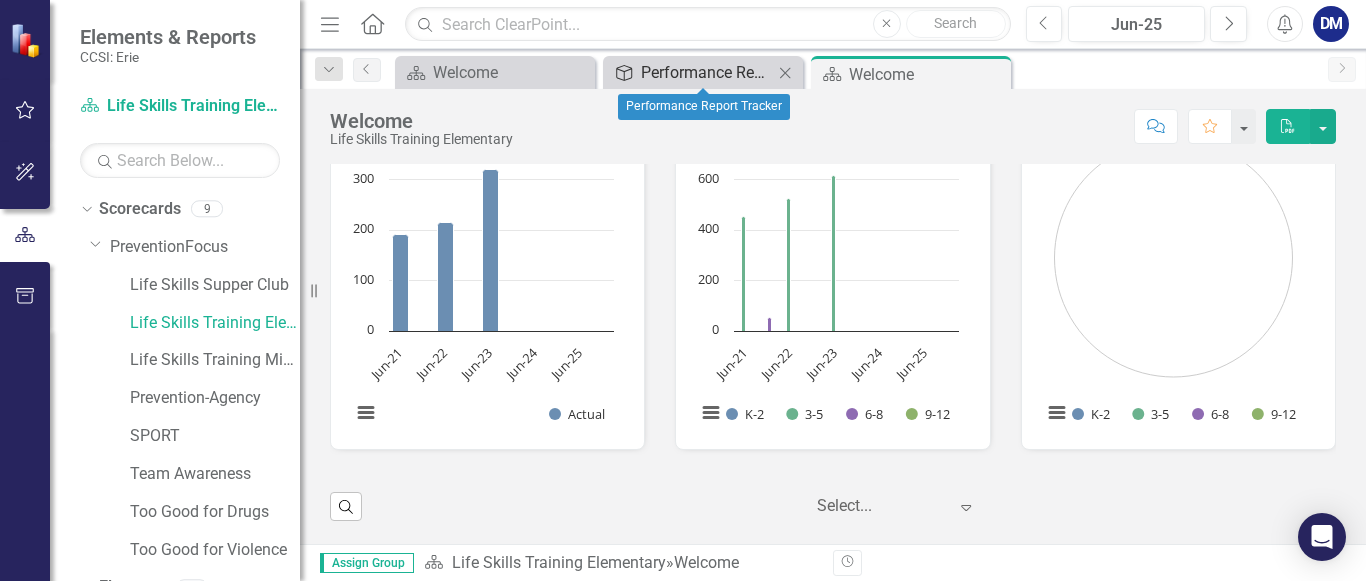 click on "Performance Report Tracker" at bounding box center (707, 72) 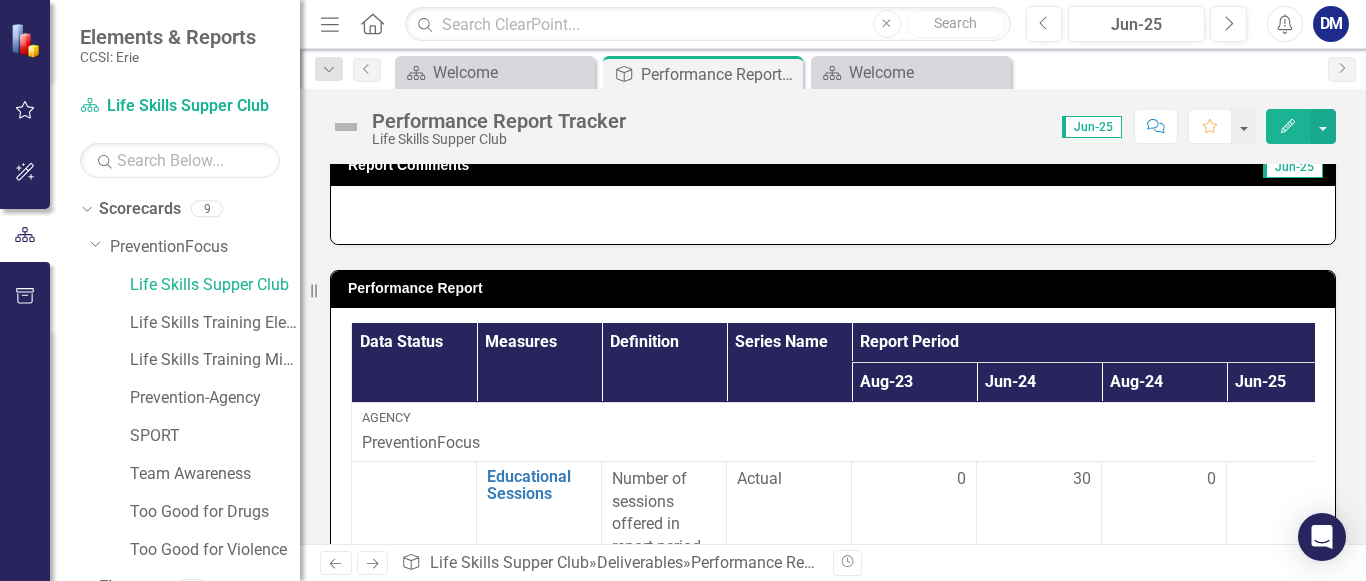 scroll, scrollTop: 430, scrollLeft: 0, axis: vertical 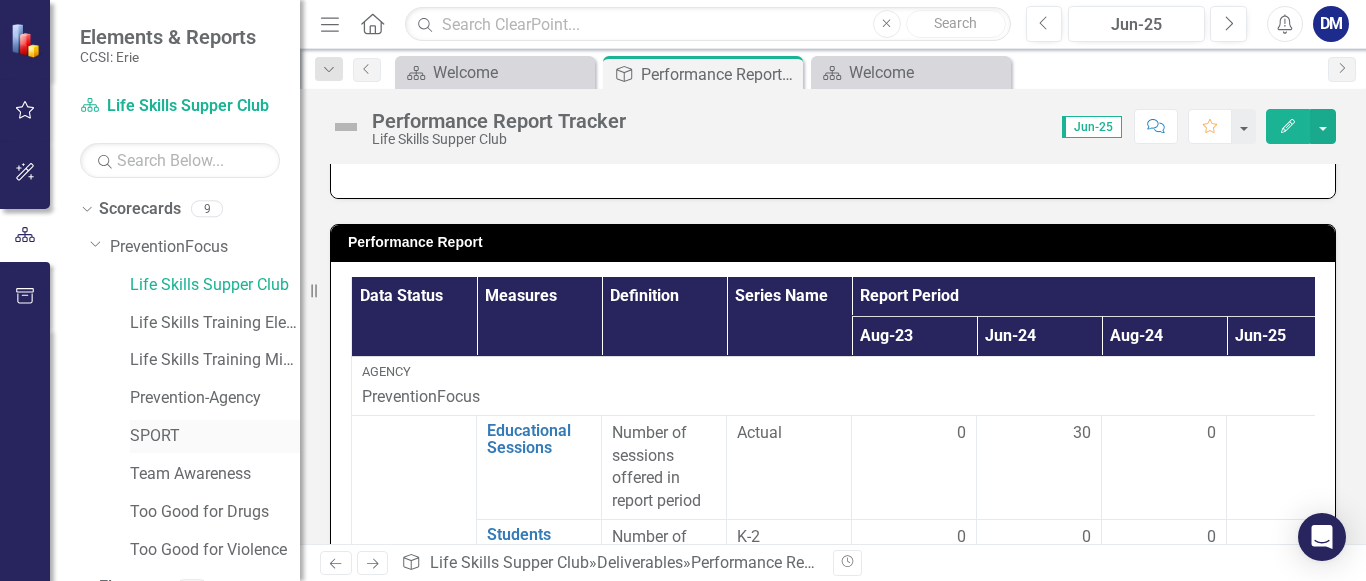 click on "SPORT" at bounding box center [215, 436] 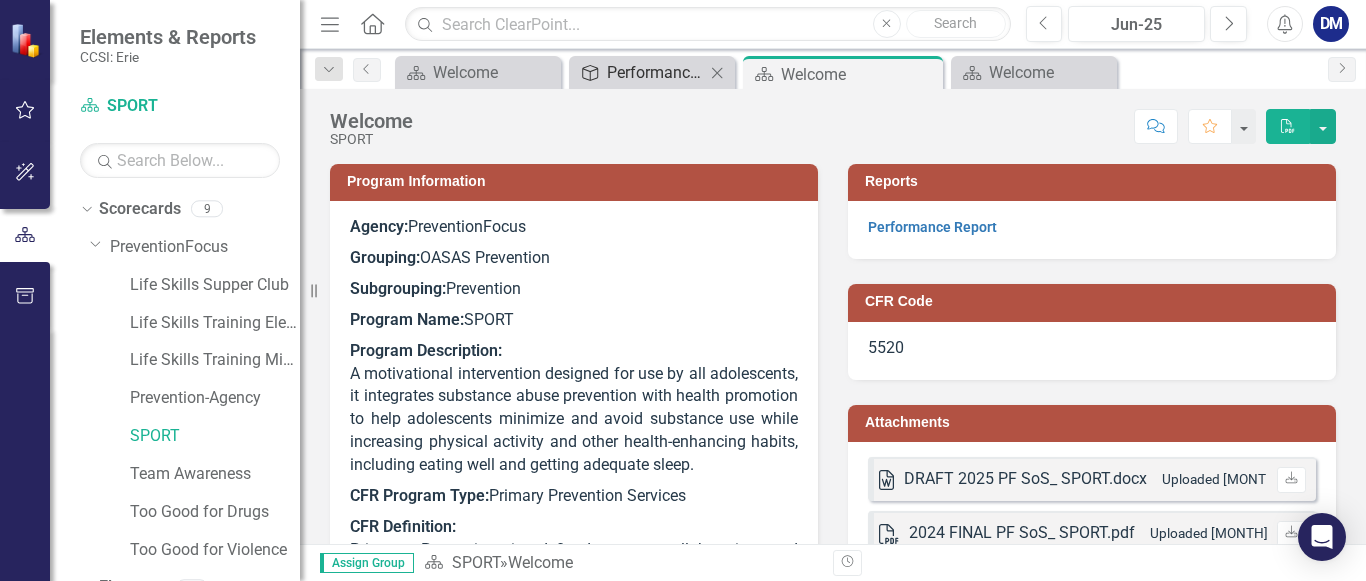 click on "Deliverable Performance Report Tracker Close" at bounding box center [478, 72] 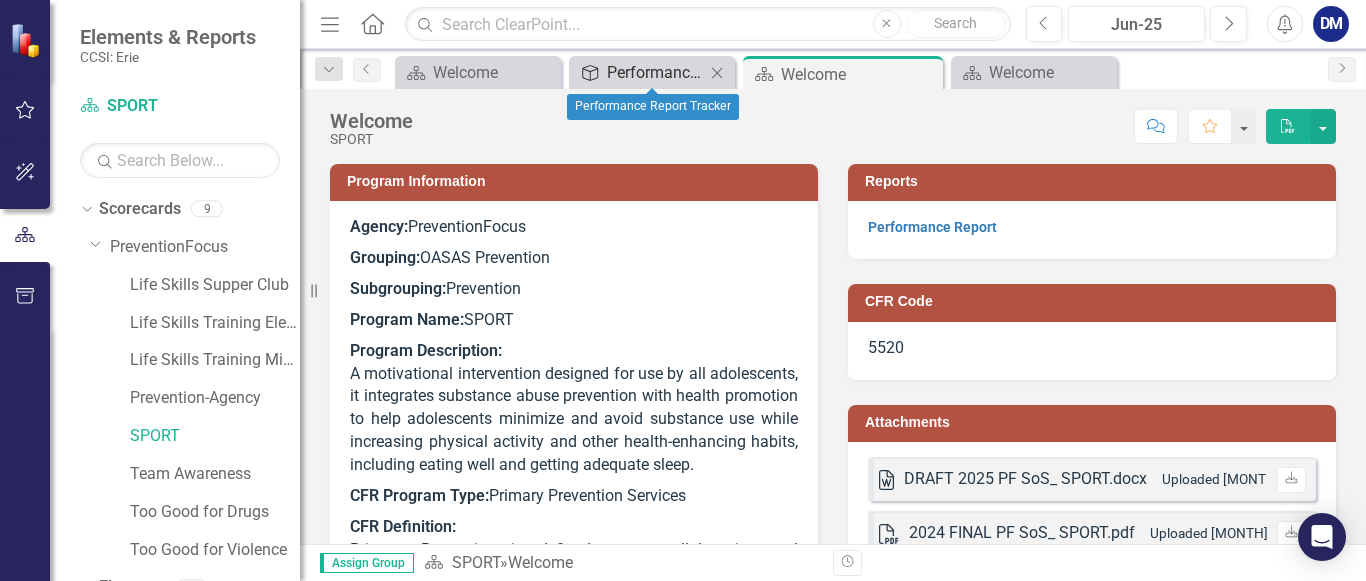 click on "Performance Report Tracker" at bounding box center [656, 72] 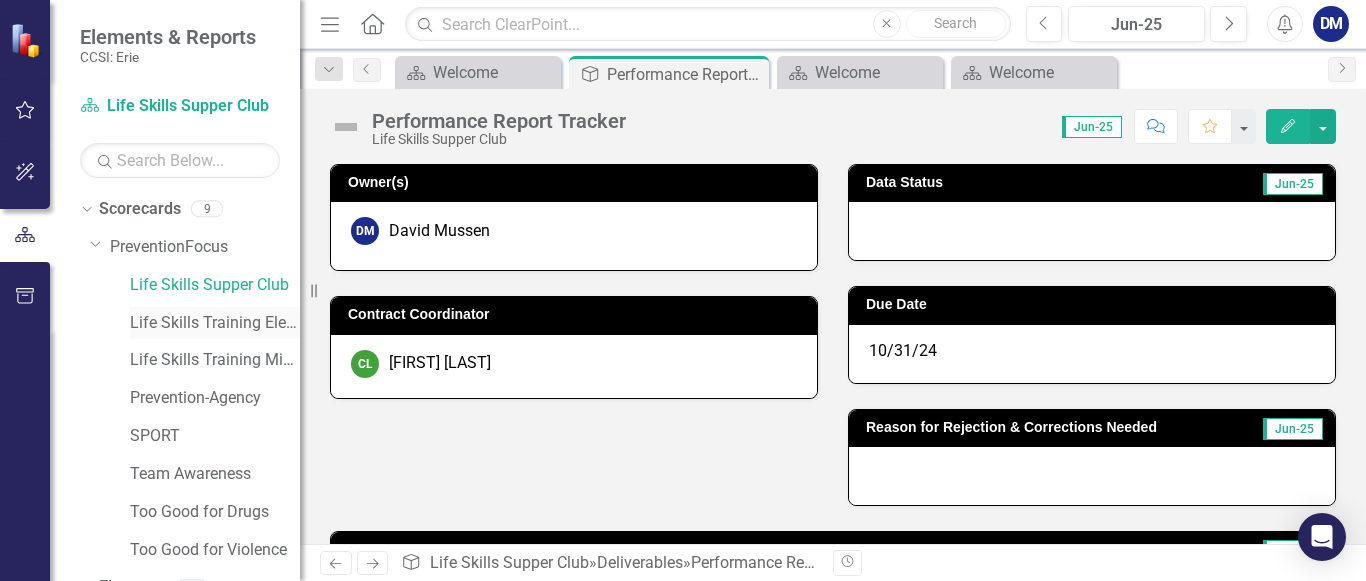click on "Life Skills Training Elementary" at bounding box center [215, 323] 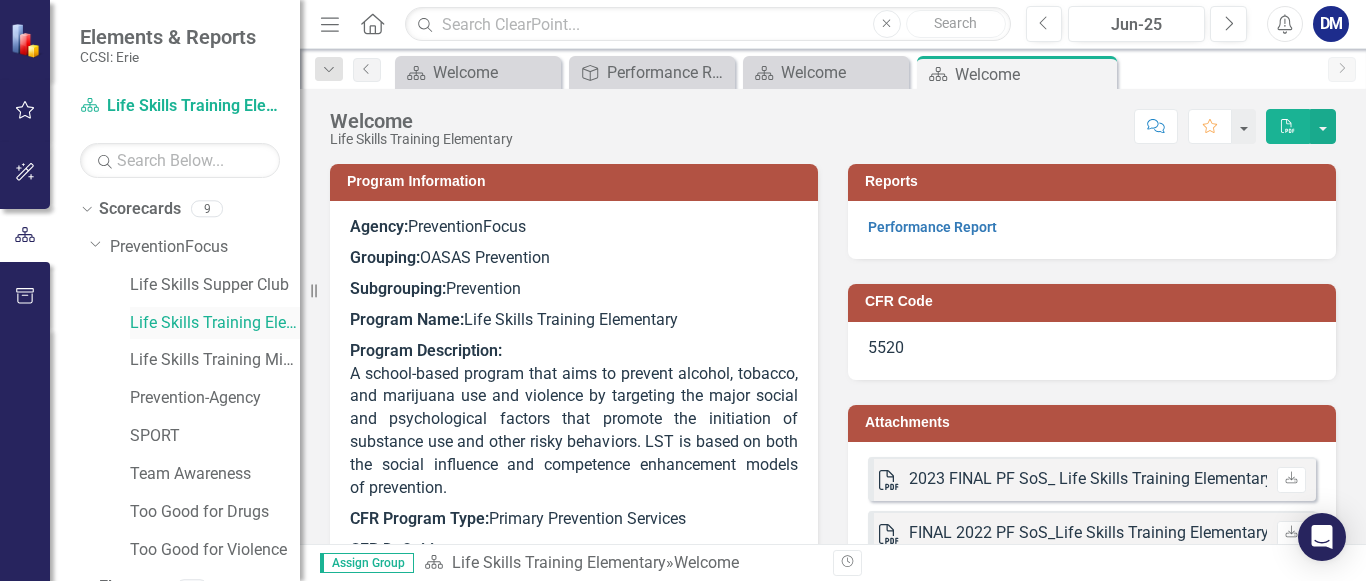 click on "Program Description:  A school-based program that aims to prevent alcohol, tobacco, and marijuana use and violence by targeting the major social and psychological factors that promote the initiation of substance use and other risky behaviors. LST is based on both the social influence and competence enhancement models of prevention." at bounding box center (574, 420) 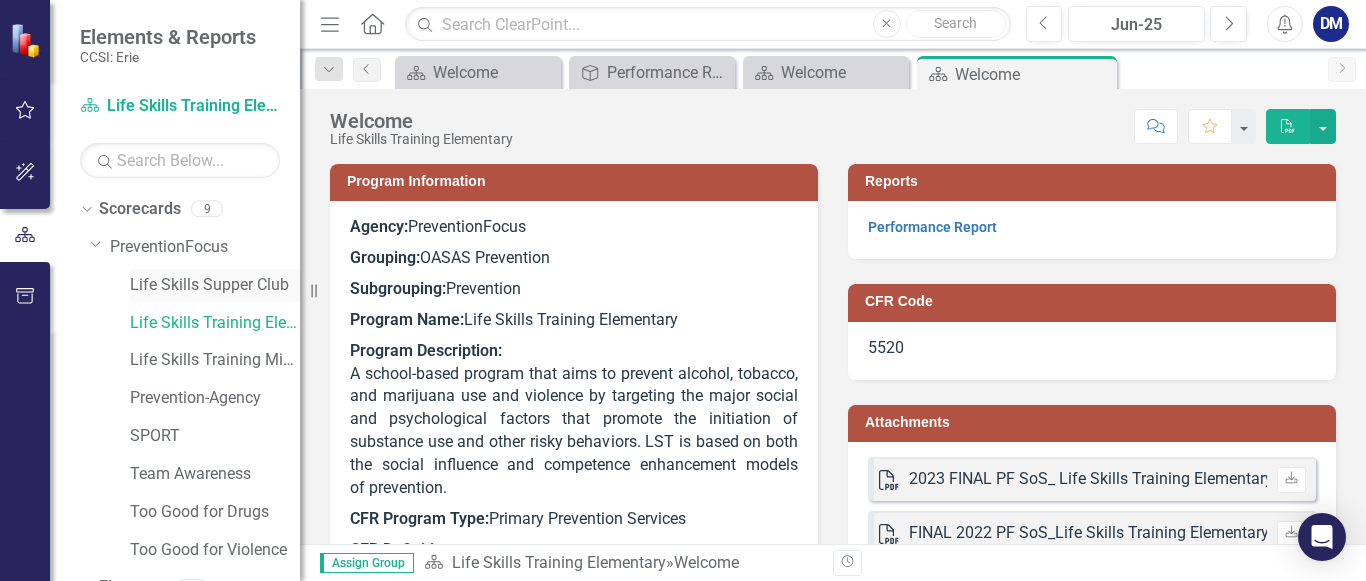 click on "Life Skills Supper Club" at bounding box center [215, 285] 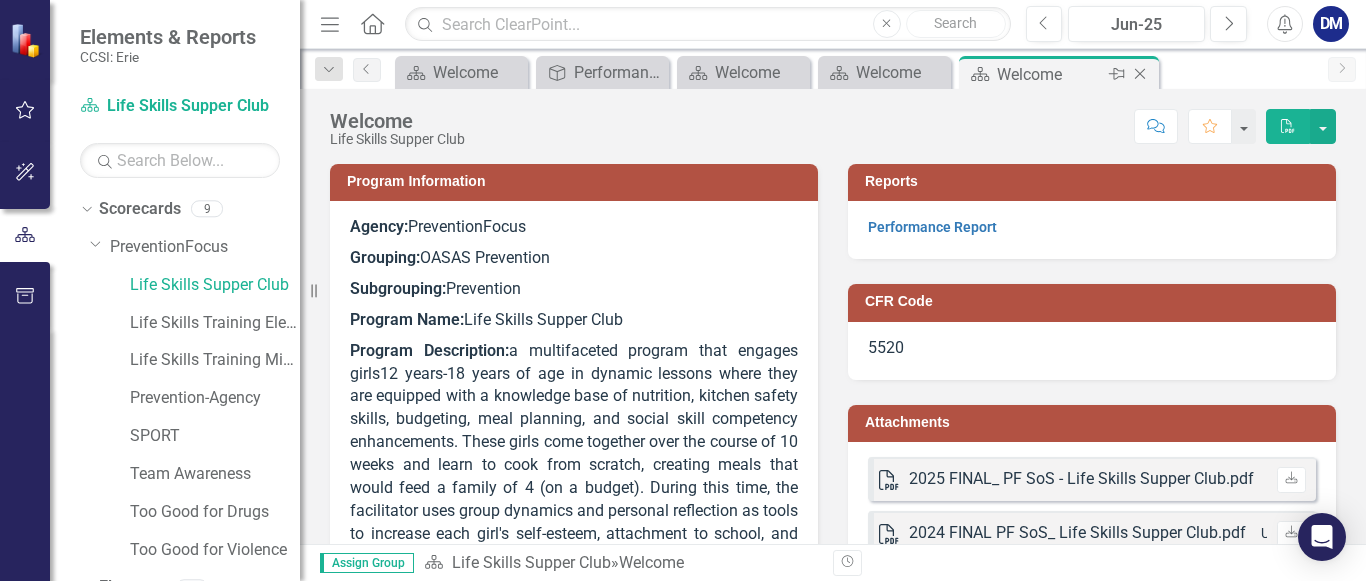 click on "Close" at bounding box center (1140, 74) 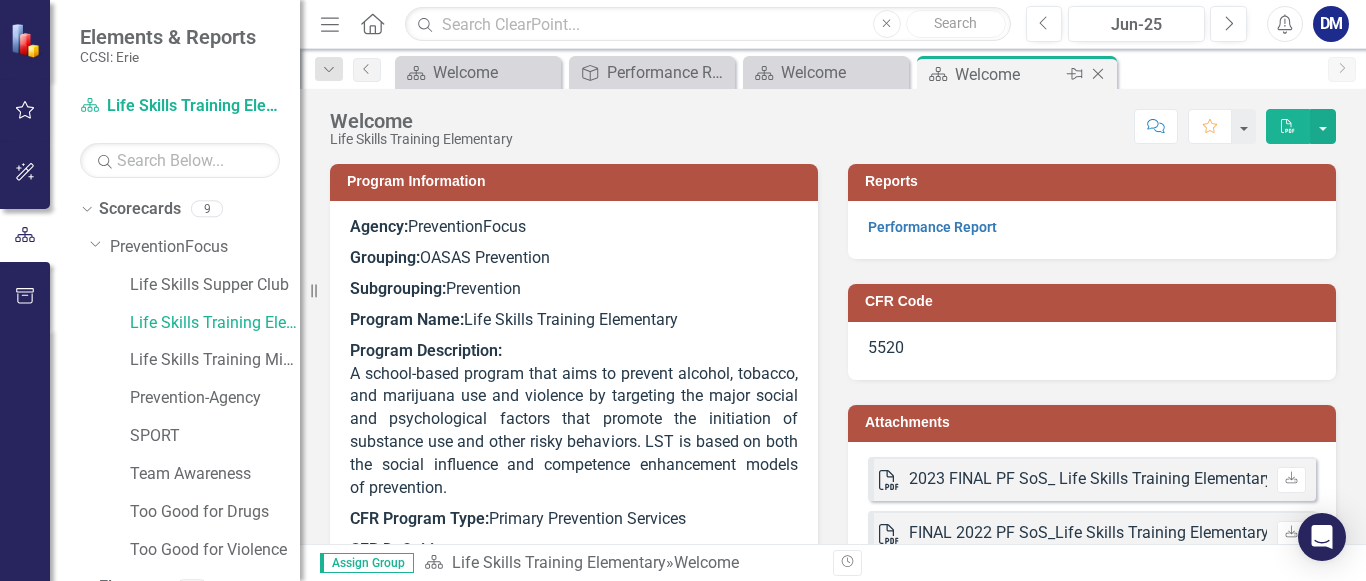 click on "Close" at bounding box center (1098, 74) 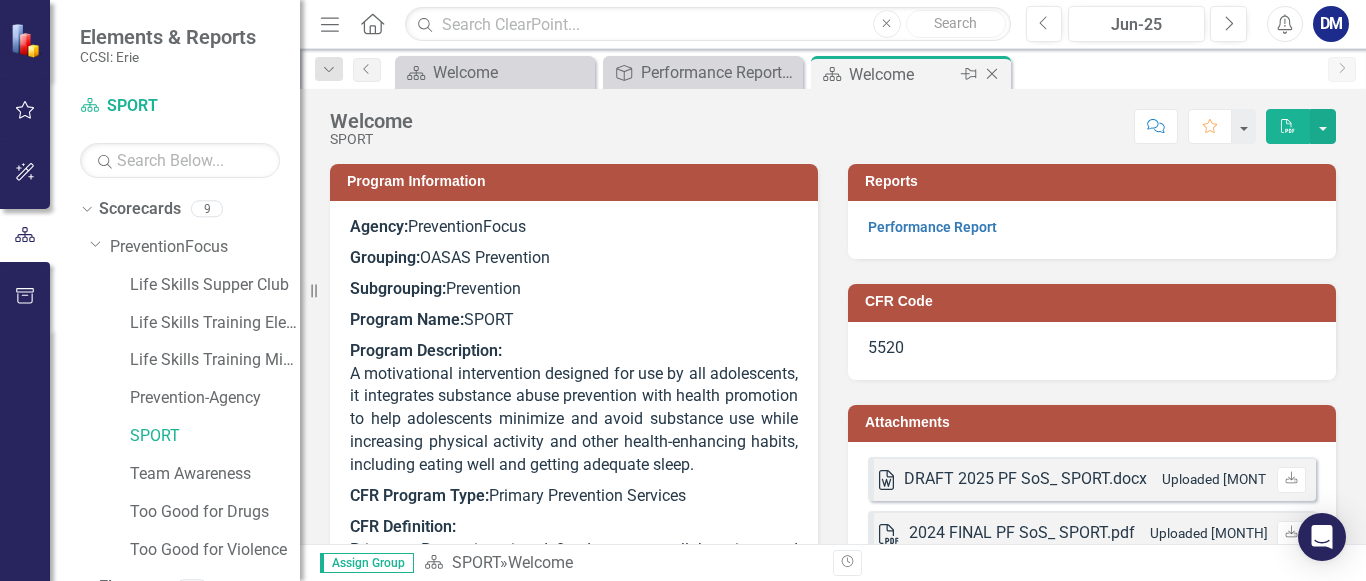 click on "Close" at bounding box center (992, 74) 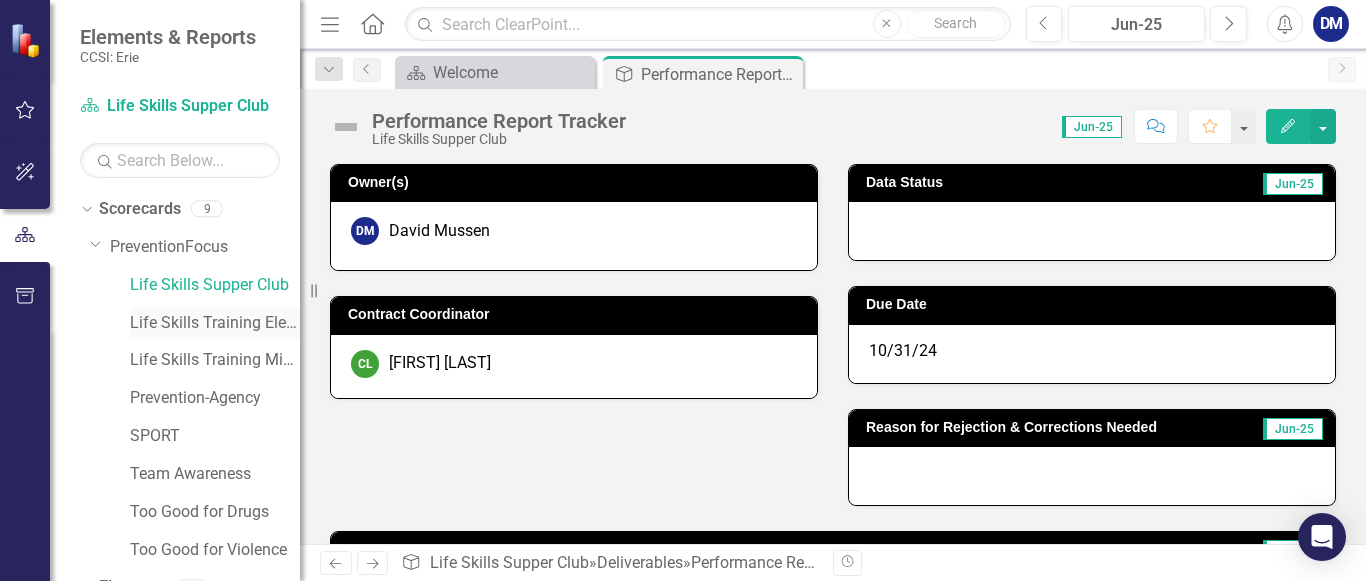 click on "Life Skills Training Elementary" at bounding box center [215, 323] 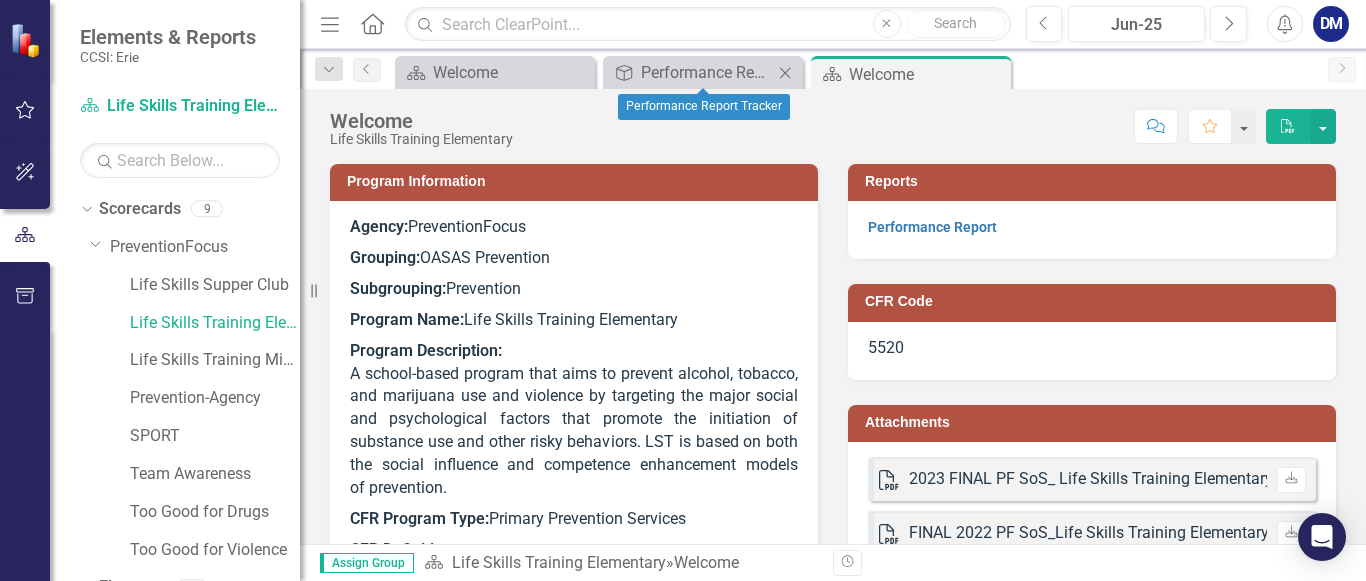 click on "Close" at bounding box center [785, 73] 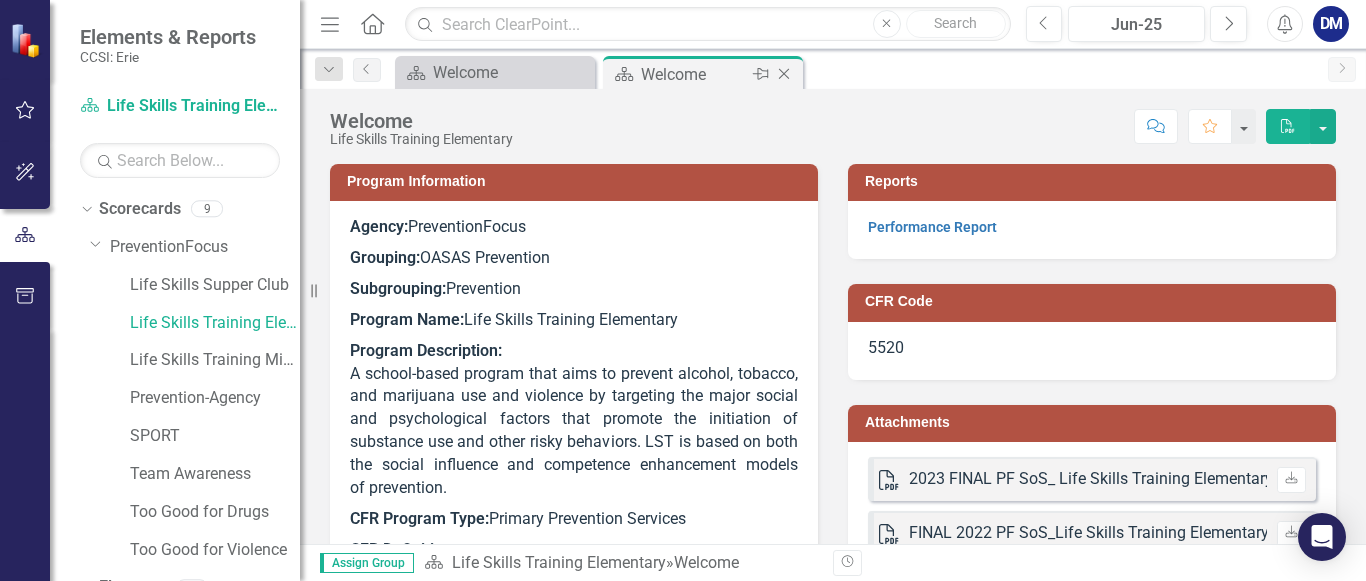click on "Close" at bounding box center (784, 74) 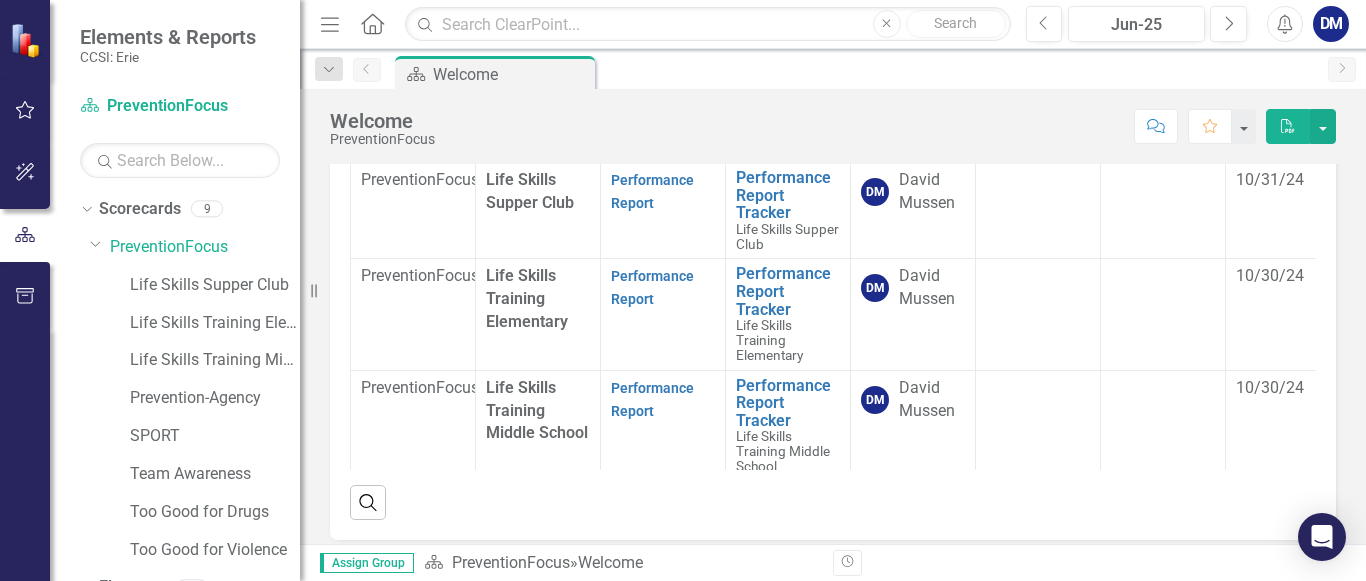 scroll, scrollTop: 273, scrollLeft: 0, axis: vertical 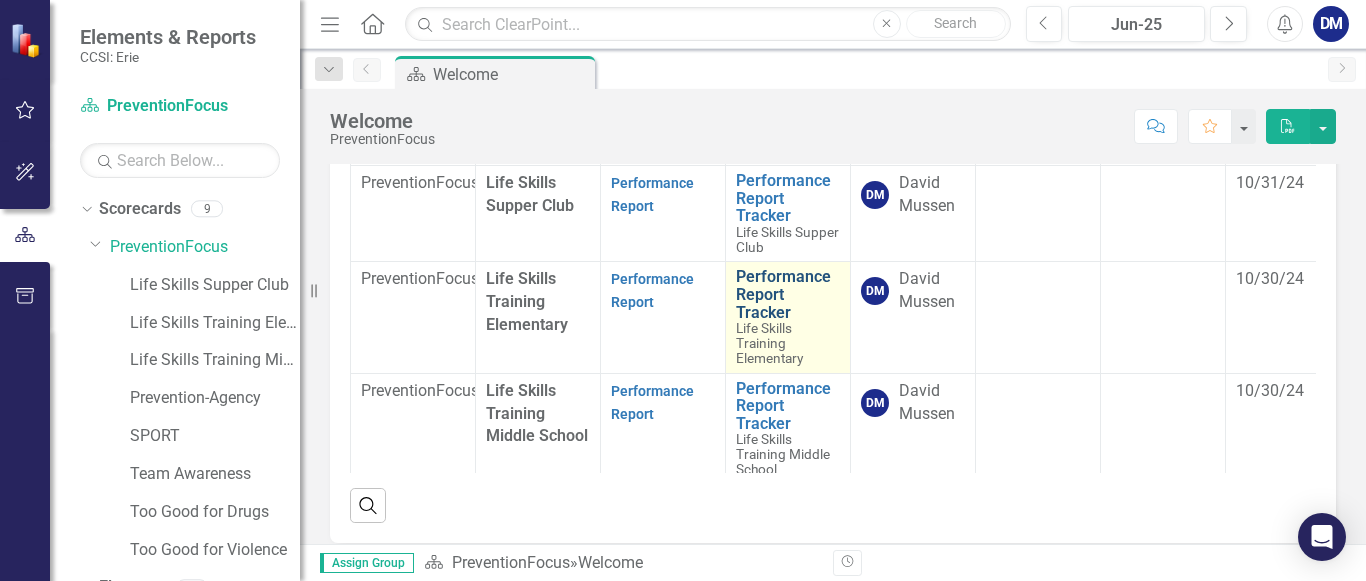 click on "Performance Report Tracker" at bounding box center [788, 294] 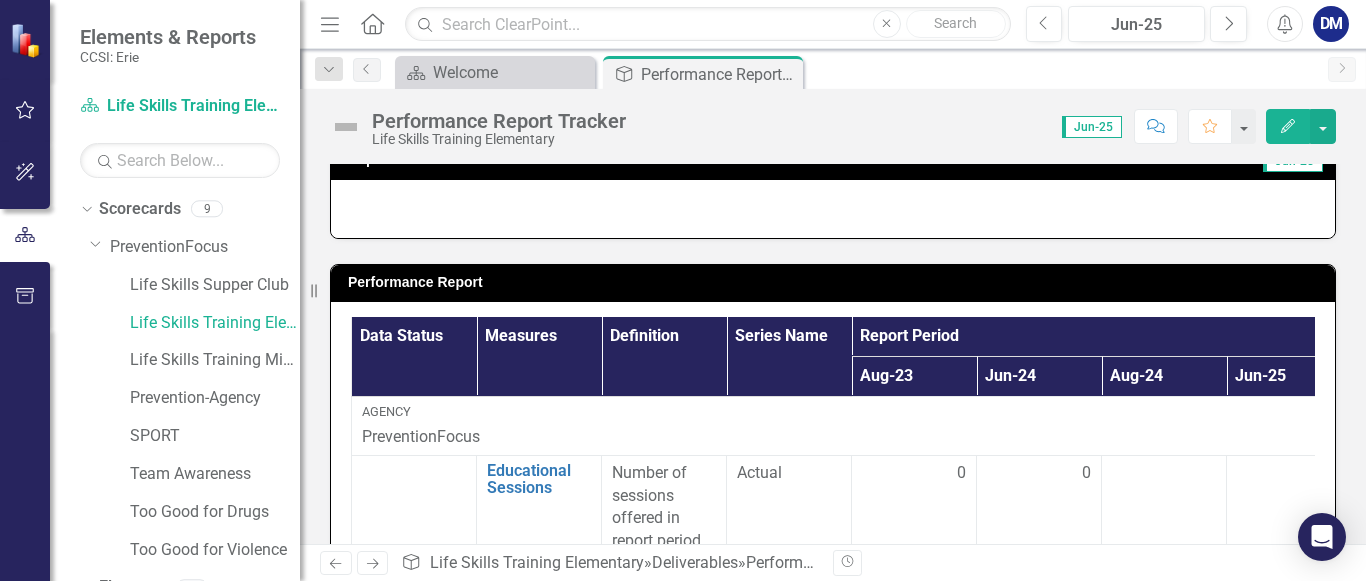 scroll, scrollTop: 555, scrollLeft: 0, axis: vertical 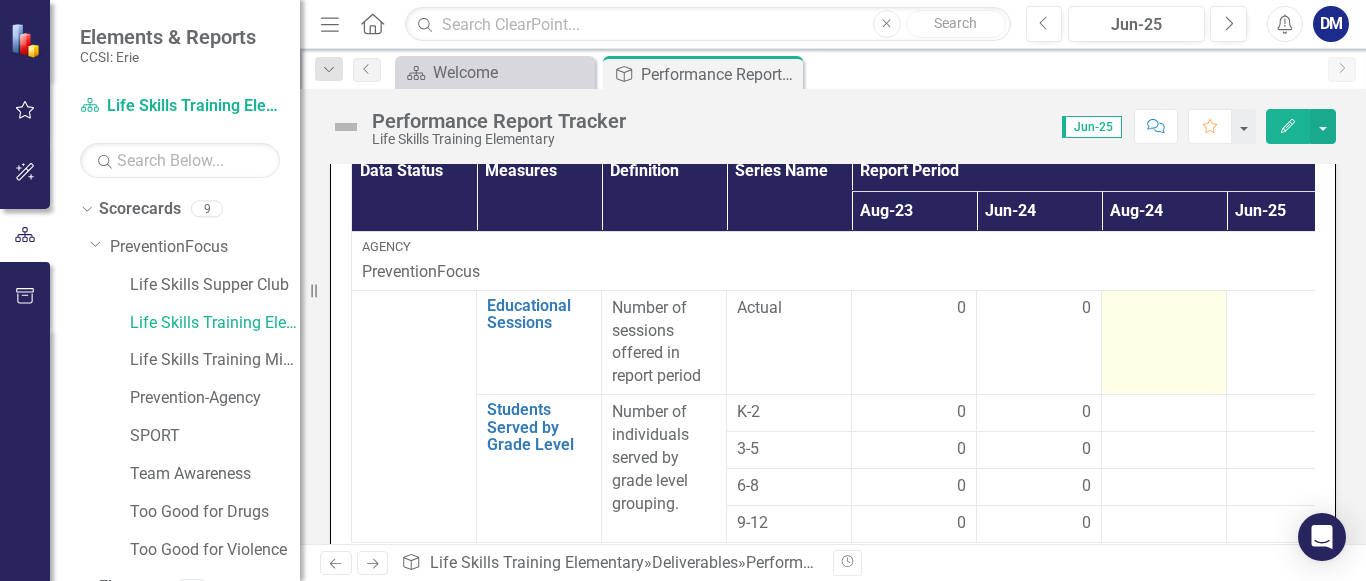 click at bounding box center (1164, 342) 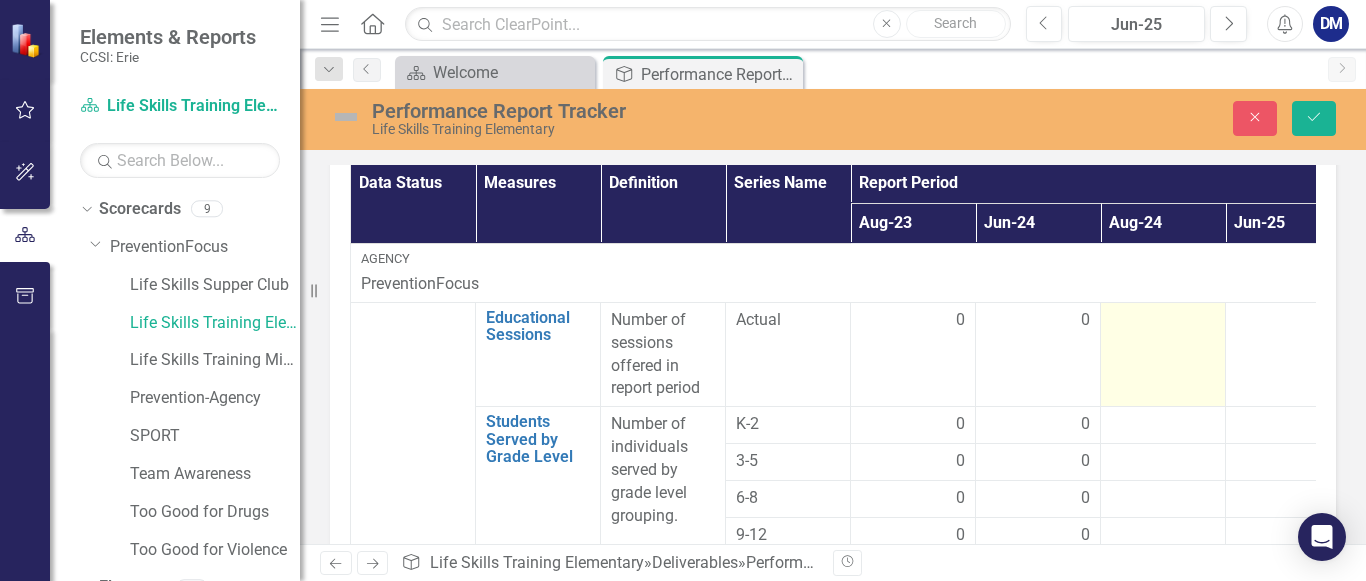 scroll, scrollTop: 566, scrollLeft: 0, axis: vertical 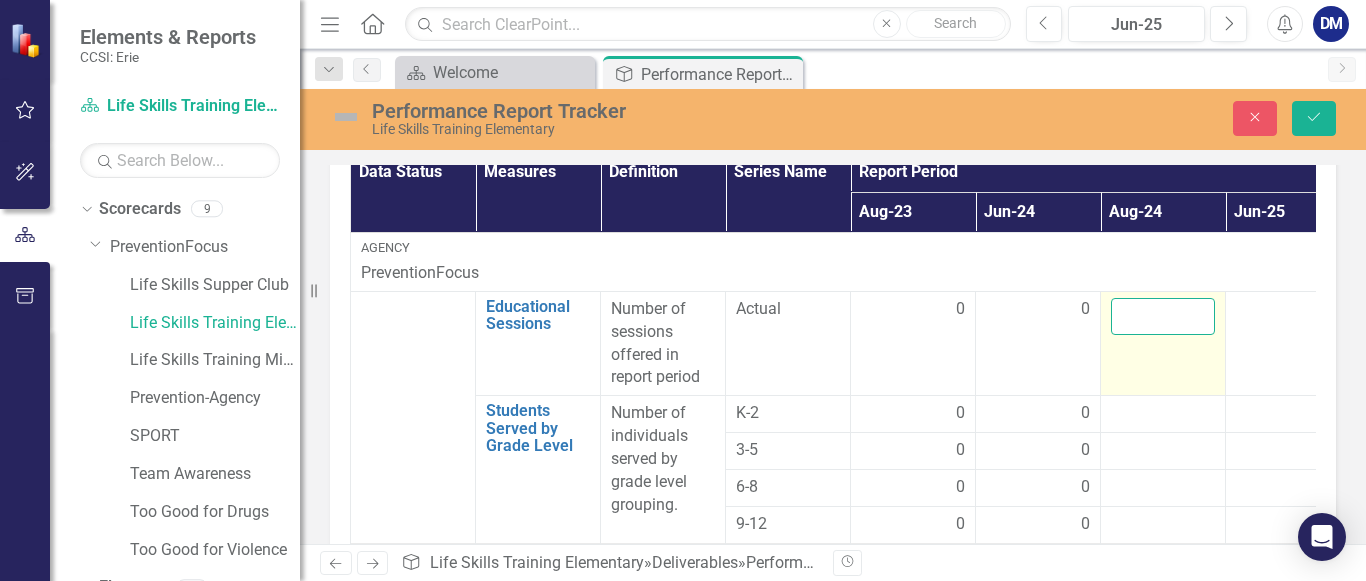 click at bounding box center [1163, 316] 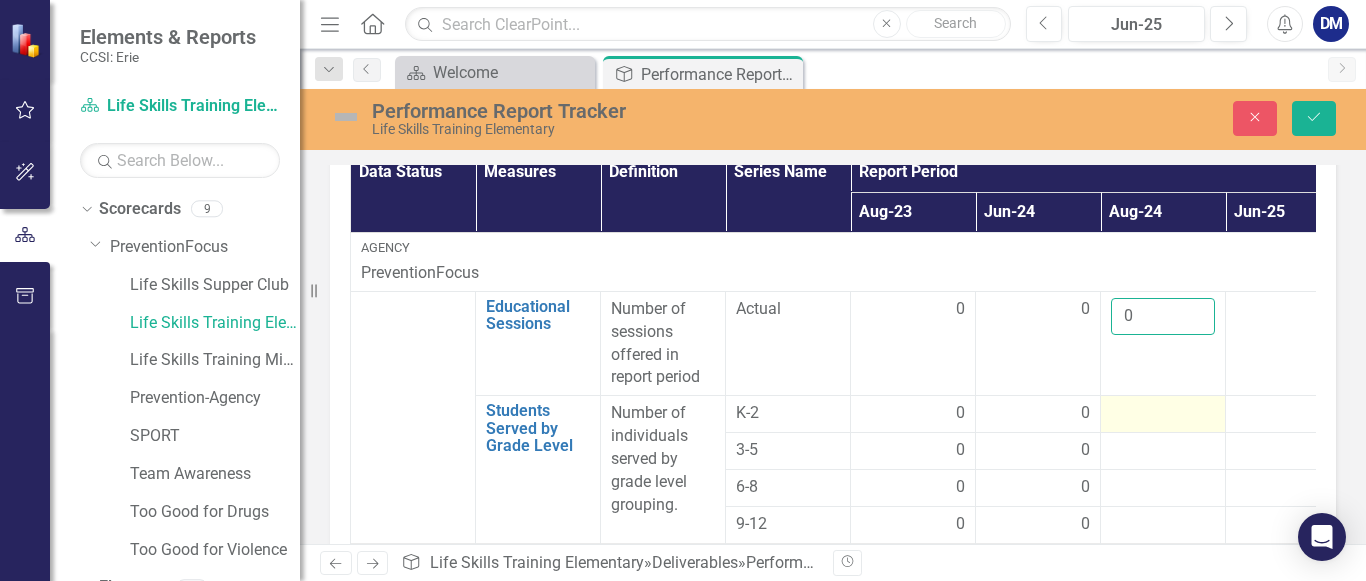type on "0" 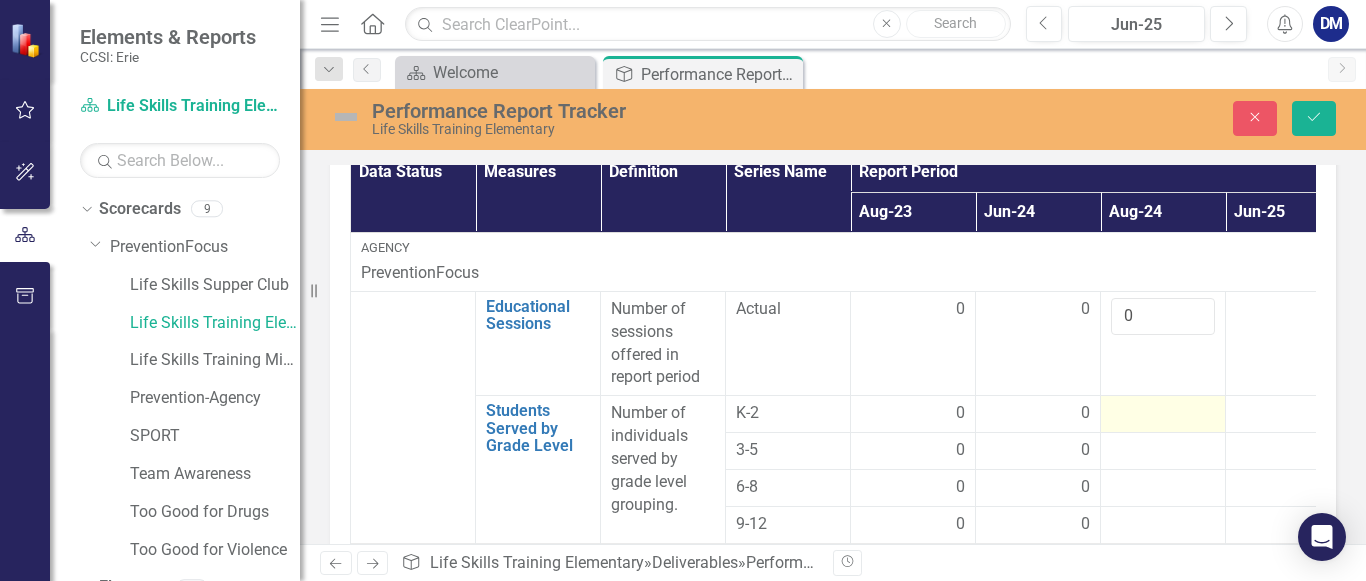click at bounding box center [913, 414] 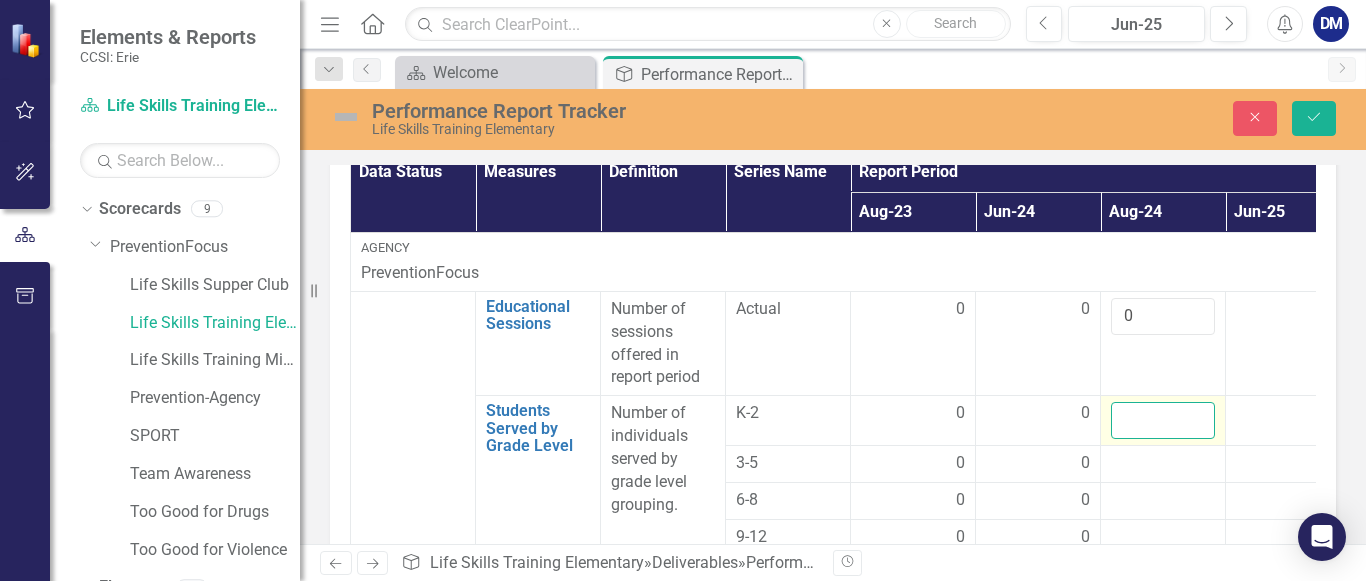 click at bounding box center [1163, 420] 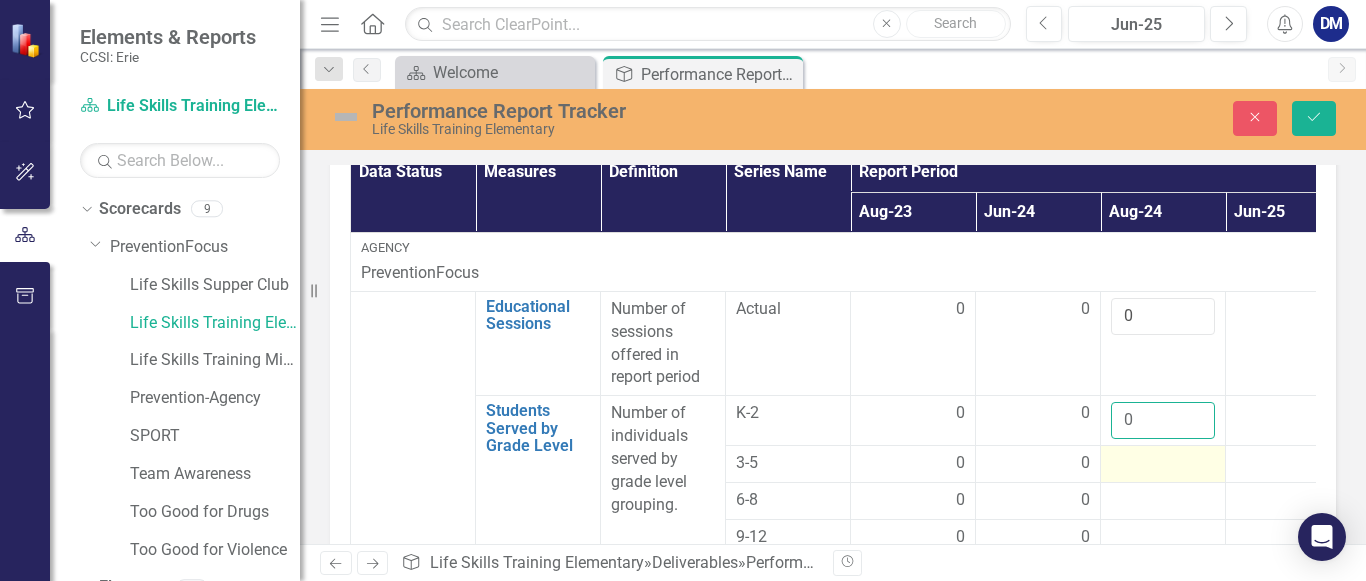 type on "0" 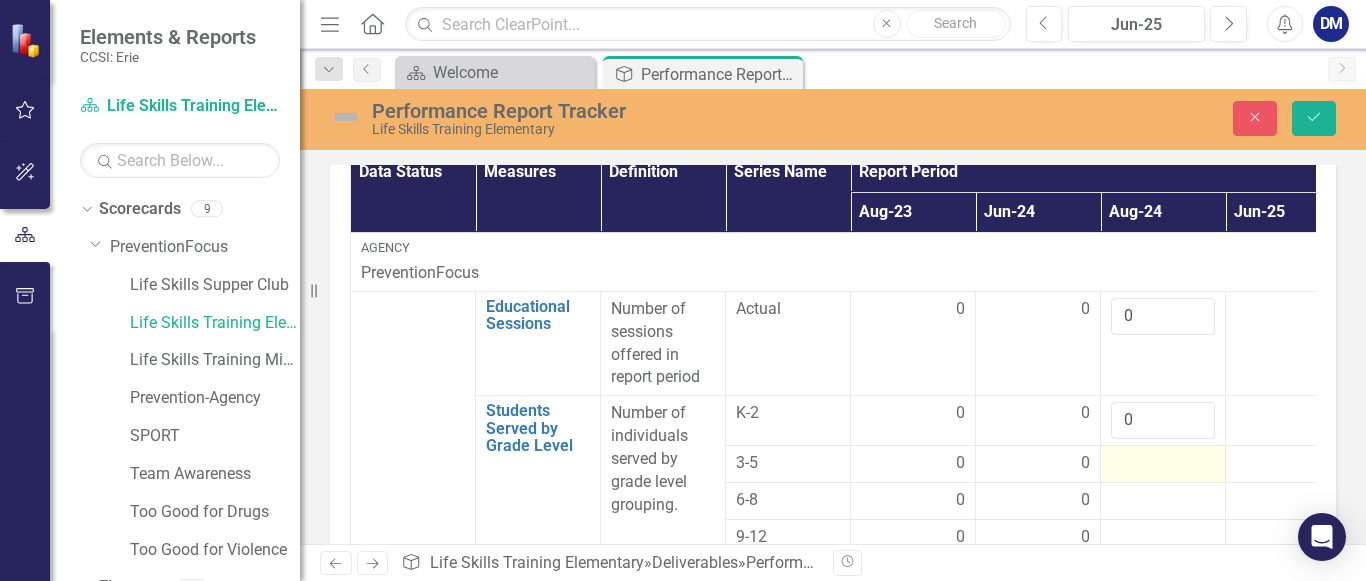 click at bounding box center (913, 464) 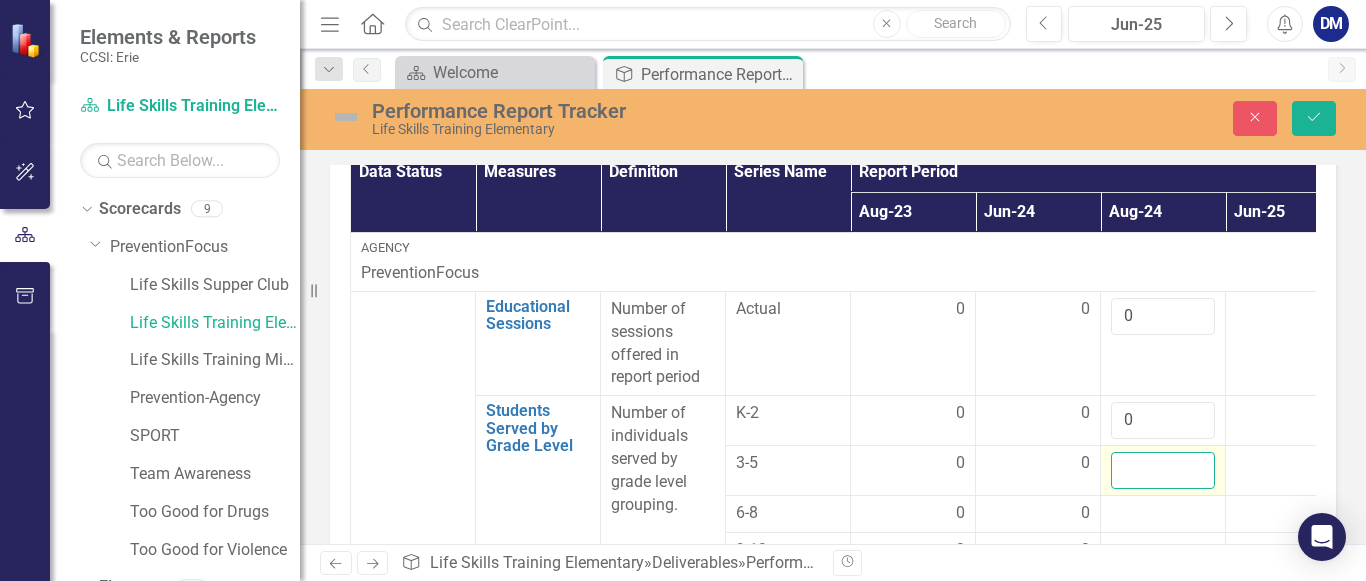 click at bounding box center [1163, 470] 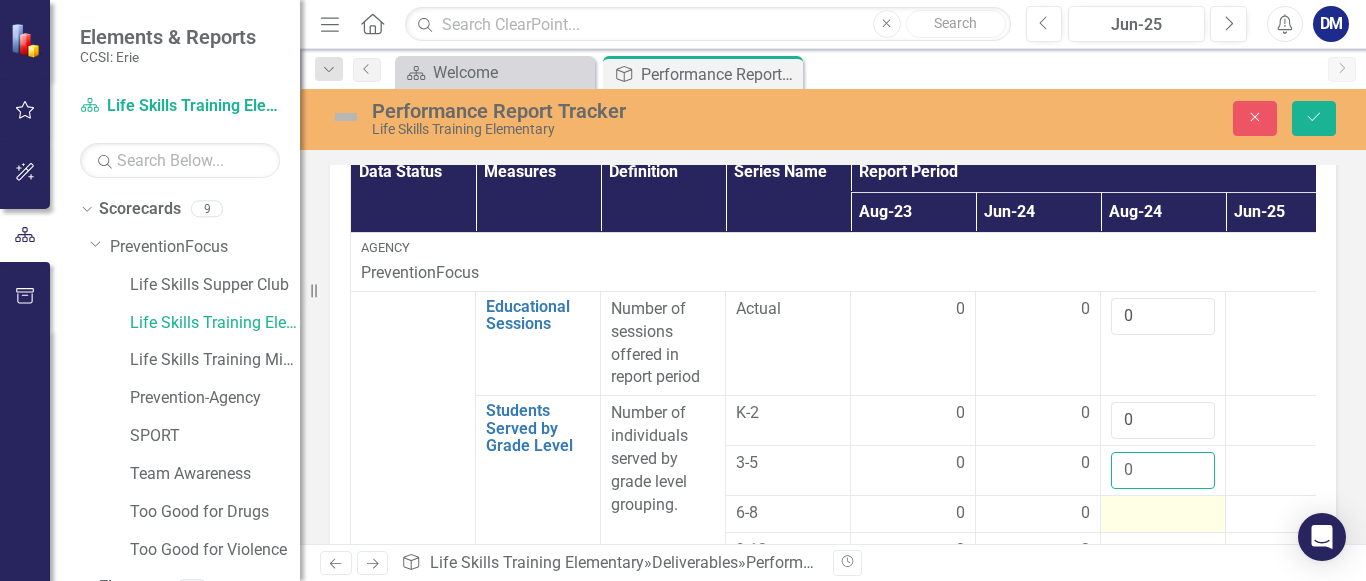 type on "0" 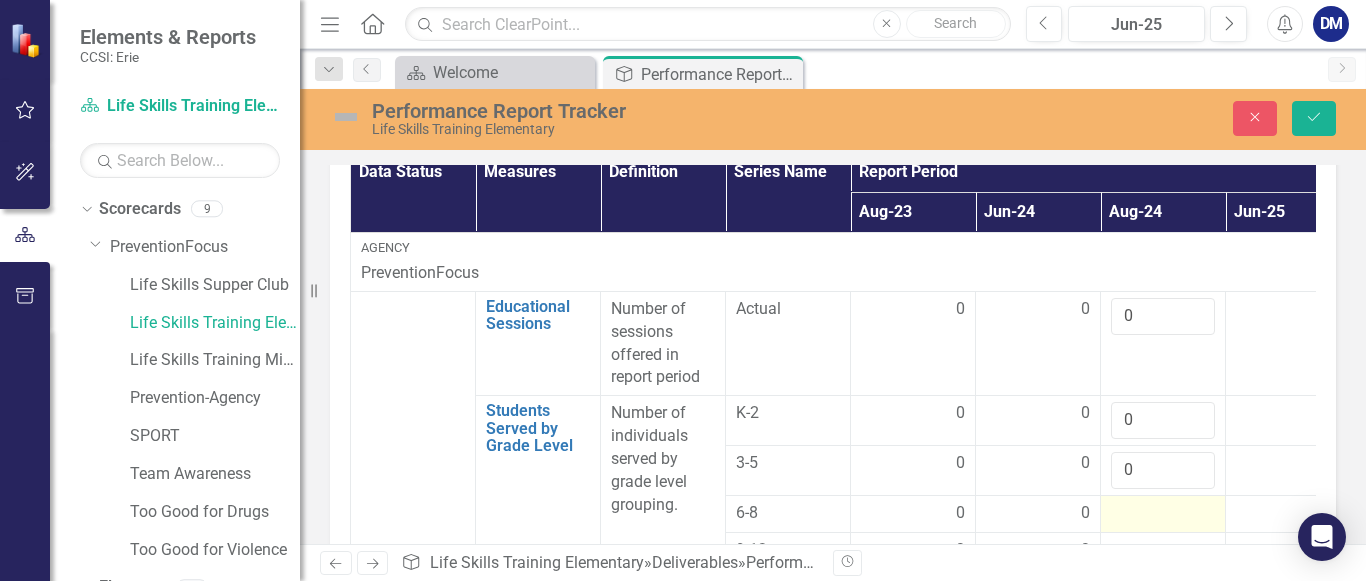 click at bounding box center (913, 514) 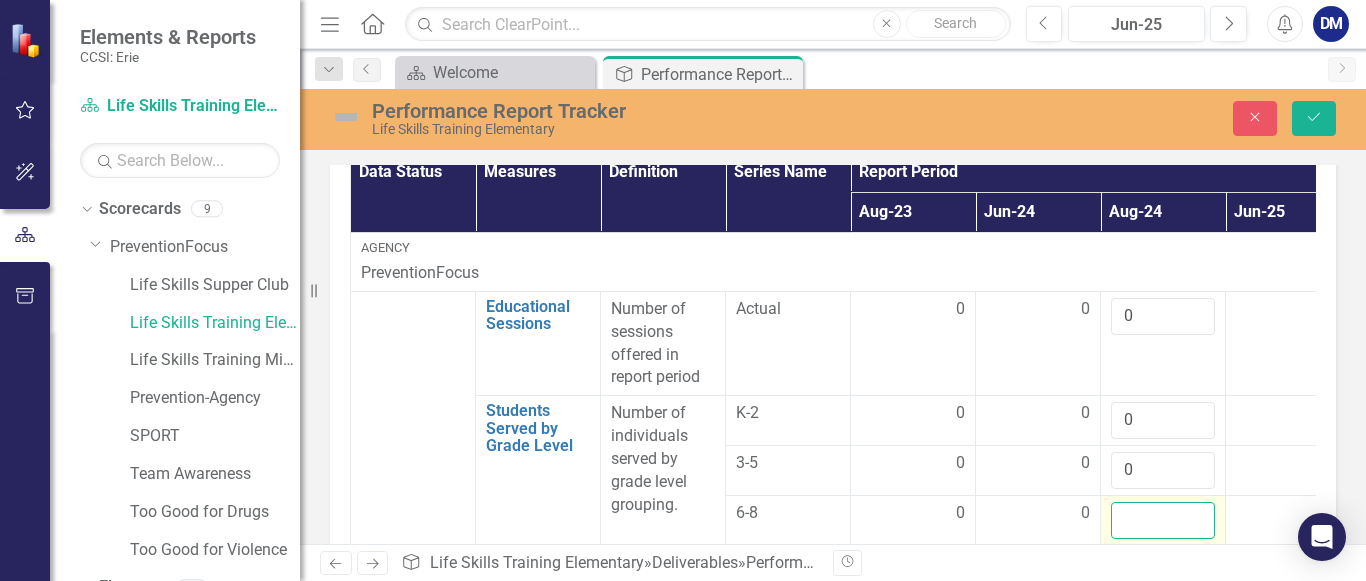 click at bounding box center [1163, 520] 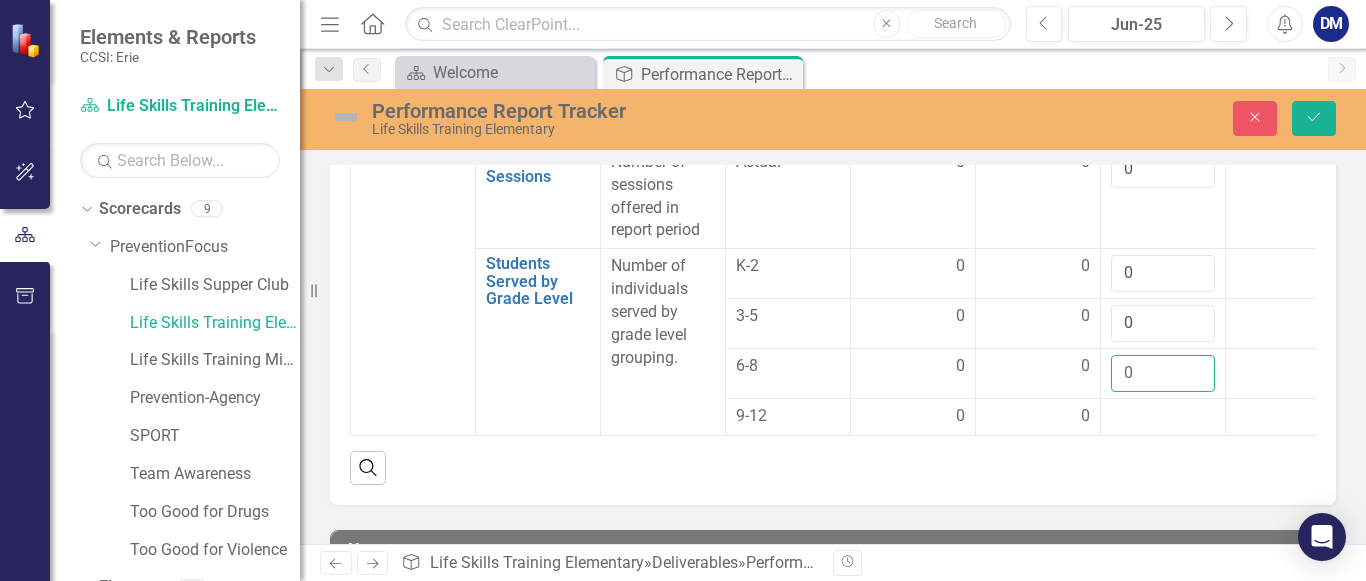 scroll, scrollTop: 714, scrollLeft: 0, axis: vertical 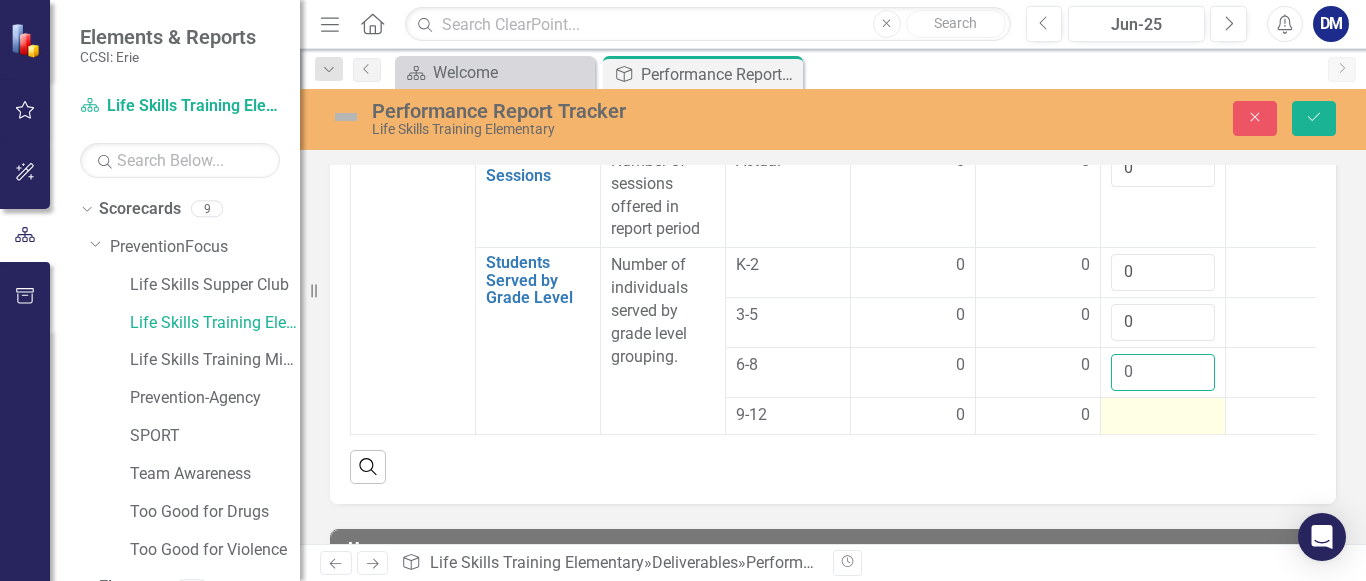 type on "0" 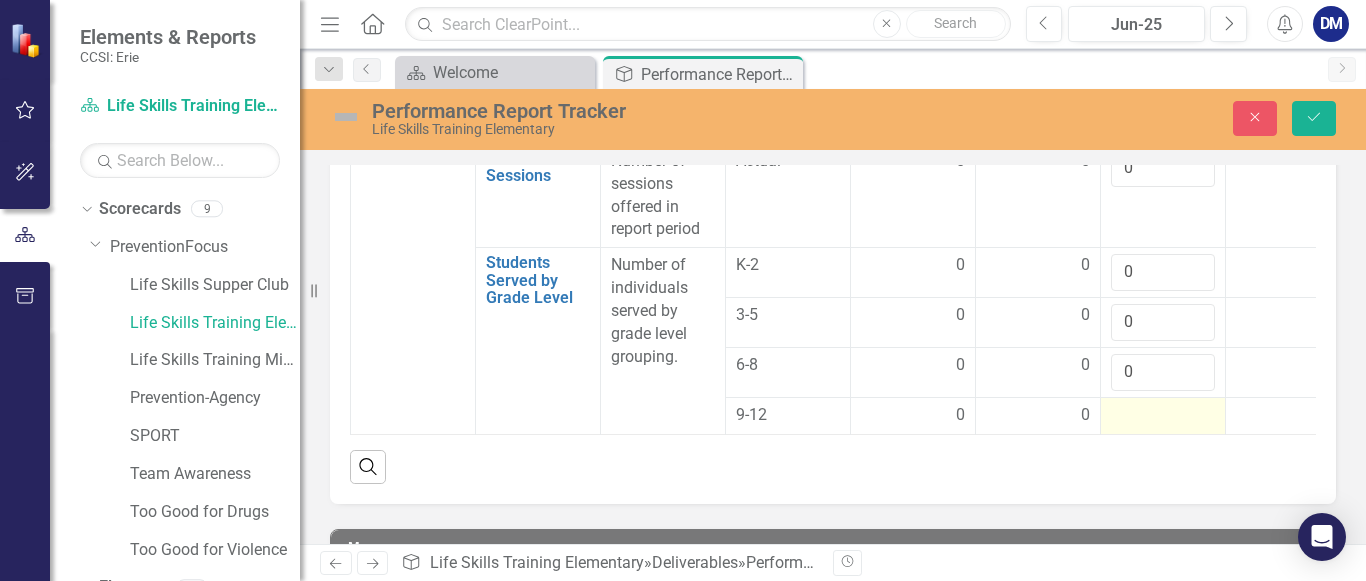 click at bounding box center [913, 416] 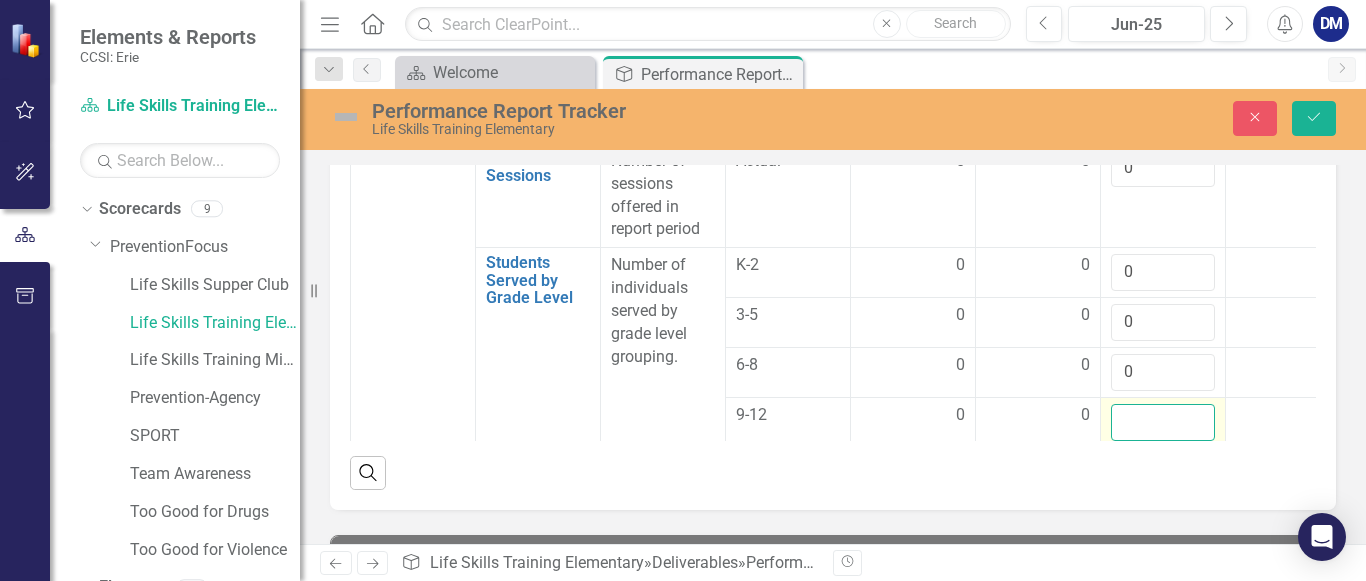 click at bounding box center [1163, 422] 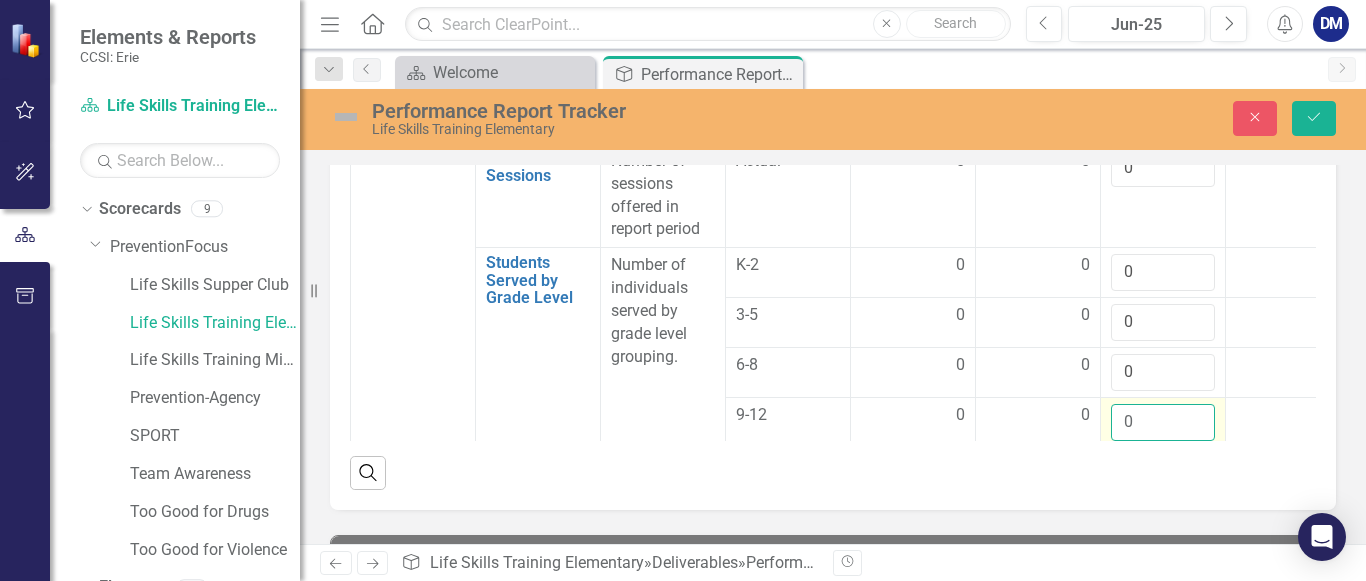 scroll, scrollTop: 5, scrollLeft: 0, axis: vertical 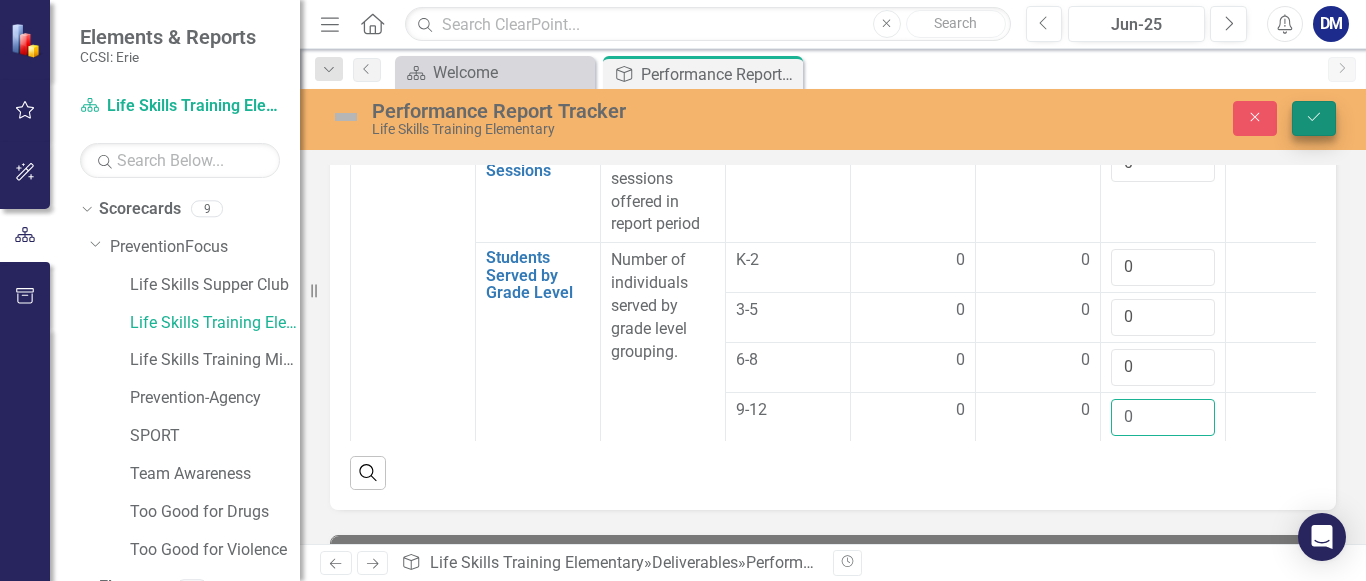 type on "0" 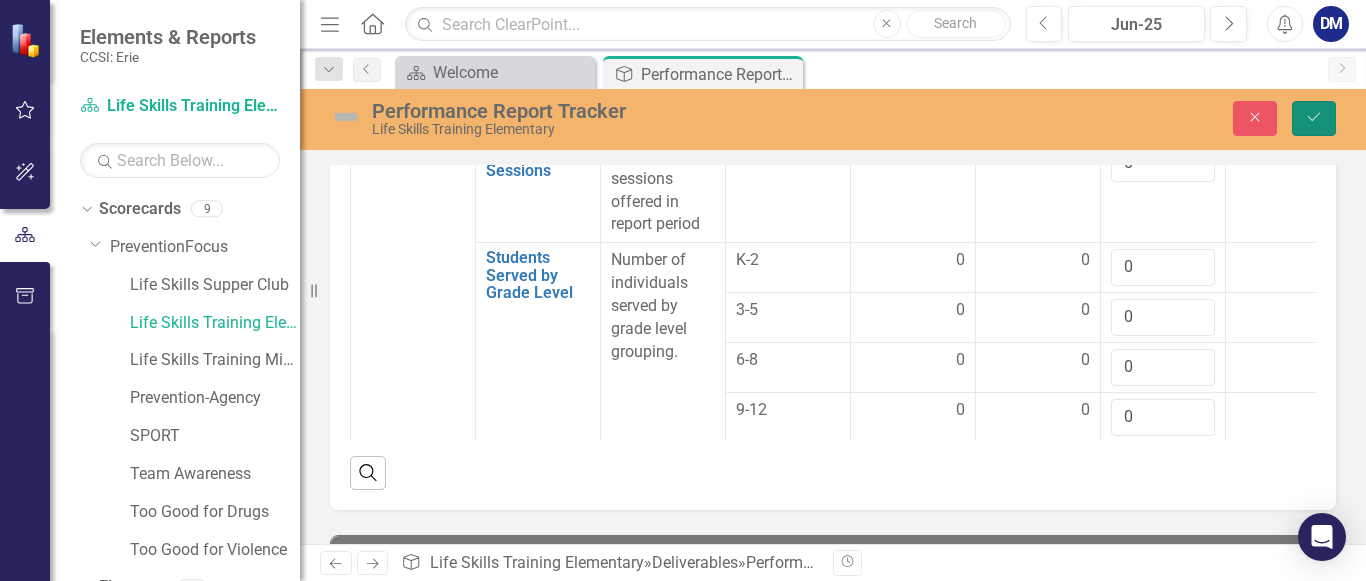 click on "Save" at bounding box center [1314, 118] 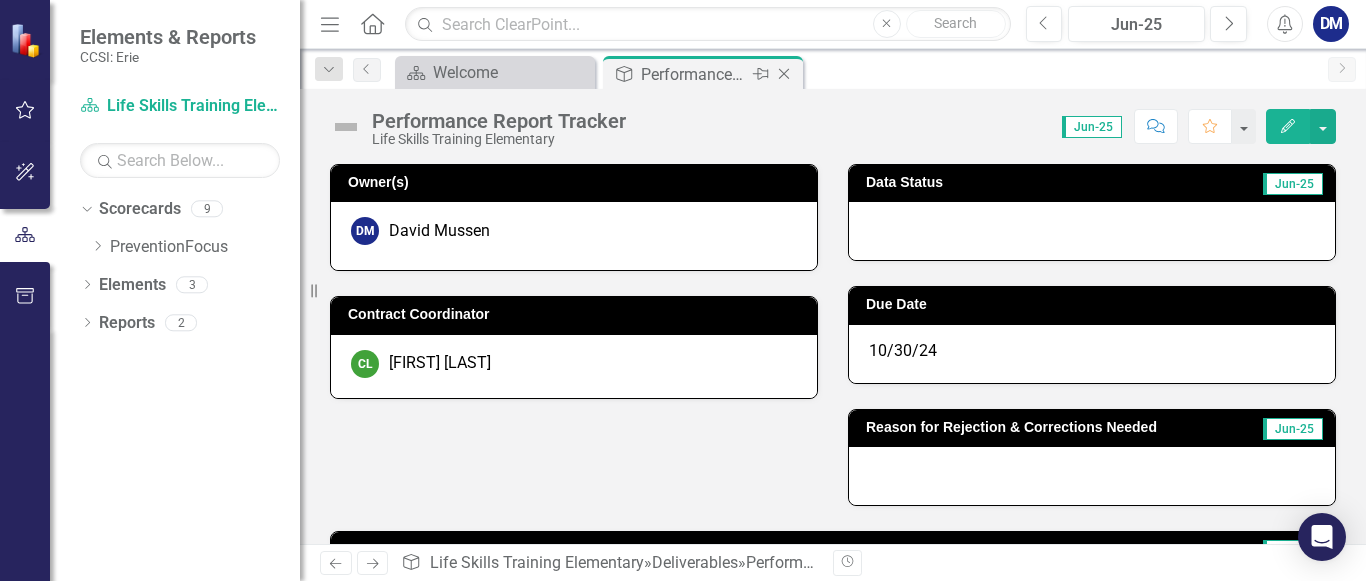 click at bounding box center (784, 74) 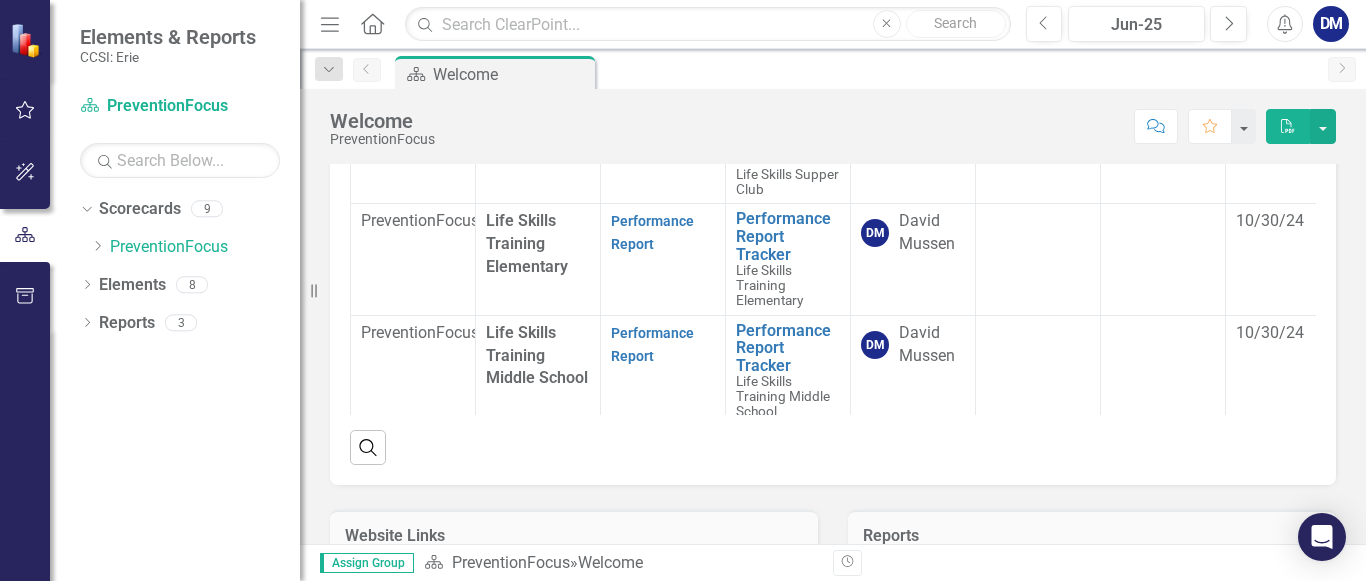 scroll, scrollTop: 344, scrollLeft: 0, axis: vertical 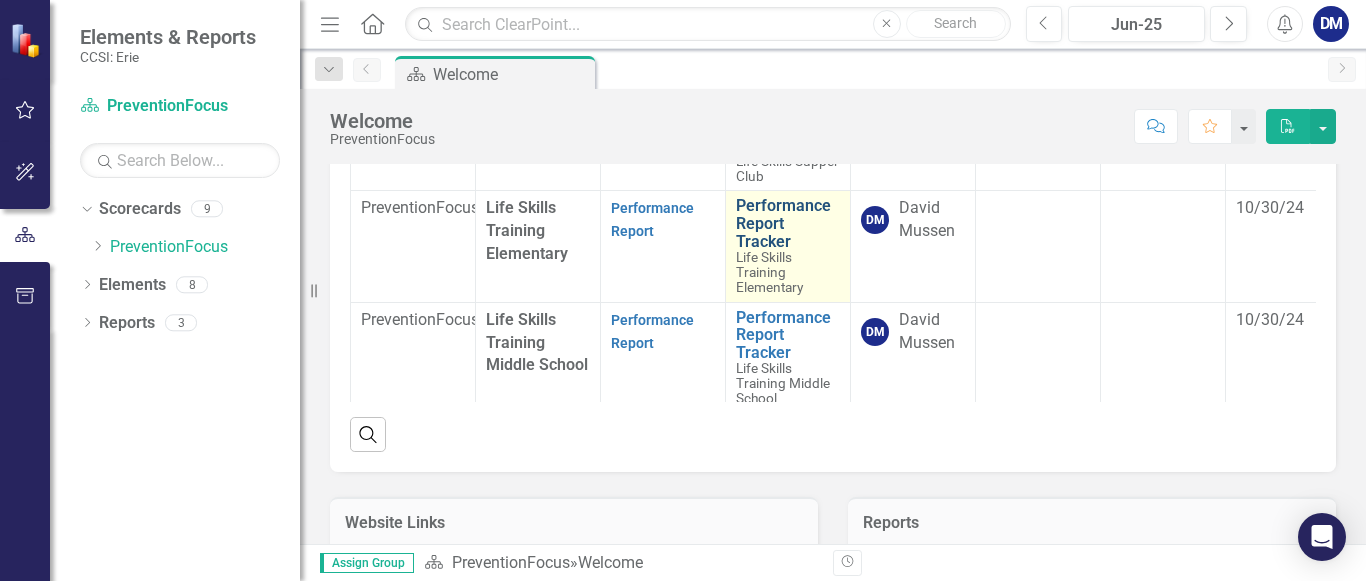click on "Performance Report Tracker" at bounding box center (788, 223) 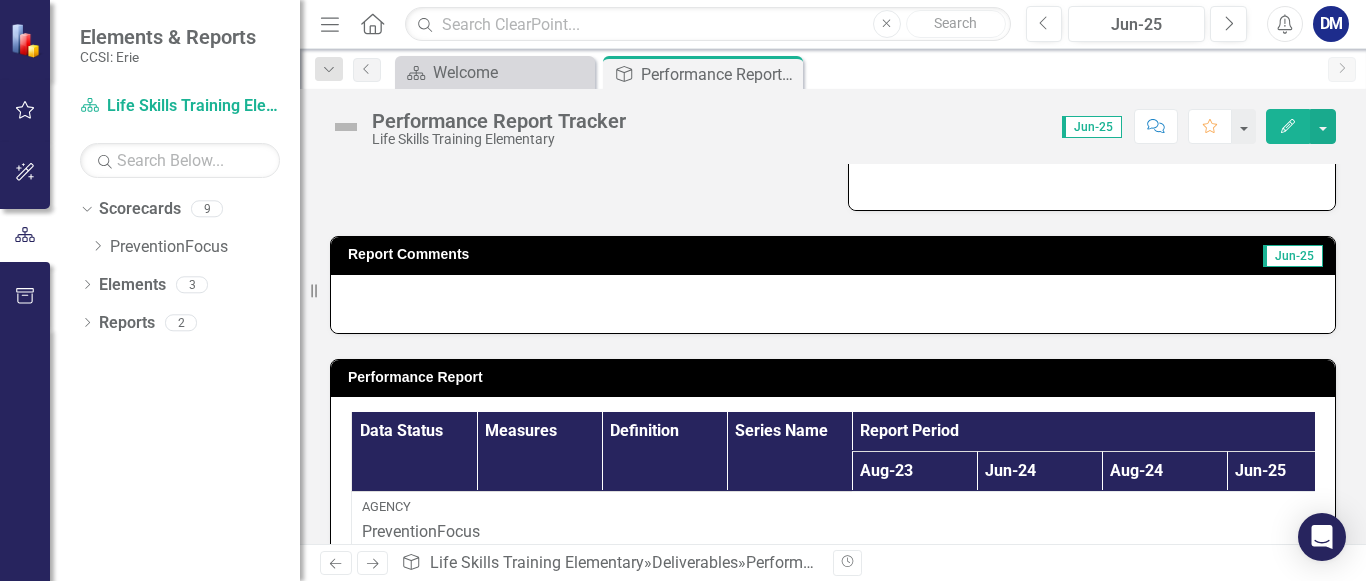 scroll, scrollTop: 296, scrollLeft: 0, axis: vertical 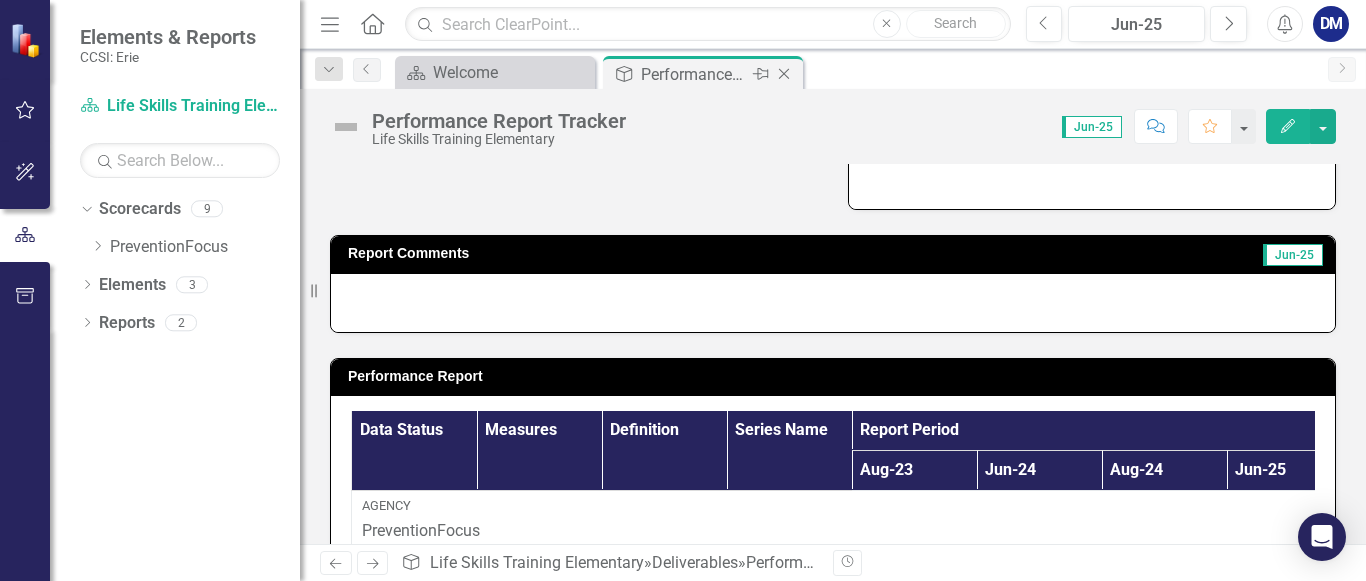 click on "Close" at bounding box center [784, 74] 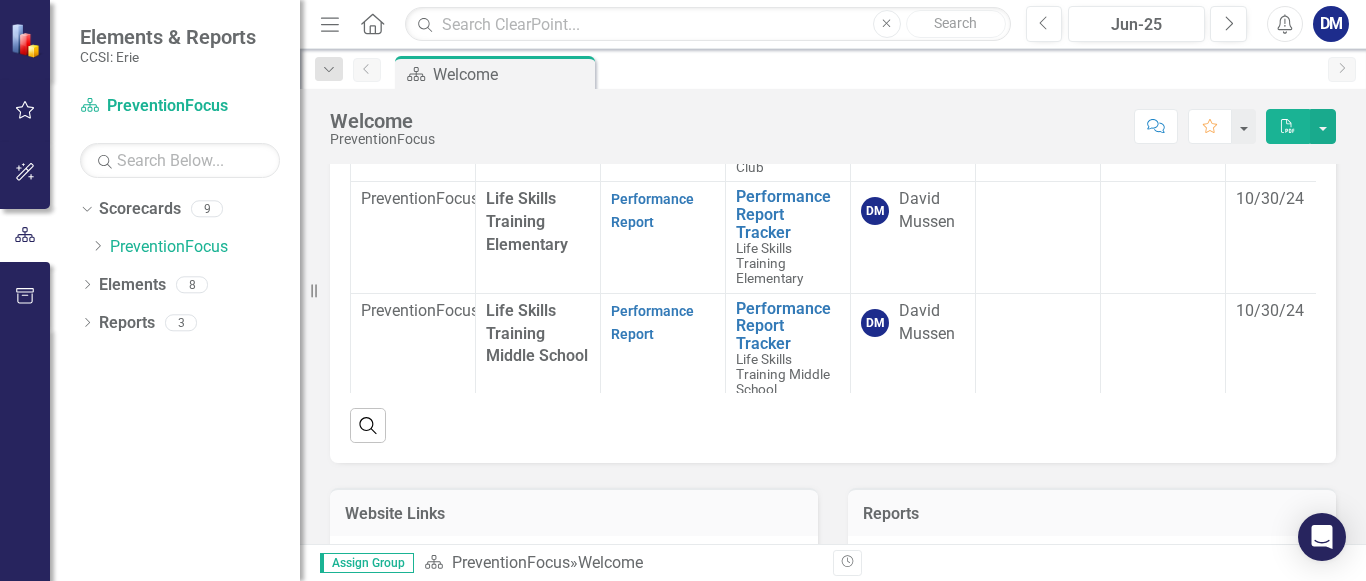 scroll, scrollTop: 349, scrollLeft: 0, axis: vertical 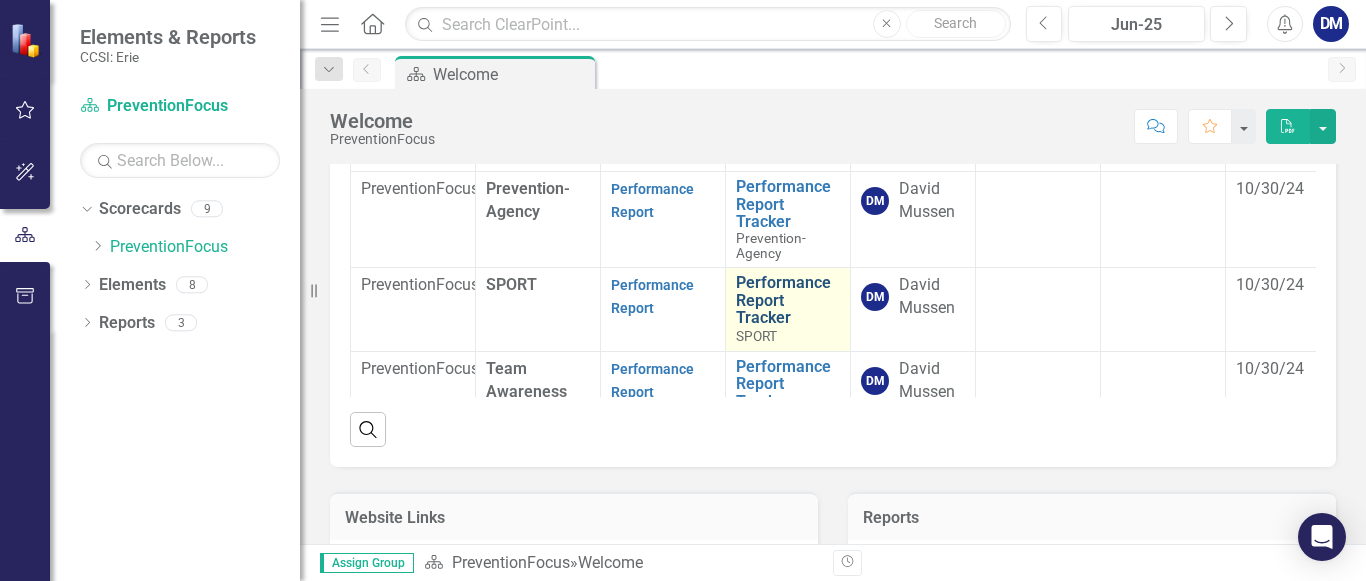 click on "Performance Report Tracker" at bounding box center [788, 300] 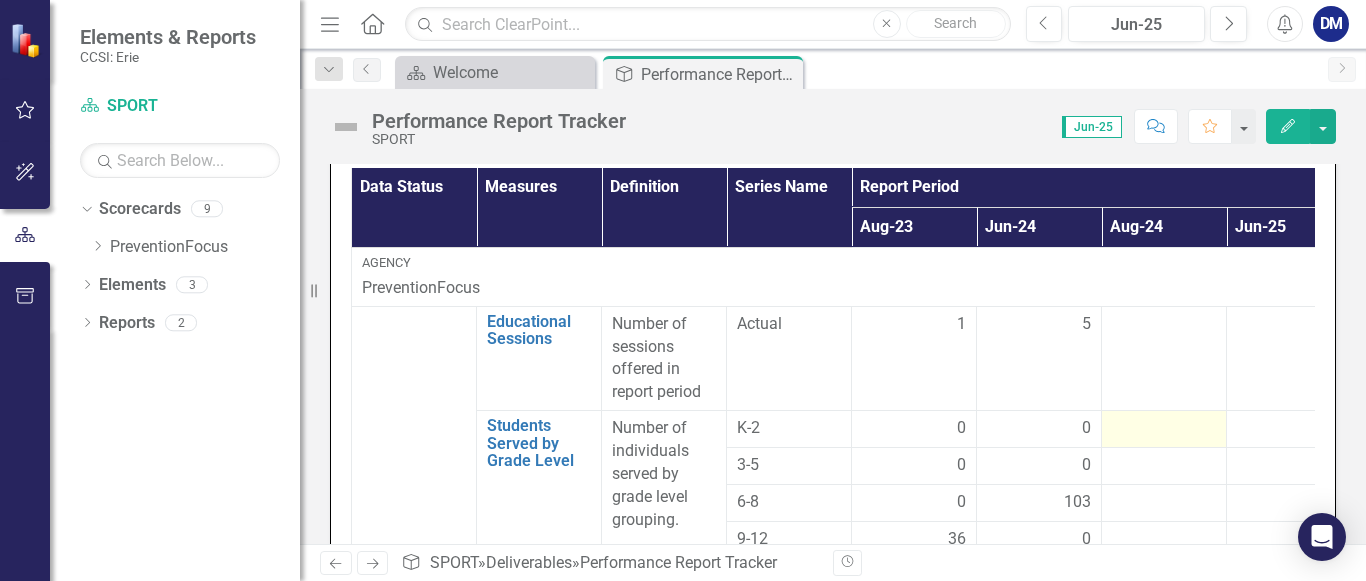 scroll, scrollTop: 535, scrollLeft: 0, axis: vertical 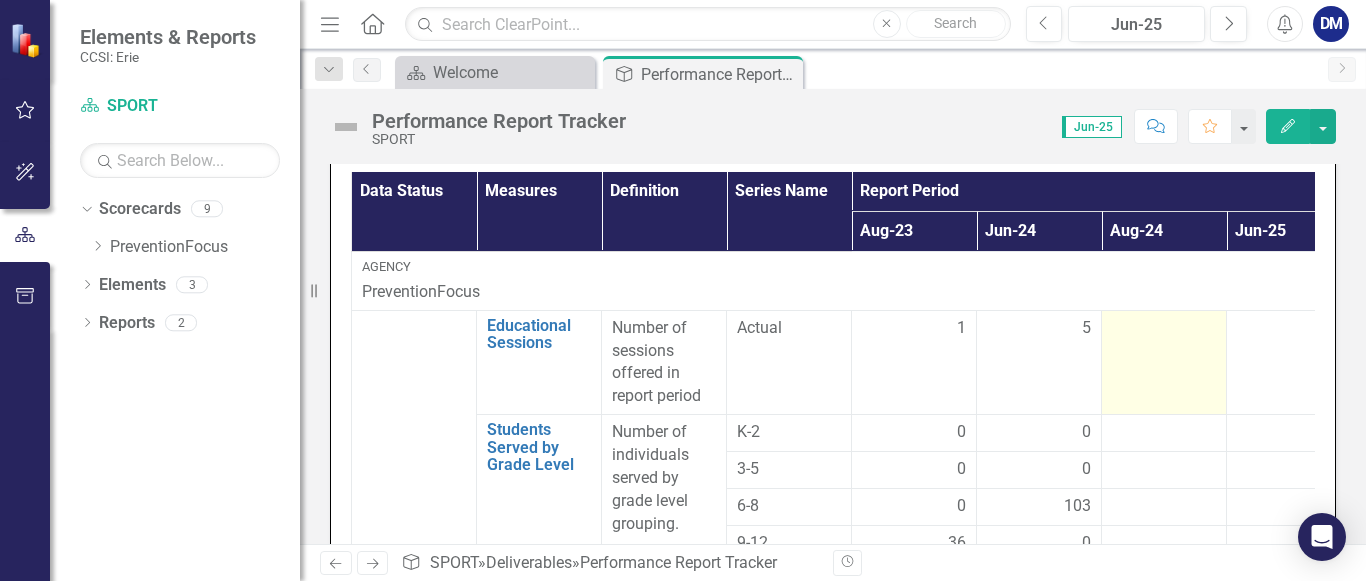 click at bounding box center (1164, 362) 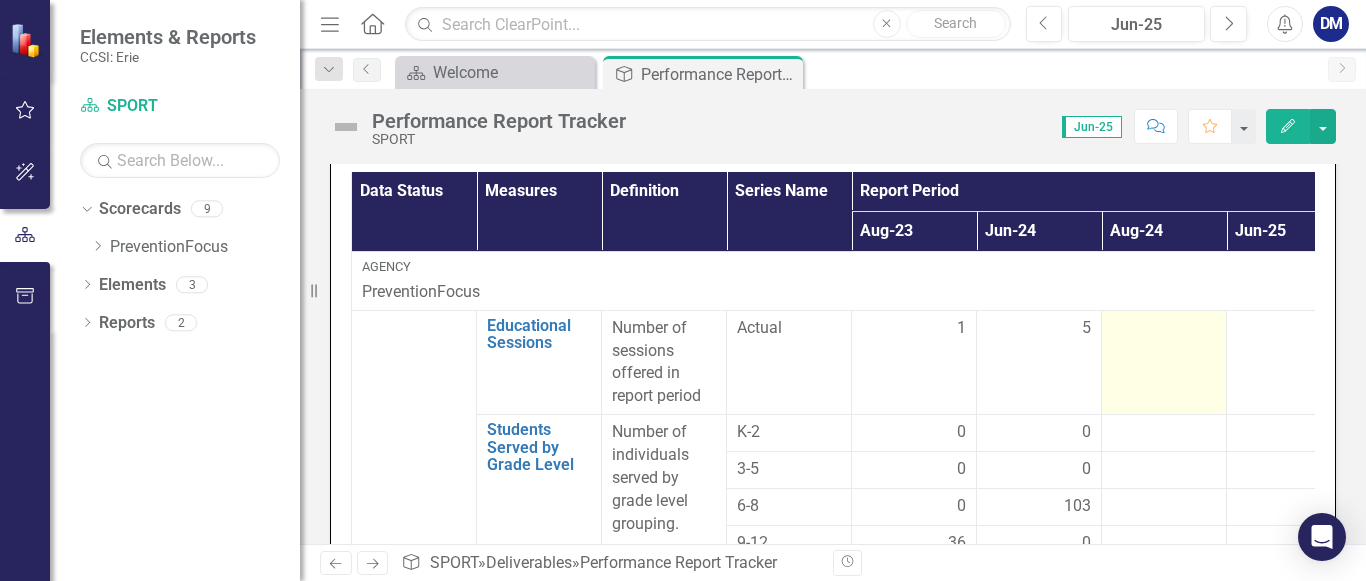 click at bounding box center [1164, 362] 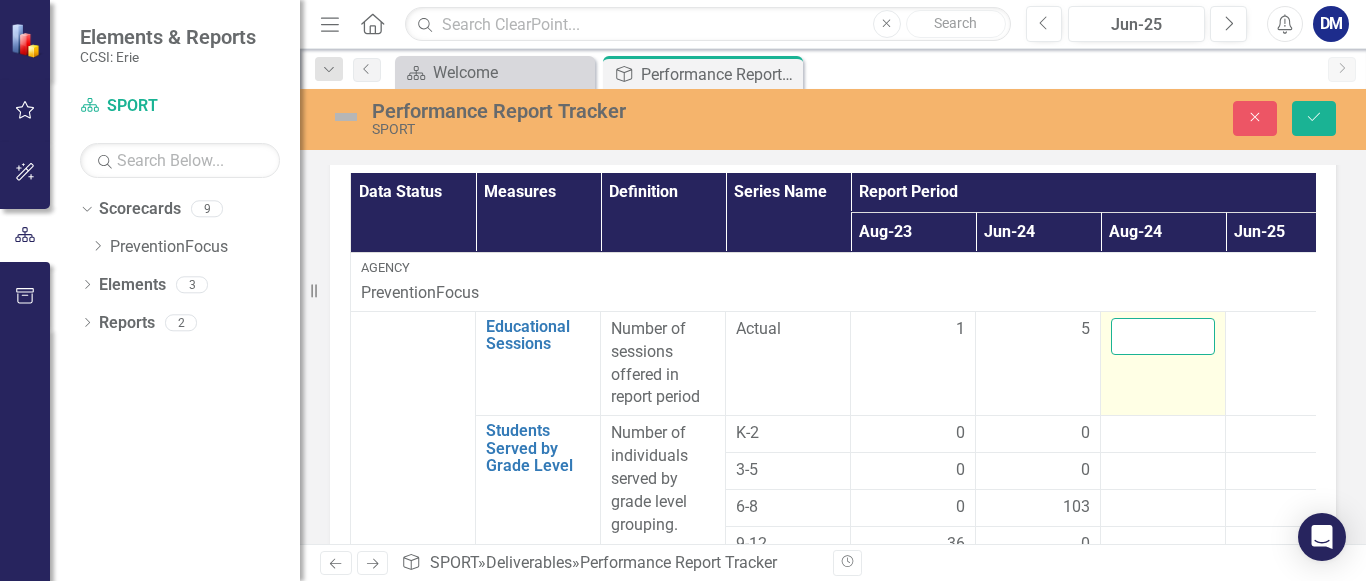 click at bounding box center [1163, 336] 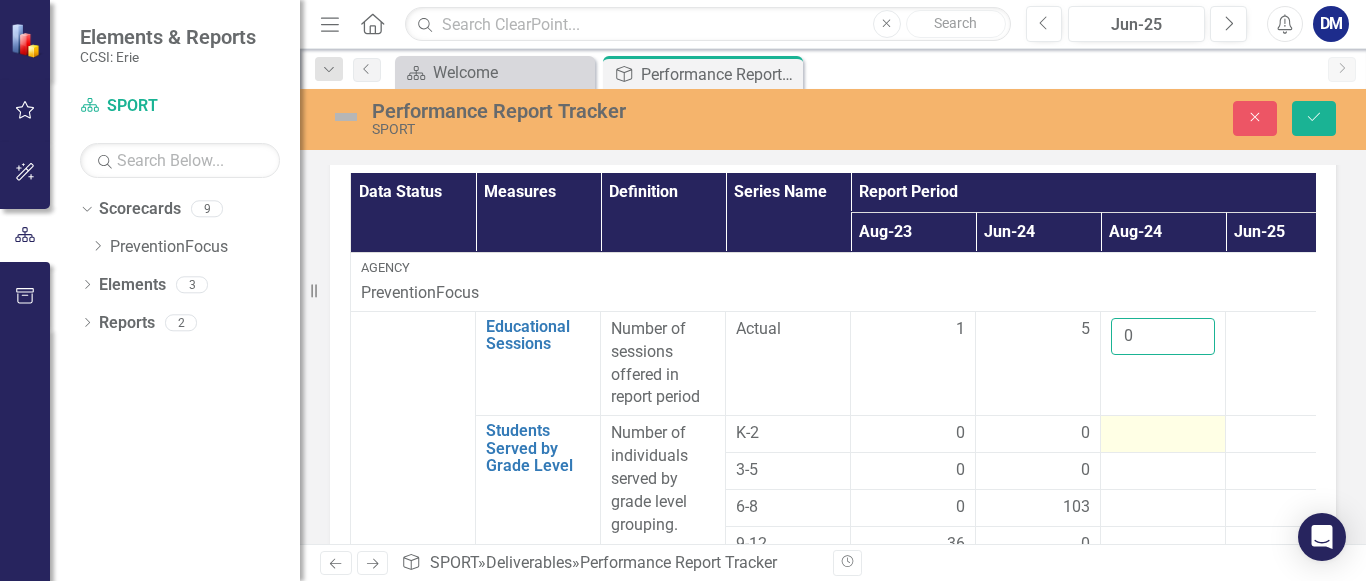 type on "0" 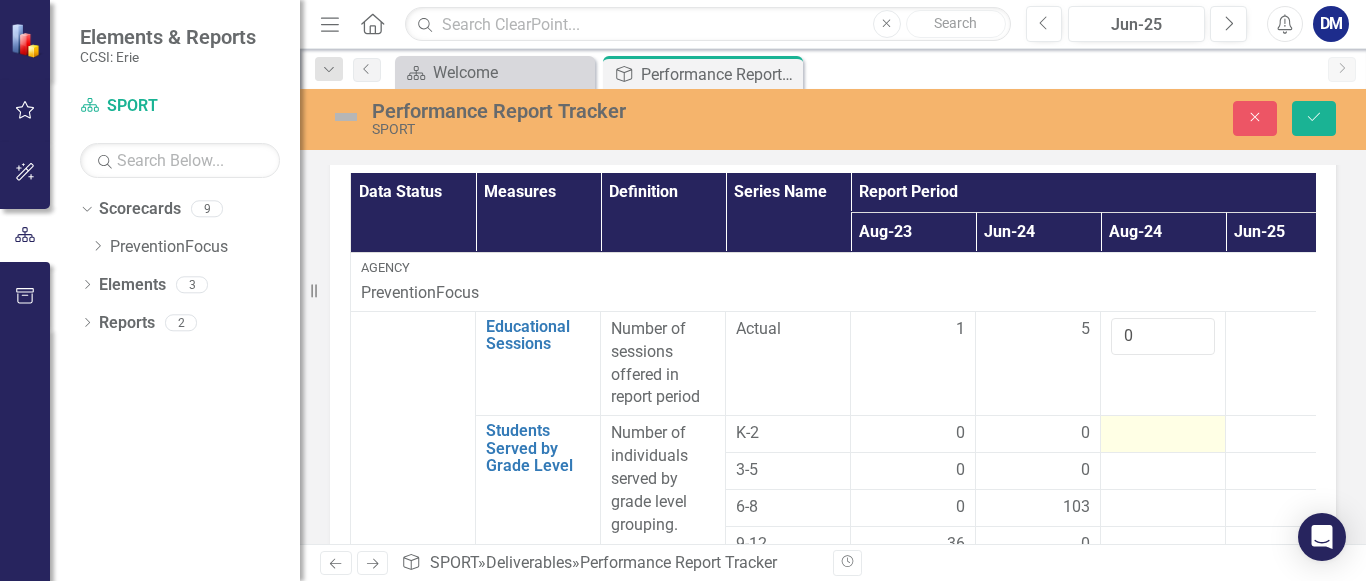click at bounding box center (913, 434) 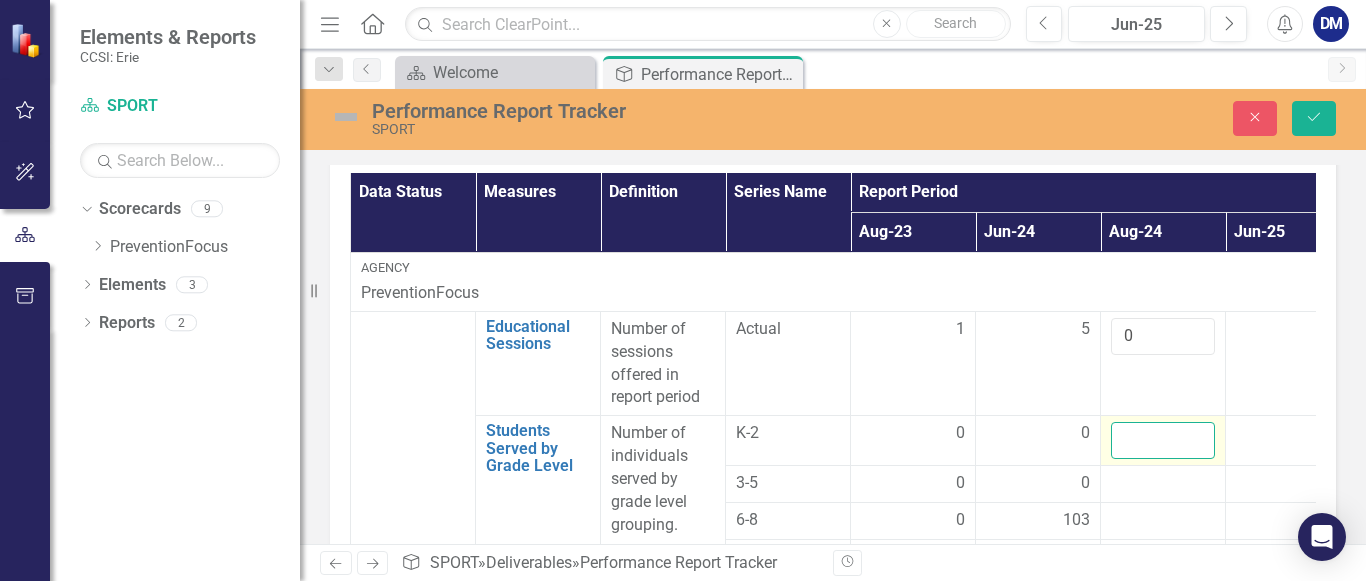 click at bounding box center (1163, 440) 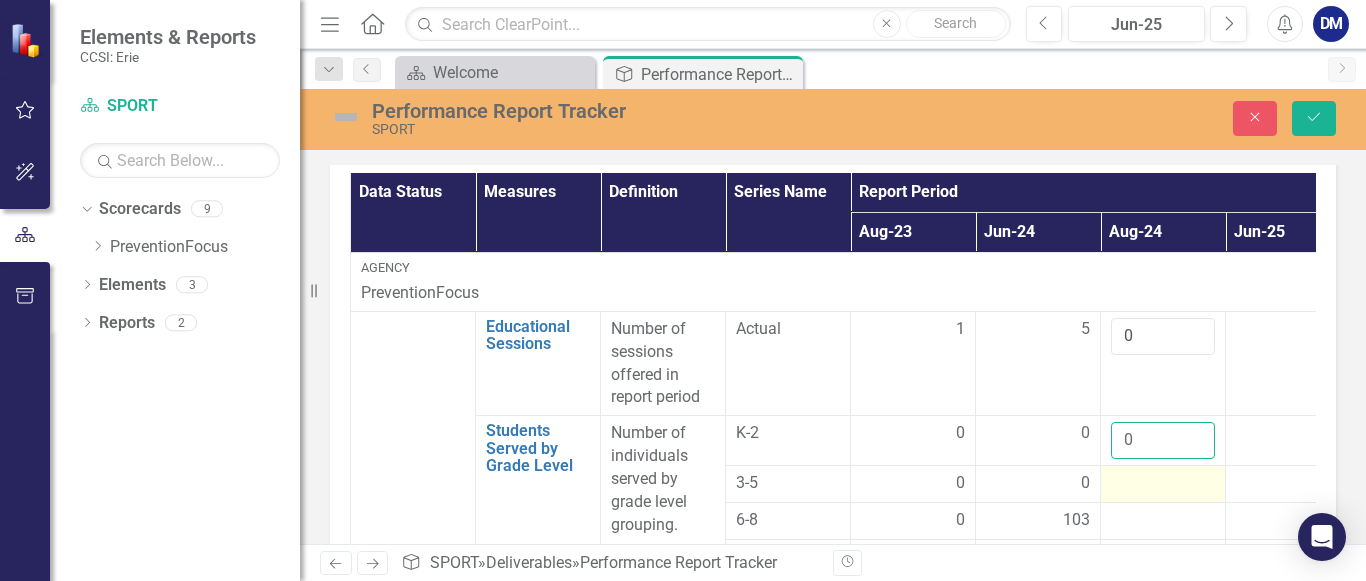 type on "0" 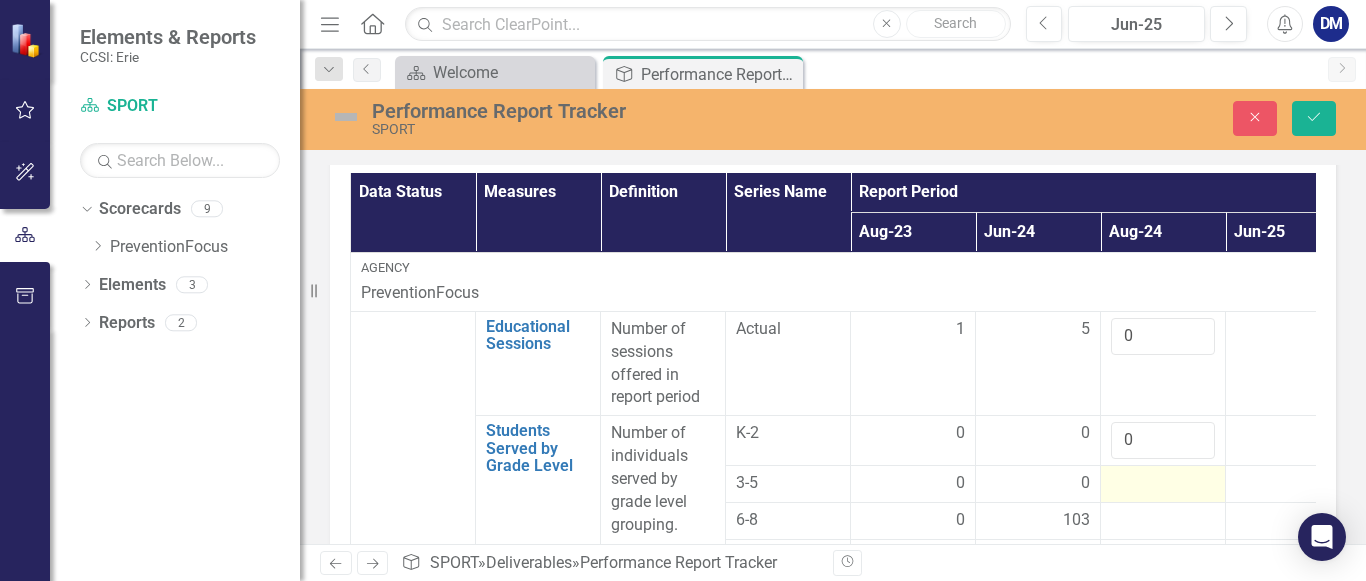 click at bounding box center (913, 484) 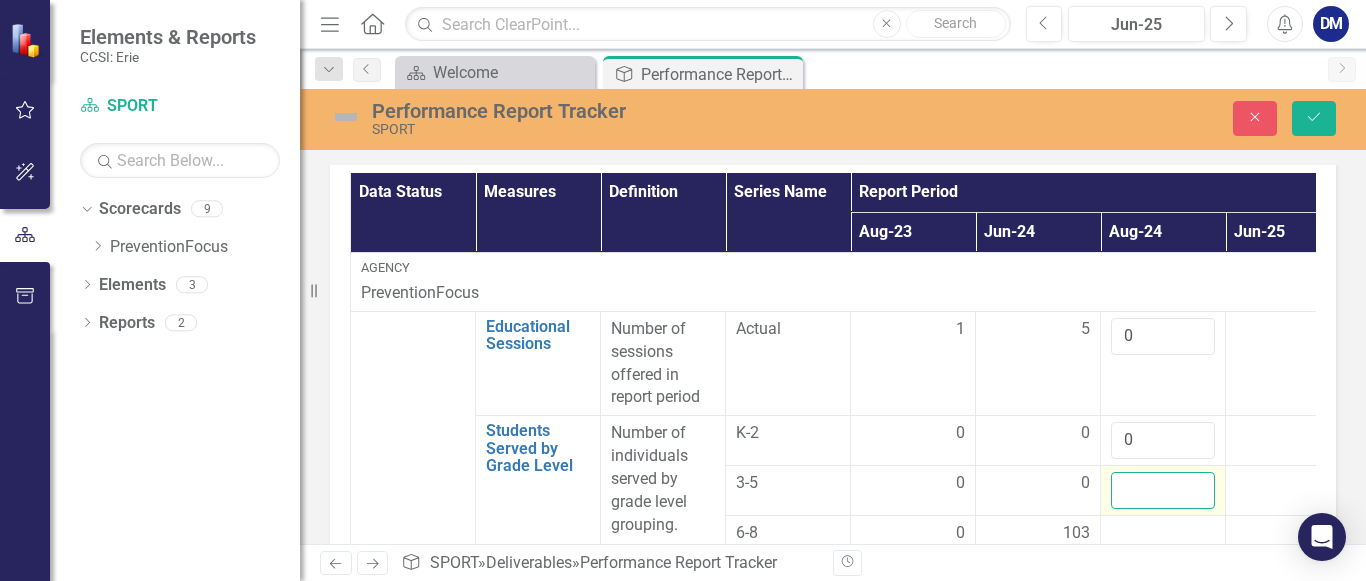 click at bounding box center [1163, 490] 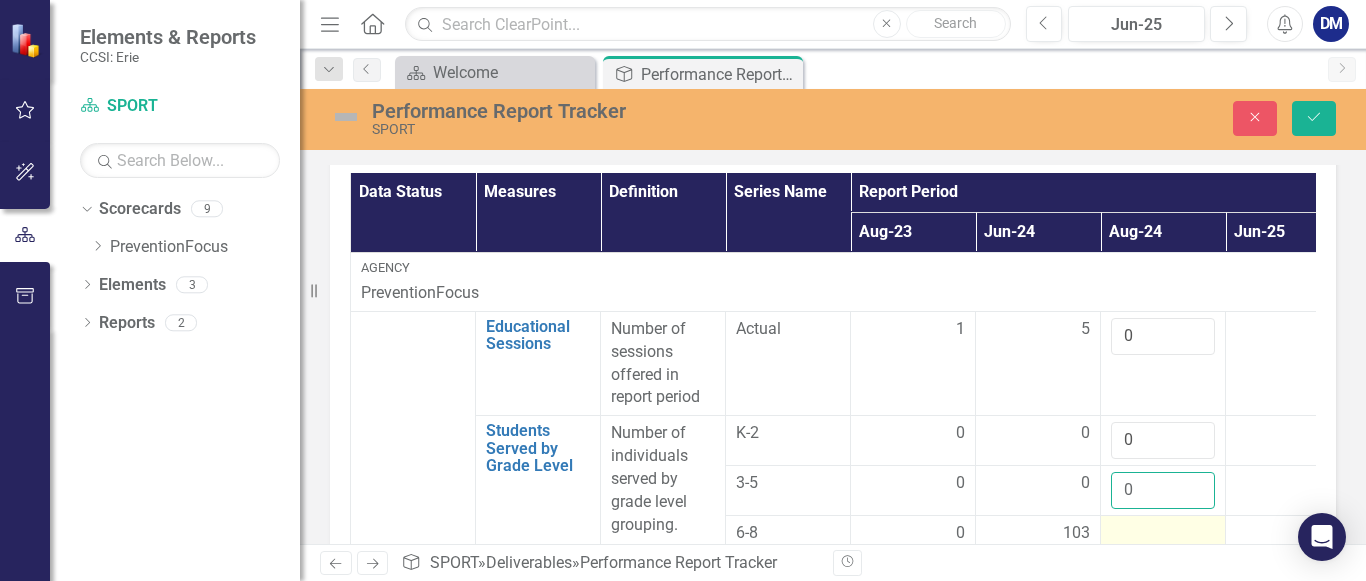type on "0" 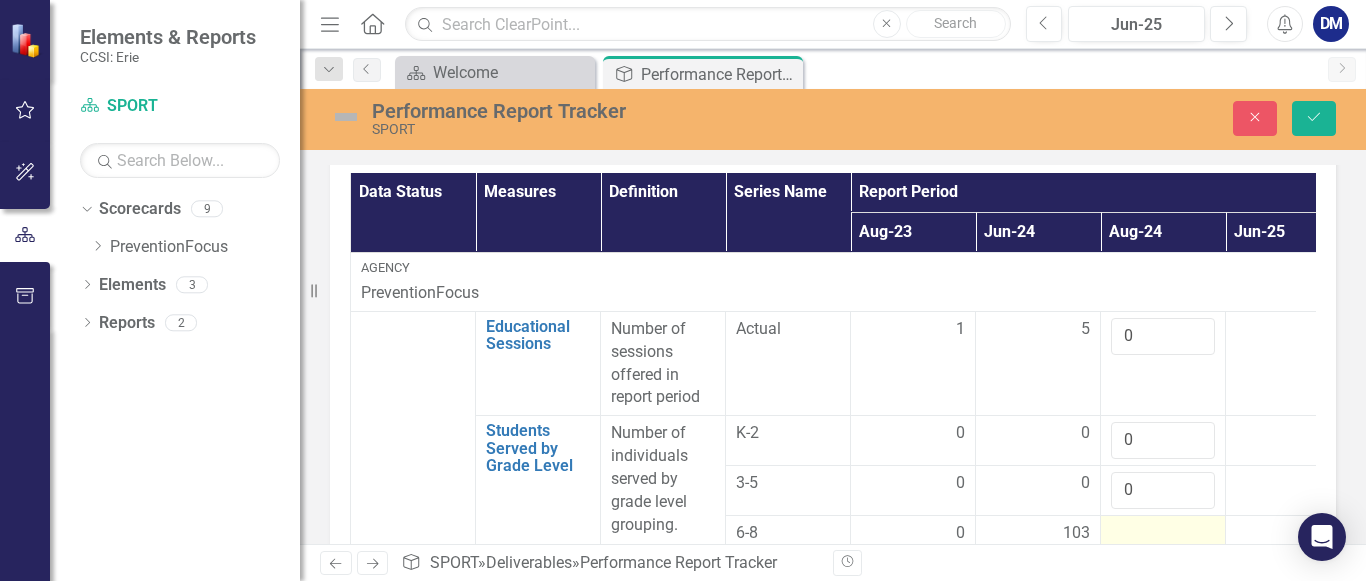 click at bounding box center [913, 534] 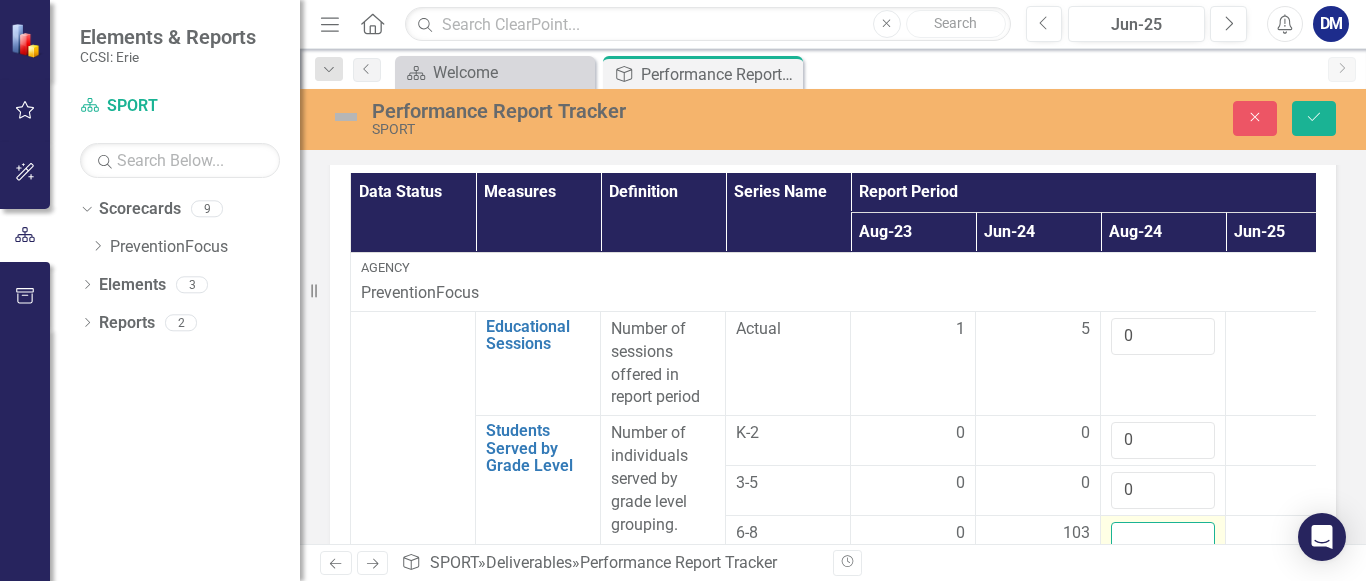 click at bounding box center [1163, 540] 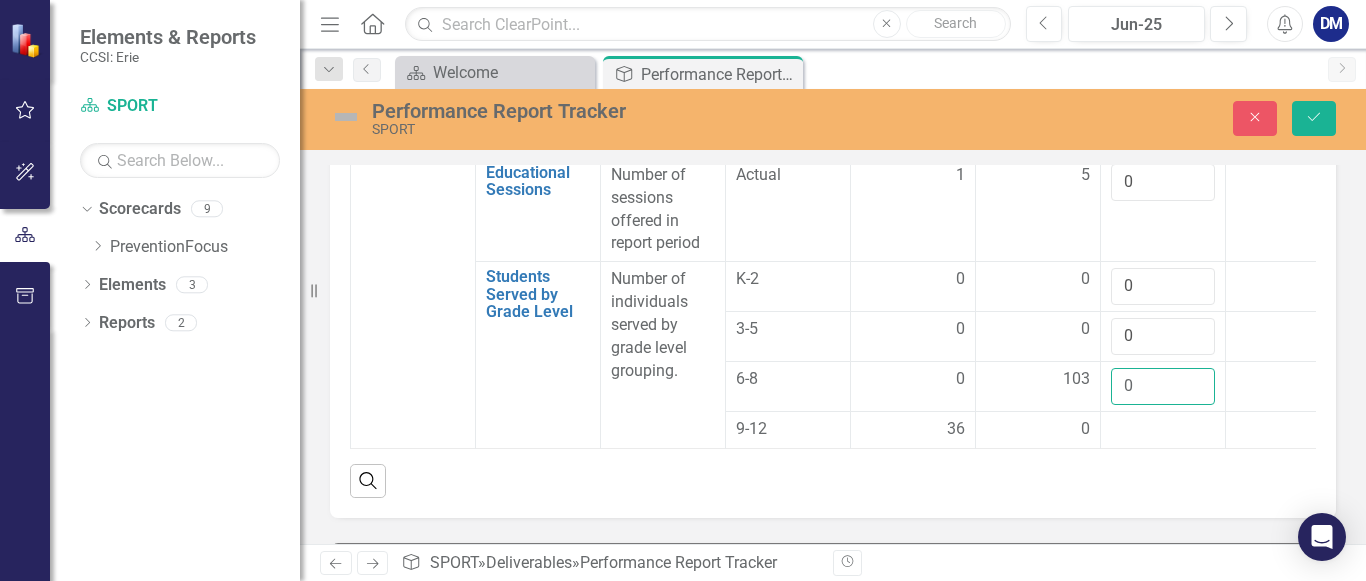 scroll, scrollTop: 714, scrollLeft: 0, axis: vertical 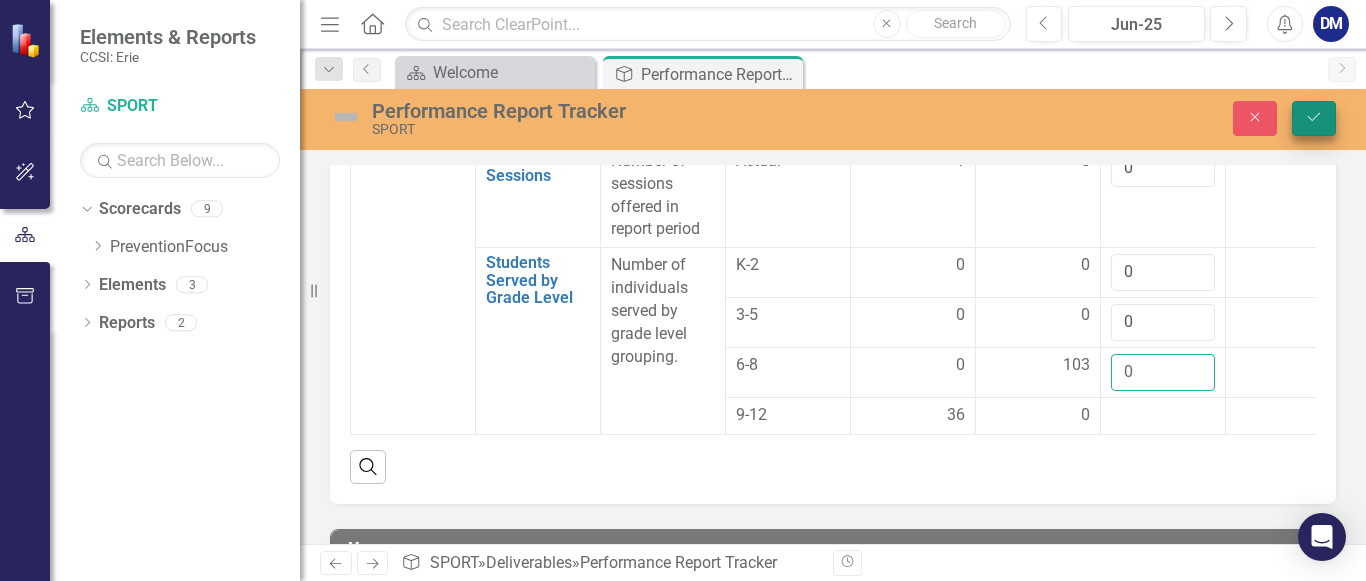 type on "0" 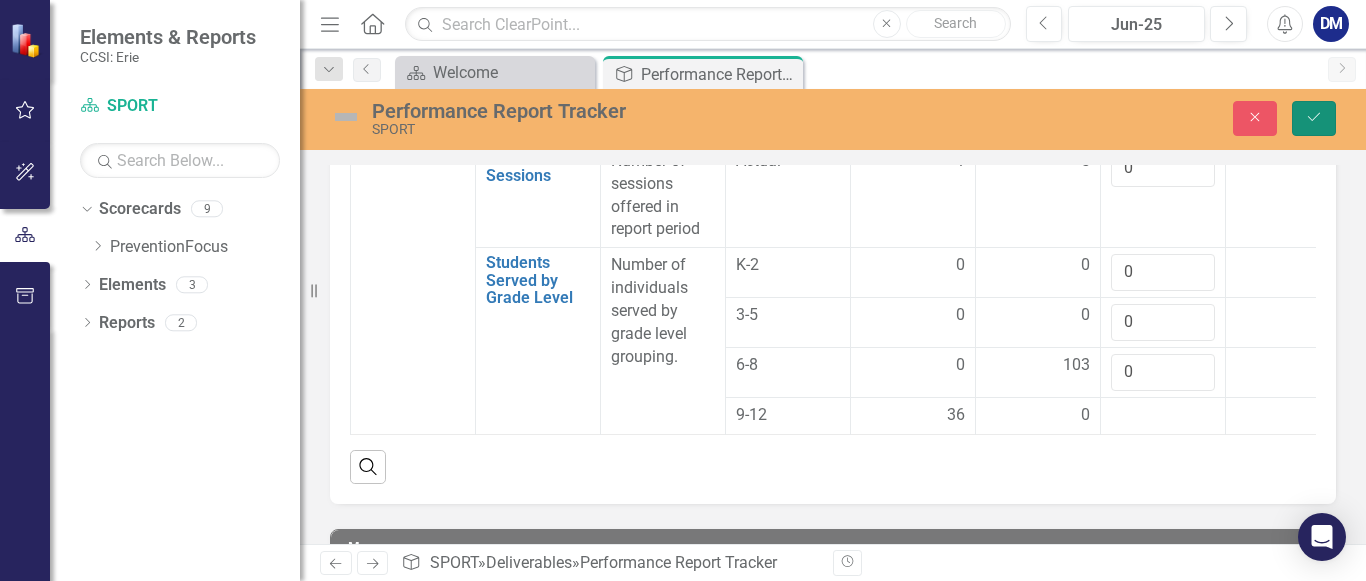 click on "Save" at bounding box center (1314, 117) 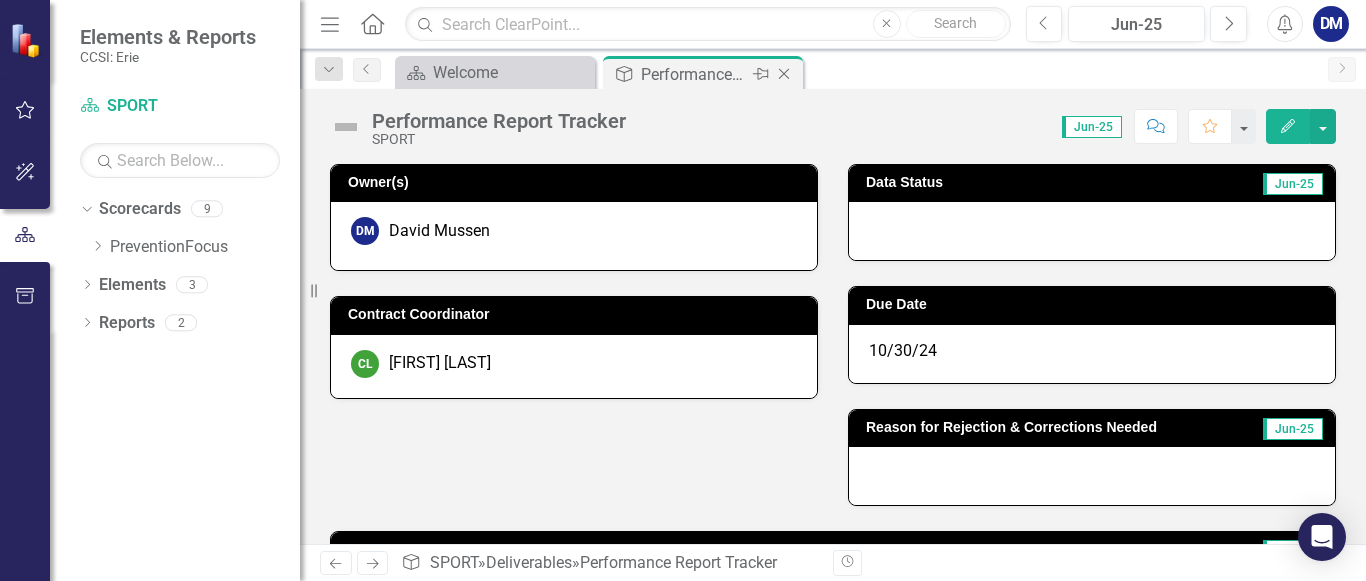 click on "Close" at bounding box center [784, 74] 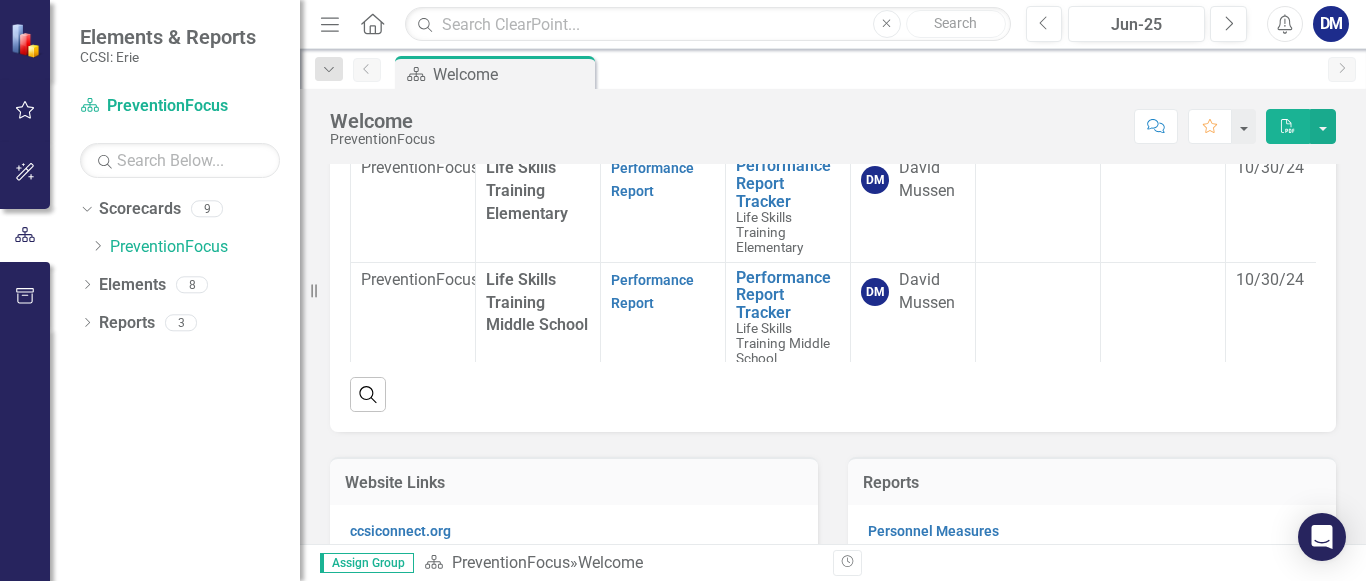 scroll, scrollTop: 368, scrollLeft: 0, axis: vertical 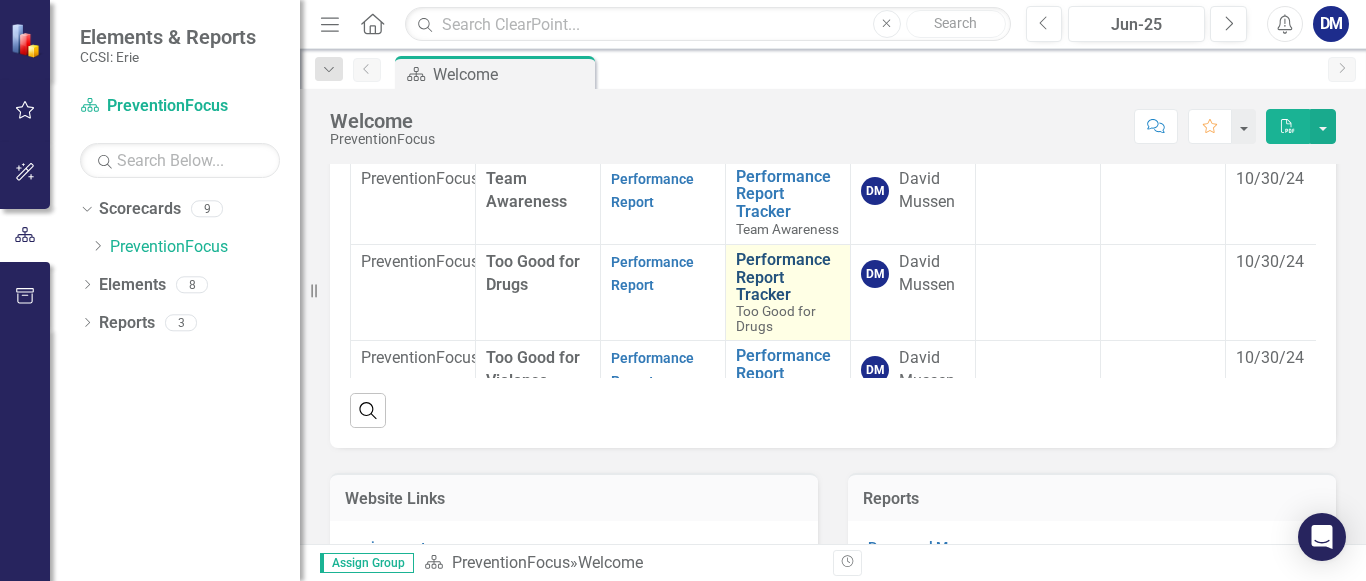 click on "Performance Report Tracker" at bounding box center (788, 277) 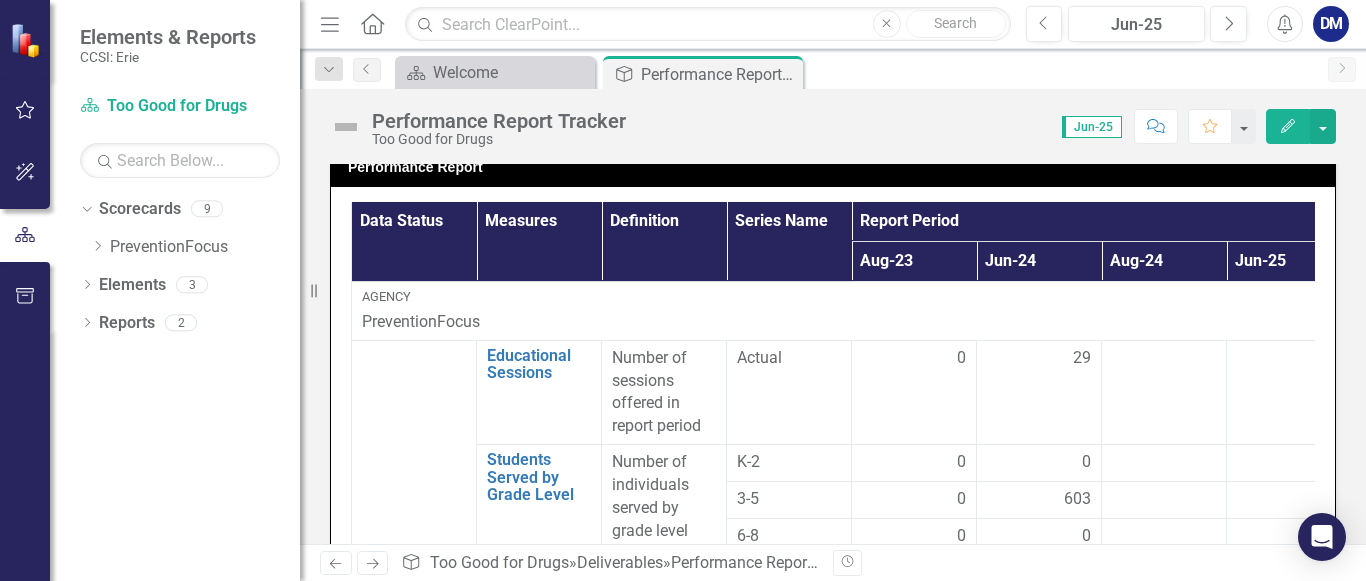 scroll, scrollTop: 519, scrollLeft: 0, axis: vertical 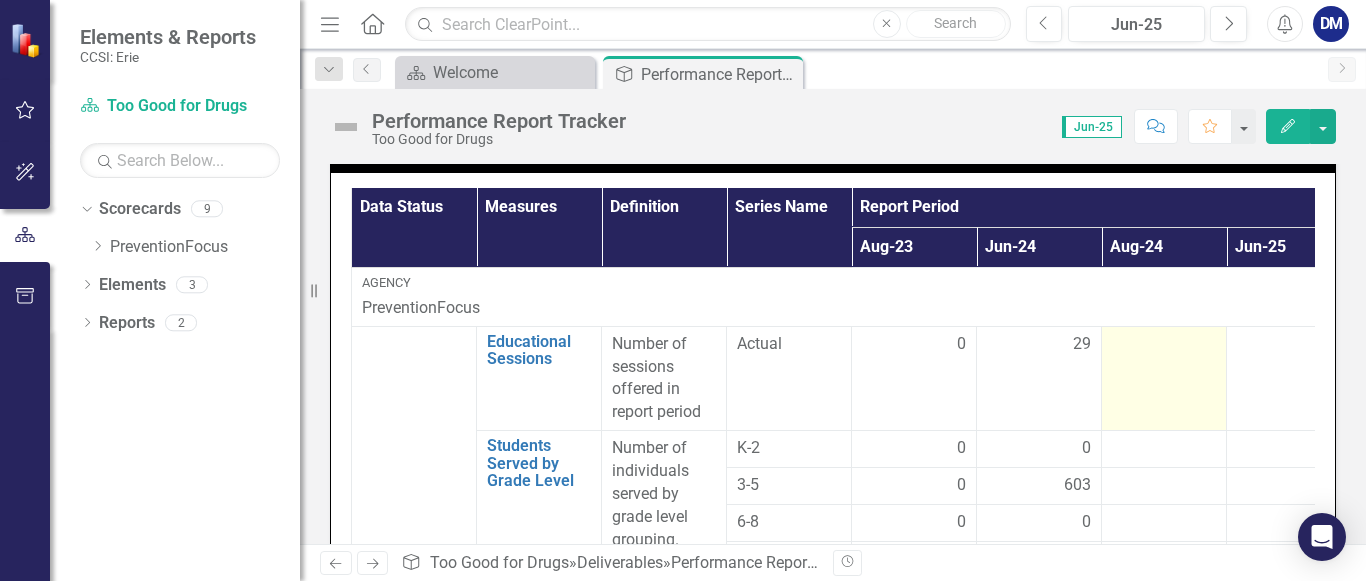 click at bounding box center [1164, 378] 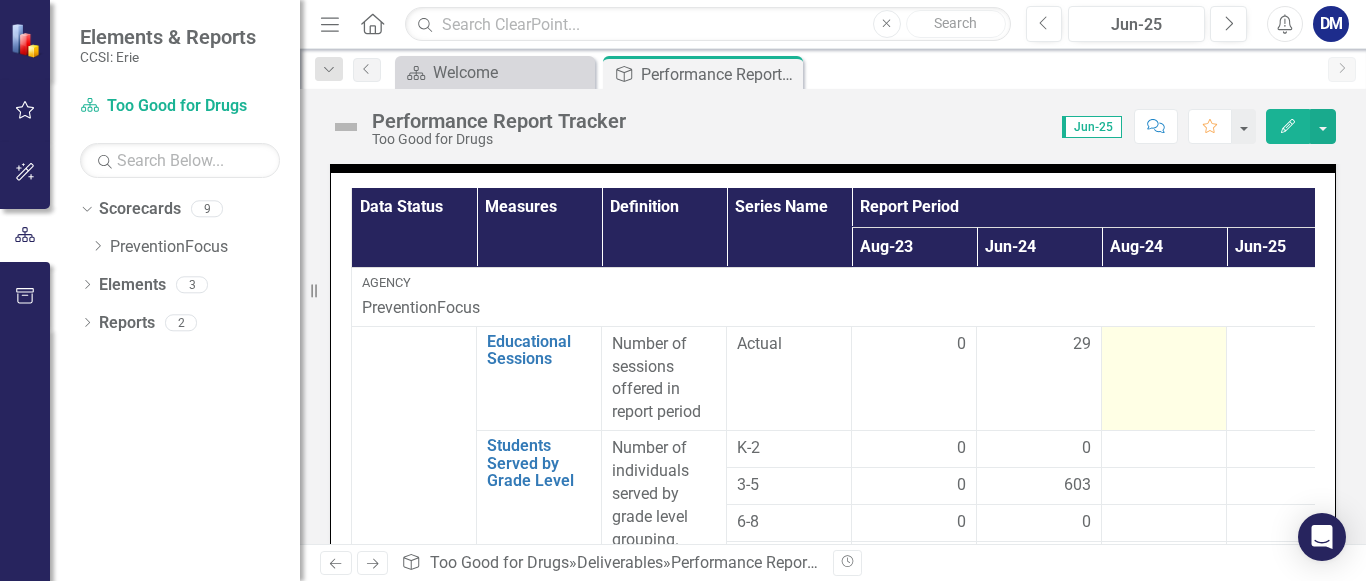 click at bounding box center [1164, 378] 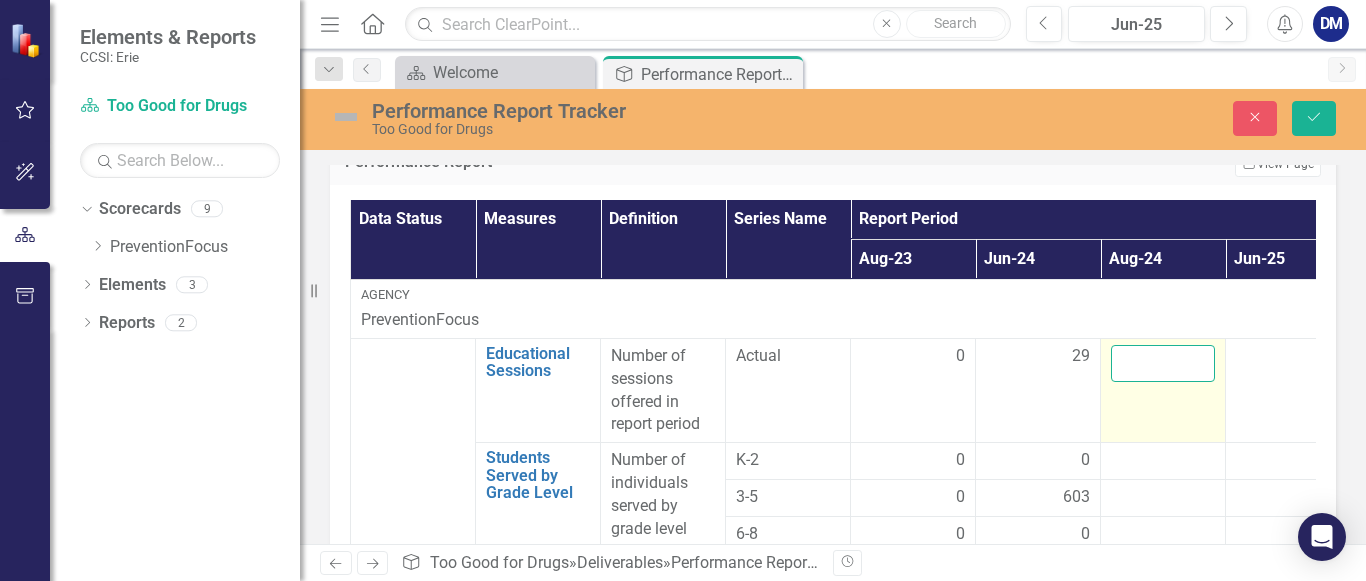 click at bounding box center (1163, 363) 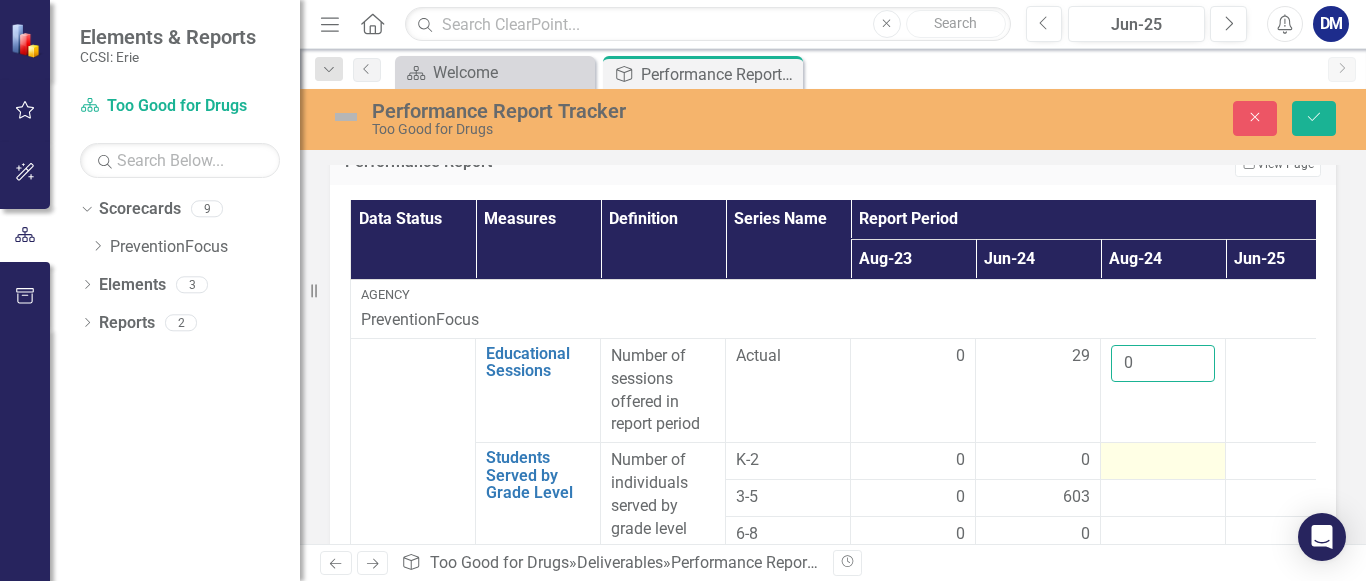 type on "0" 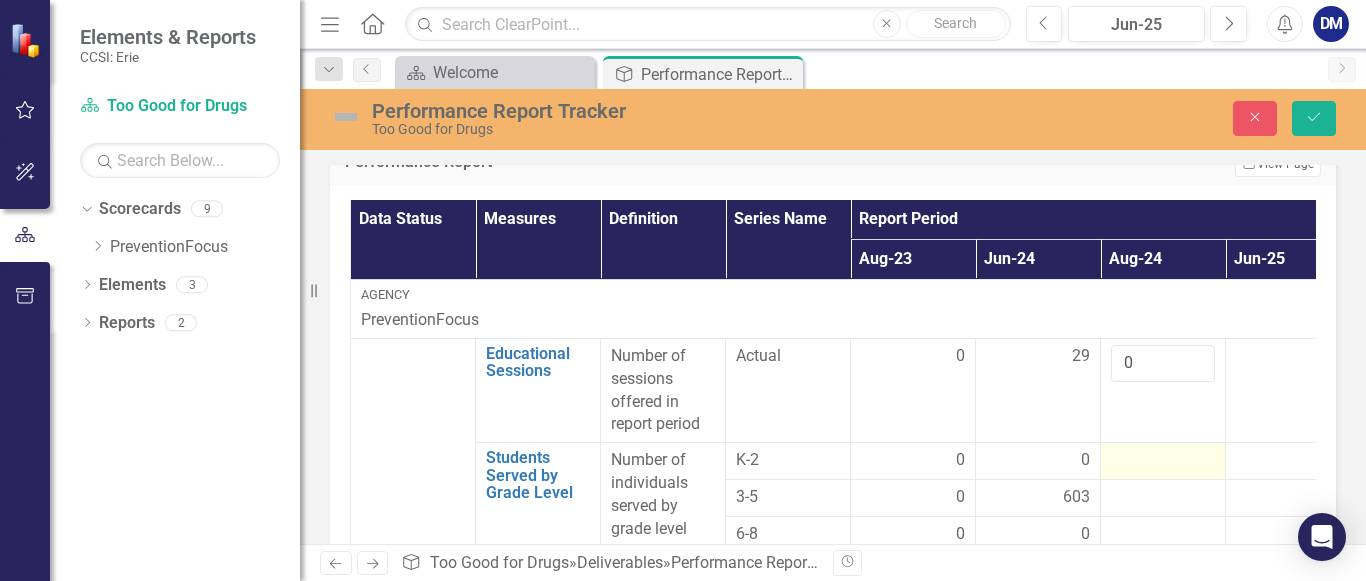 click at bounding box center (913, 461) 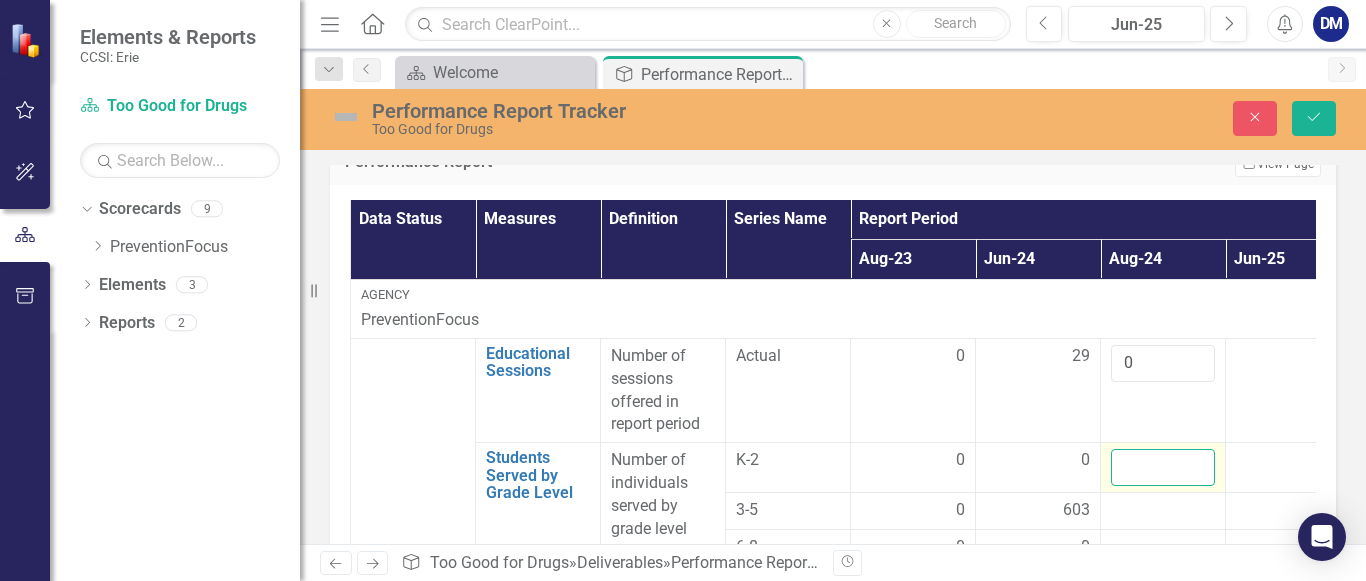 click at bounding box center (1163, 467) 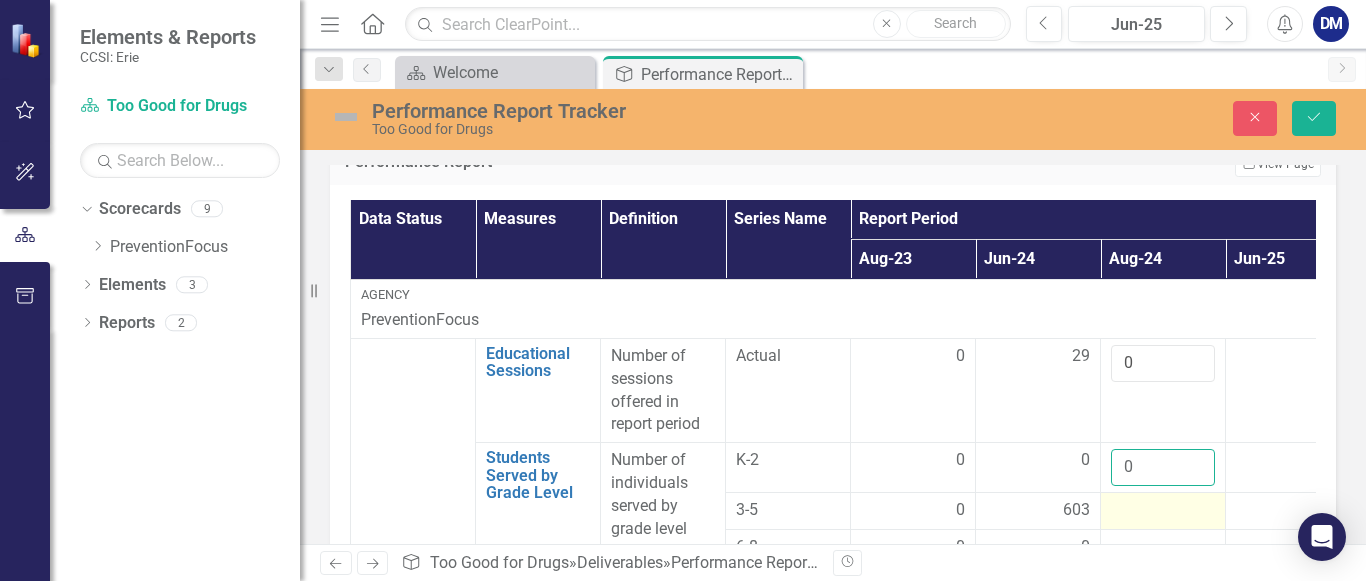 type on "0" 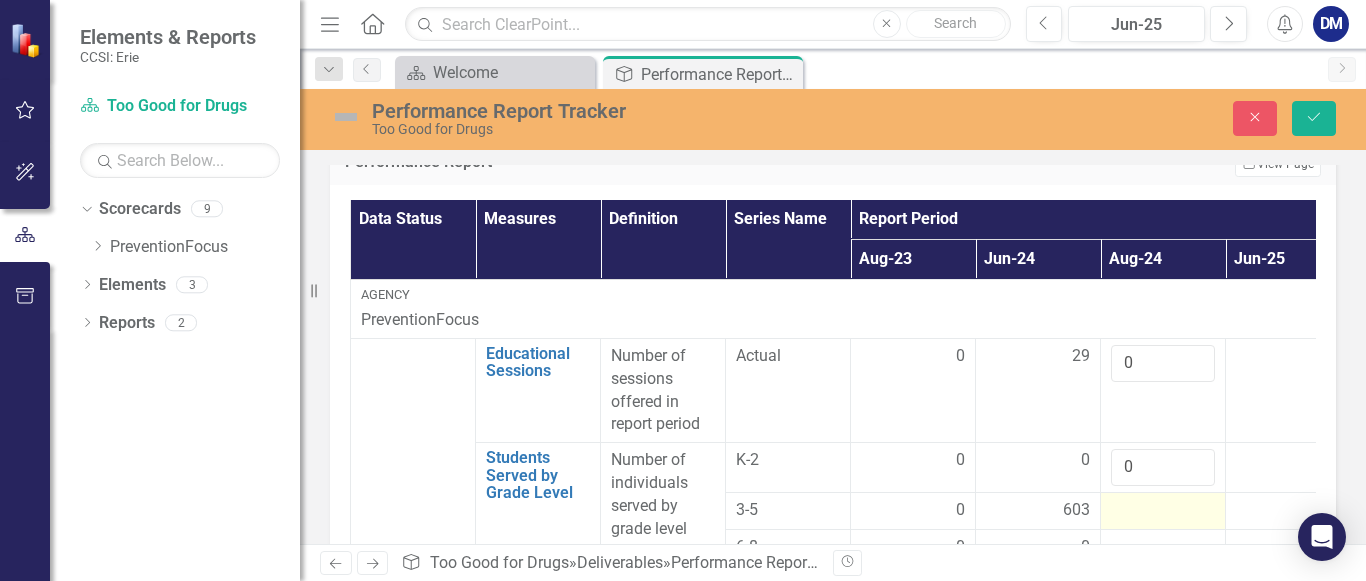 click at bounding box center [913, 511] 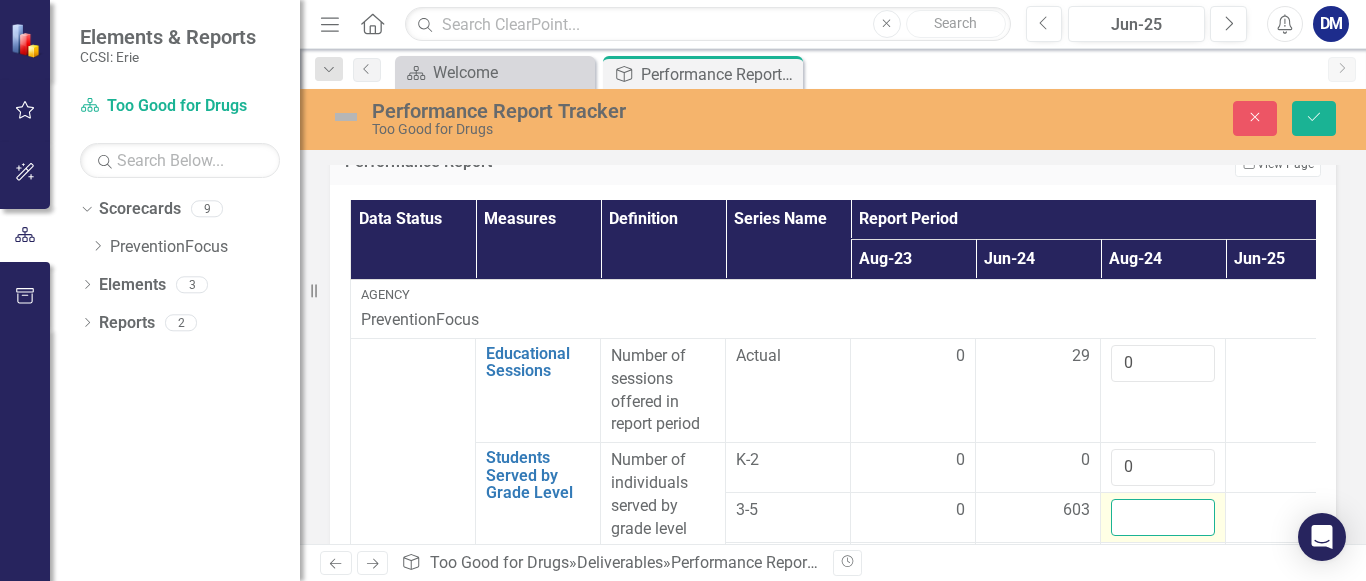 click at bounding box center (1163, 517) 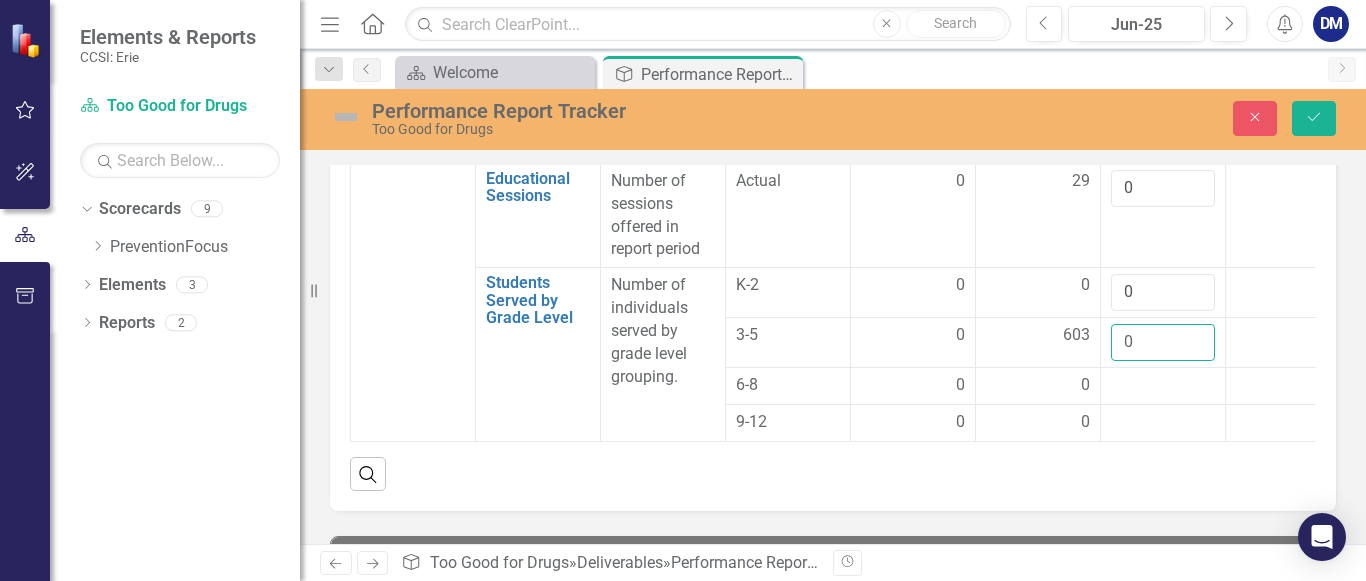 scroll, scrollTop: 703, scrollLeft: 0, axis: vertical 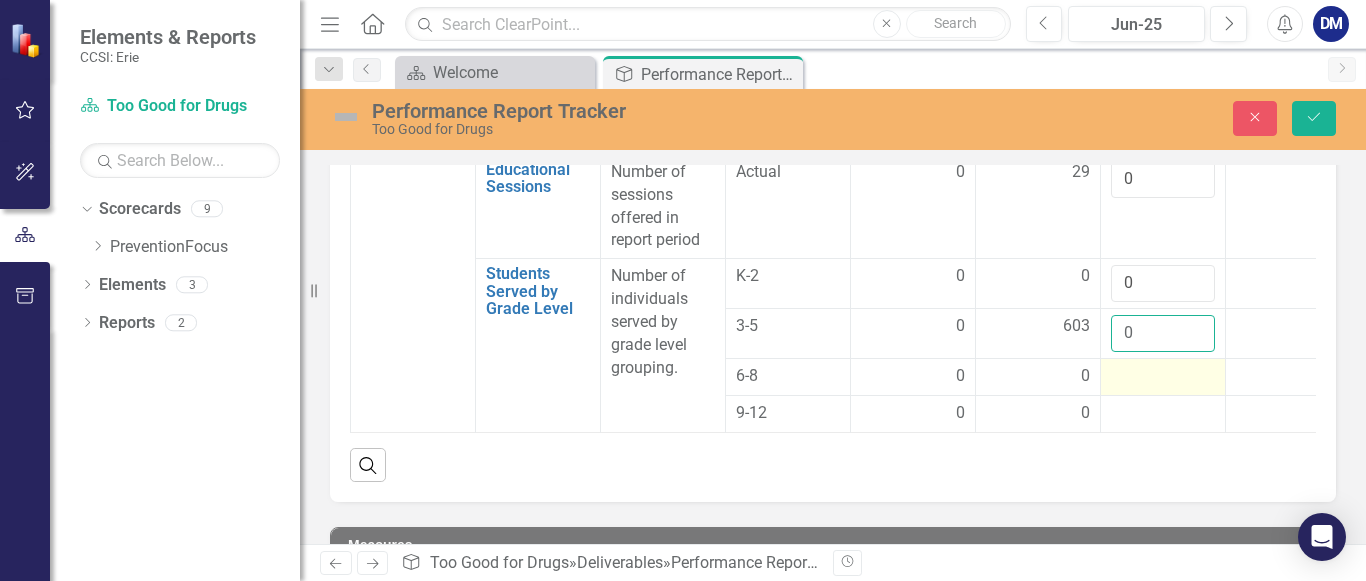 type on "0" 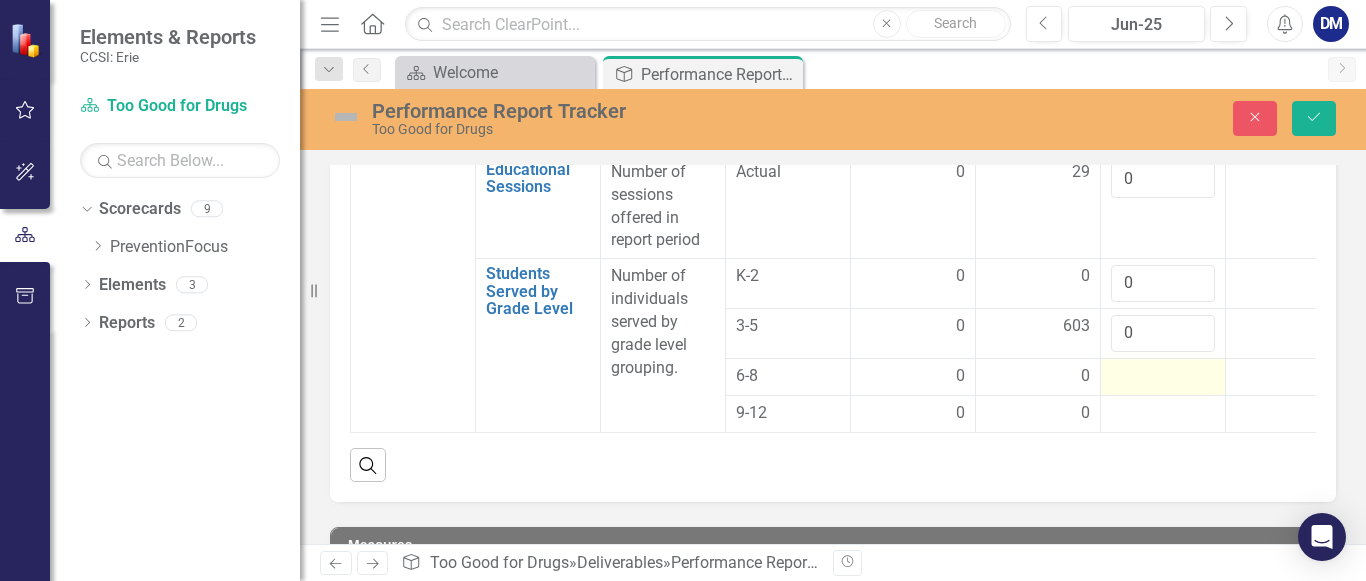click at bounding box center [913, 377] 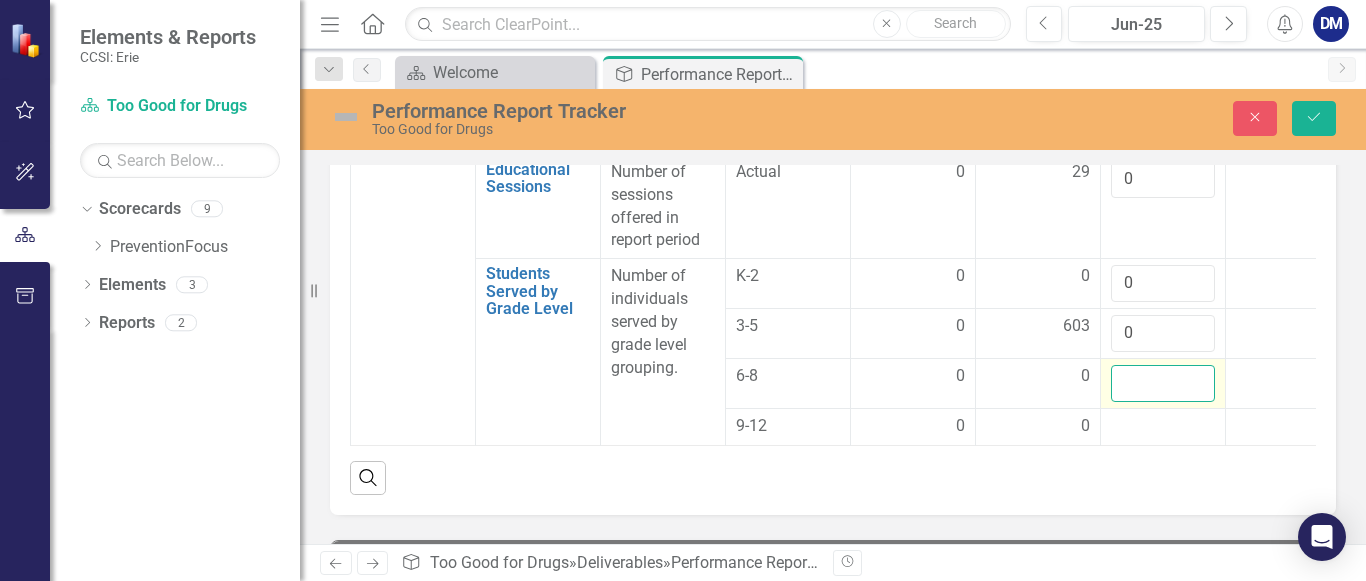 click at bounding box center (1163, 383) 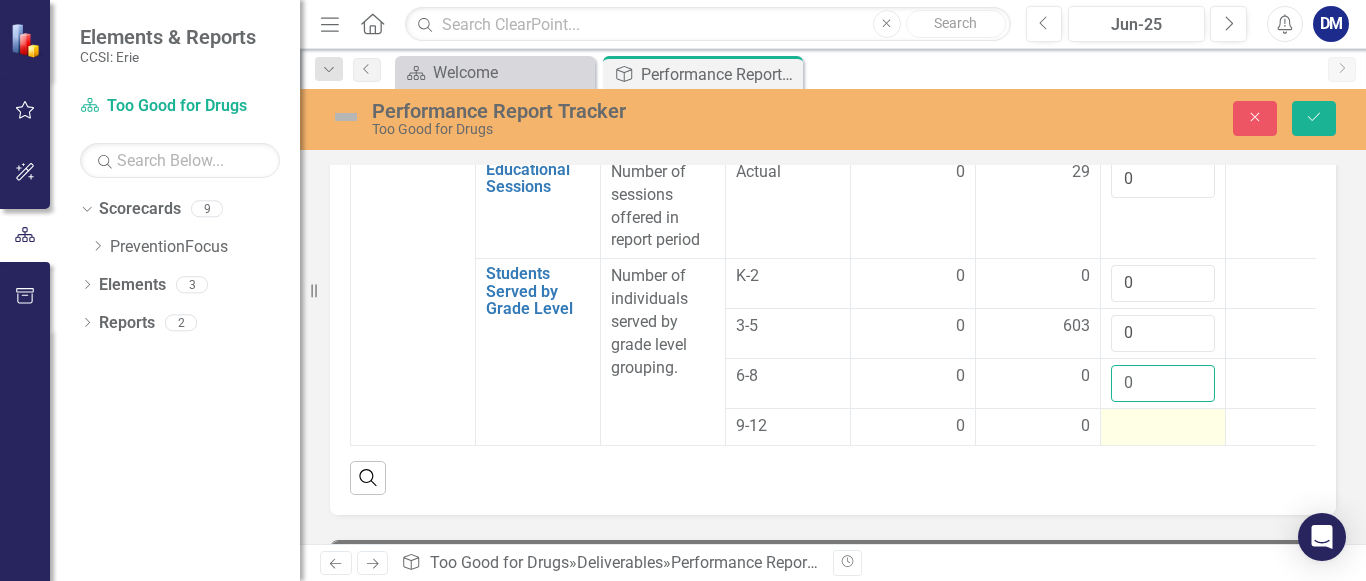 type on "0" 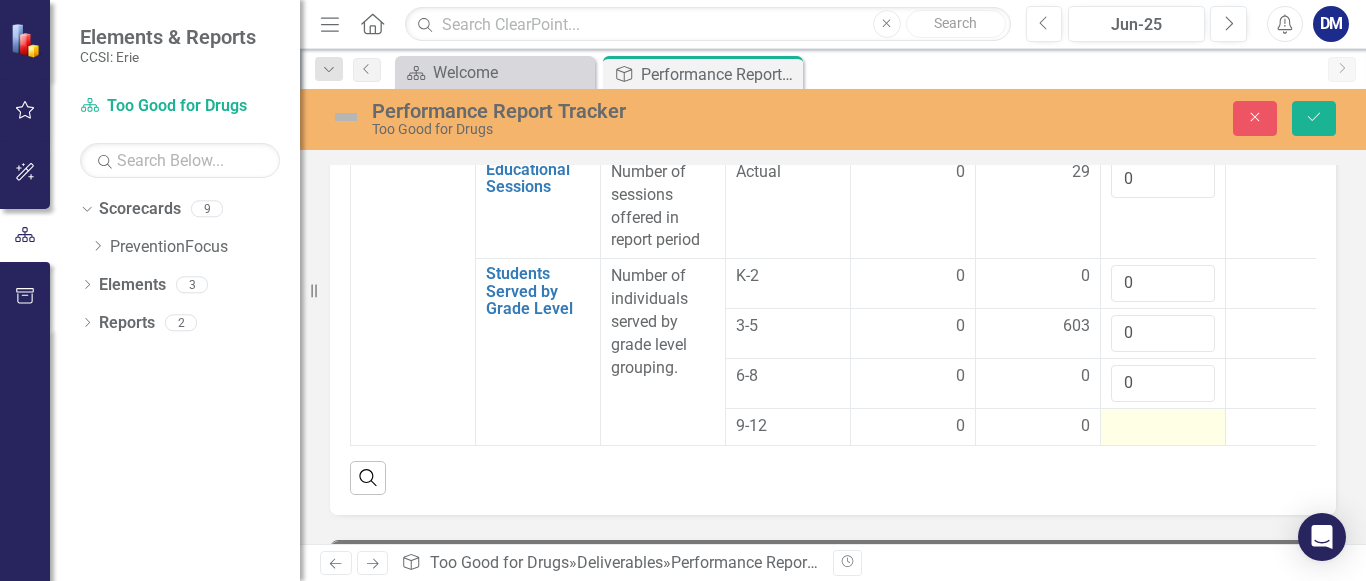click at bounding box center [913, 427] 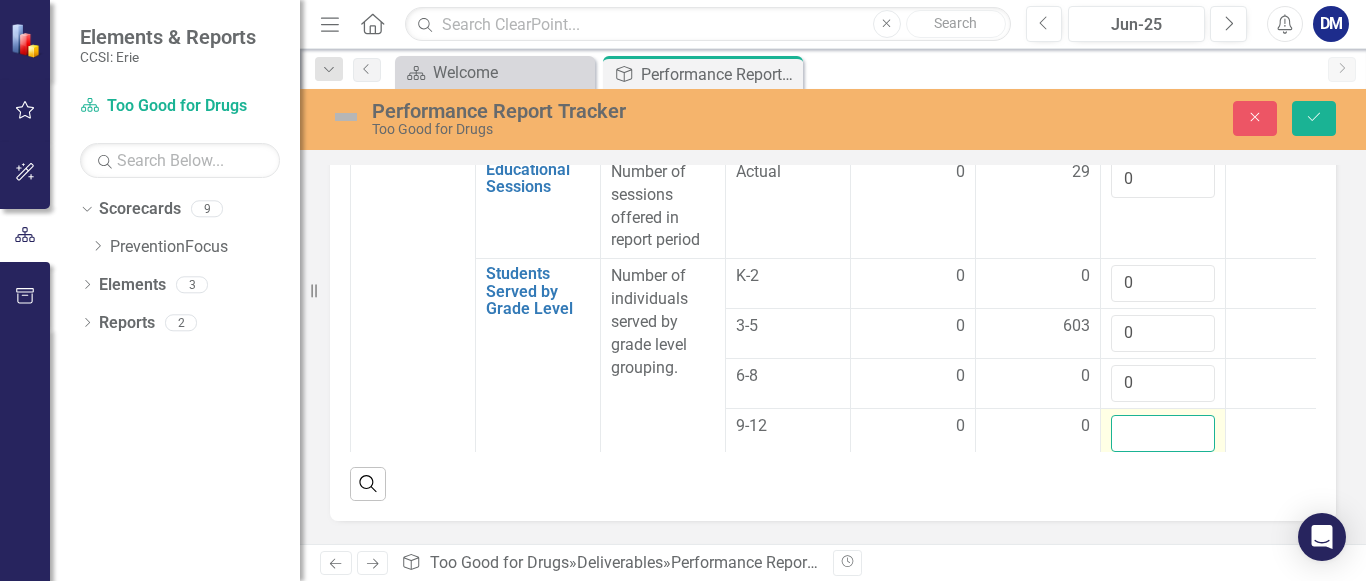 click at bounding box center (1163, 433) 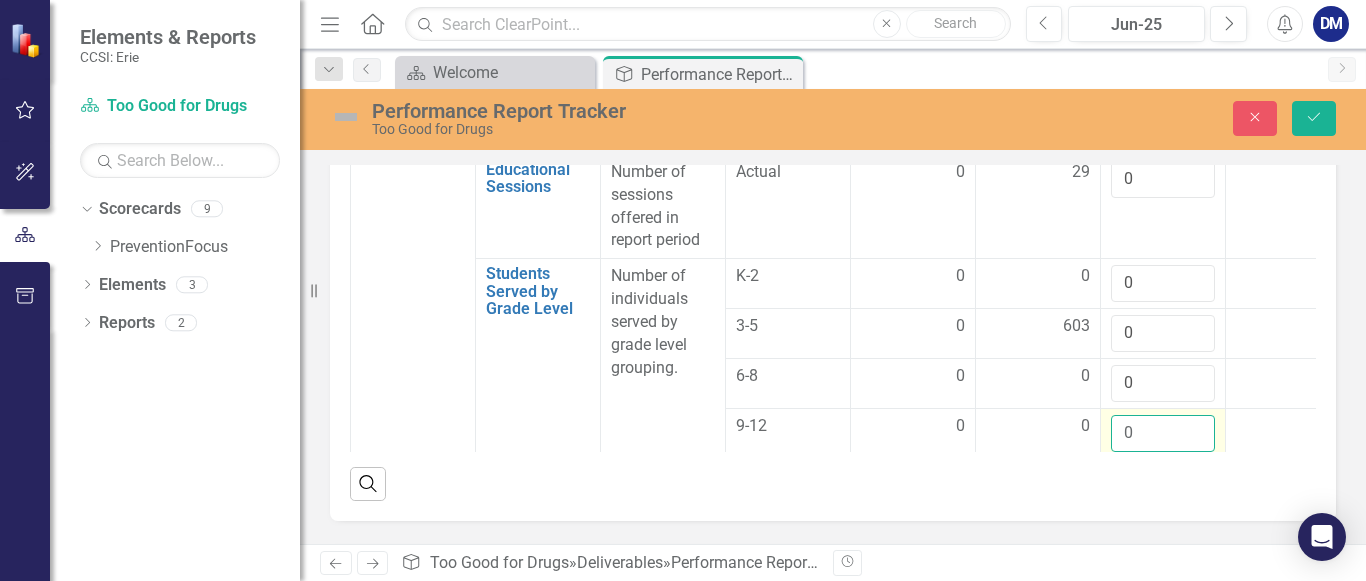 scroll, scrollTop: 5, scrollLeft: 0, axis: vertical 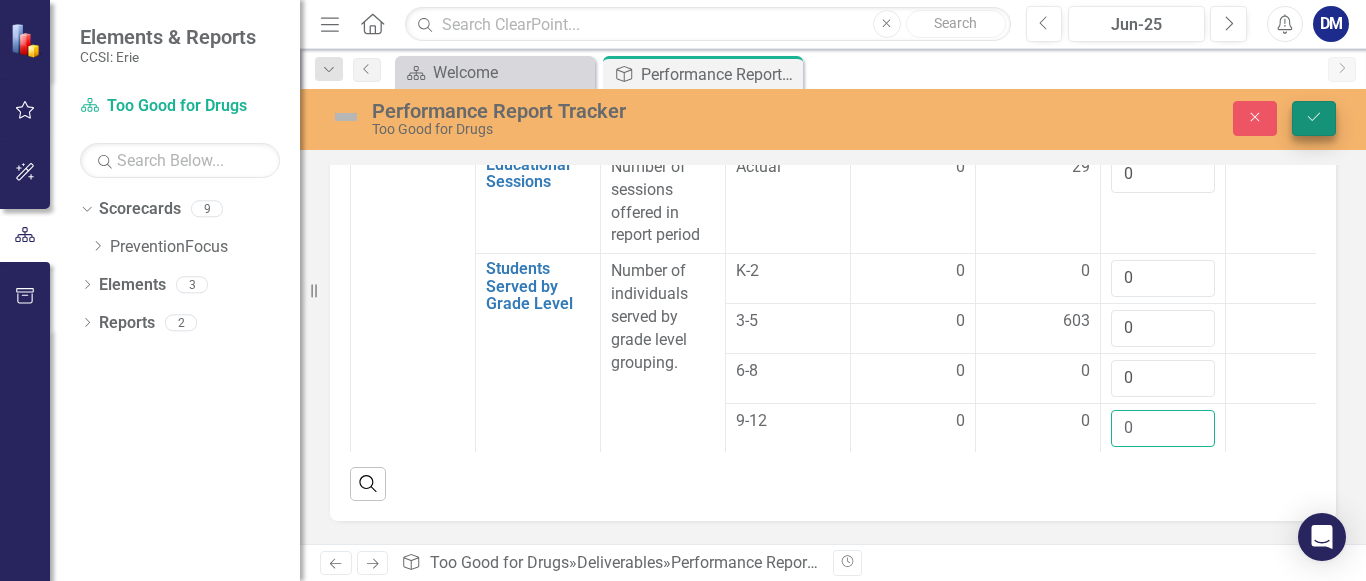 type on "0" 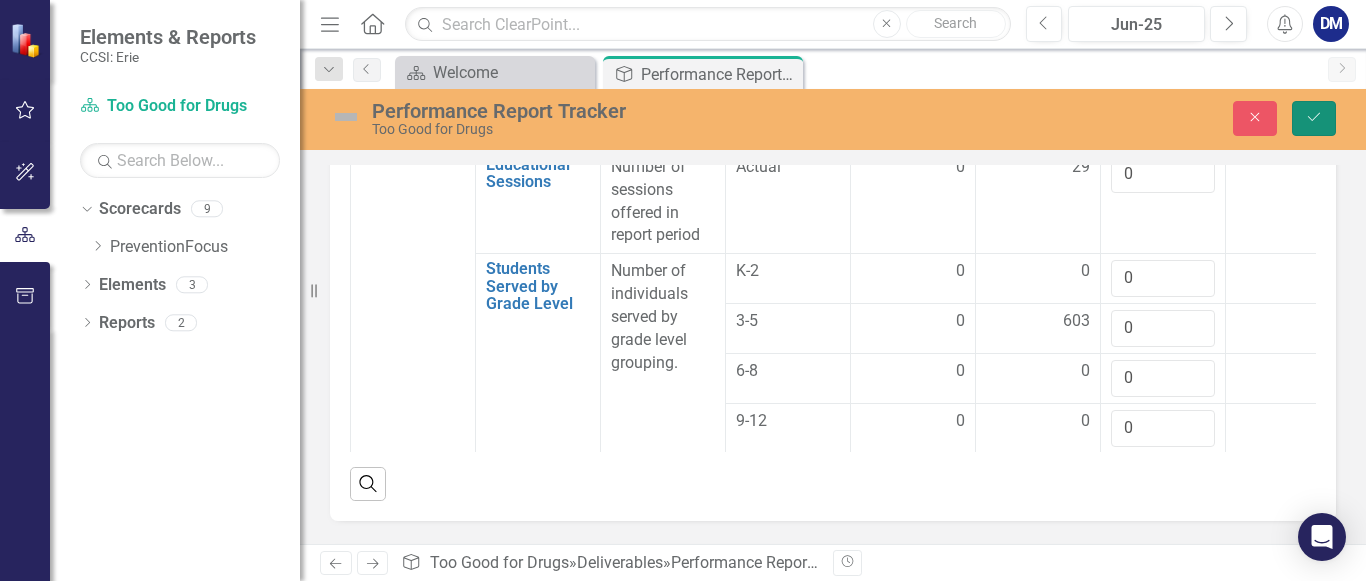 click on "Save" at bounding box center (1314, 118) 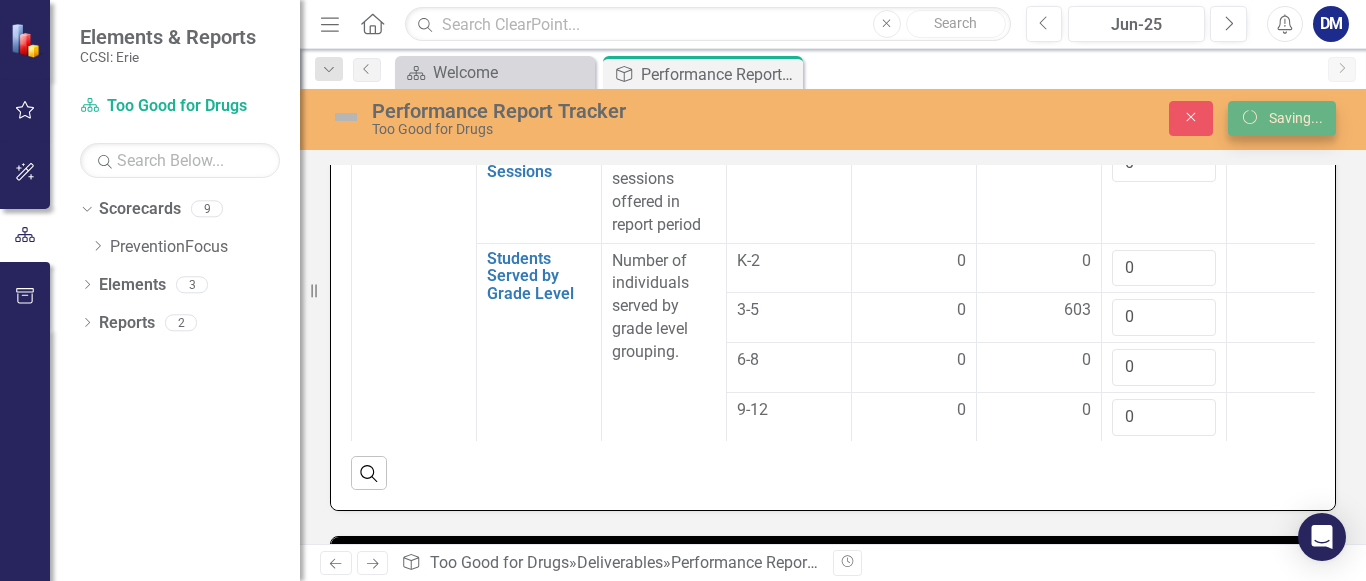 scroll, scrollTop: 0, scrollLeft: 0, axis: both 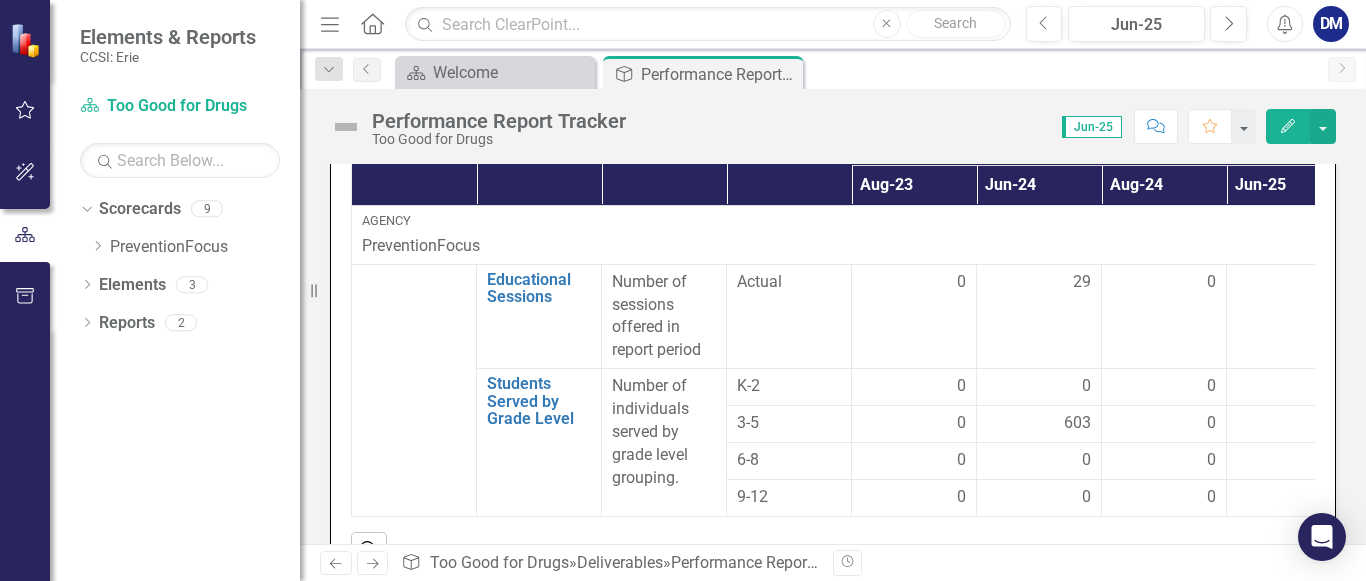 click on "Close" at bounding box center (0, 0) 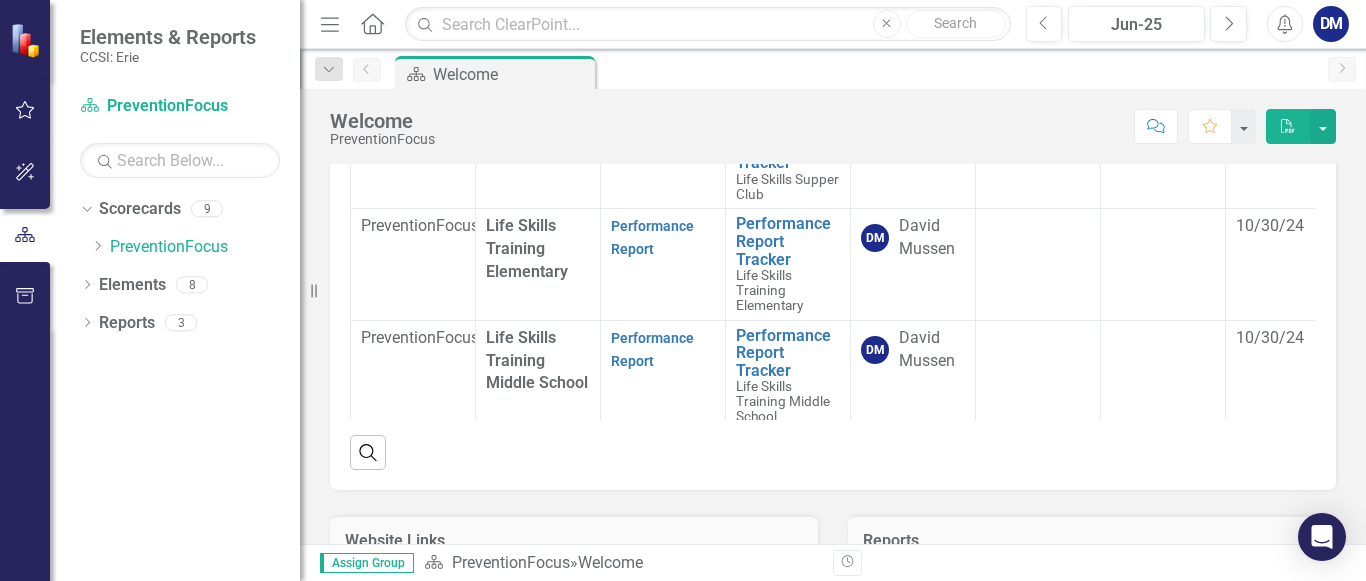 scroll, scrollTop: 312, scrollLeft: 0, axis: vertical 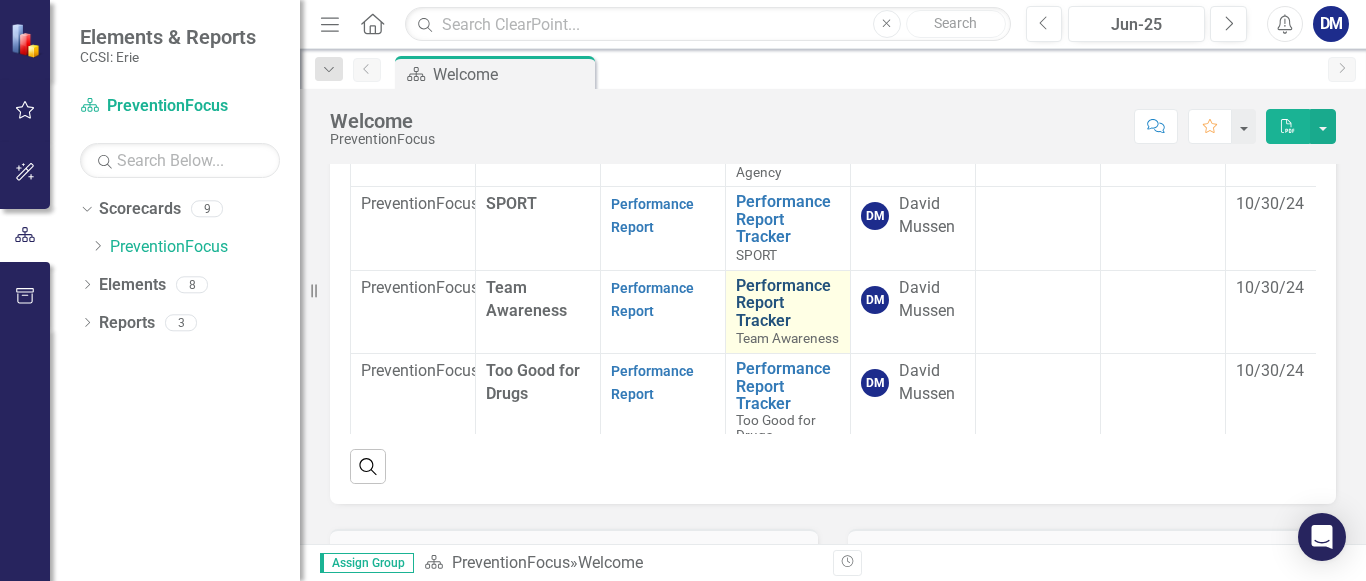 click on "Performance Report Tracker" at bounding box center (788, 303) 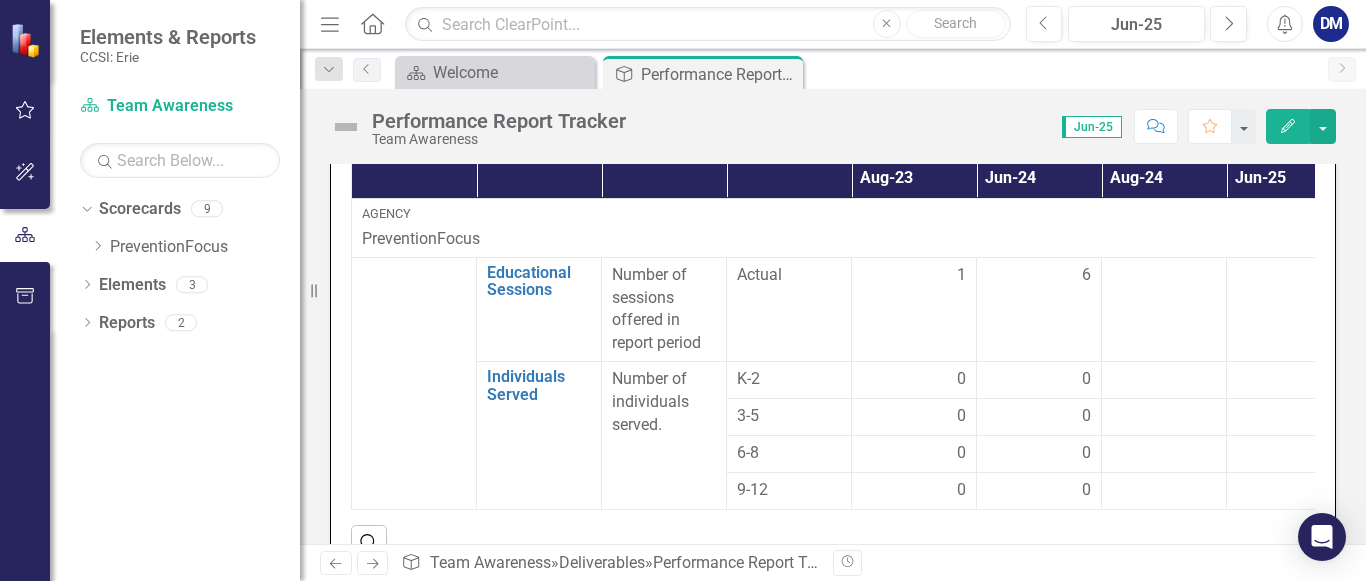 scroll, scrollTop: 601, scrollLeft: 0, axis: vertical 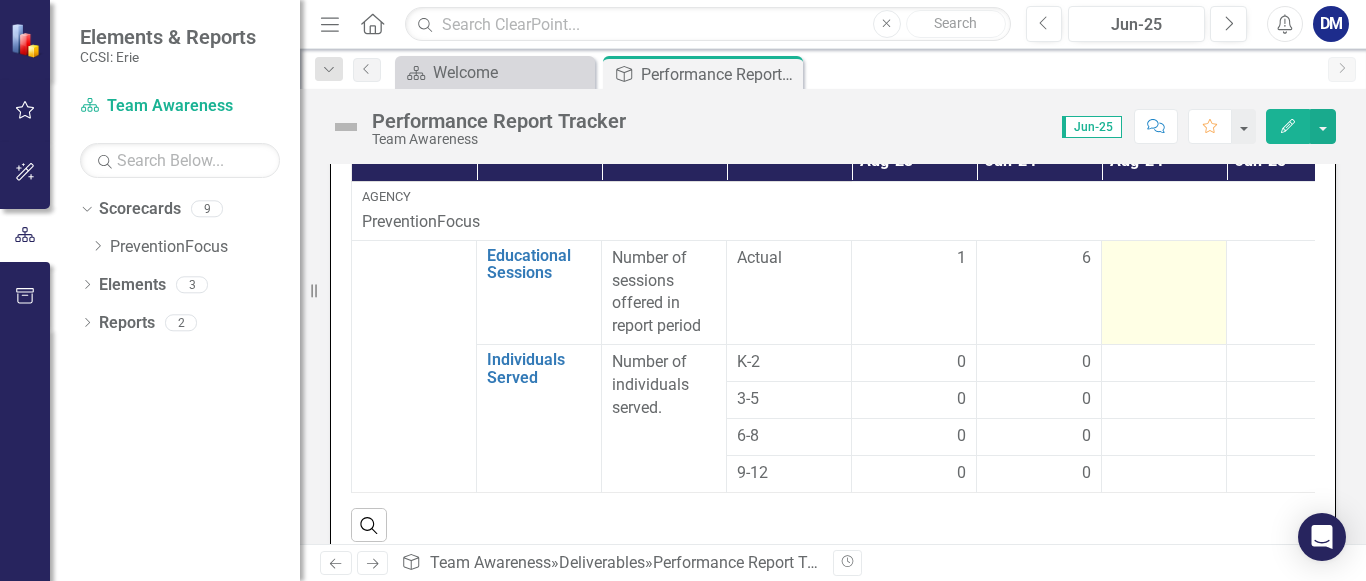 click at bounding box center (1164, 292) 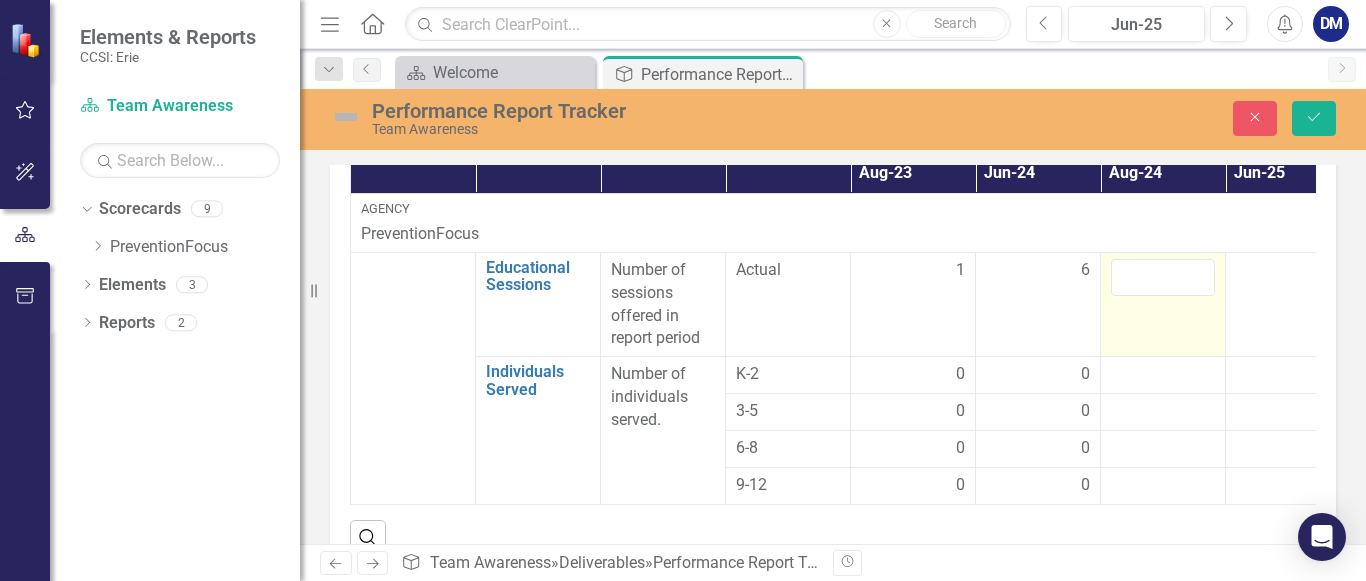 scroll, scrollTop: 616, scrollLeft: 0, axis: vertical 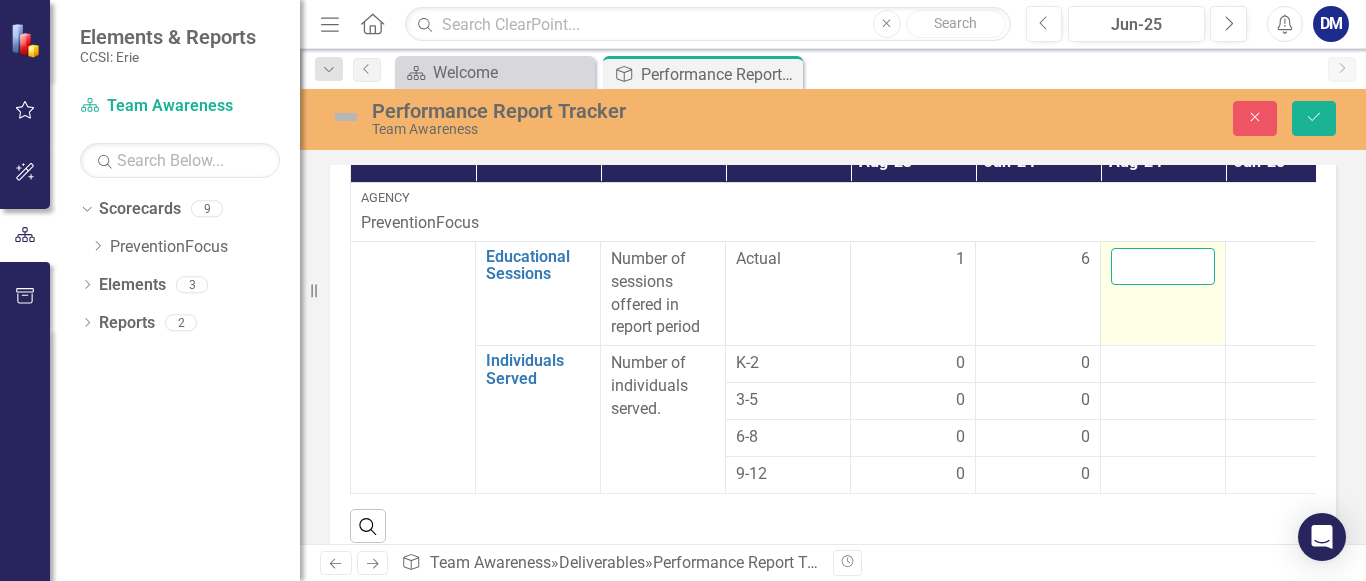 click at bounding box center (1163, 266) 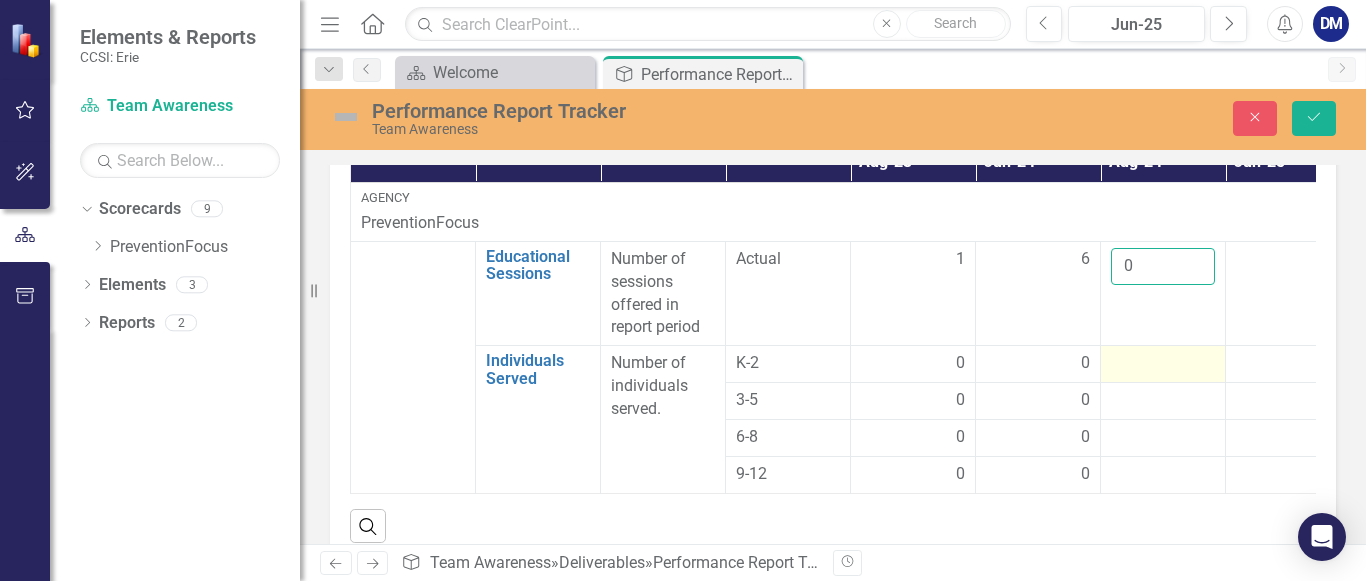 type on "0" 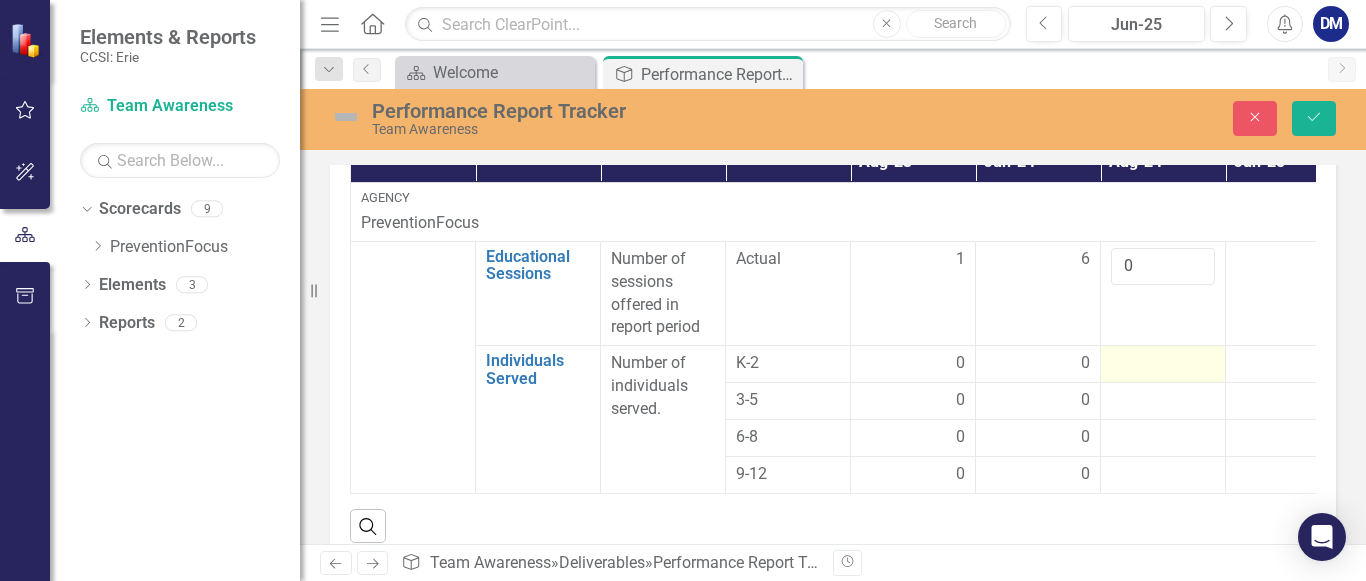 click at bounding box center [913, 364] 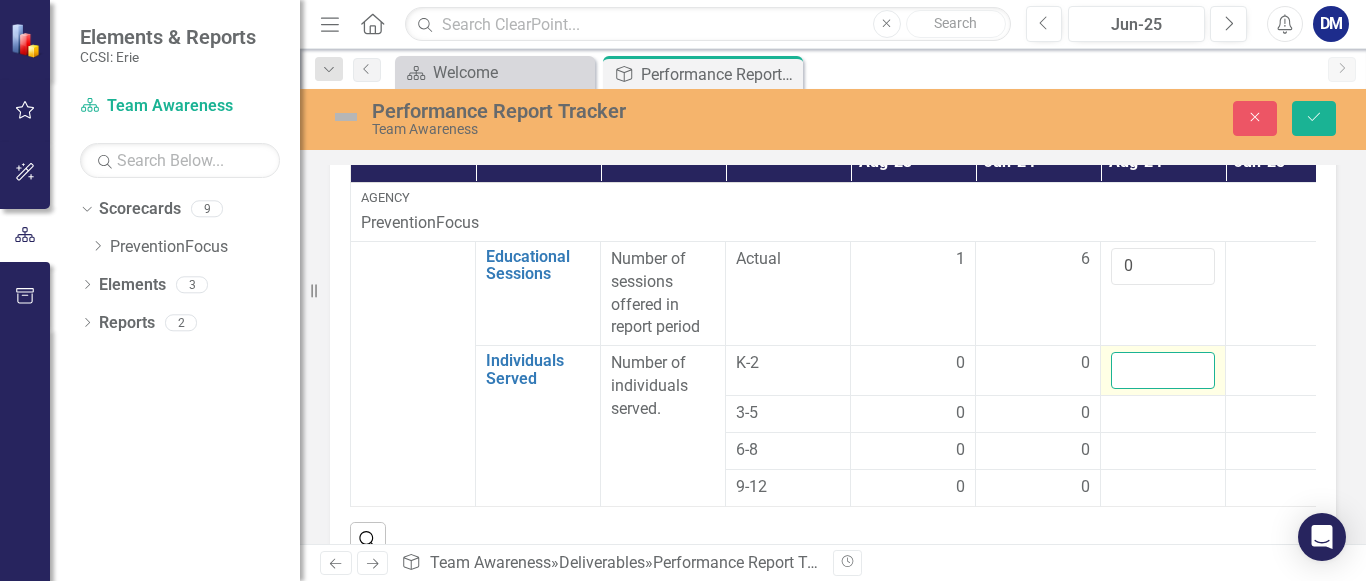click at bounding box center [1163, 370] 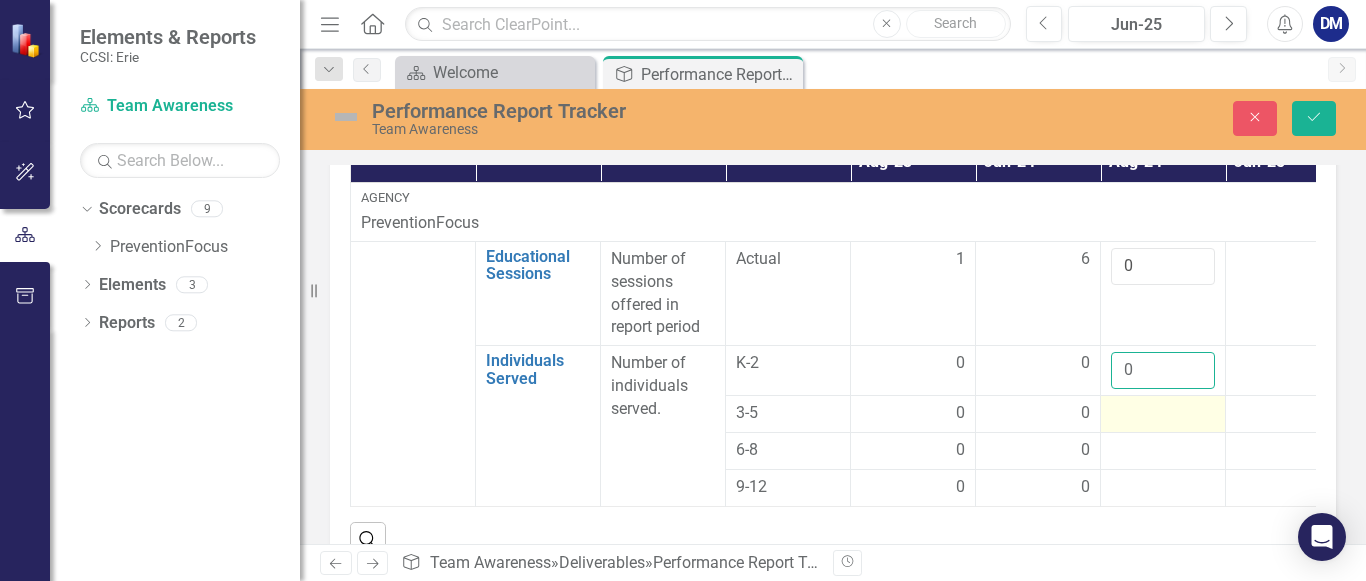type on "0" 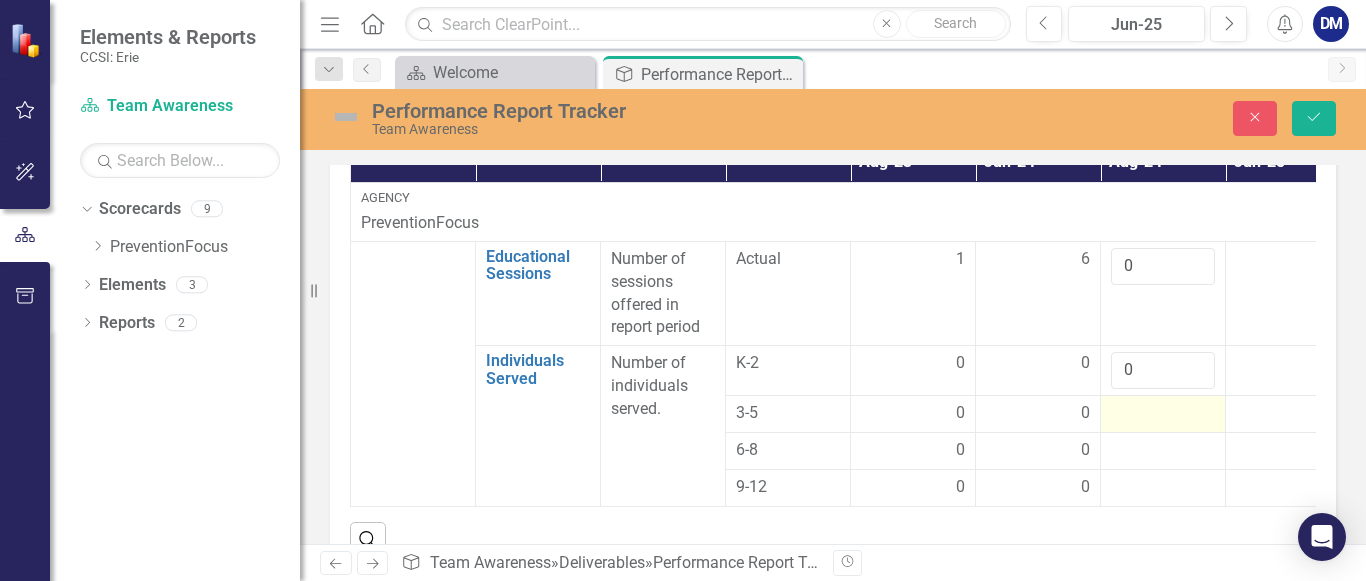 click at bounding box center [913, 414] 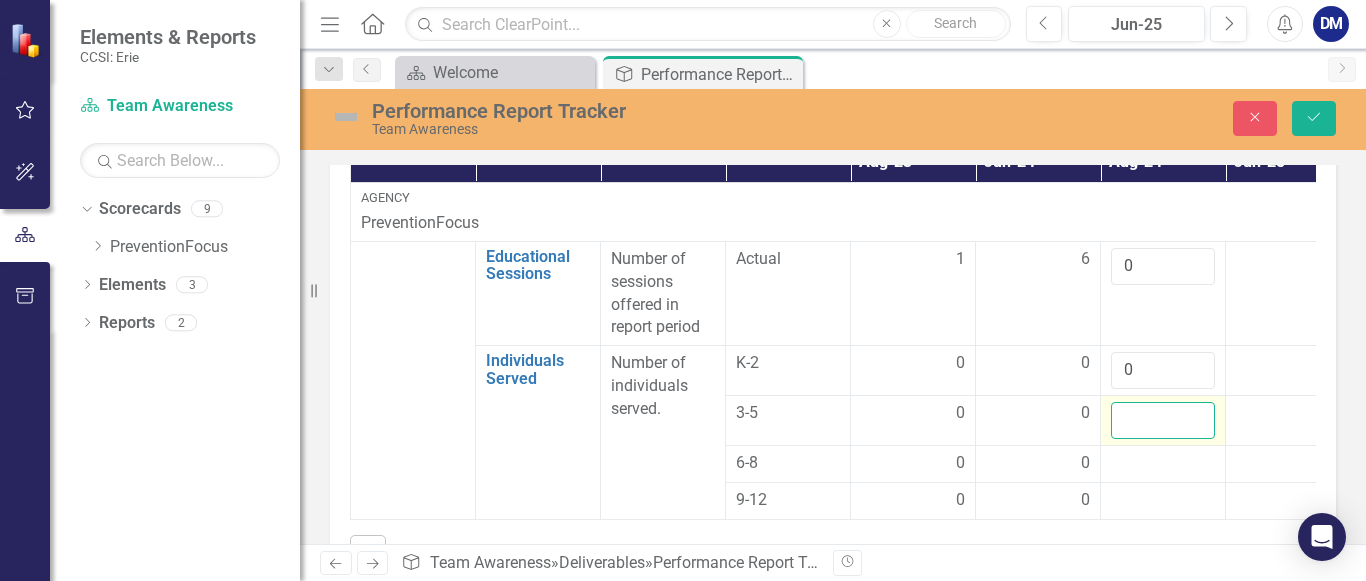 click at bounding box center [1163, 420] 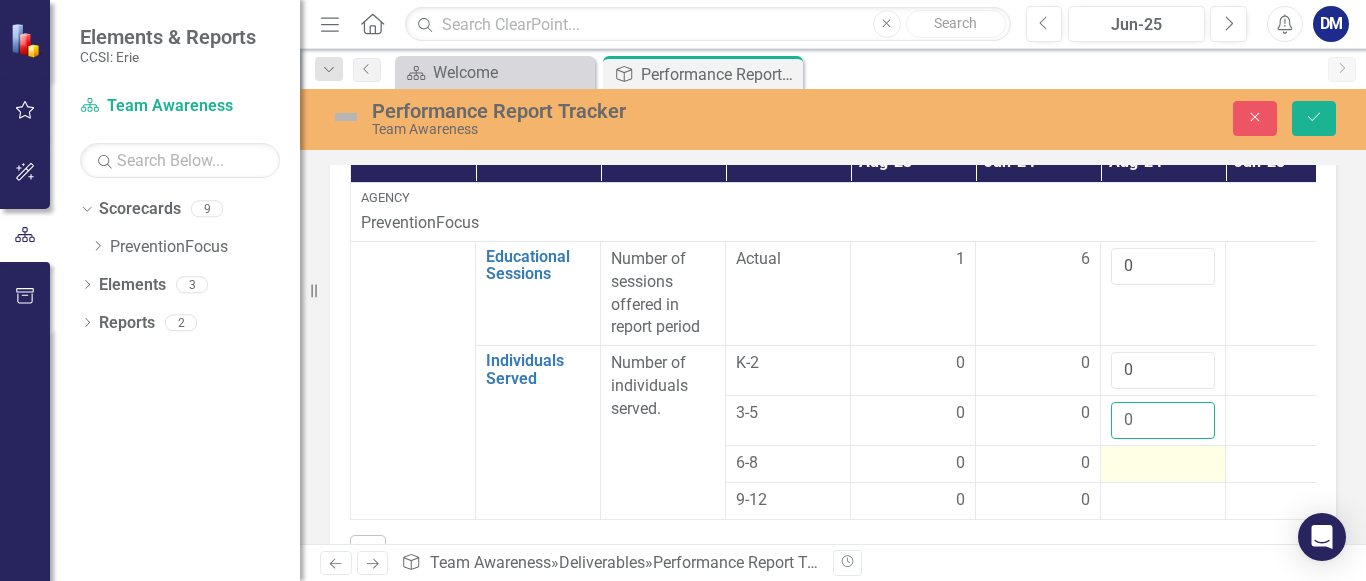 type on "0" 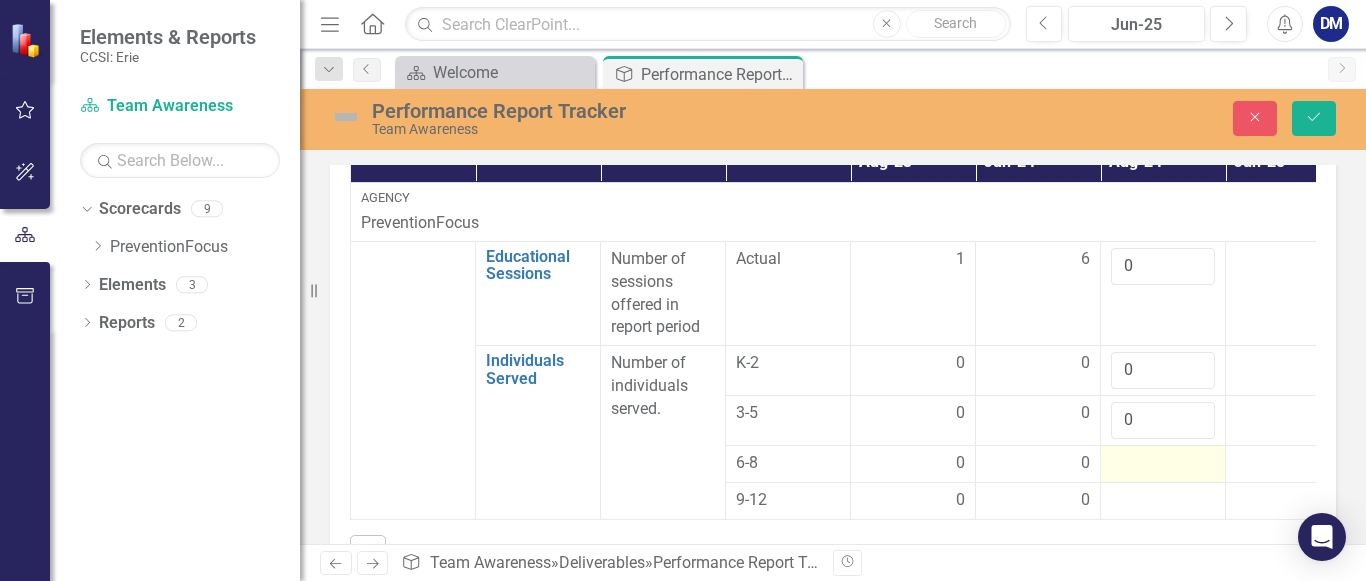 click at bounding box center [913, 464] 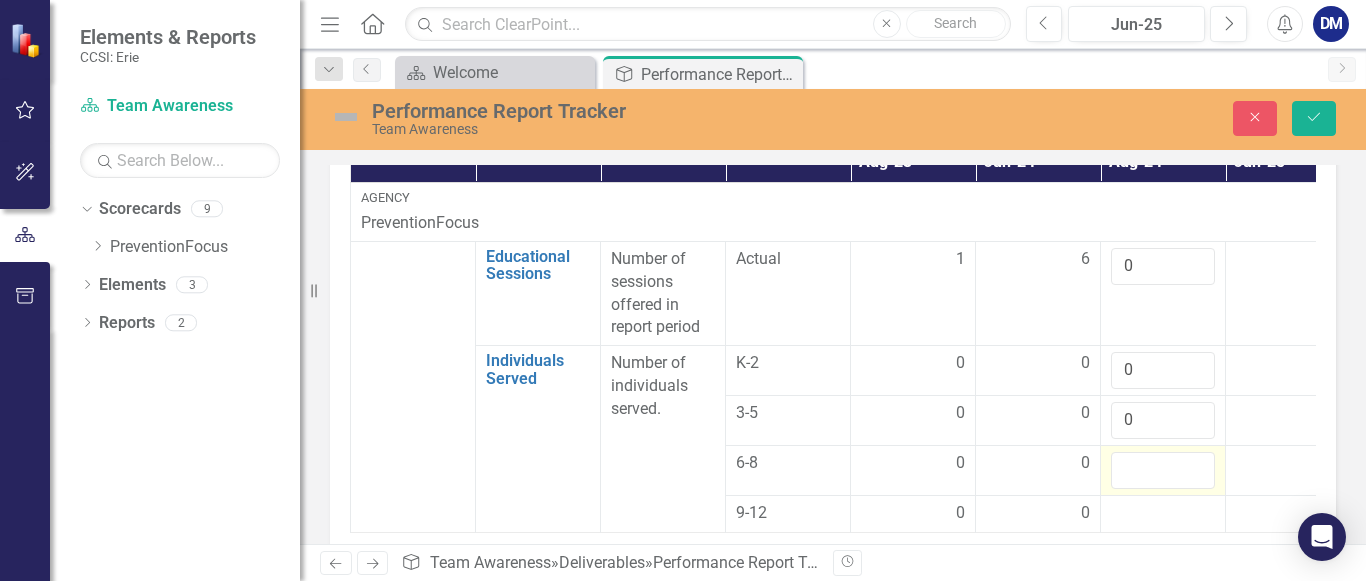 click at bounding box center [1163, 470] 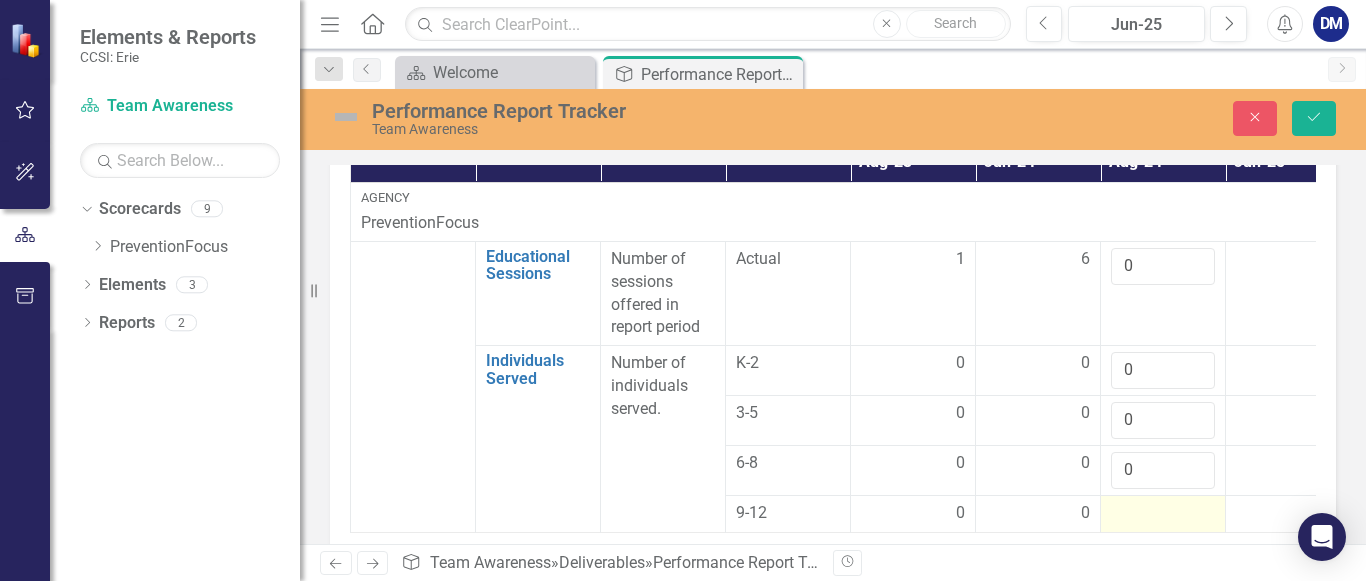 type on "0" 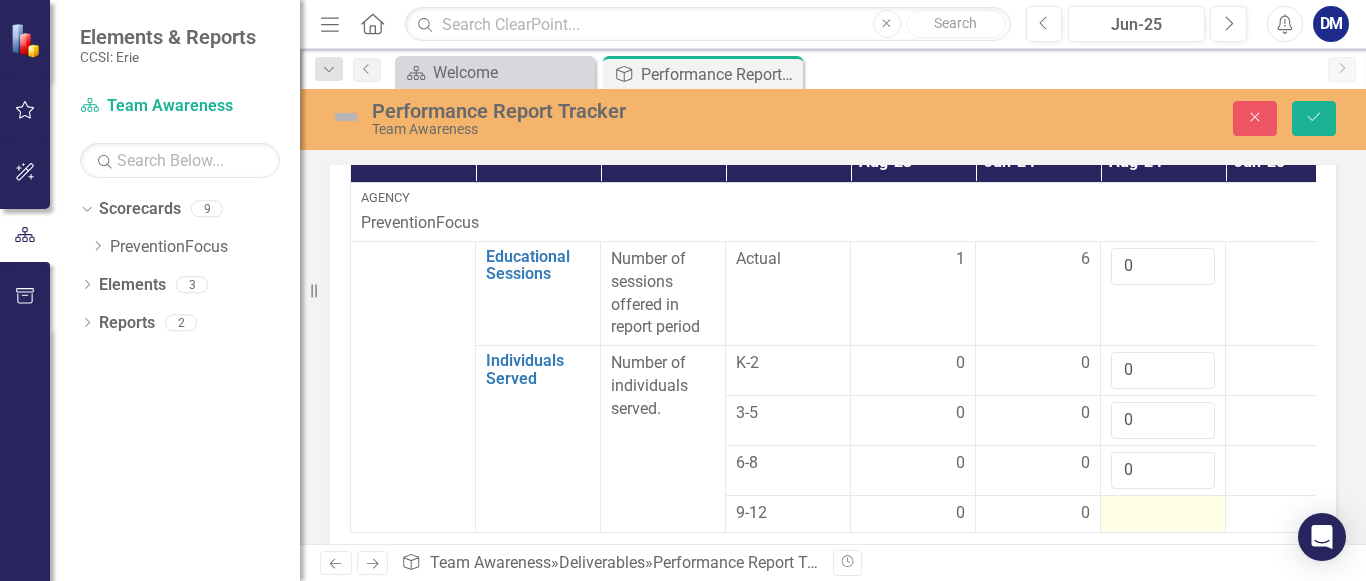 click at bounding box center [913, 514] 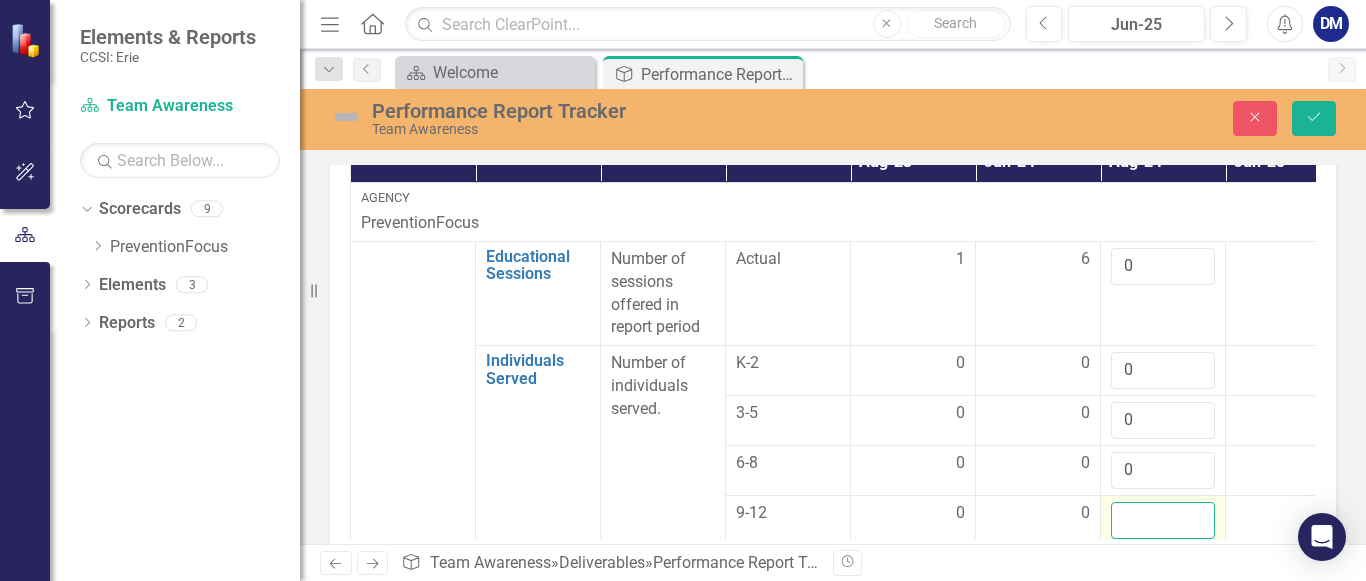 click at bounding box center (1163, 520) 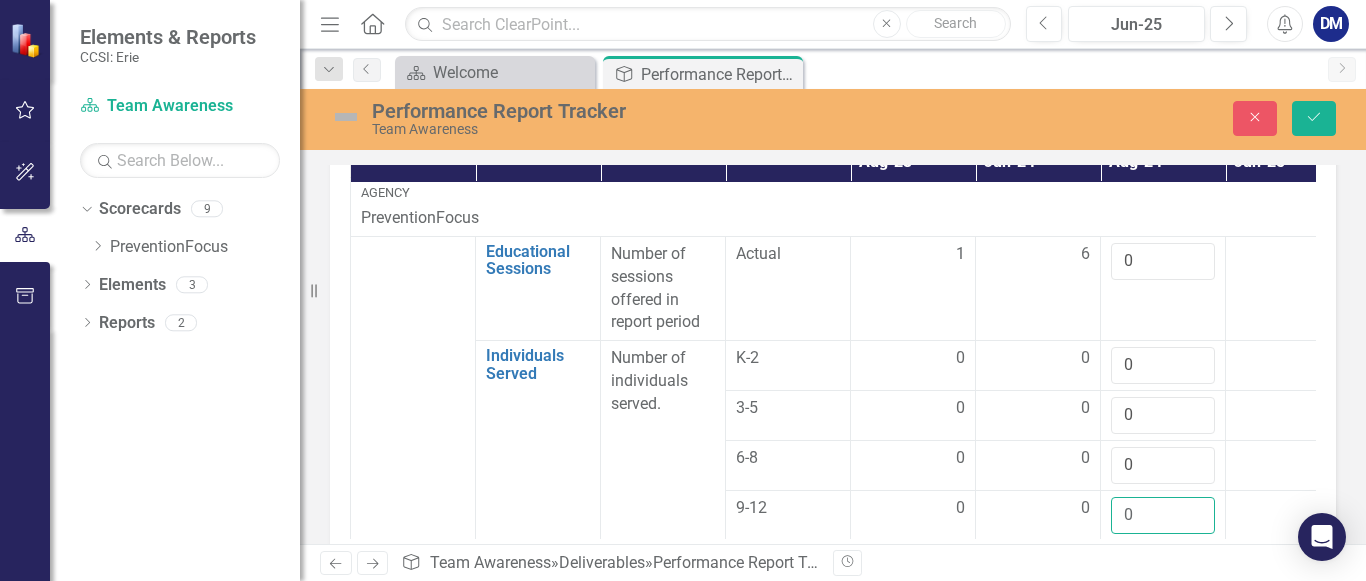 scroll, scrollTop: 22, scrollLeft: 0, axis: vertical 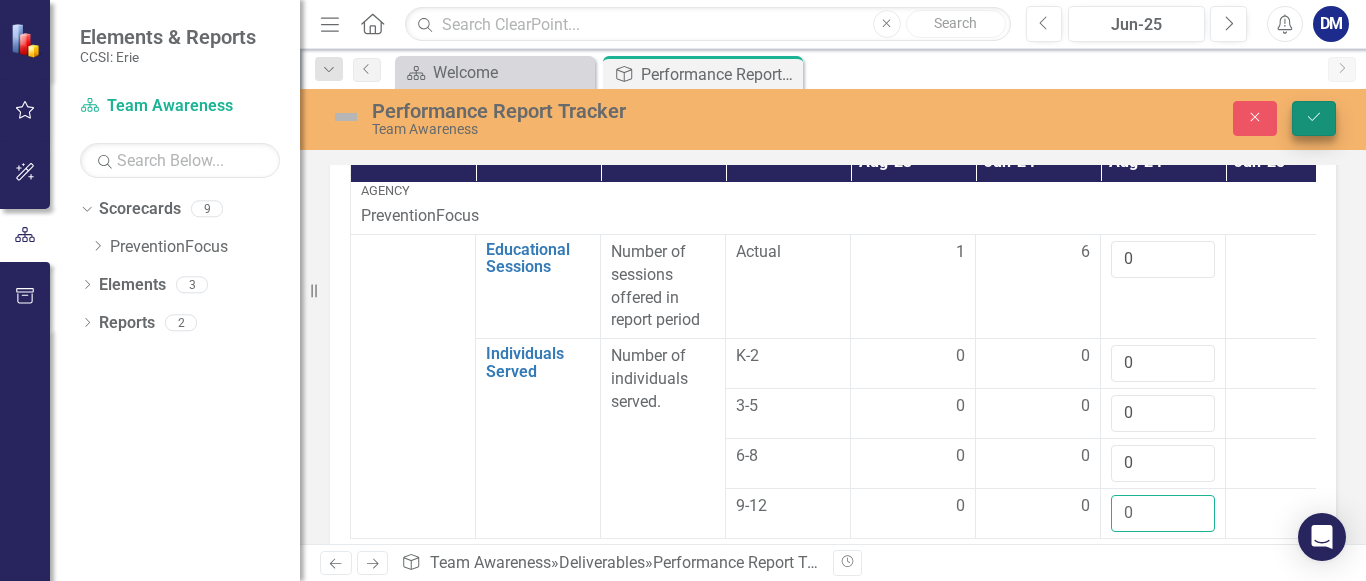 type on "0" 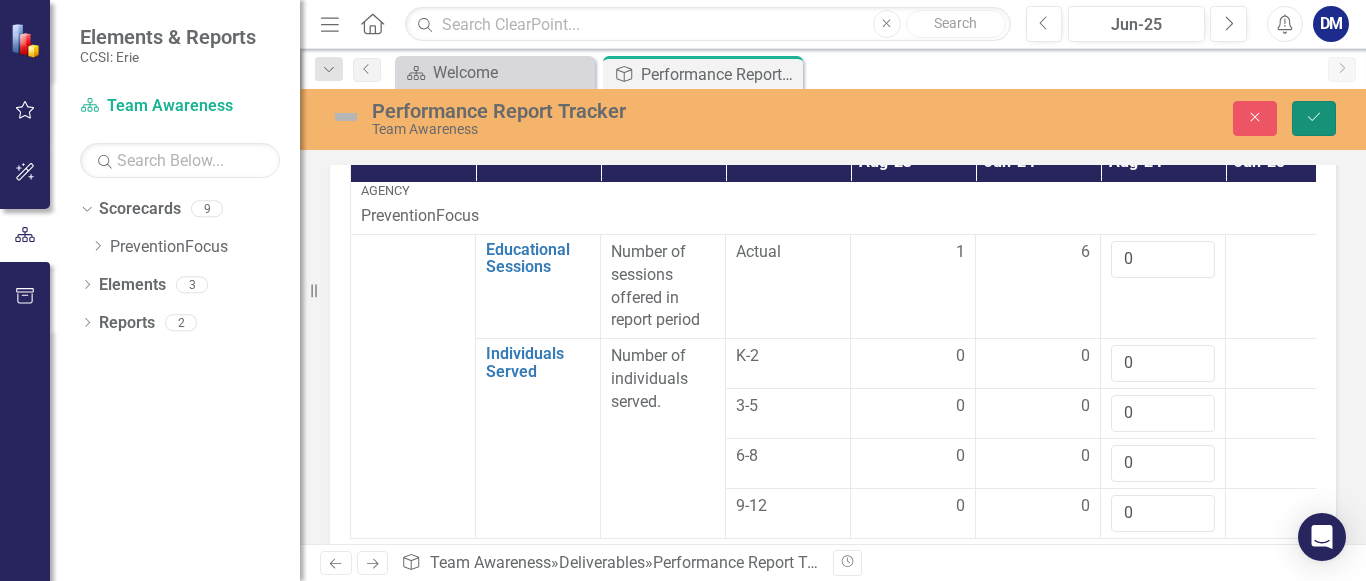 click on "Save" at bounding box center (1314, 118) 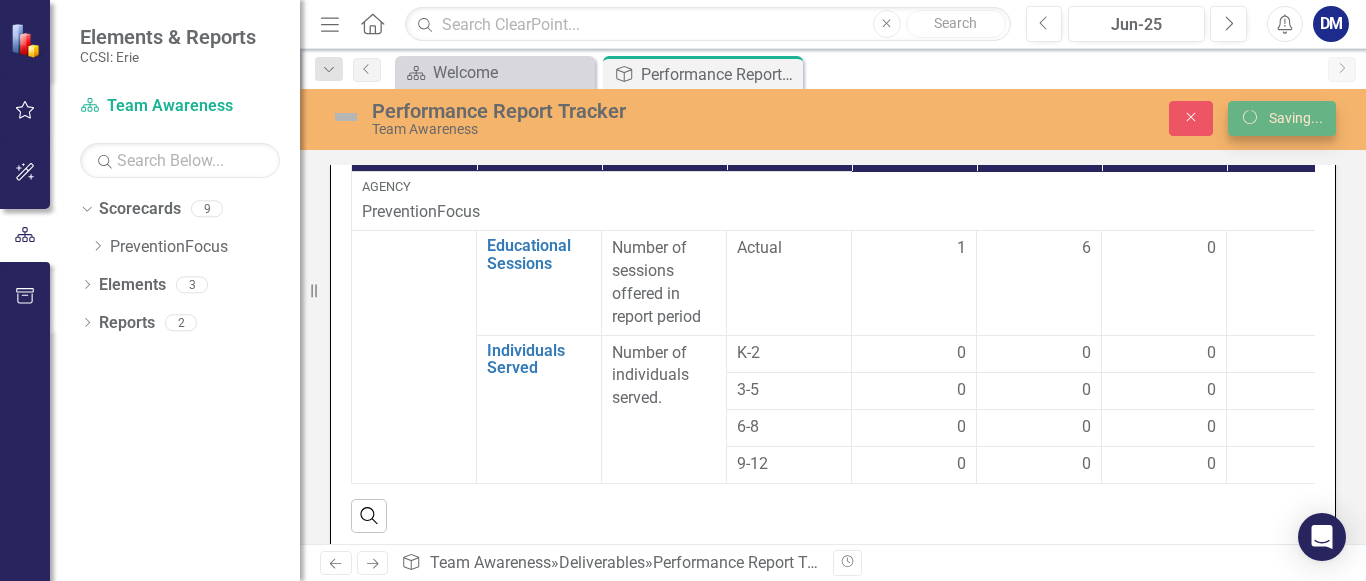scroll, scrollTop: 0, scrollLeft: 0, axis: both 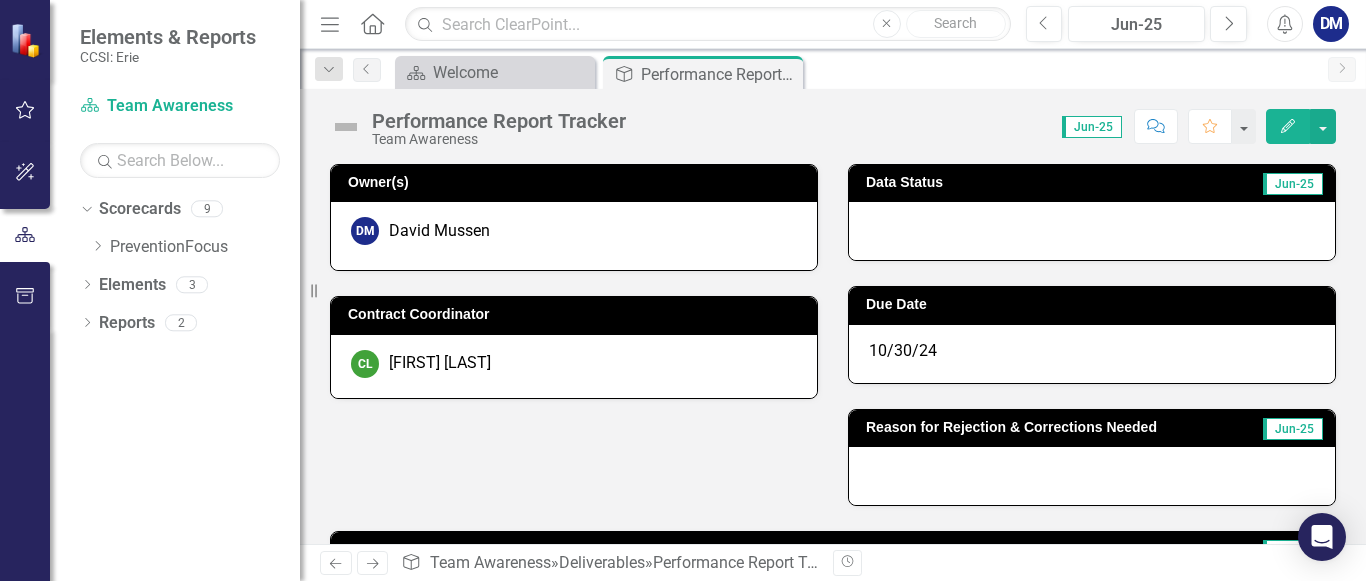click on "Menu Home Search Close Search" at bounding box center (660, 24) 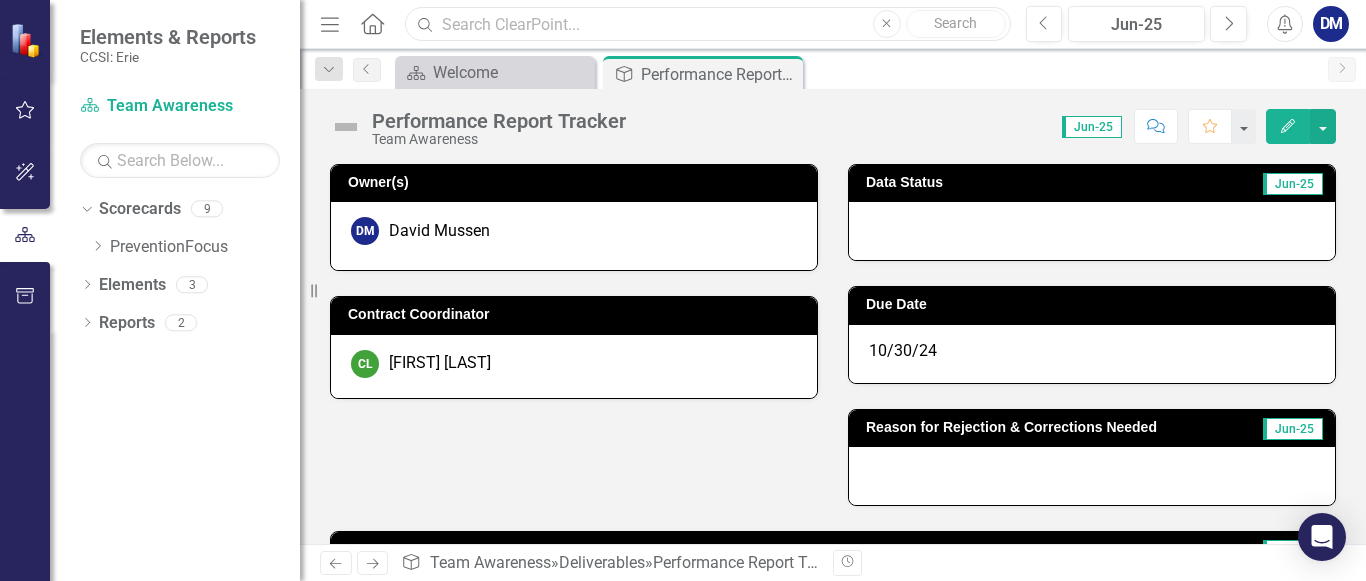 click at bounding box center [707, 24] 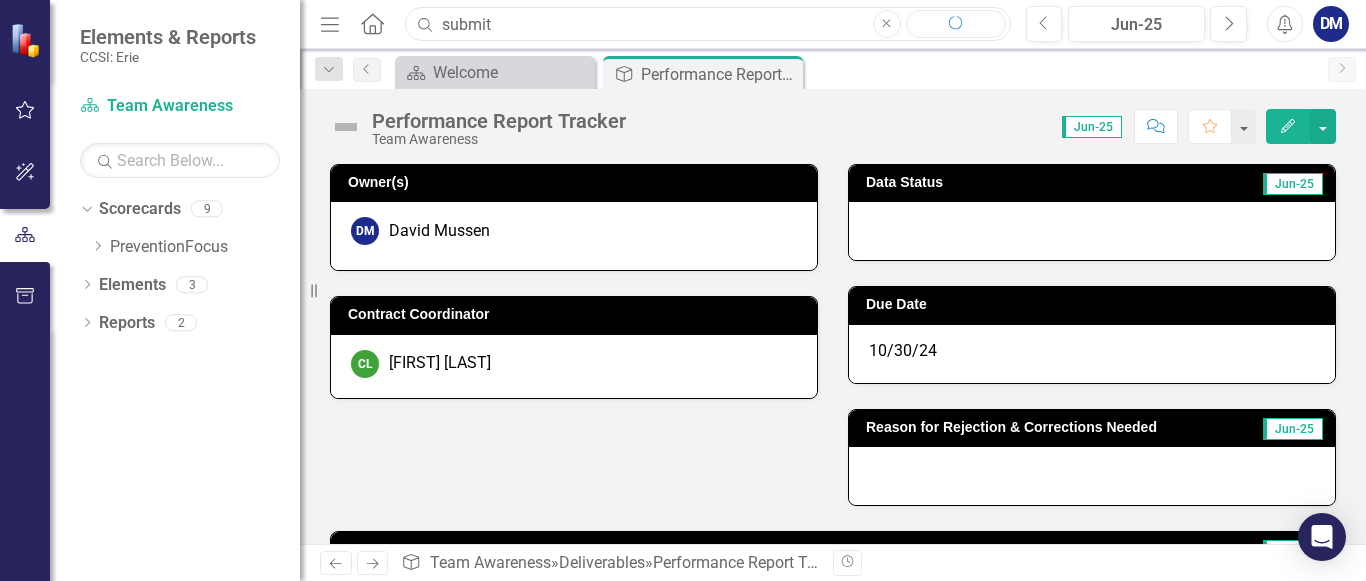 type on "submit" 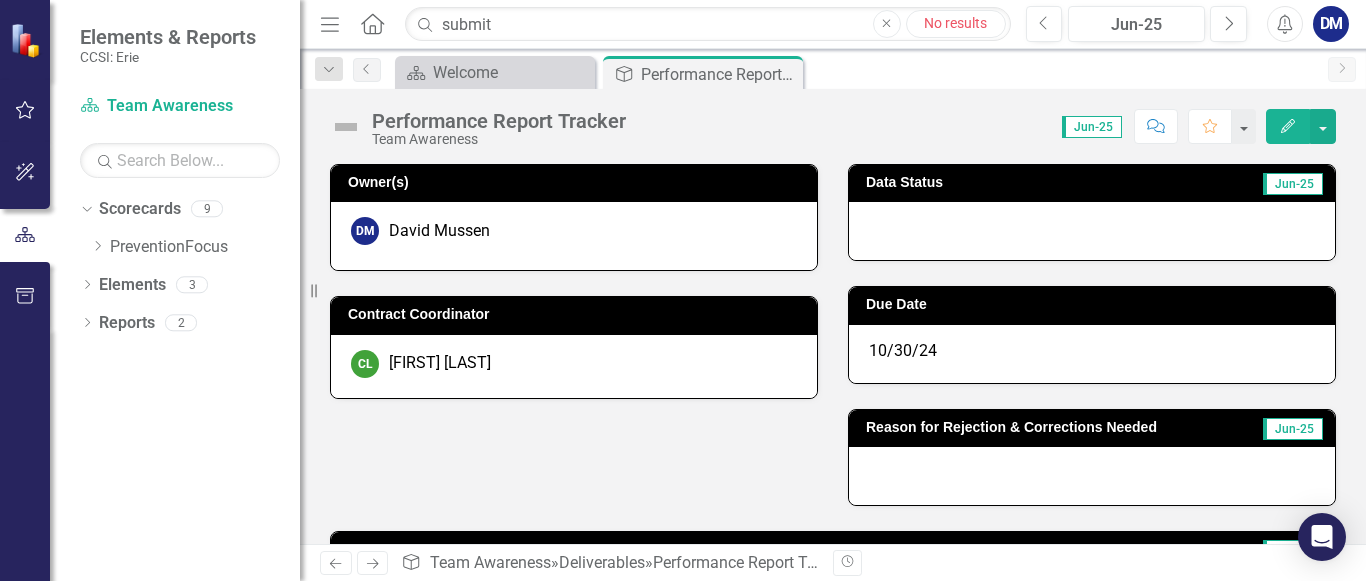 click on "No results" at bounding box center [956, 23] 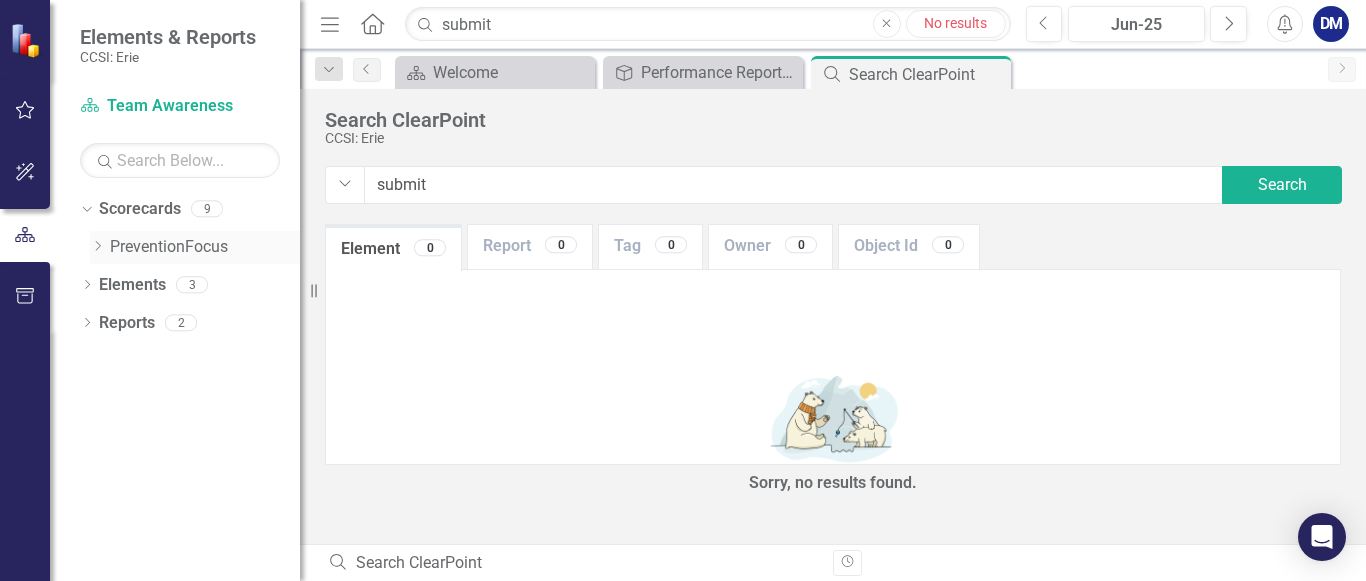 click on "PreventionFocus" at bounding box center [205, 247] 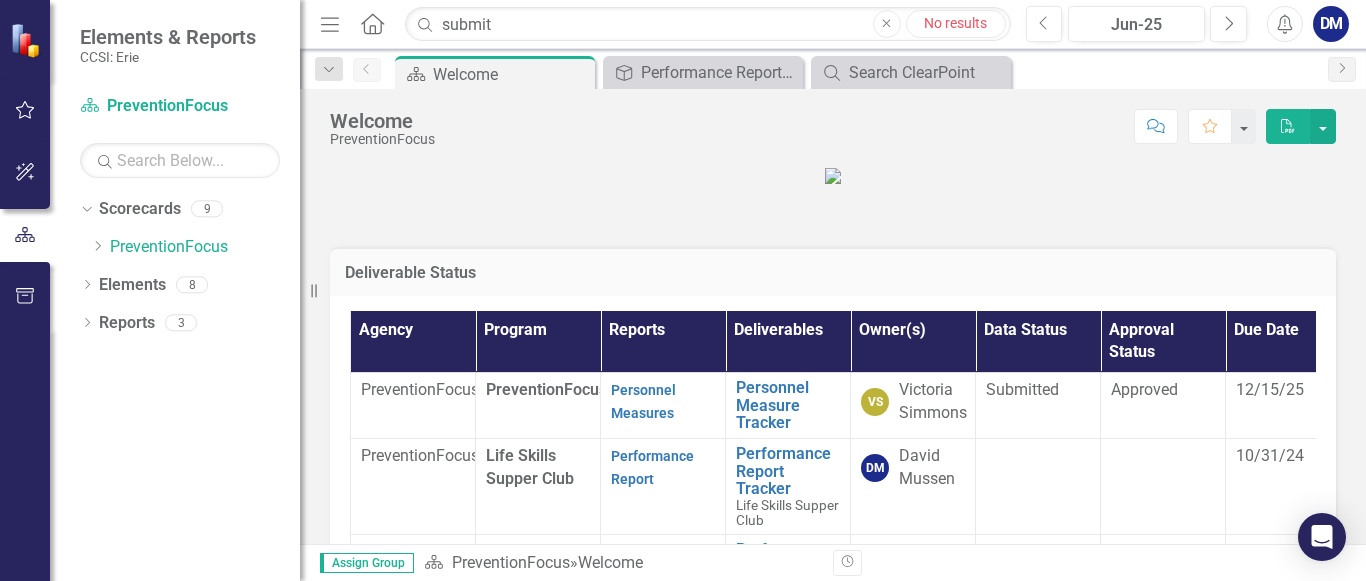 click on "Alerts" at bounding box center [1285, 24] 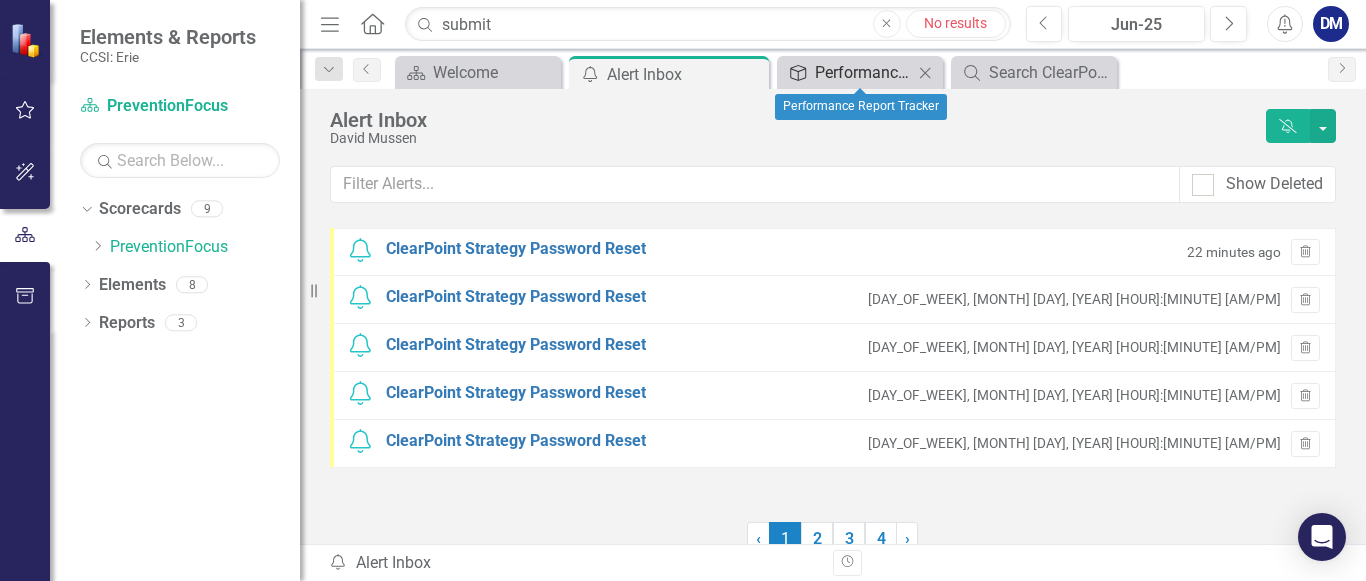 click on "Deliverable" at bounding box center [798, 73] 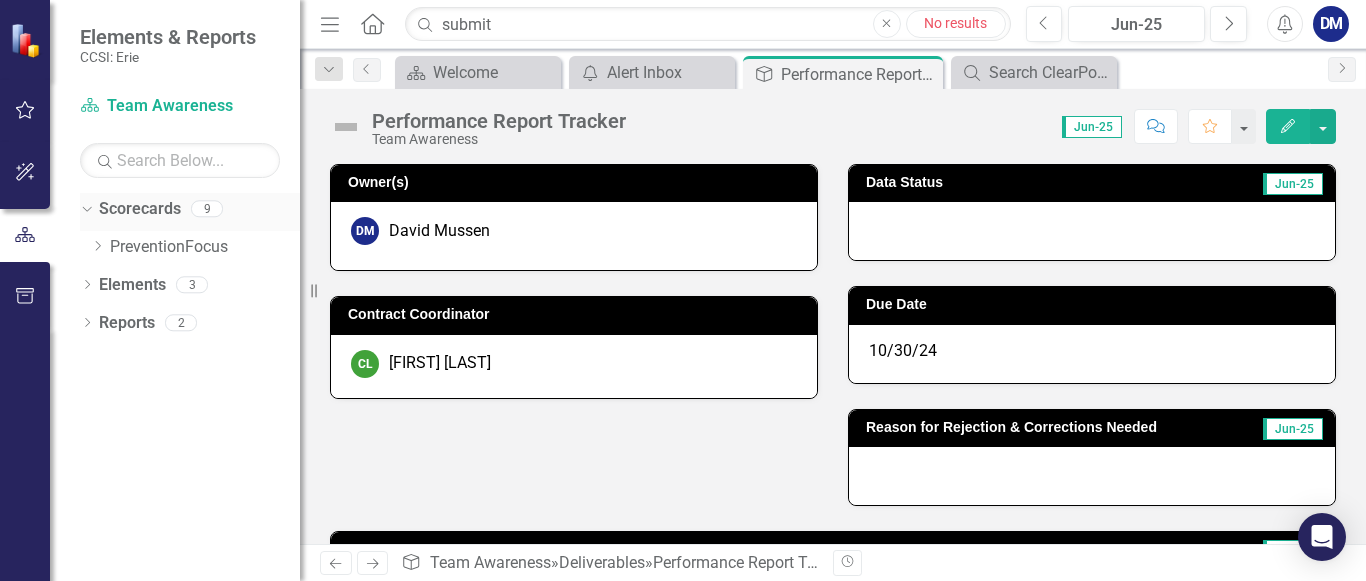 click on "Scorecards" at bounding box center (140, 209) 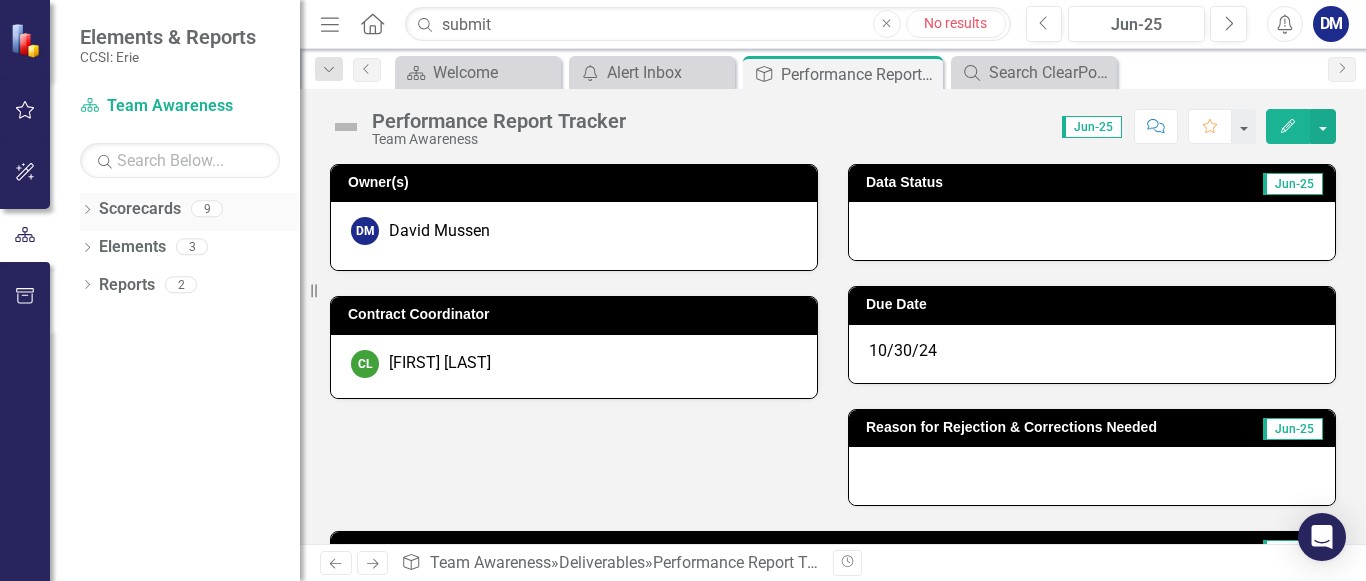 click on "Scorecards" at bounding box center (140, 209) 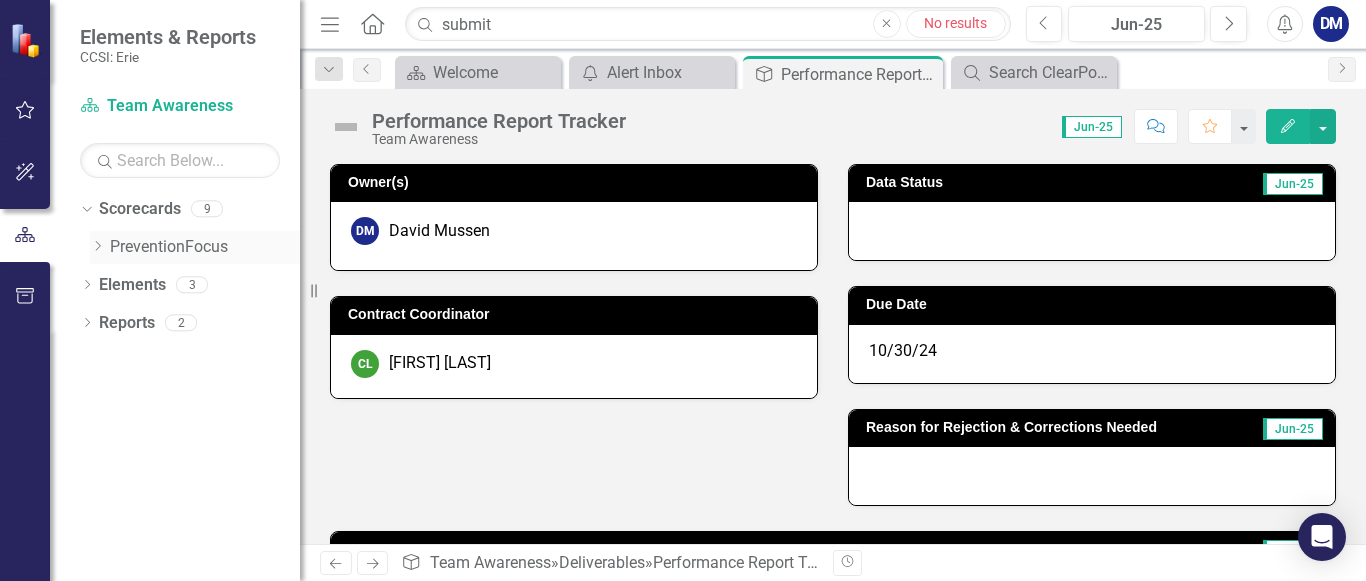click on "Dropdown" at bounding box center [100, 247] 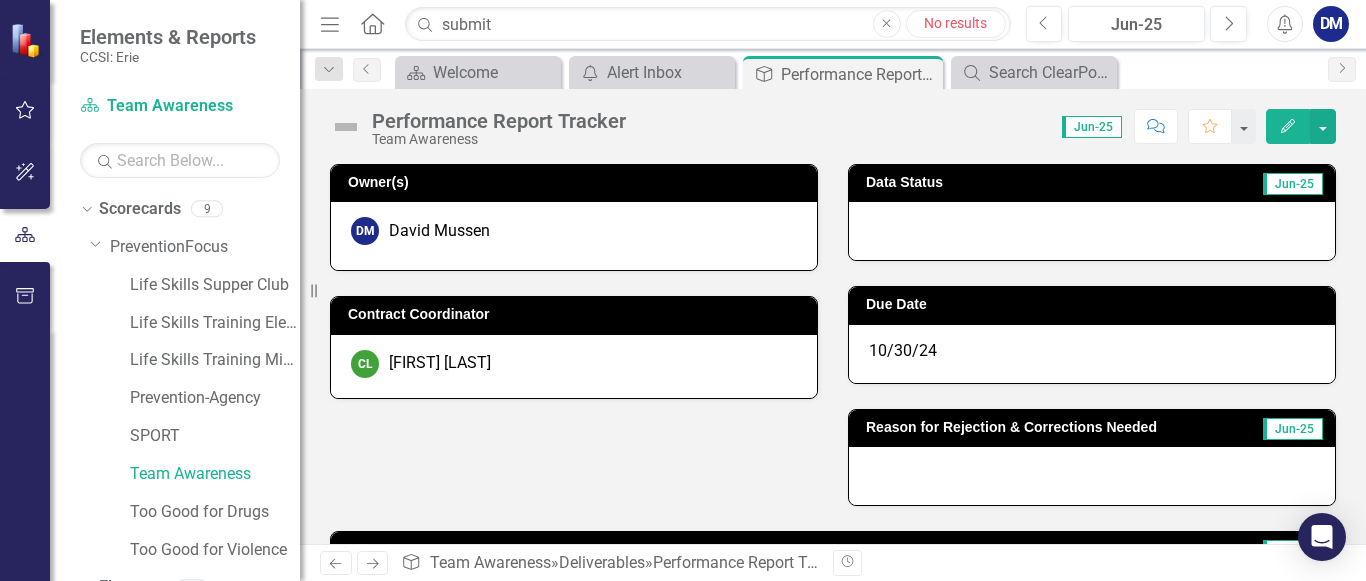 scroll, scrollTop: 66, scrollLeft: 0, axis: vertical 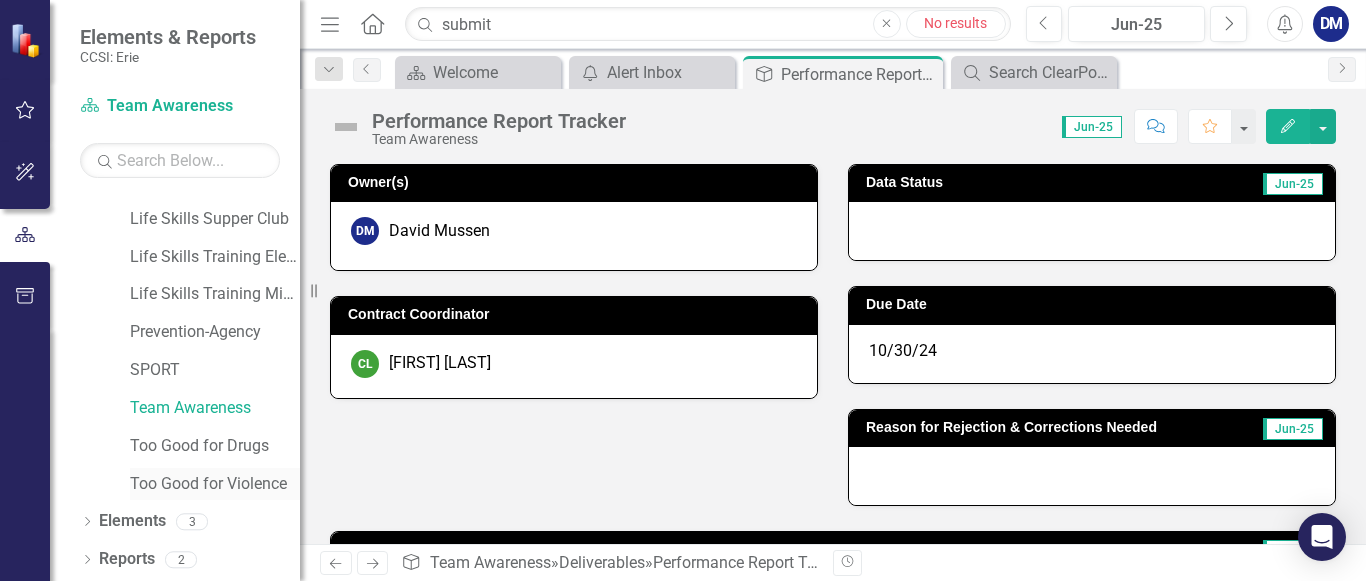 click on "Too Good for Violence" at bounding box center [215, 484] 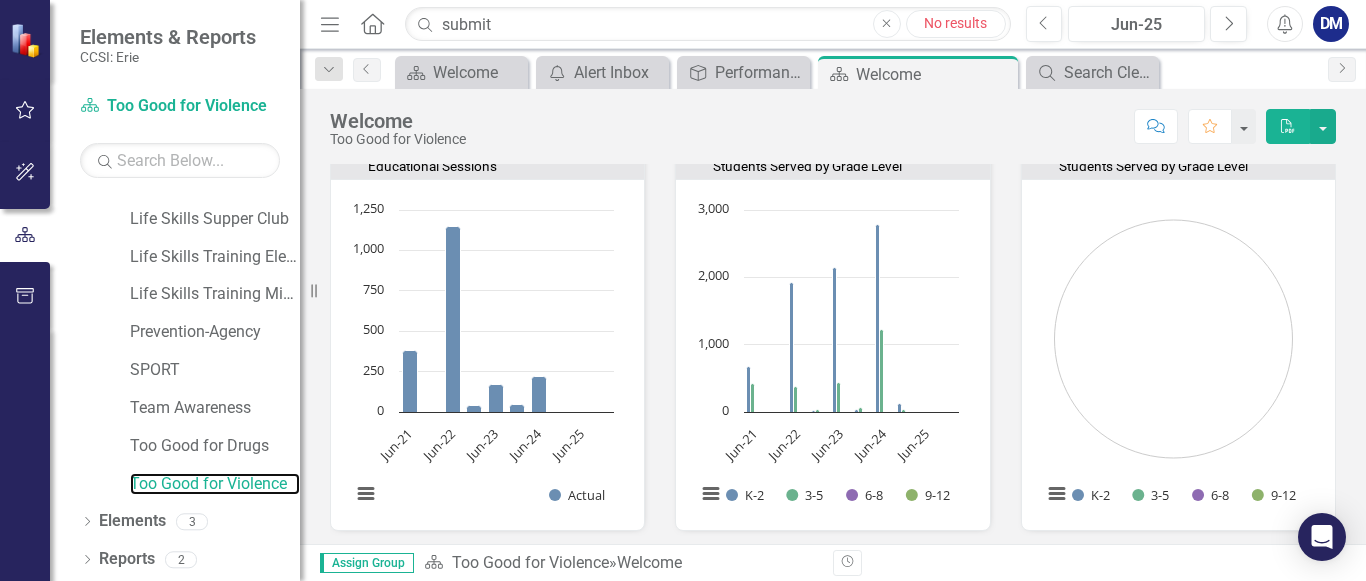 scroll, scrollTop: 884, scrollLeft: 0, axis: vertical 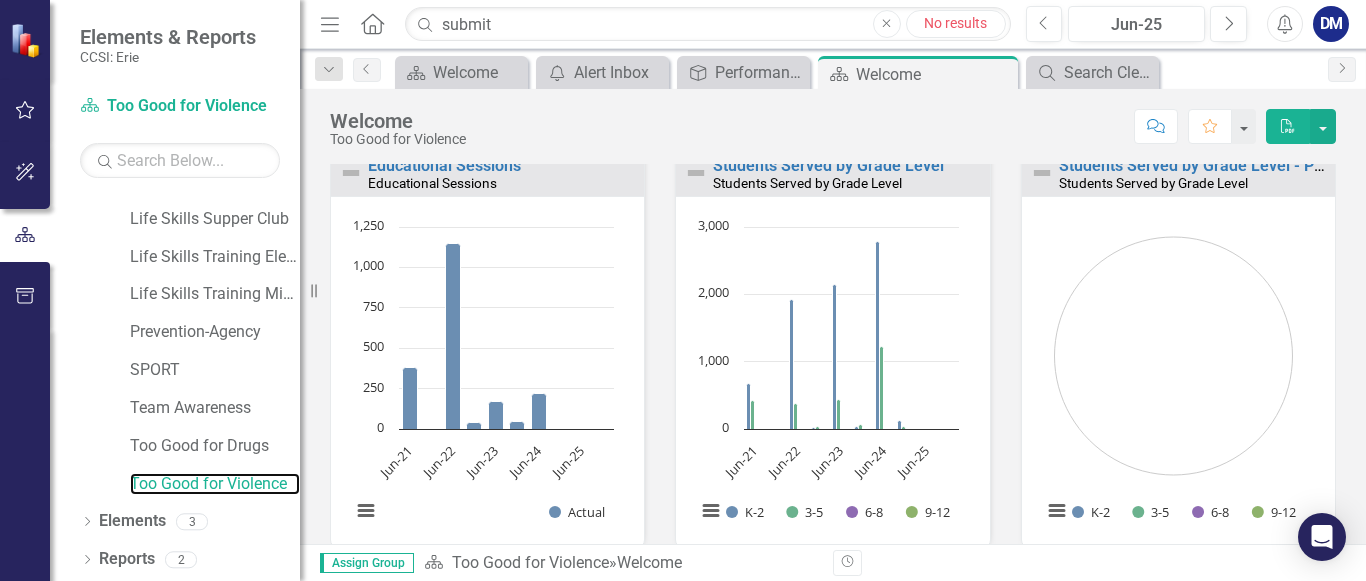 click at bounding box center (1173, 379) 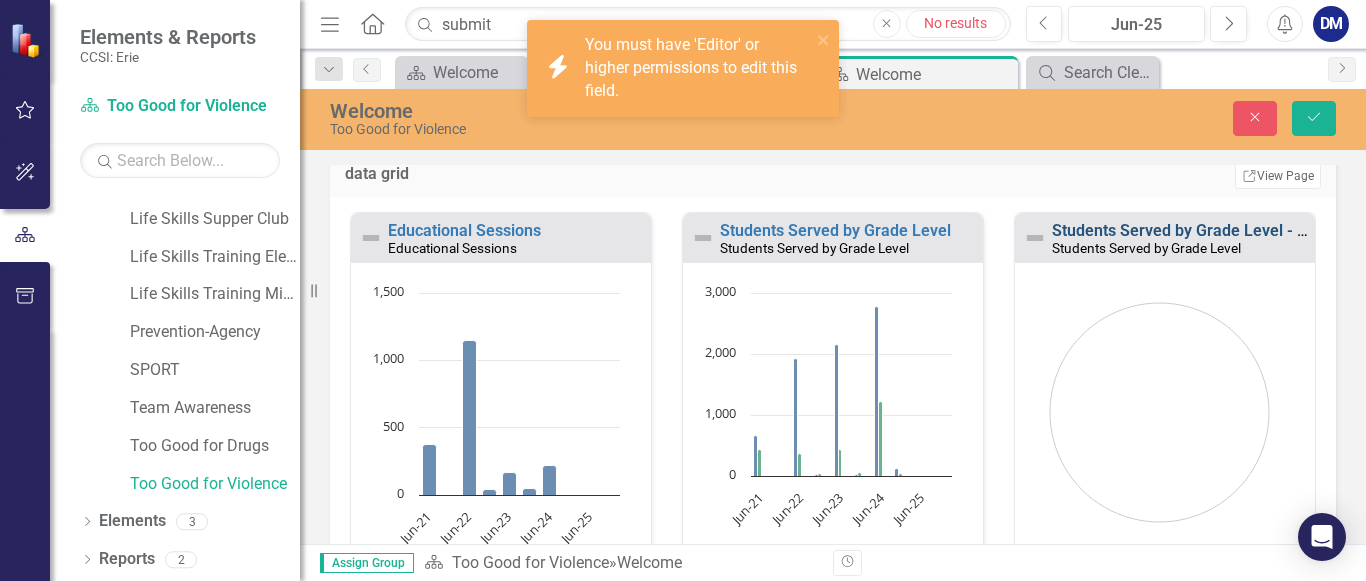 click on "Students Served by Grade Level - Percent Breakdown" at bounding box center [1245, 230] 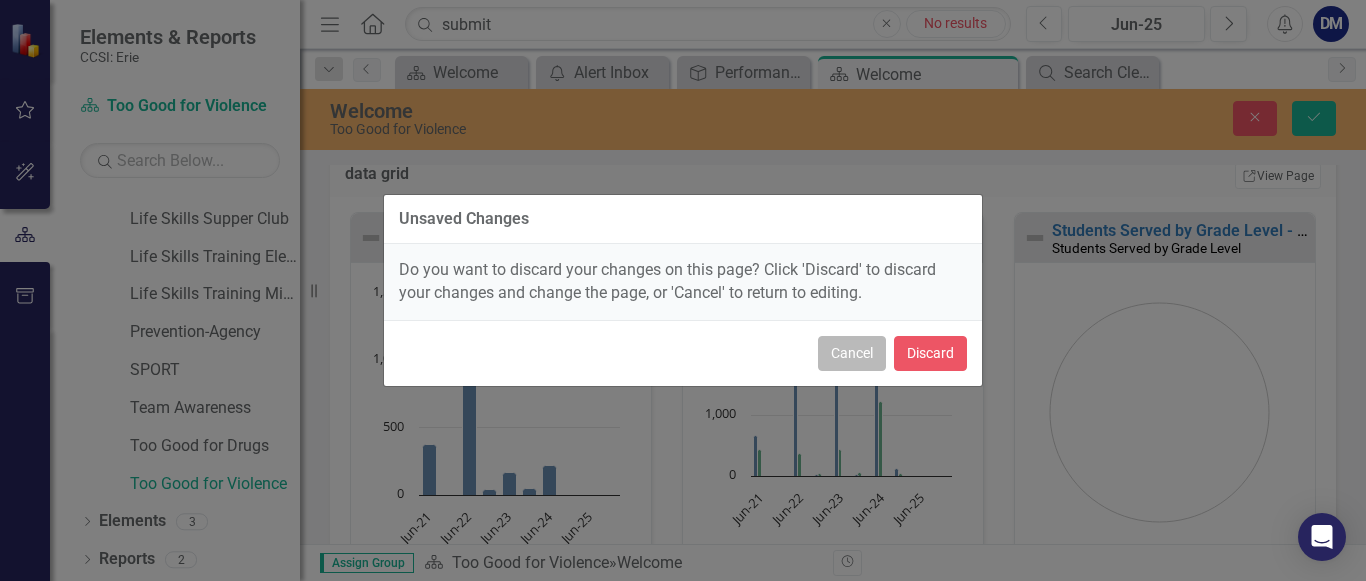 click on "Cancel" at bounding box center [852, 353] 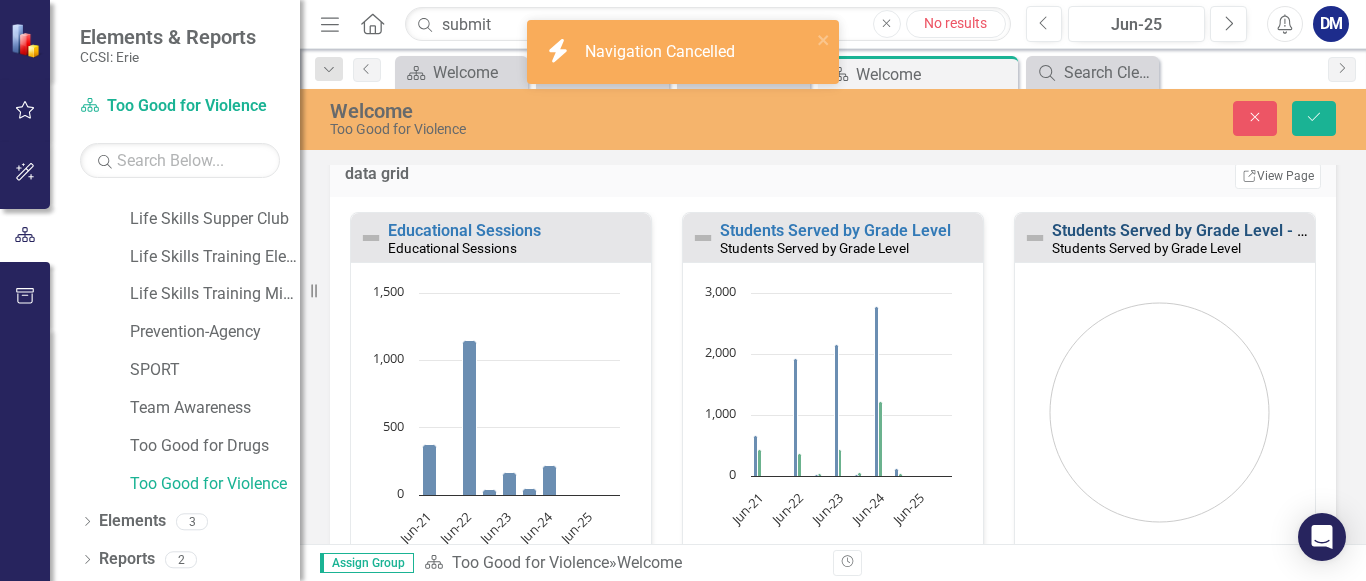 click on "Students Served by Grade Level - Percent Breakdown" at bounding box center (1245, 230) 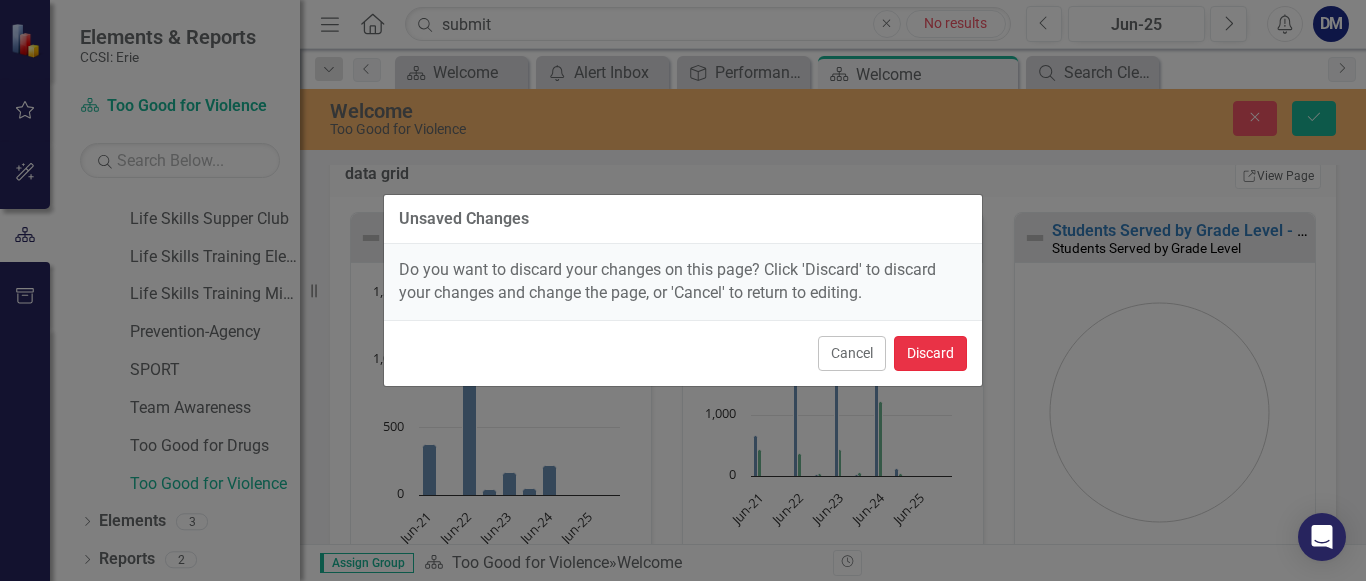 click on "Discard" at bounding box center [930, 353] 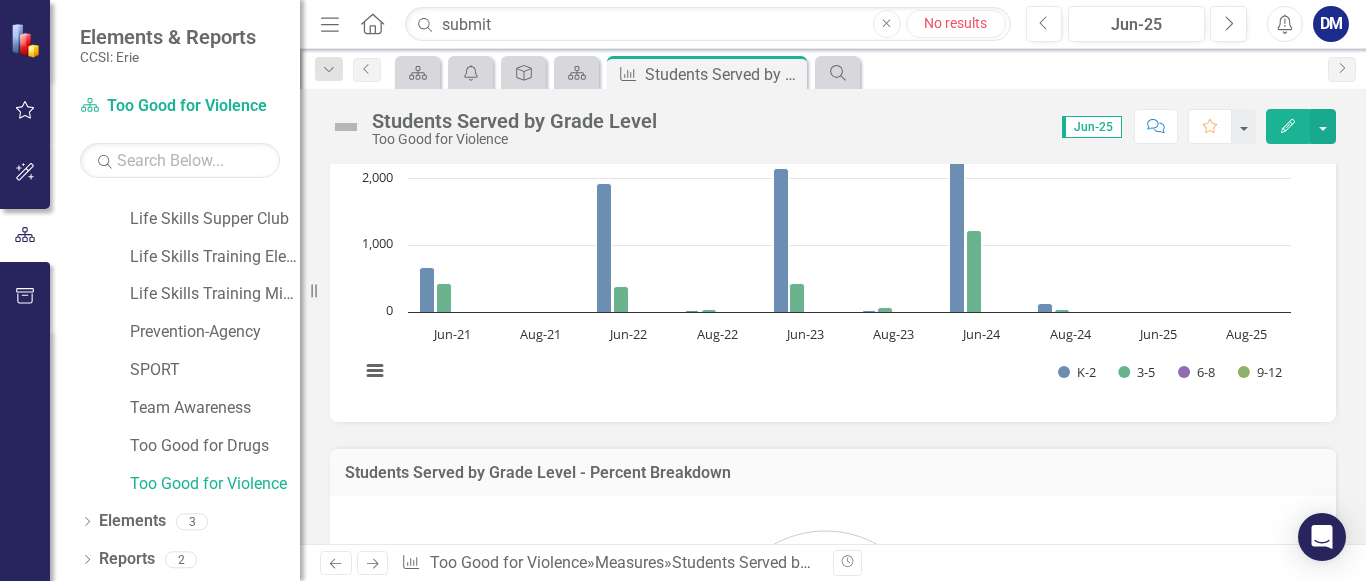 scroll, scrollTop: 253, scrollLeft: 0, axis: vertical 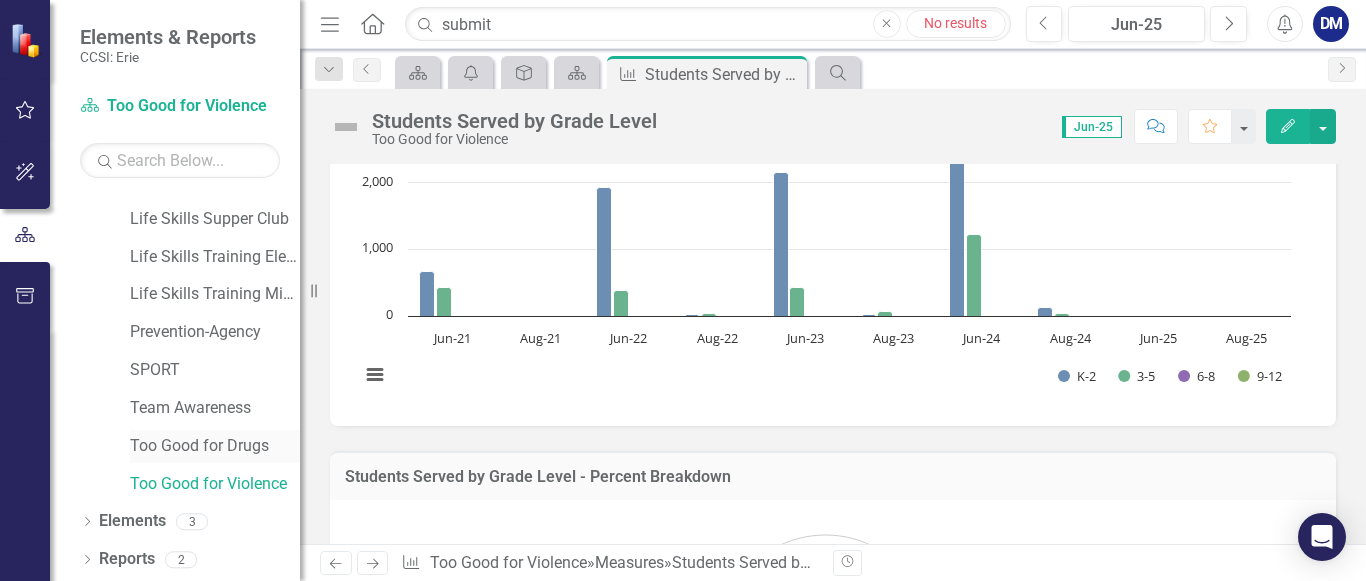 click on "Too Good for Drugs" at bounding box center [215, 446] 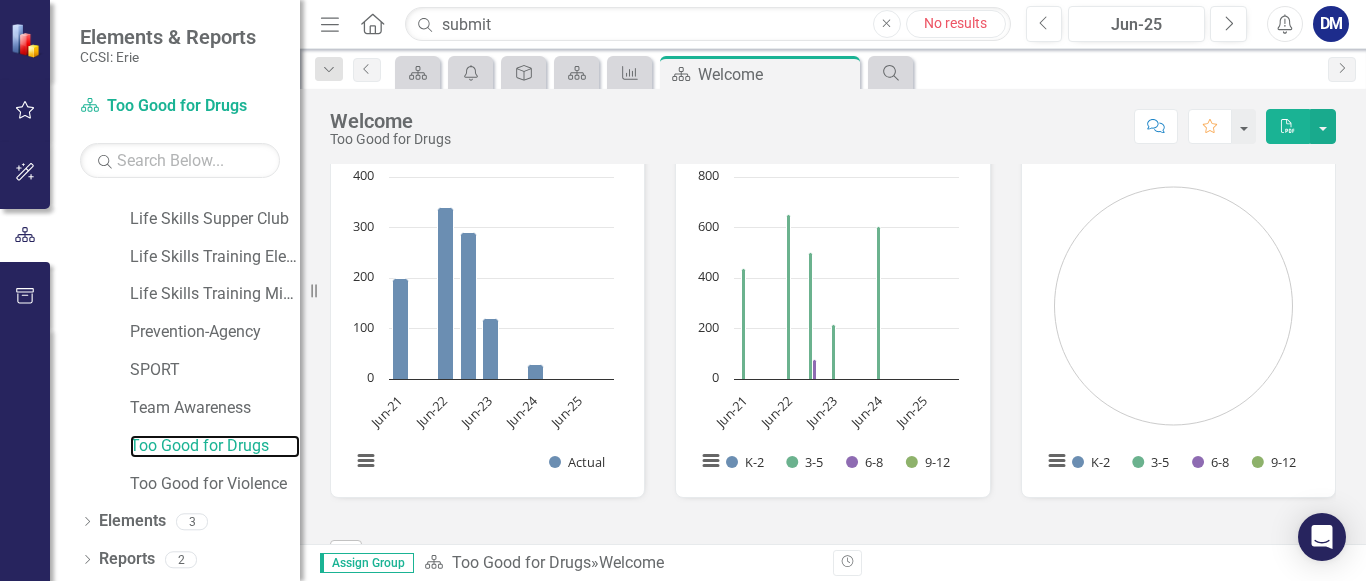 scroll, scrollTop: 1025, scrollLeft: 0, axis: vertical 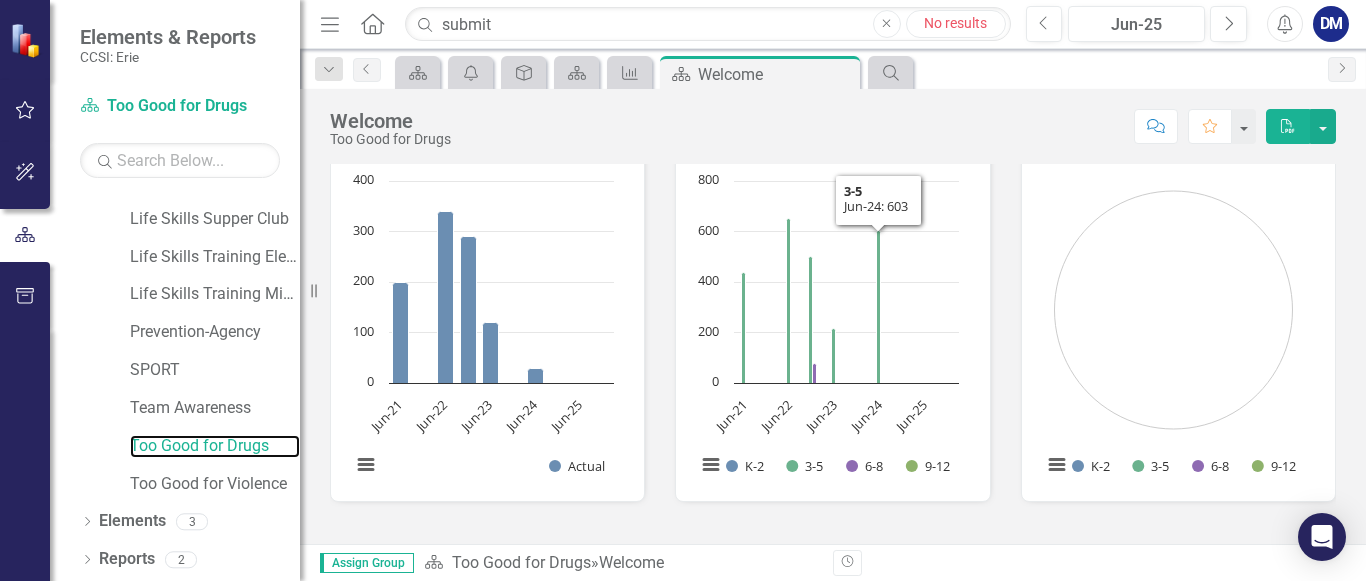 click at bounding box center (827, 333) 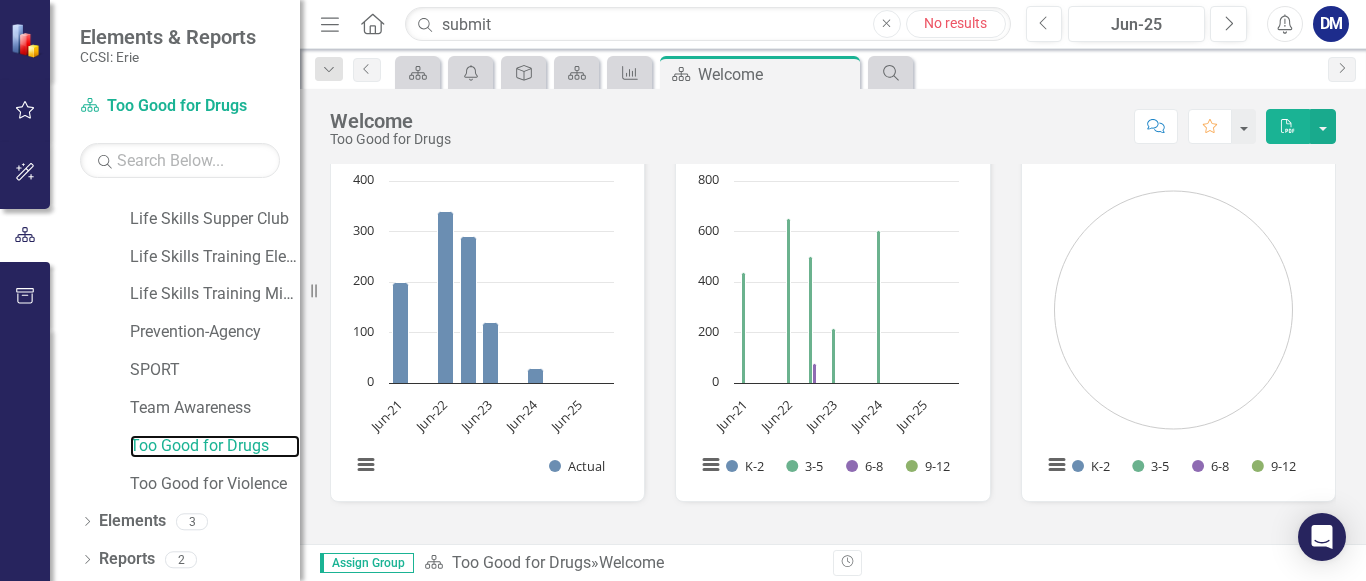 click at bounding box center [827, 333] 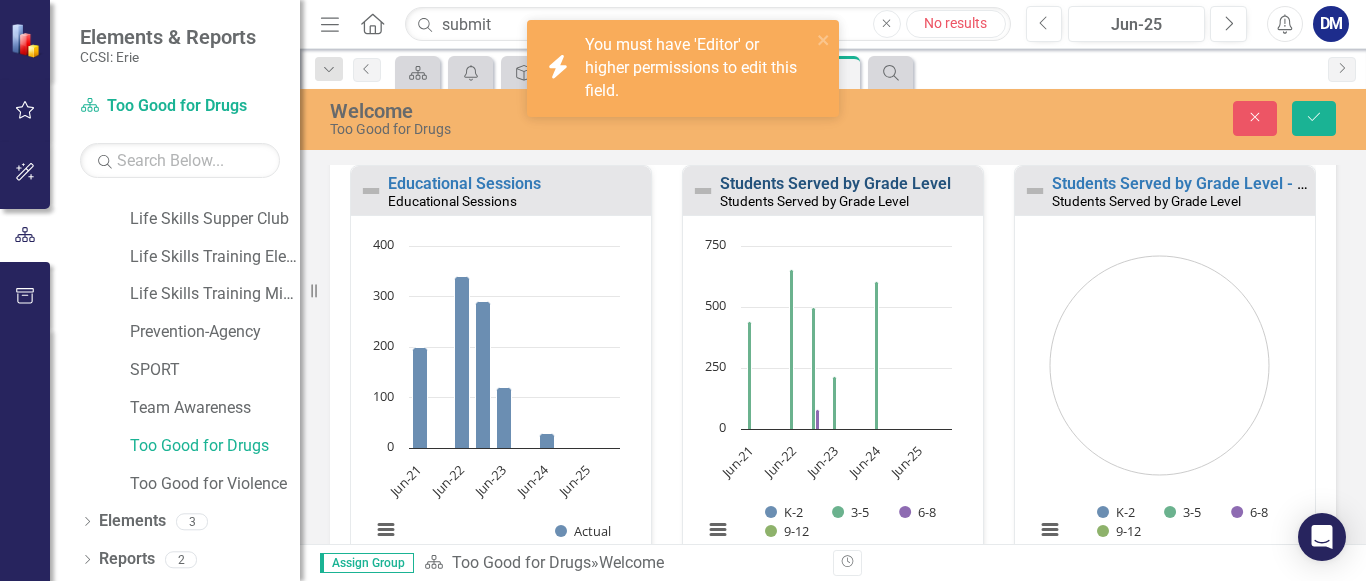 click on "Students Served by Grade Level" at bounding box center (835, 183) 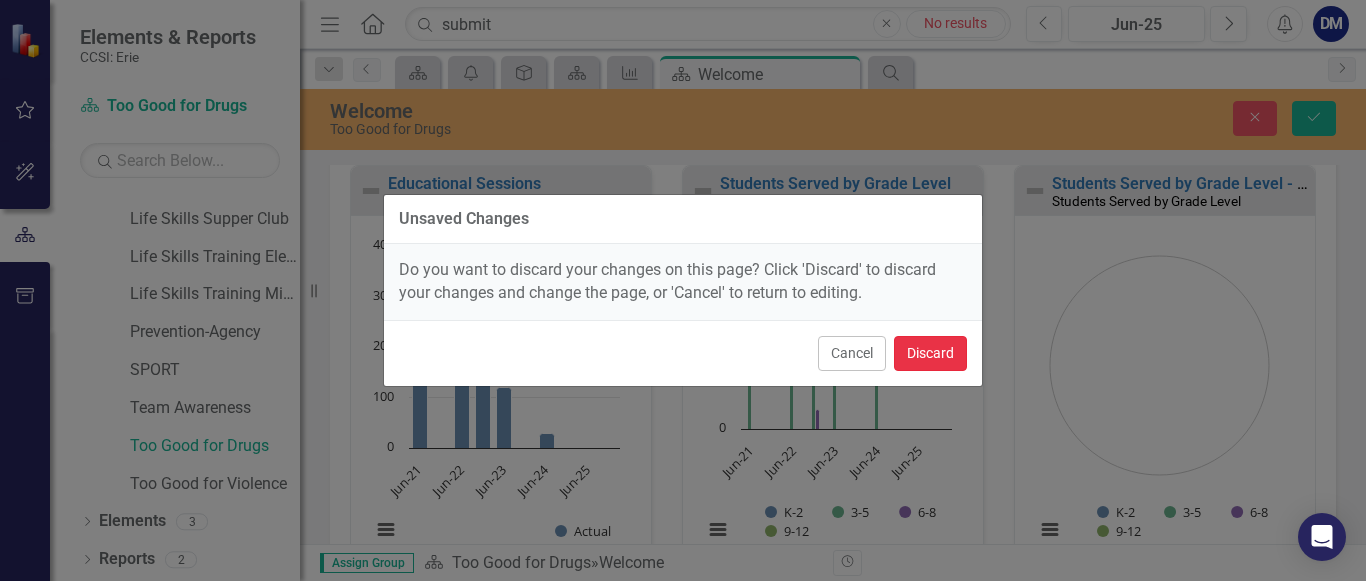 click on "Discard" at bounding box center [930, 353] 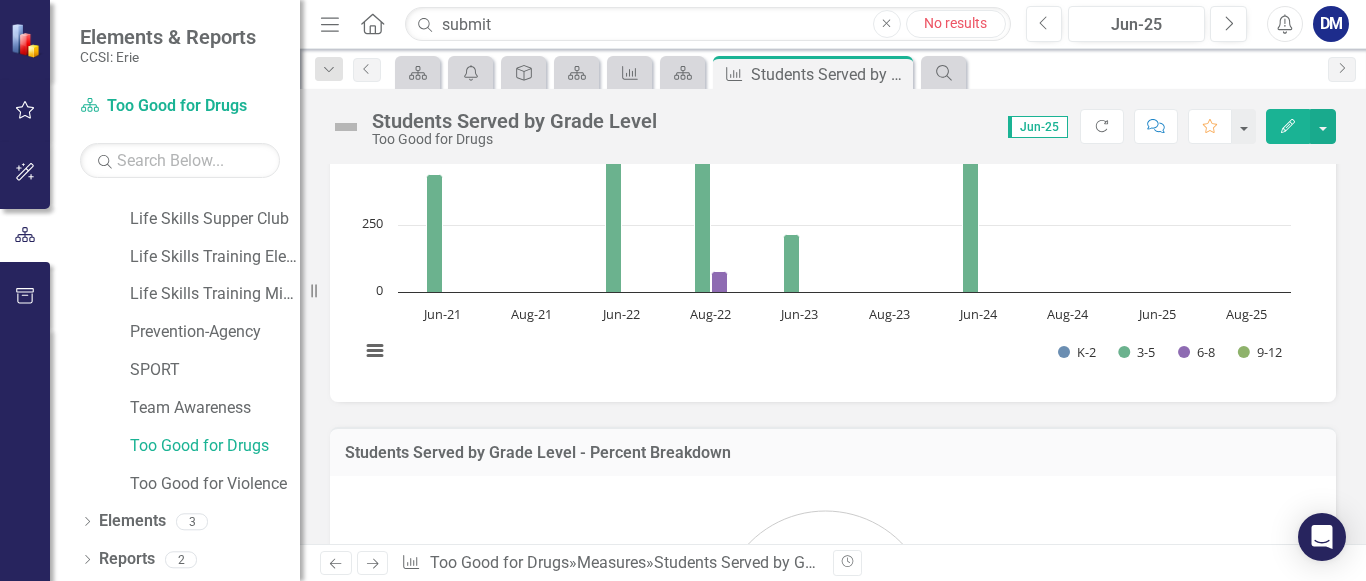 scroll, scrollTop: 271, scrollLeft: 0, axis: vertical 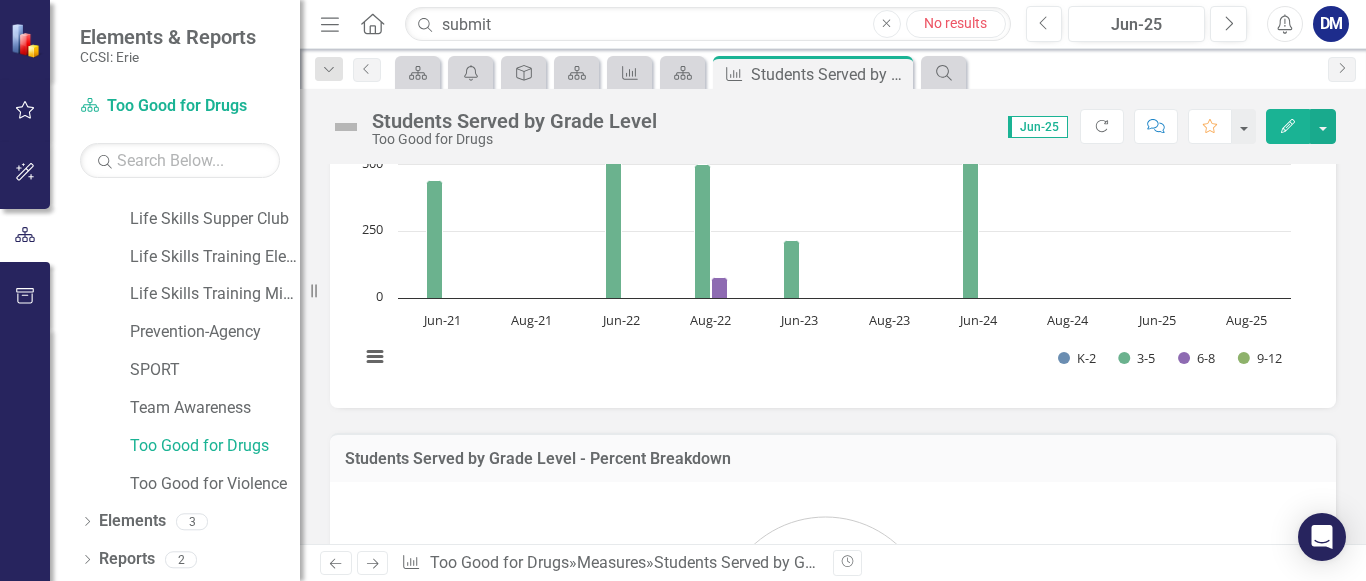 click at bounding box center (825, 238) 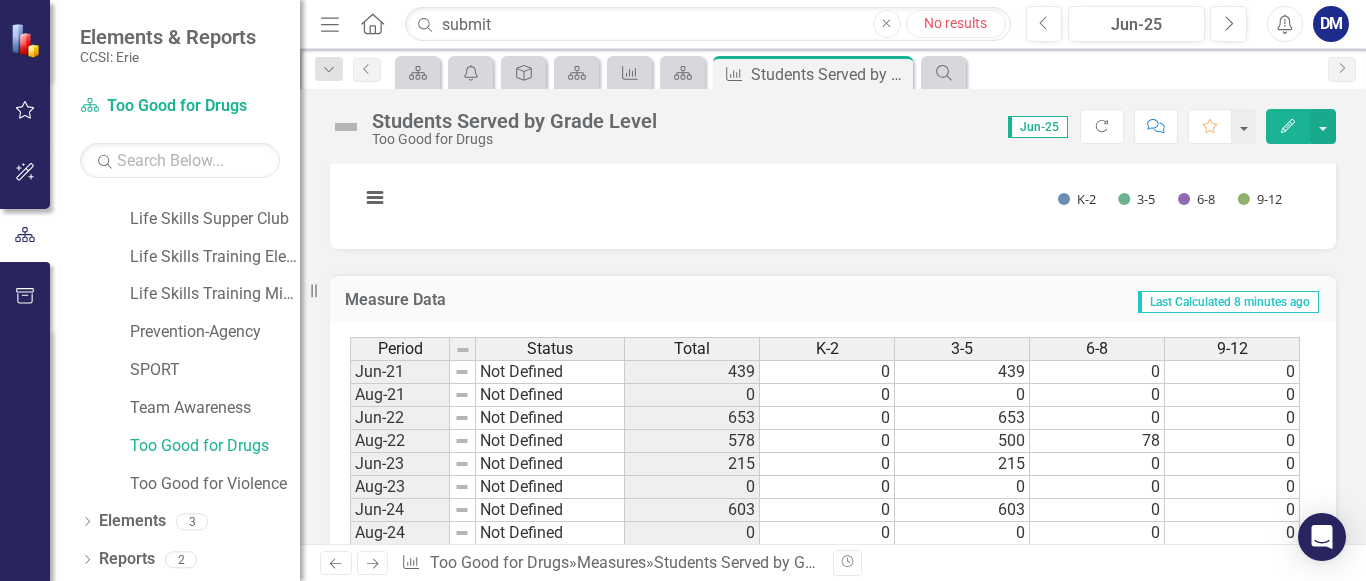 scroll, scrollTop: 936, scrollLeft: 0, axis: vertical 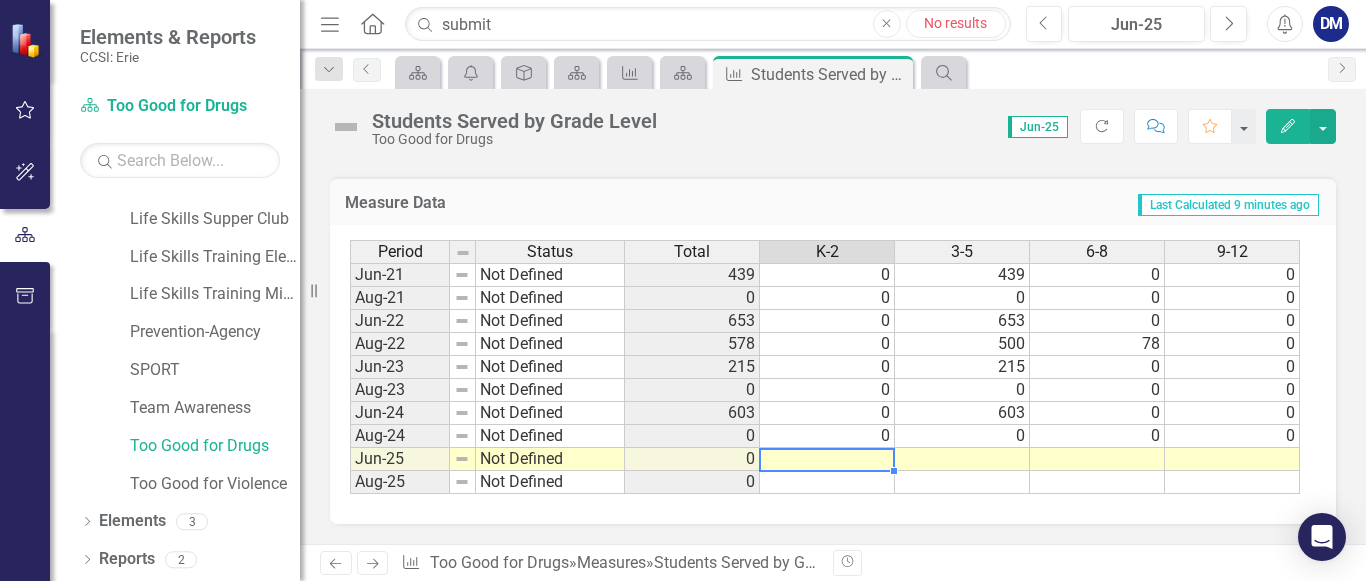 click at bounding box center (827, 459) 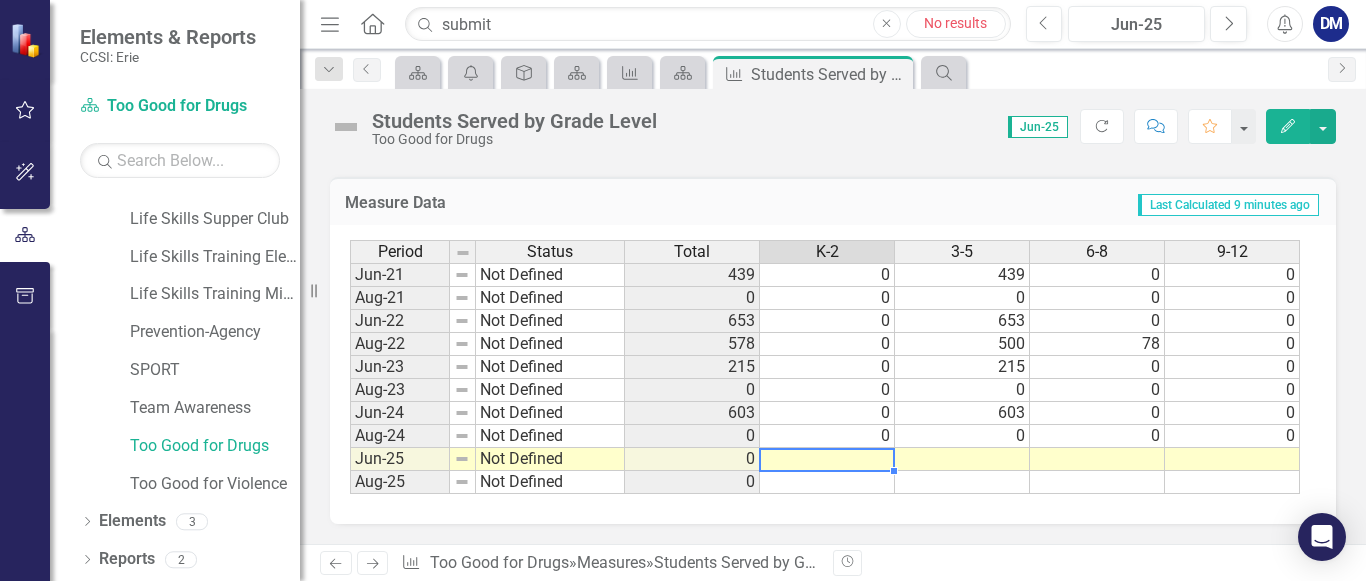 click at bounding box center [827, 459] 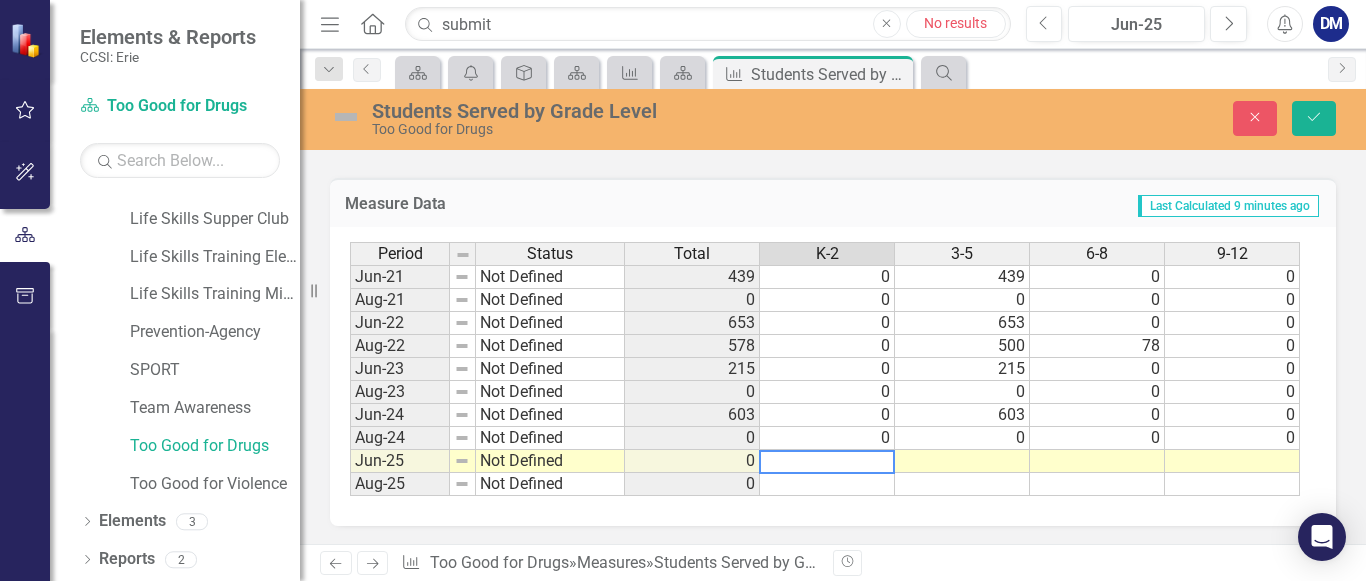 click at bounding box center (962, 461) 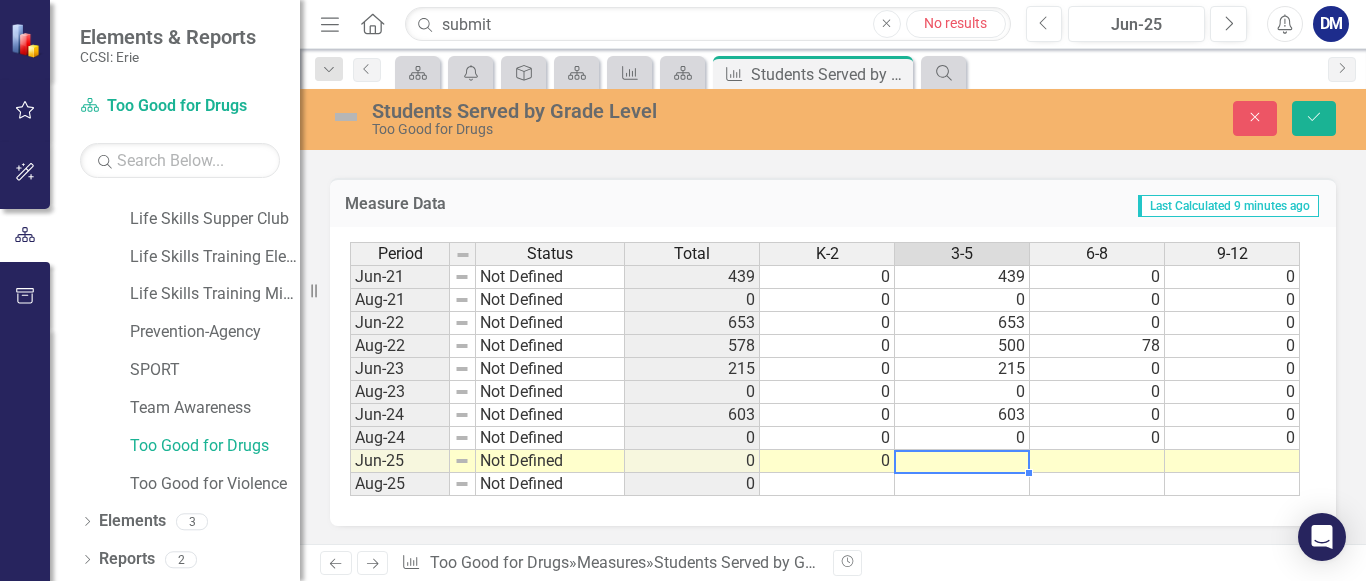 click at bounding box center [962, 461] 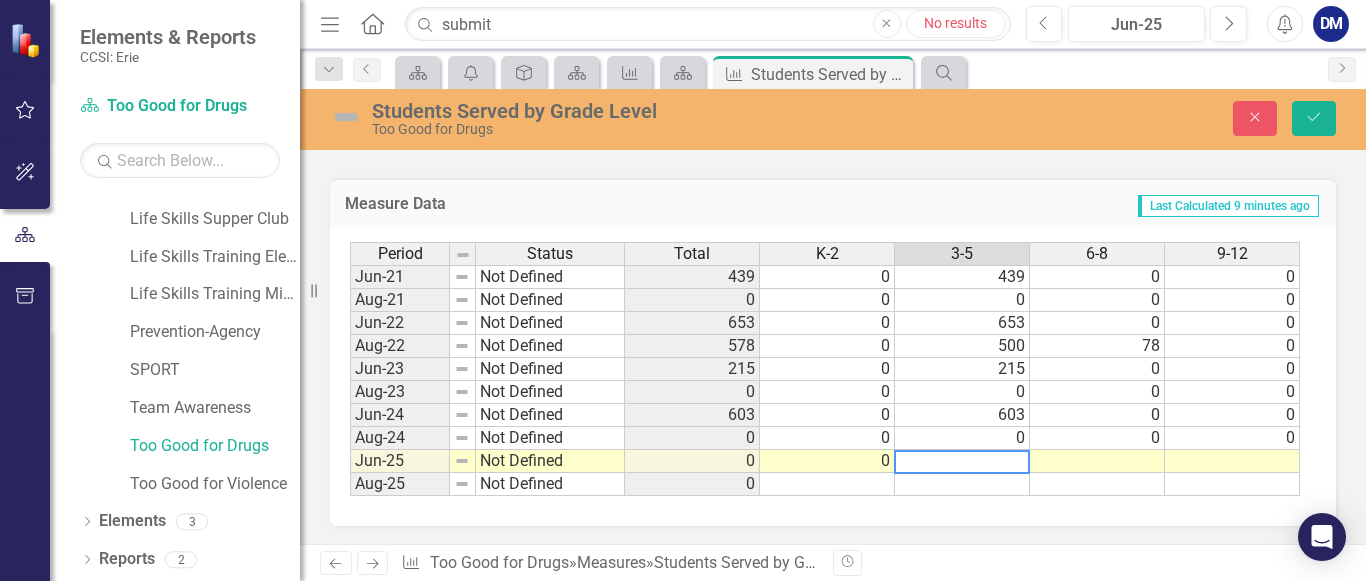 click at bounding box center [962, 462] 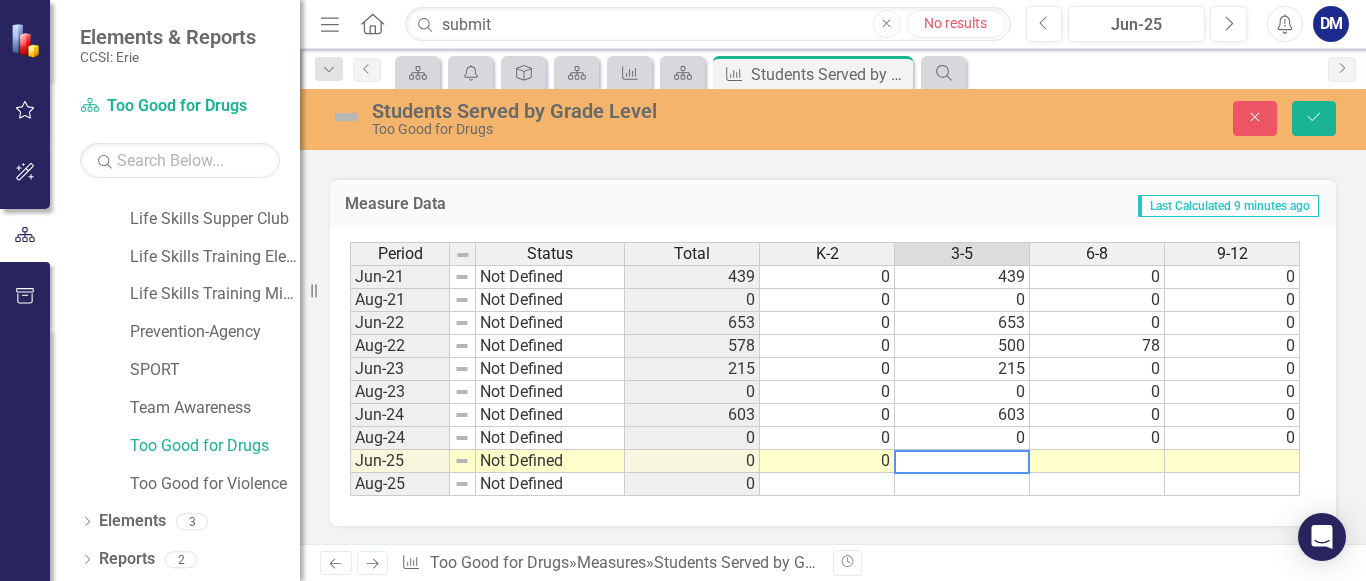 click at bounding box center (1097, 461) 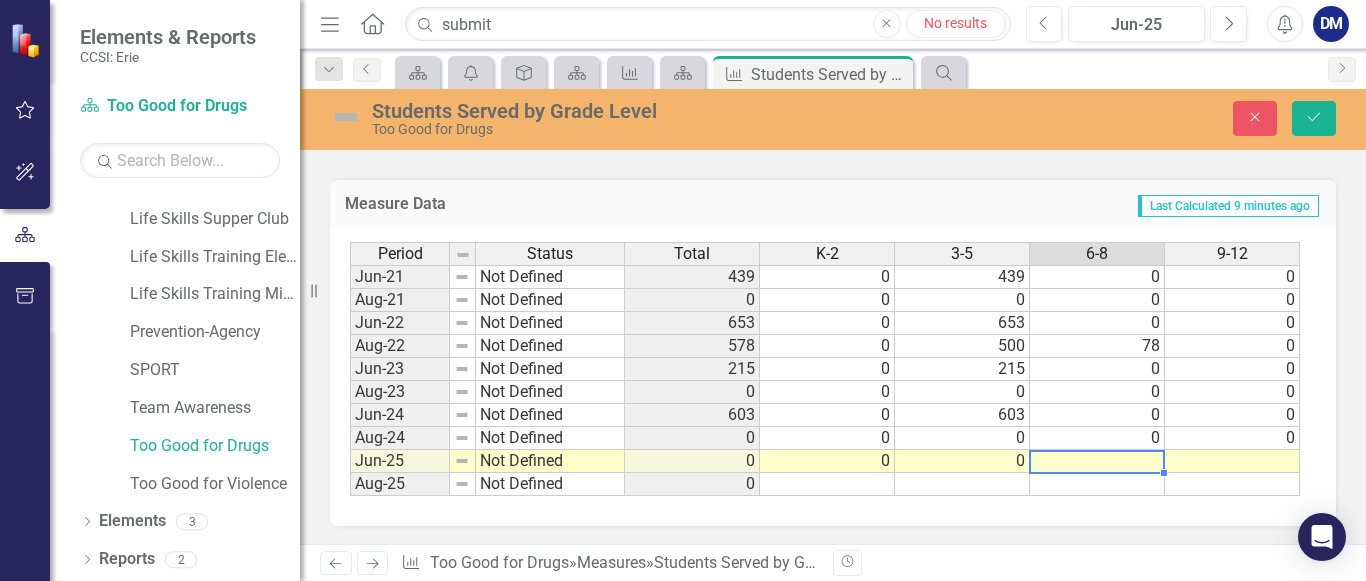 click at bounding box center (1097, 461) 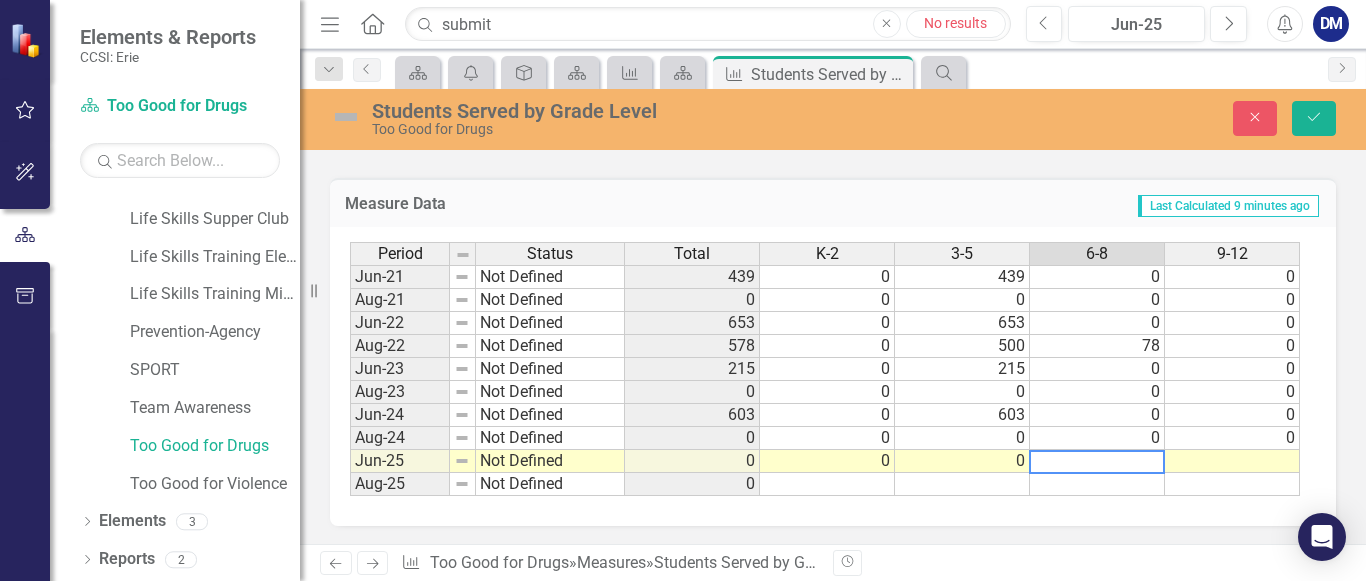 click at bounding box center (1097, 462) 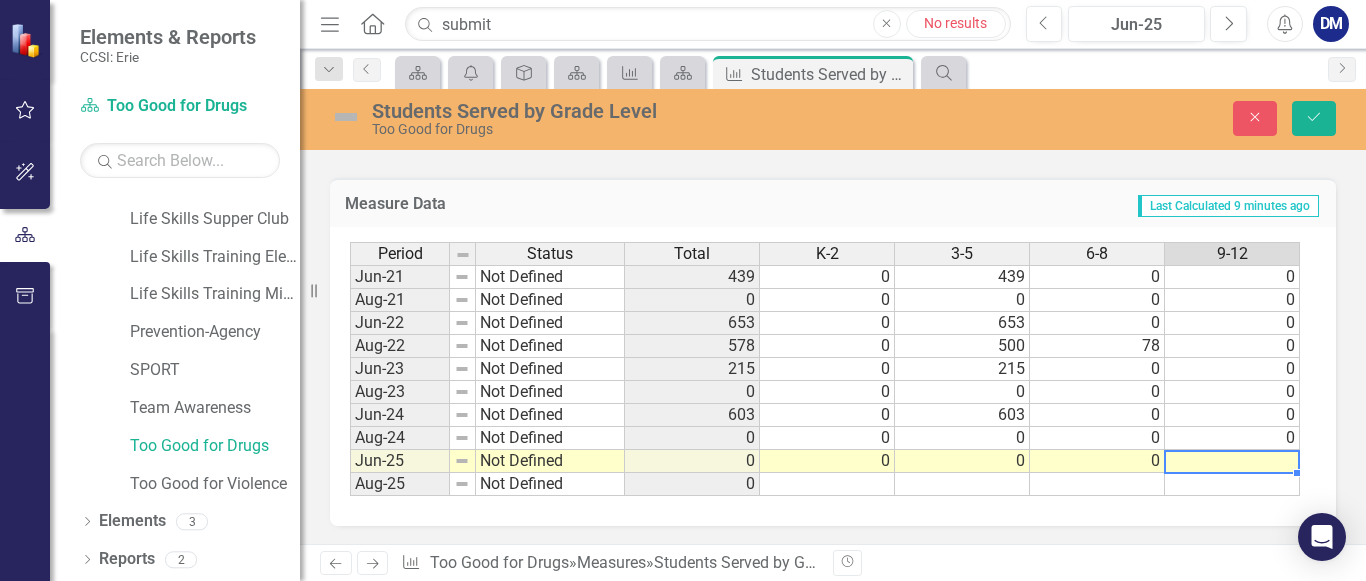 click at bounding box center (1232, 461) 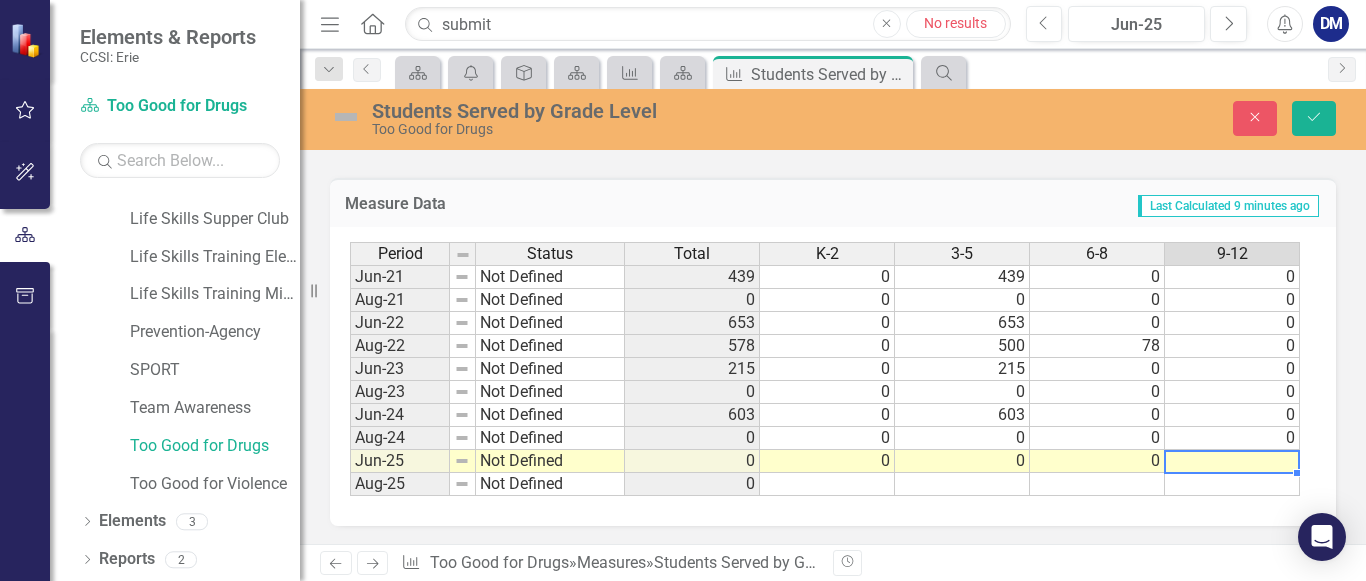 click at bounding box center (1232, 461) 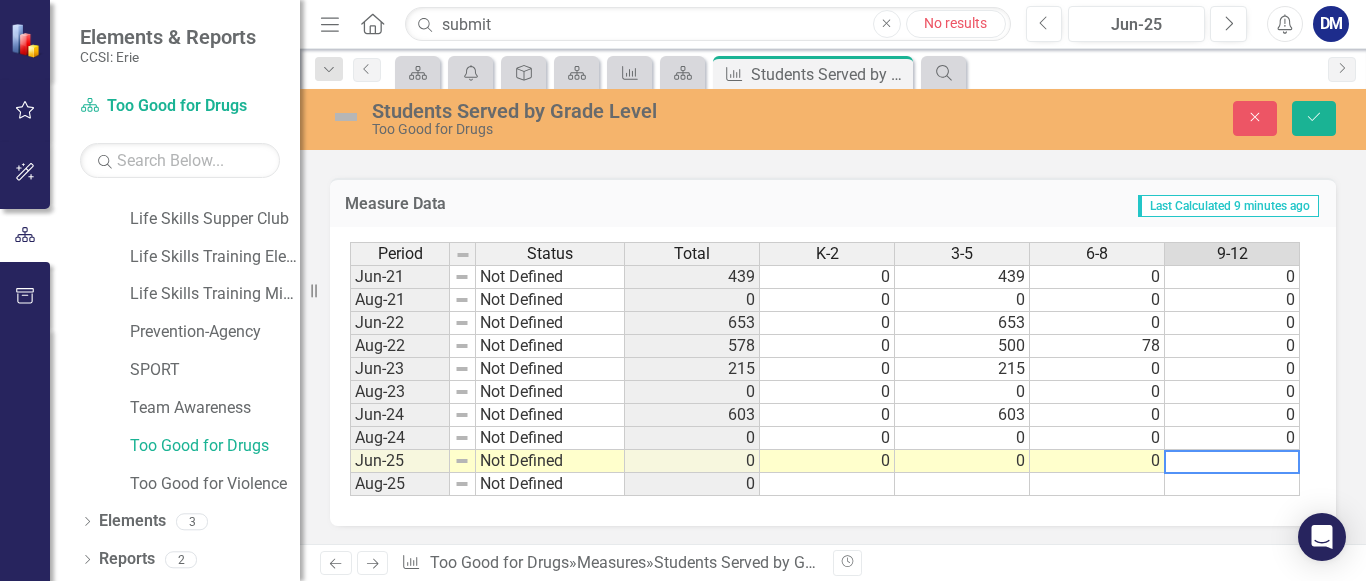click at bounding box center [1232, 462] 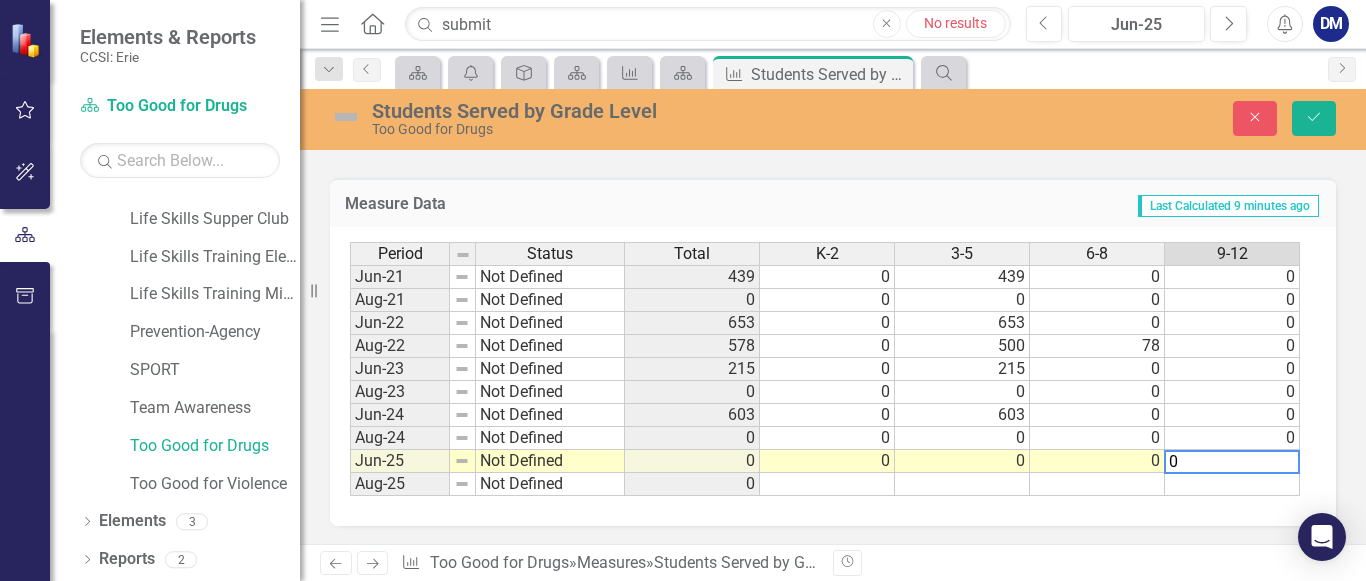 click on "0" at bounding box center [1232, 462] 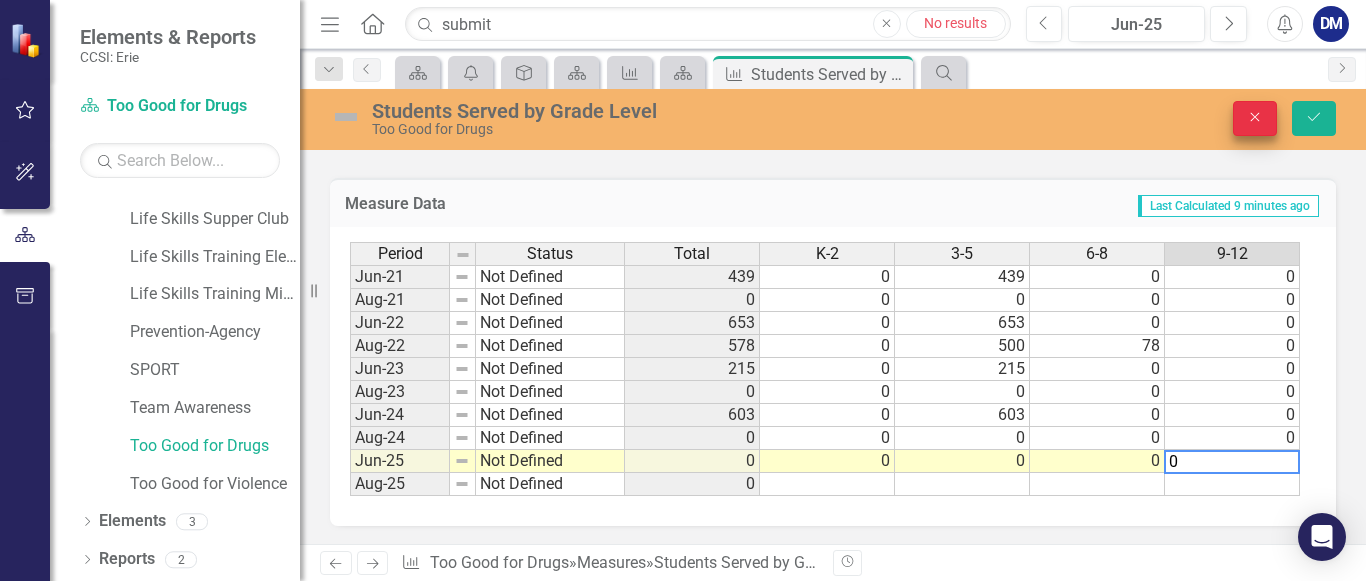 type on "0" 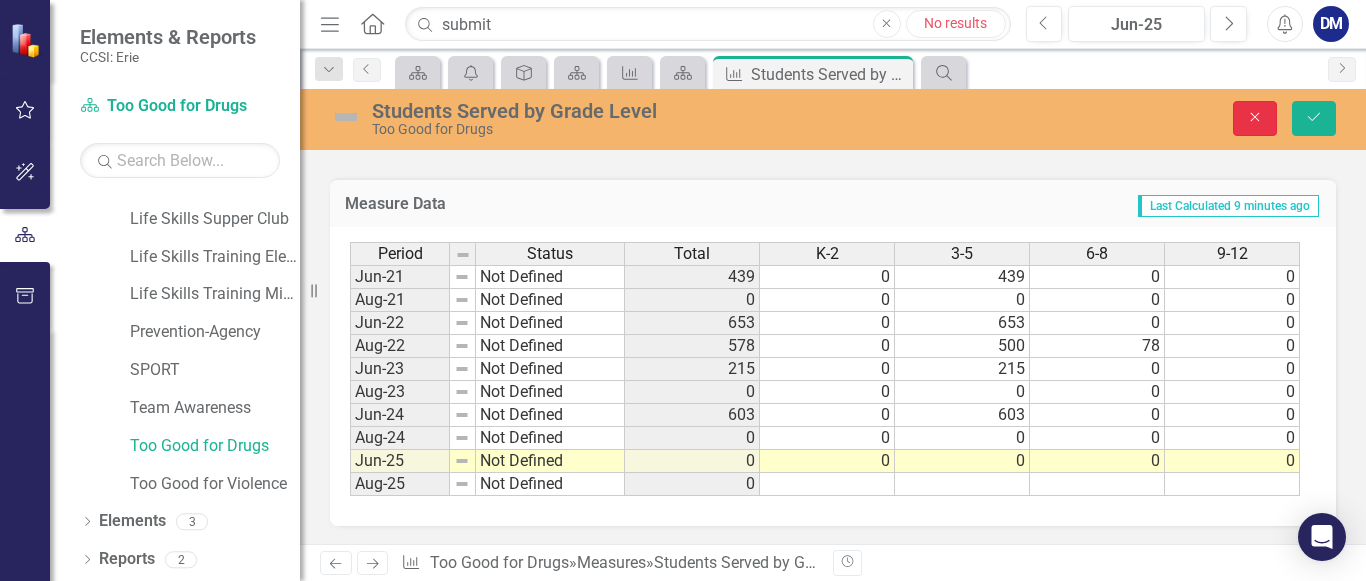 click on "Close" at bounding box center [1255, 117] 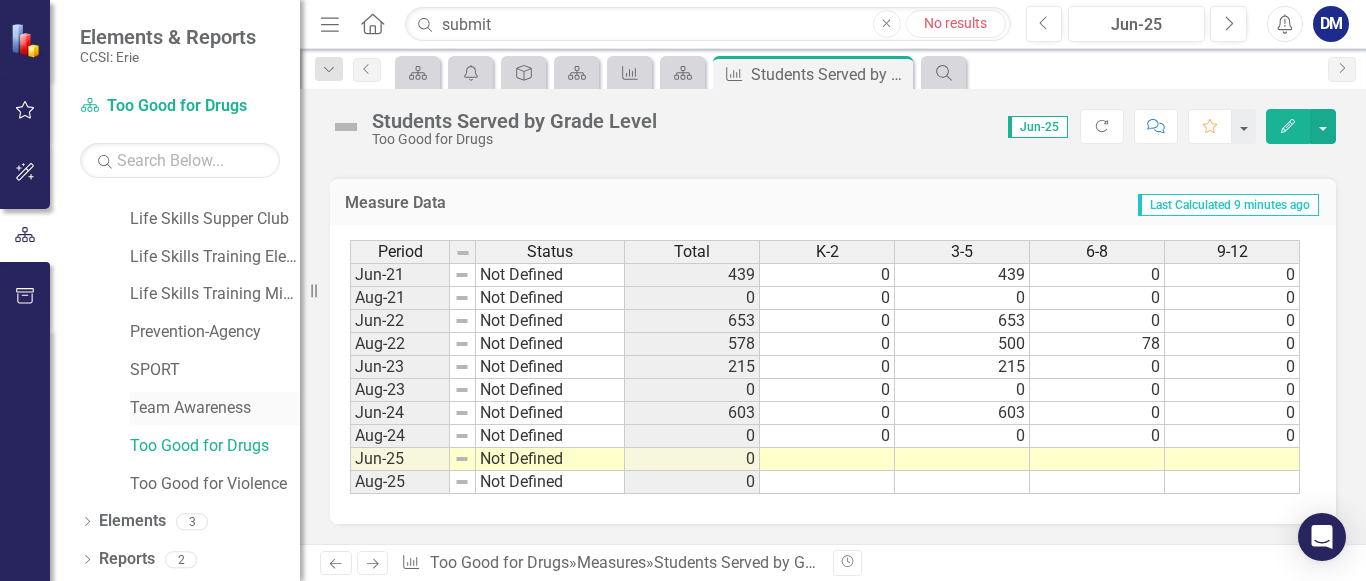 click on "Team Awareness" at bounding box center [215, 408] 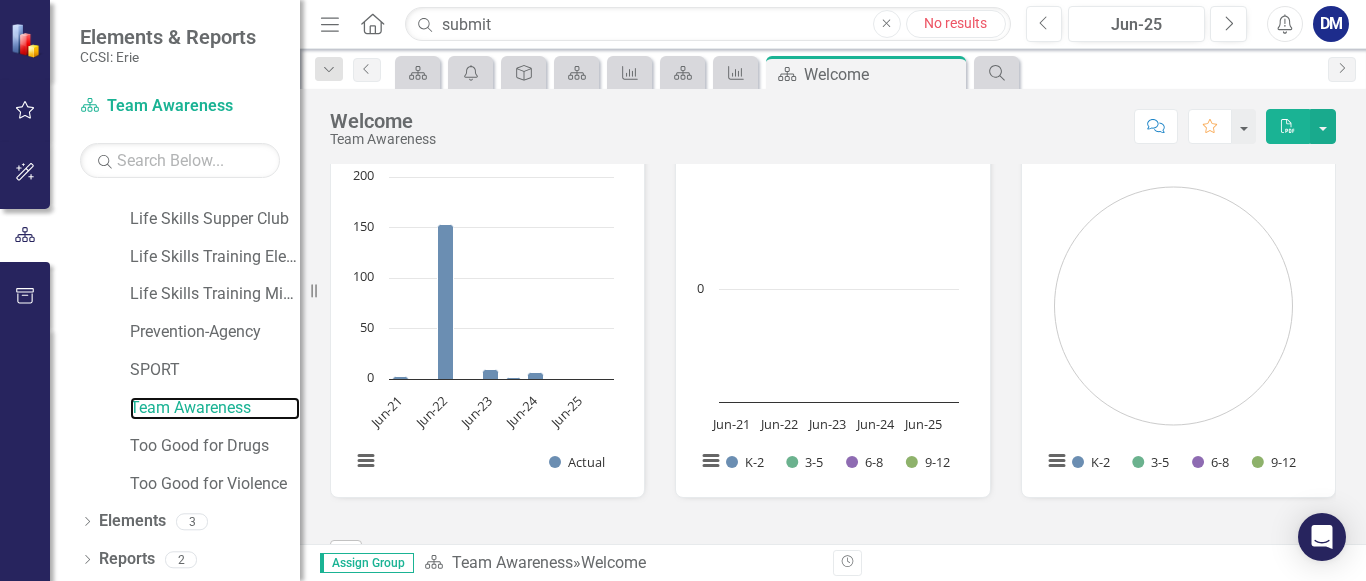 scroll, scrollTop: 1062, scrollLeft: 0, axis: vertical 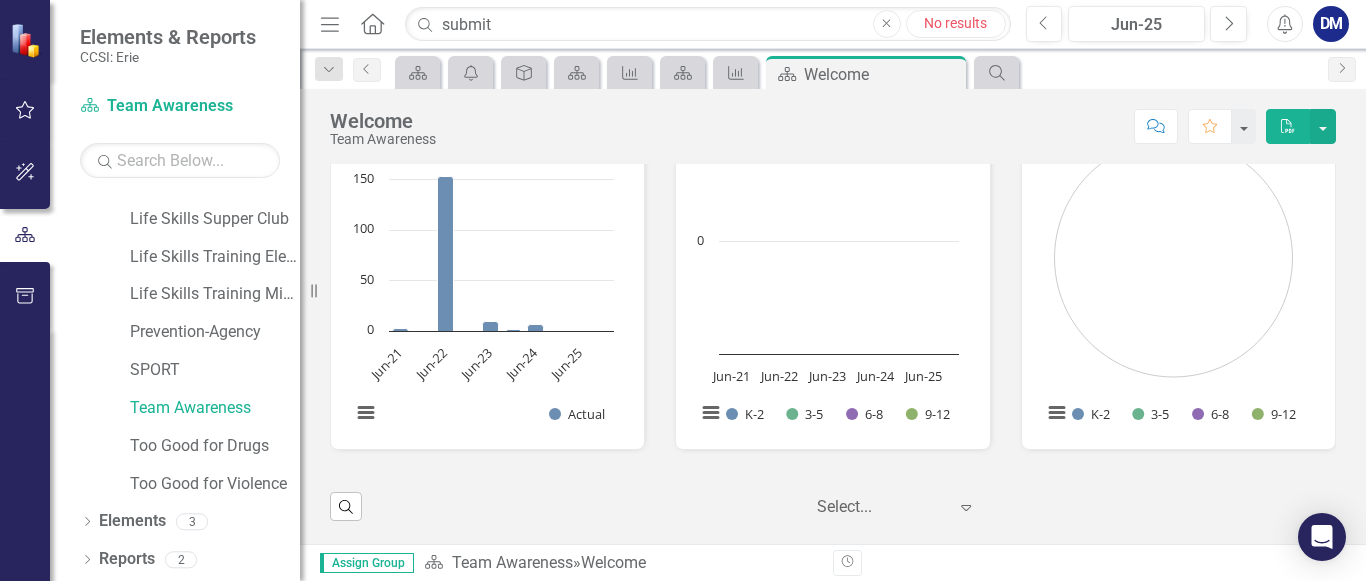 click on "Select..." at bounding box center [882, 507] 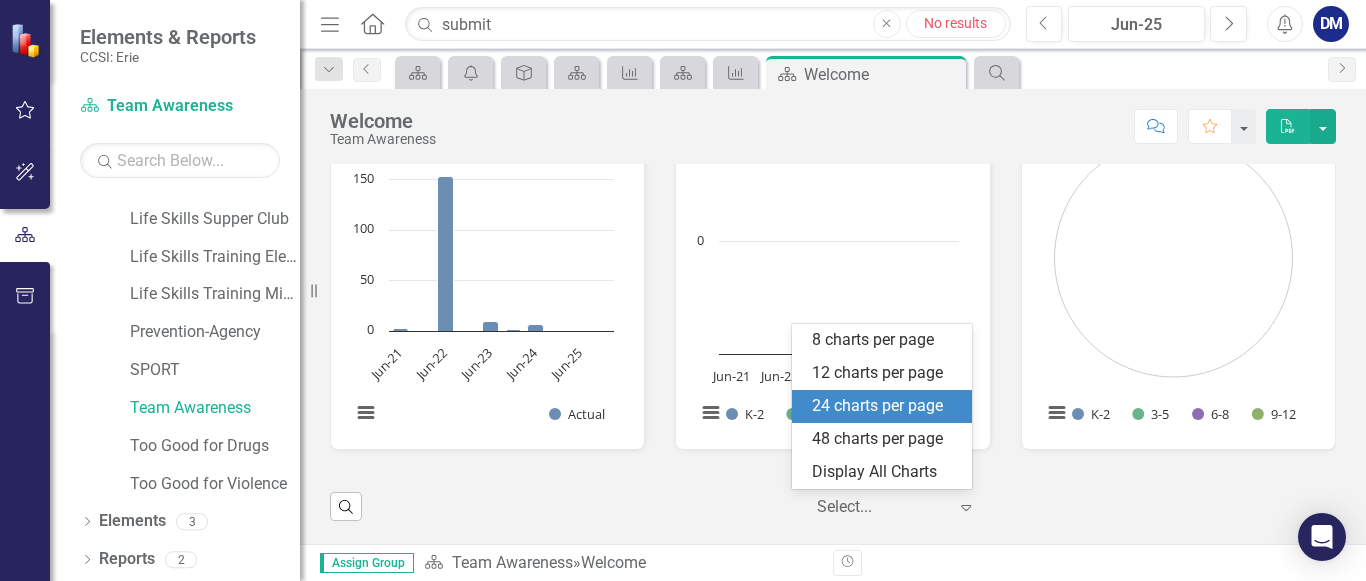 click on "24 charts per page" at bounding box center [886, 406] 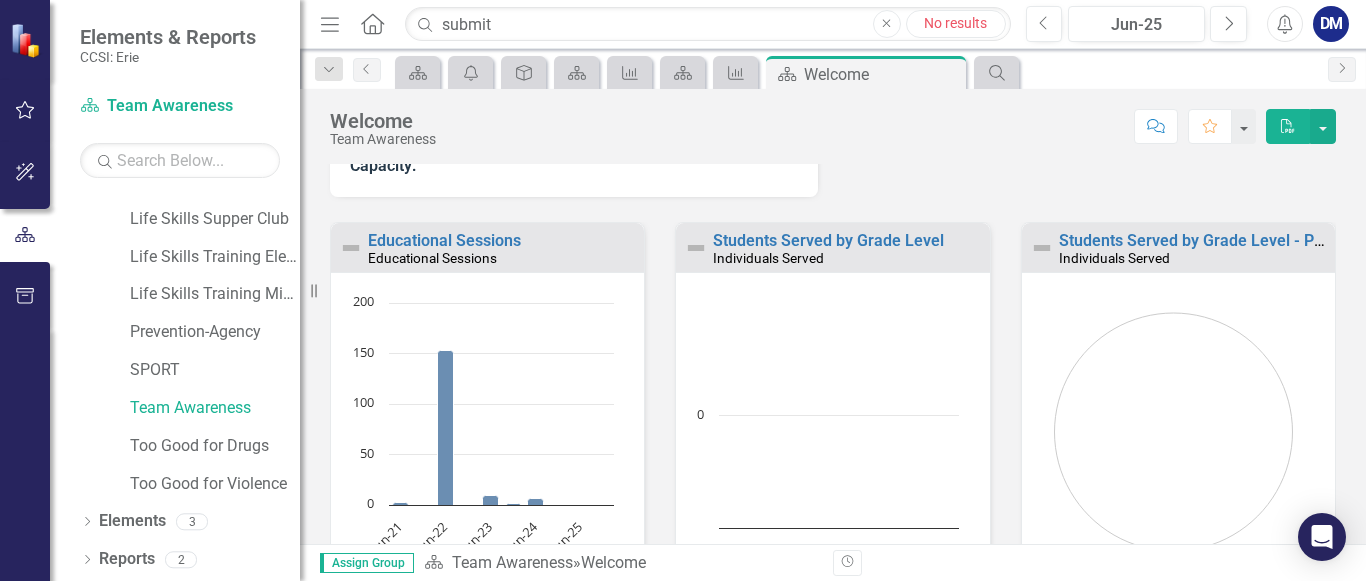 scroll, scrollTop: 834, scrollLeft: 0, axis: vertical 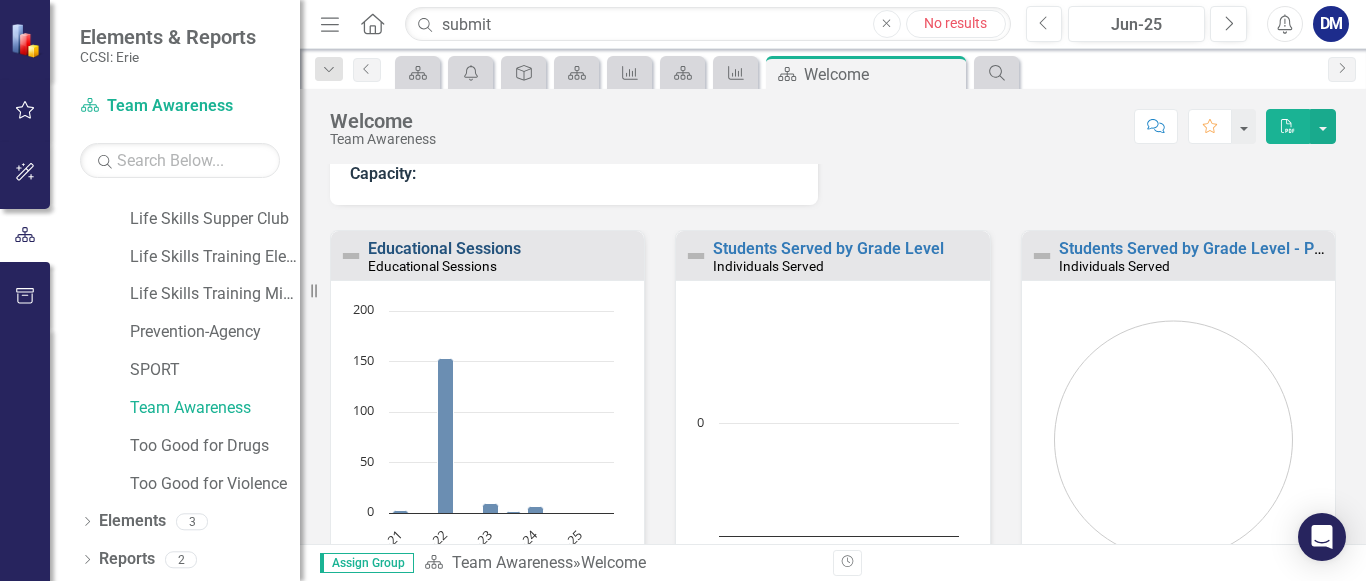 click on "Educational Sessions" at bounding box center (444, 248) 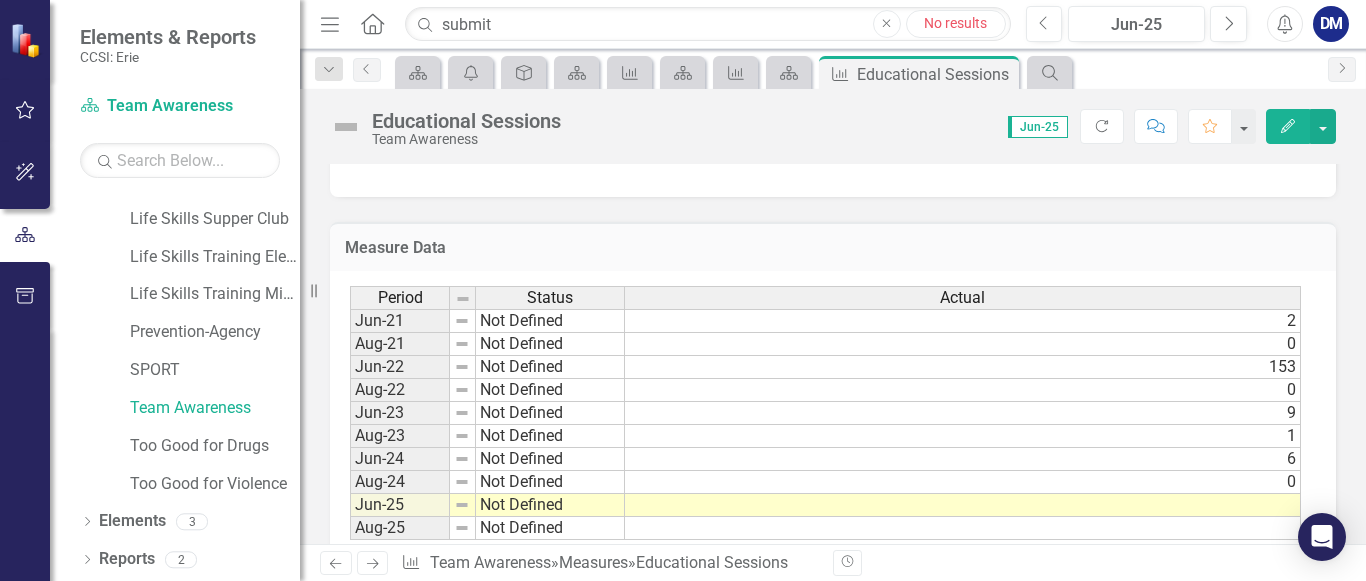 scroll, scrollTop: 476, scrollLeft: 0, axis: vertical 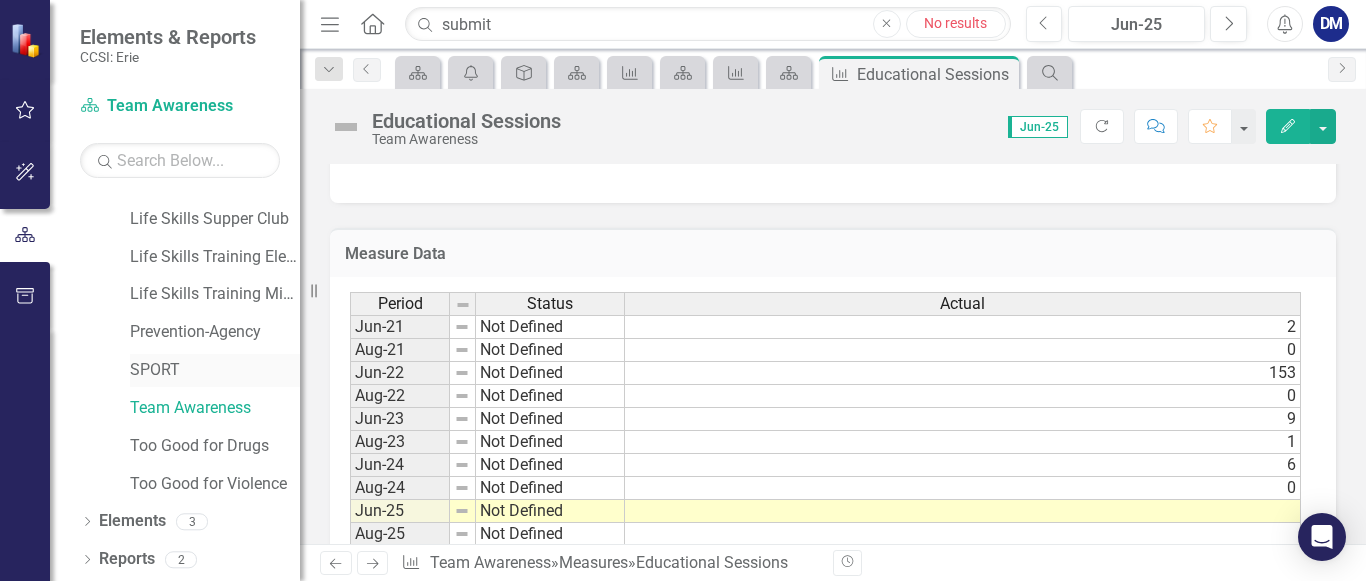 click on "SPORT" at bounding box center (215, 370) 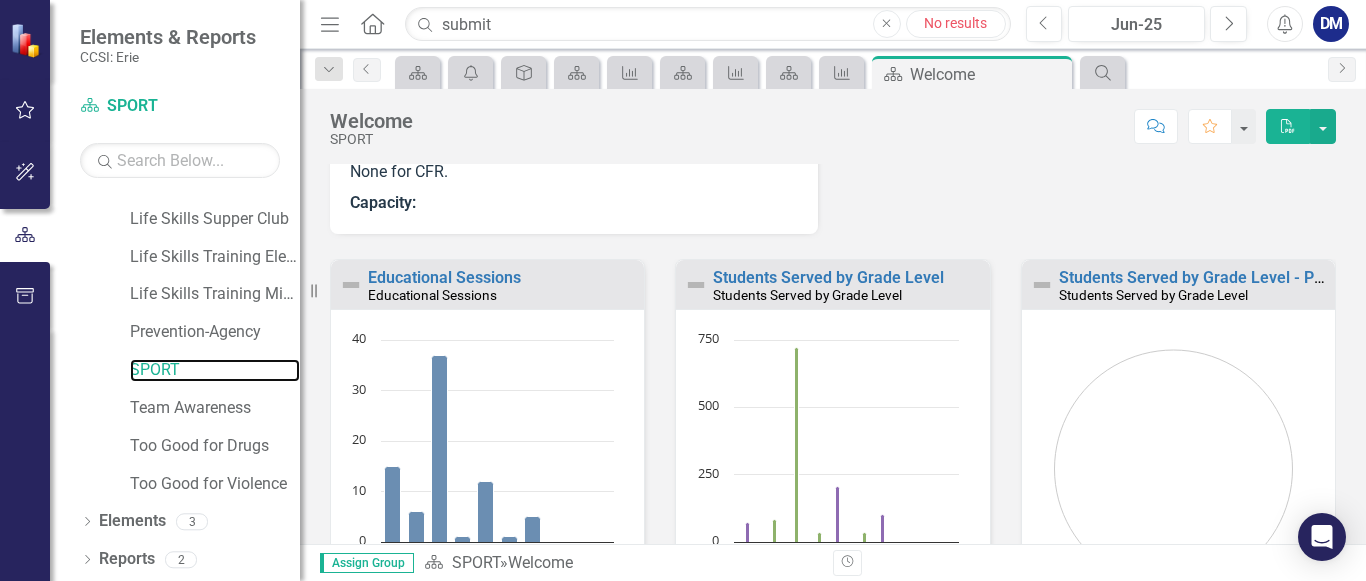 scroll, scrollTop: 822, scrollLeft: 0, axis: vertical 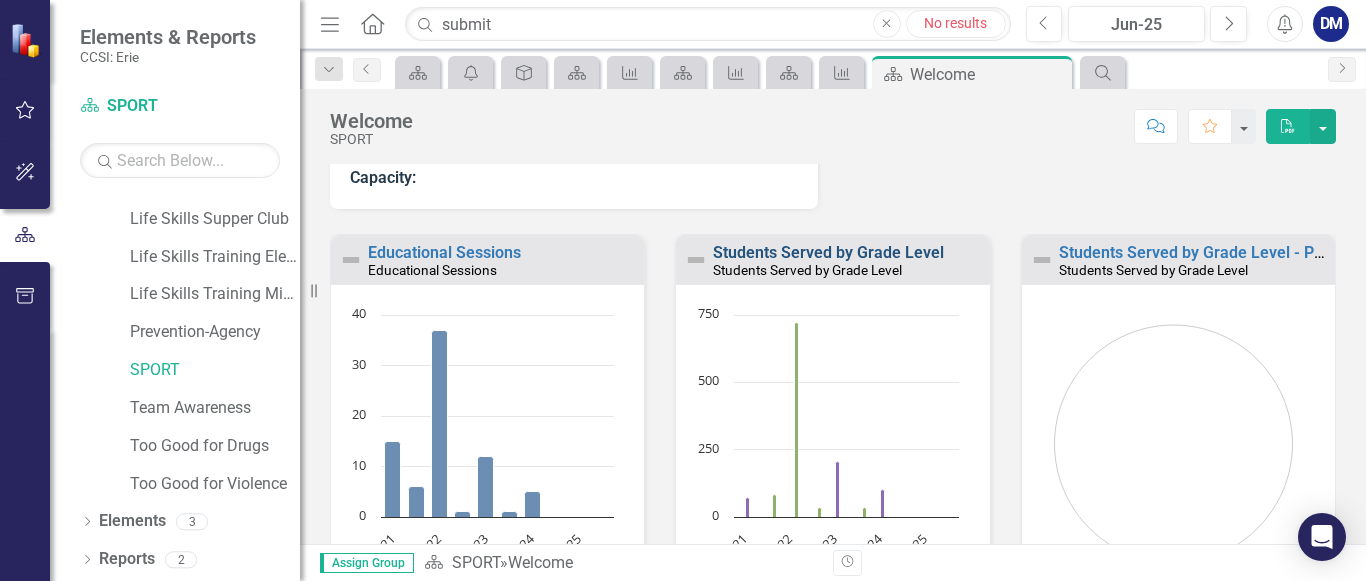 click on "Students Served by Grade Level" at bounding box center [828, 252] 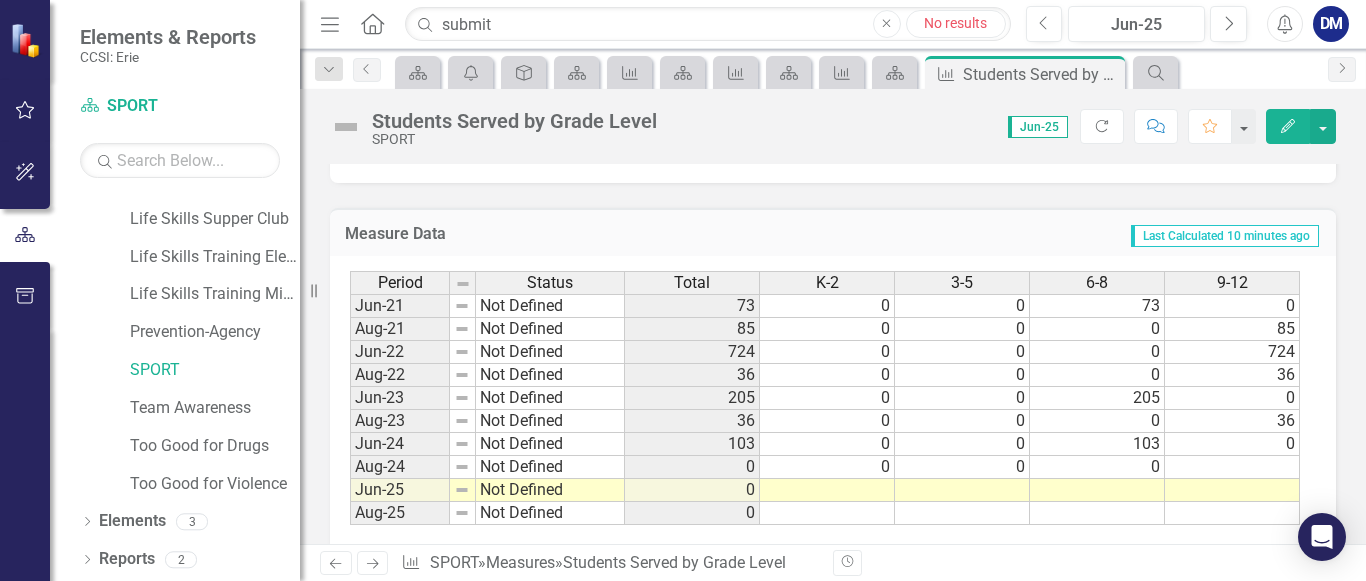 scroll, scrollTop: 908, scrollLeft: 0, axis: vertical 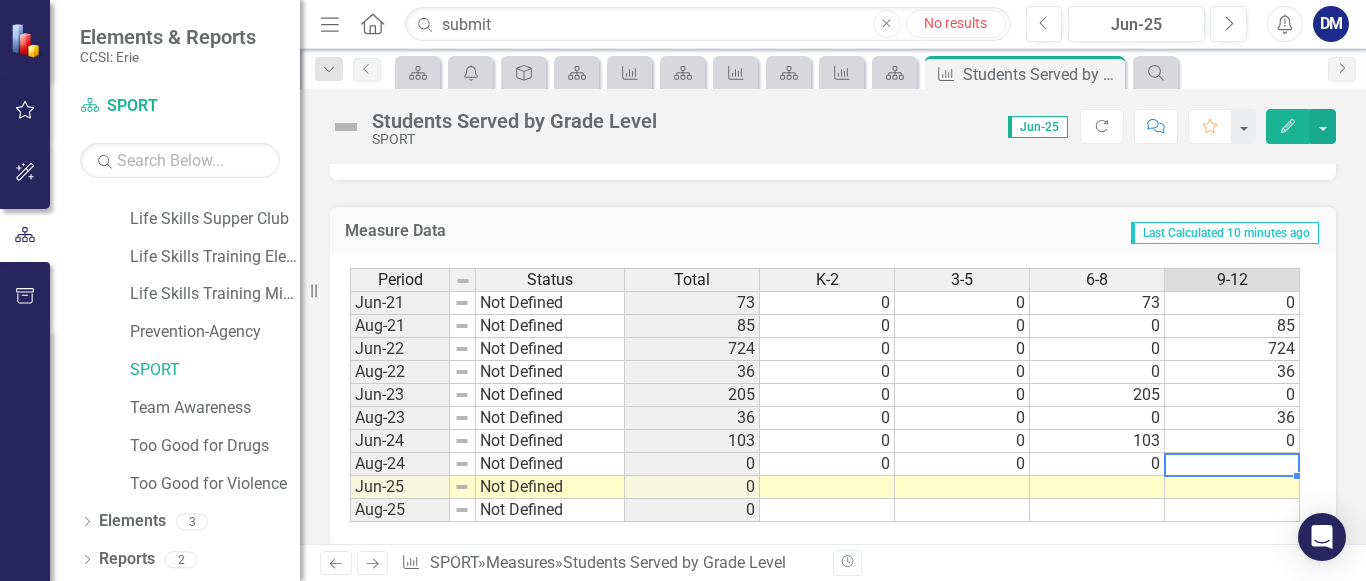 click at bounding box center (1232, 464) 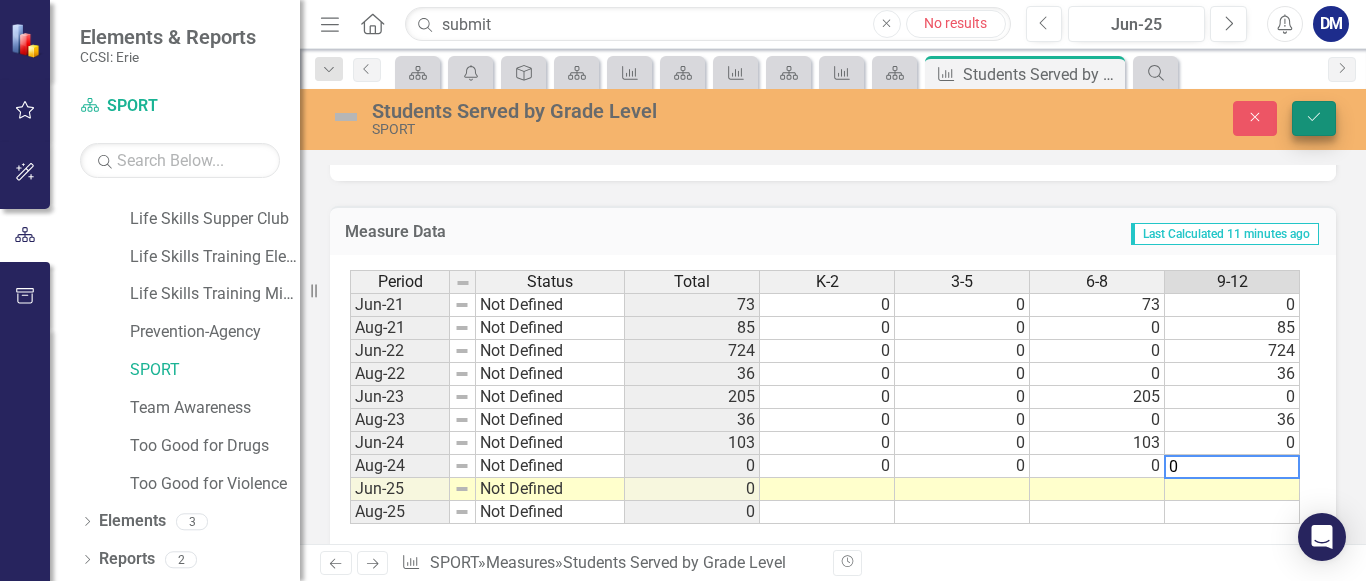 type on "0" 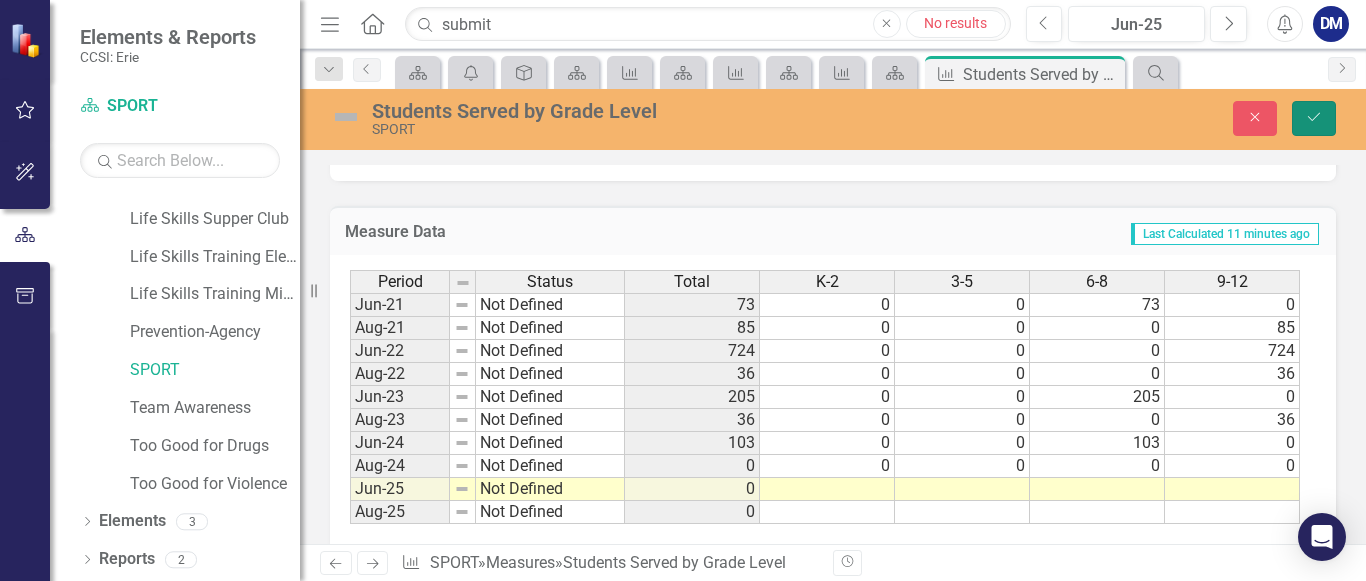 click on "Save" at bounding box center [1314, 118] 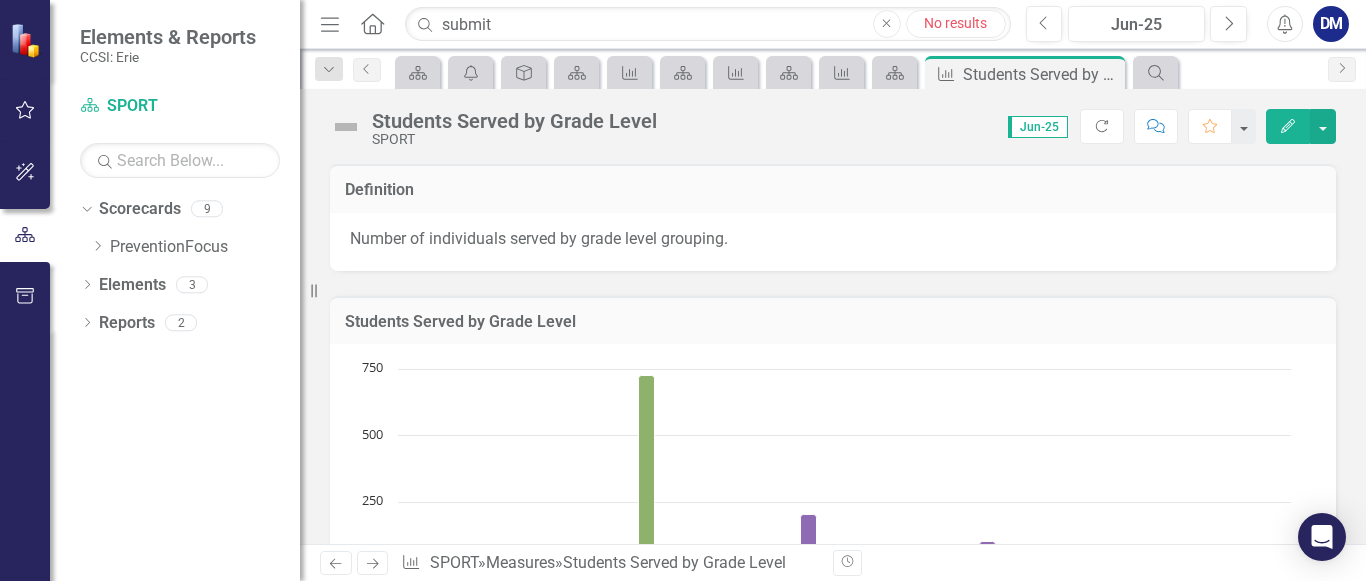 scroll, scrollTop: 0, scrollLeft: 0, axis: both 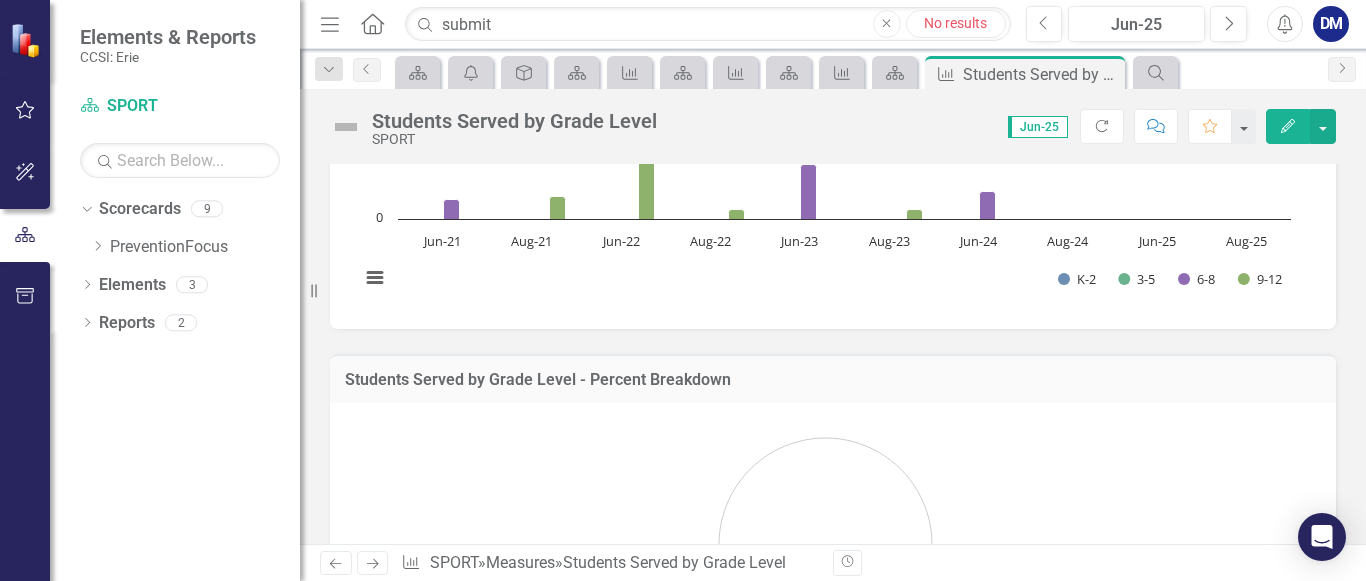 click on "Aug-24" at bounding box center (1068, 241) 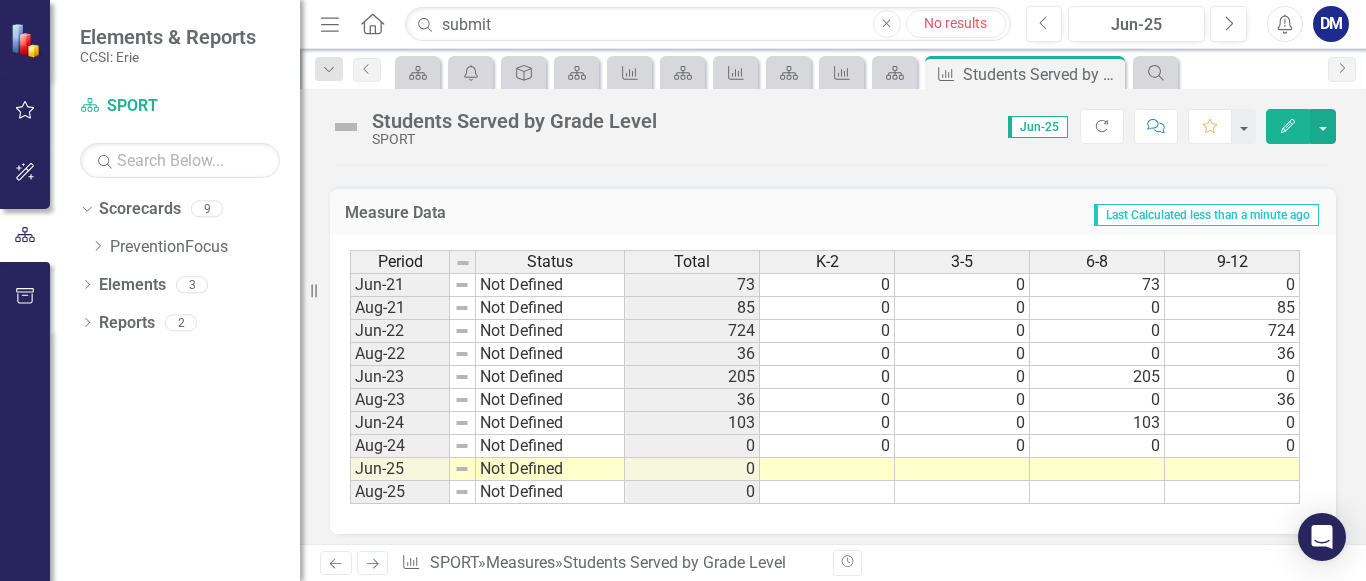 scroll, scrollTop: 922, scrollLeft: 0, axis: vertical 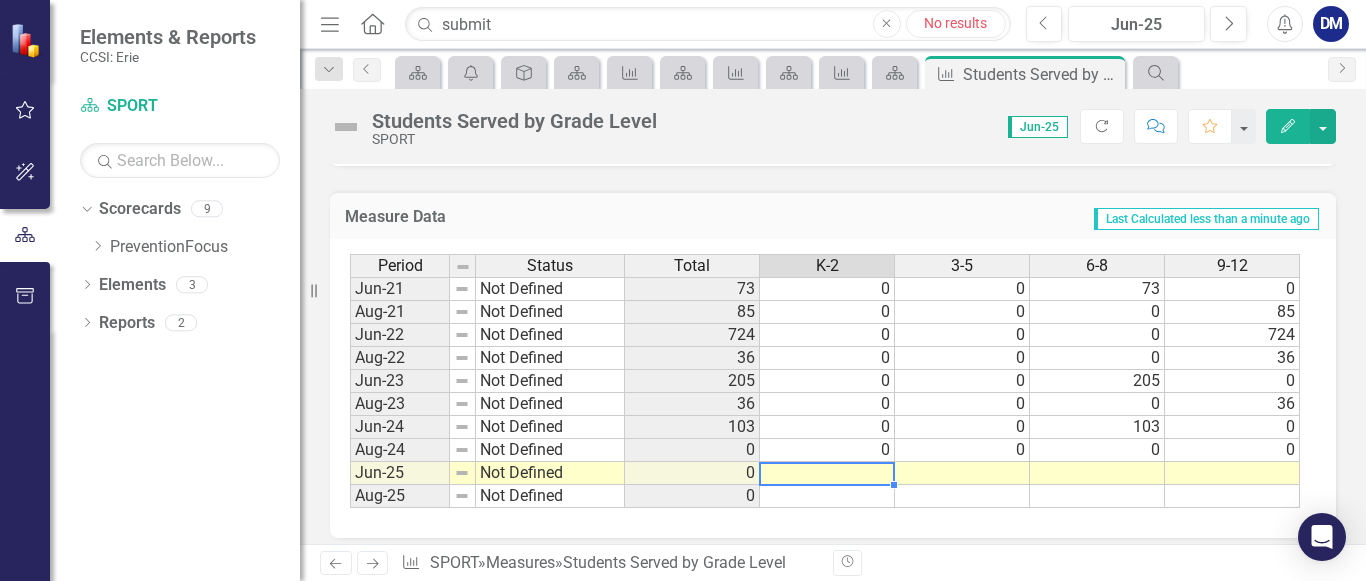 click at bounding box center (827, 473) 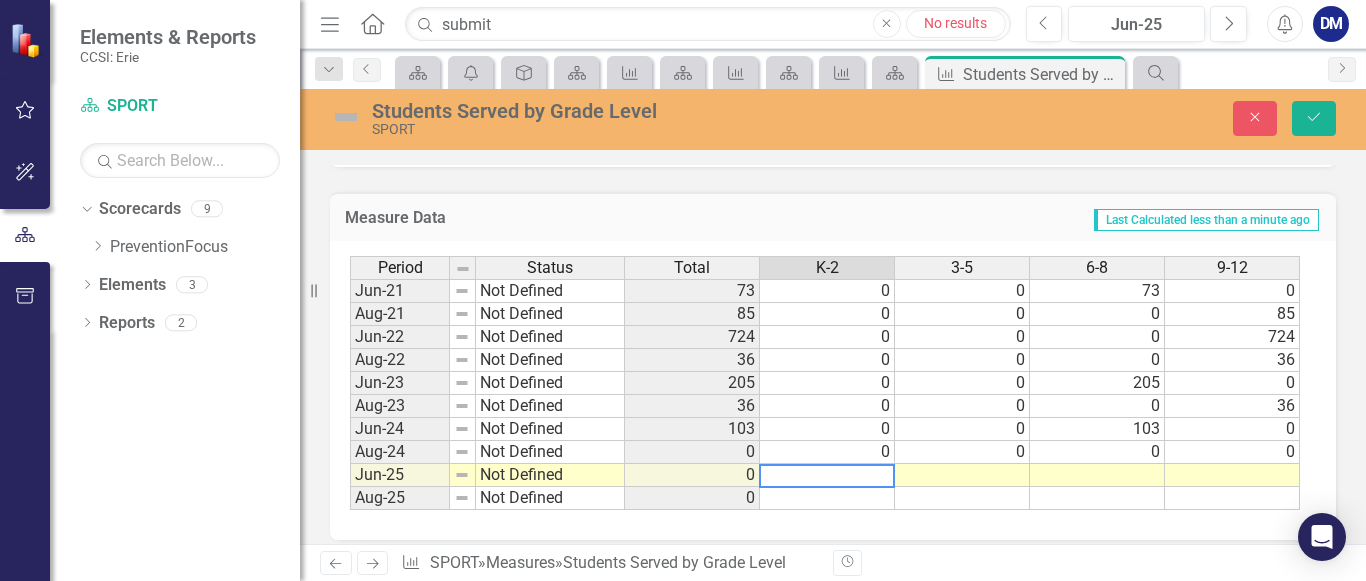 click at bounding box center (827, 476) 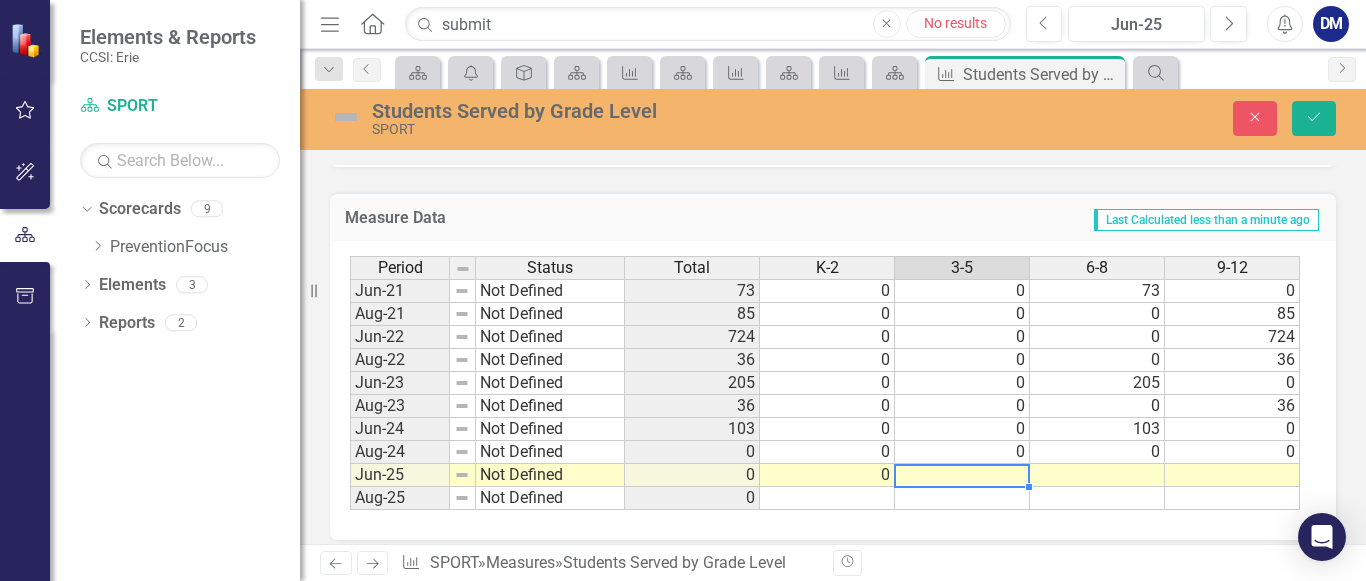 click at bounding box center (962, 475) 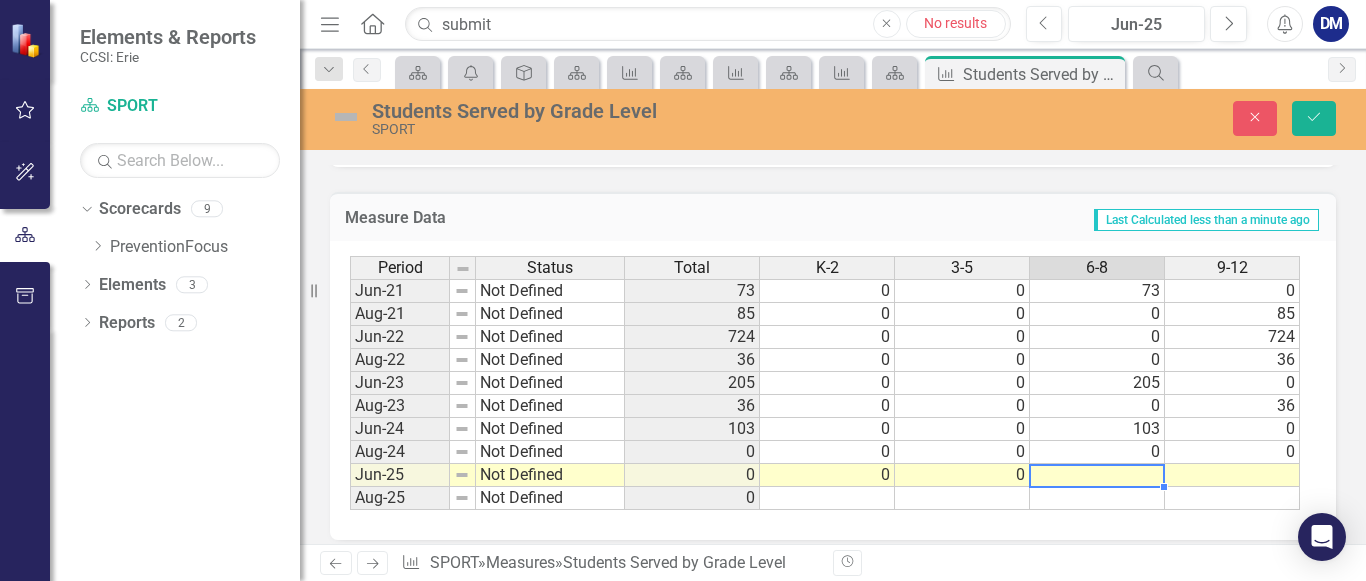 click at bounding box center (1097, 475) 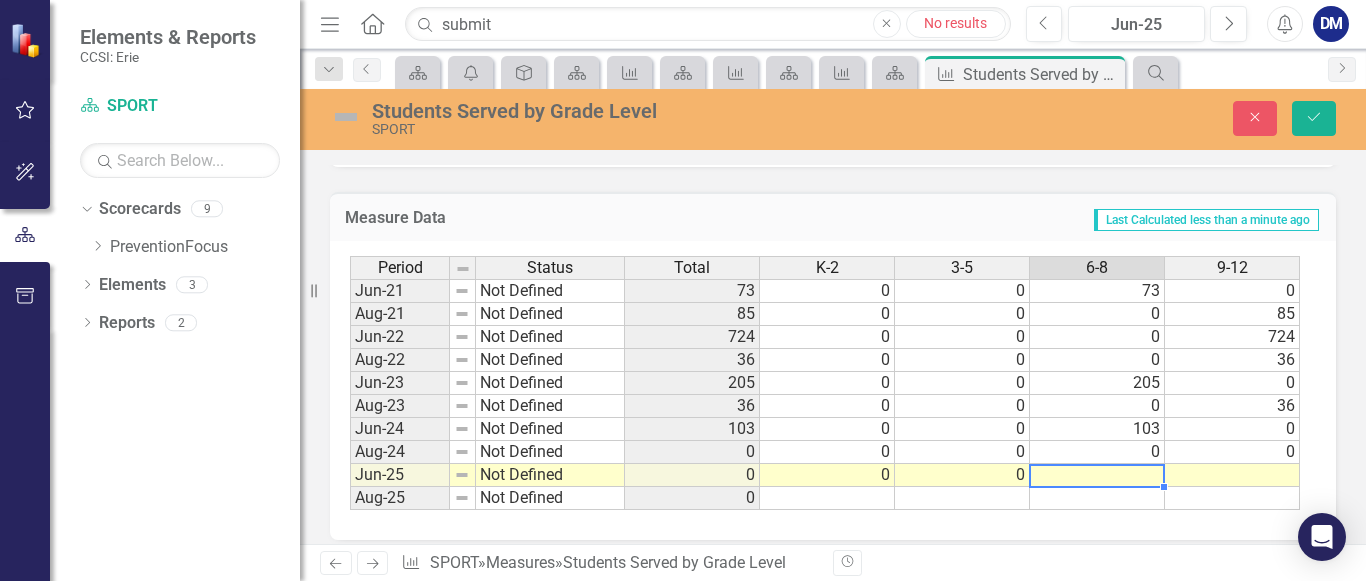 click at bounding box center [1097, 475] 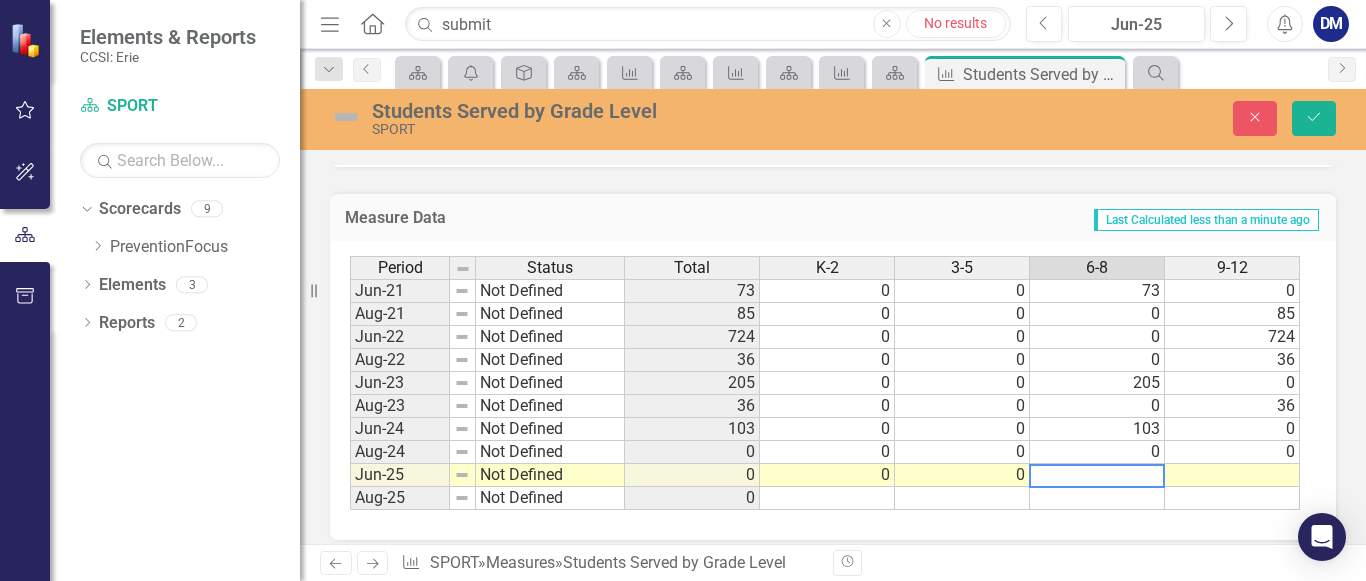 click at bounding box center [1097, 476] 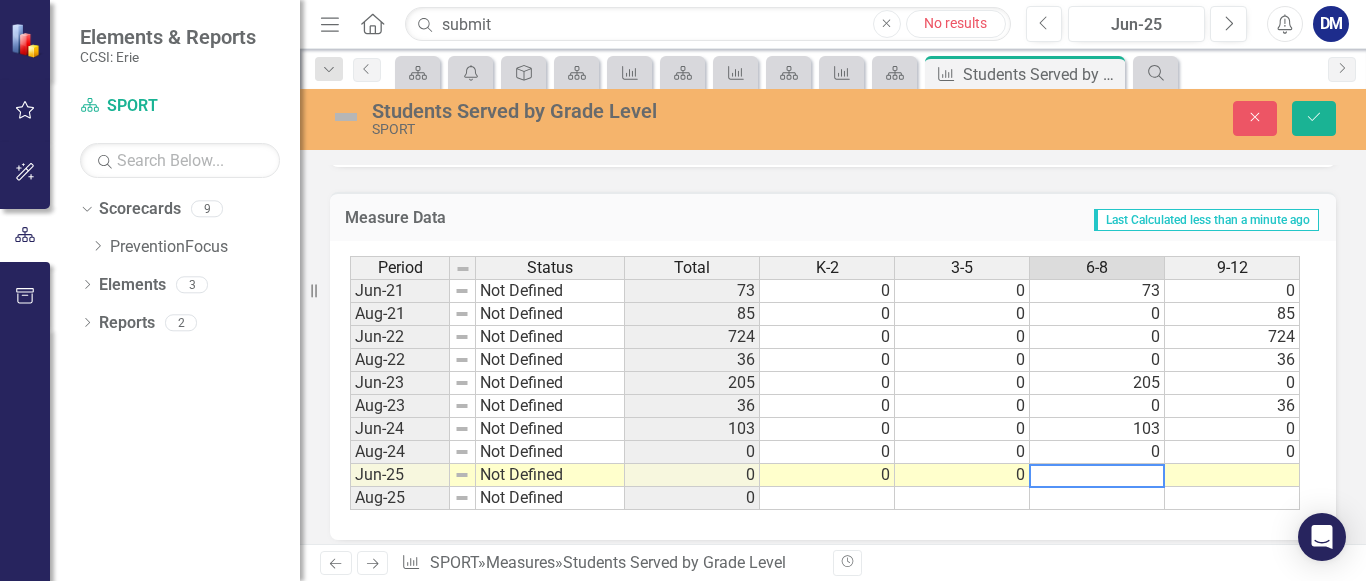 click at bounding box center (1232, 475) 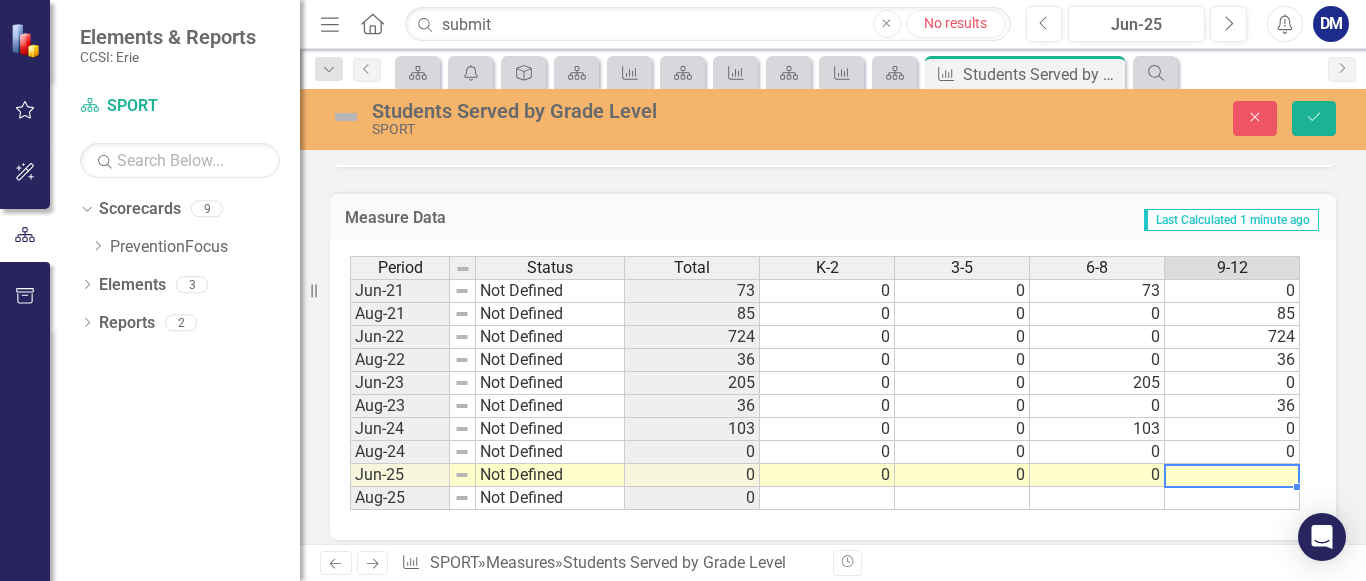 click at bounding box center (1232, 475) 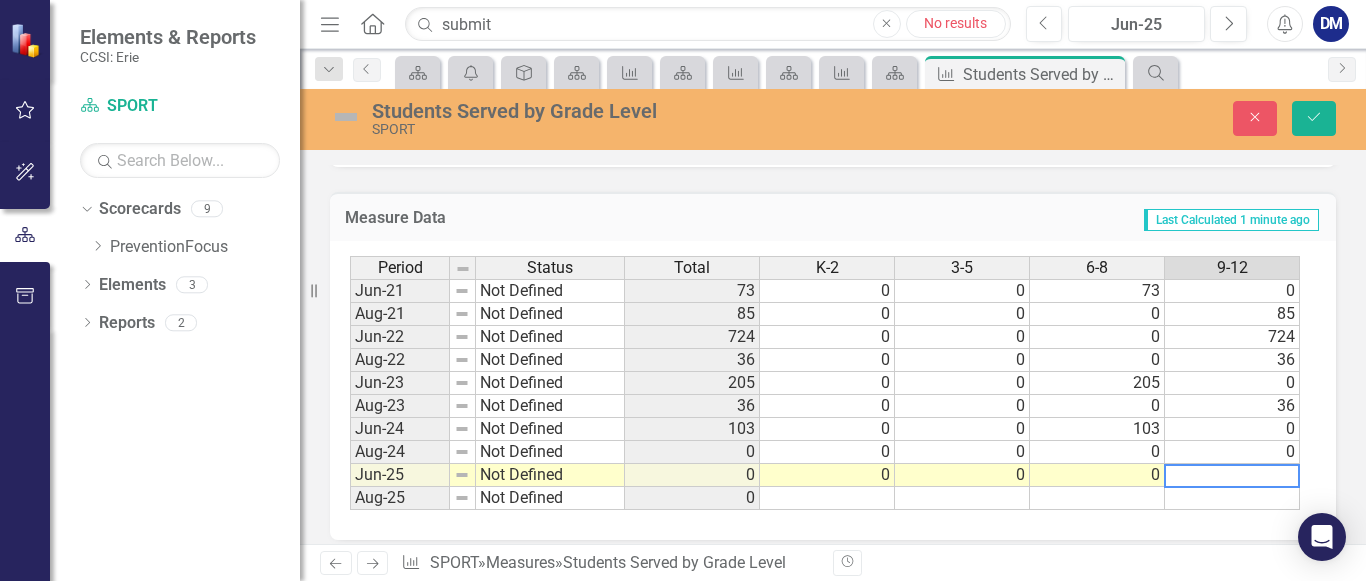 click at bounding box center (1232, 476) 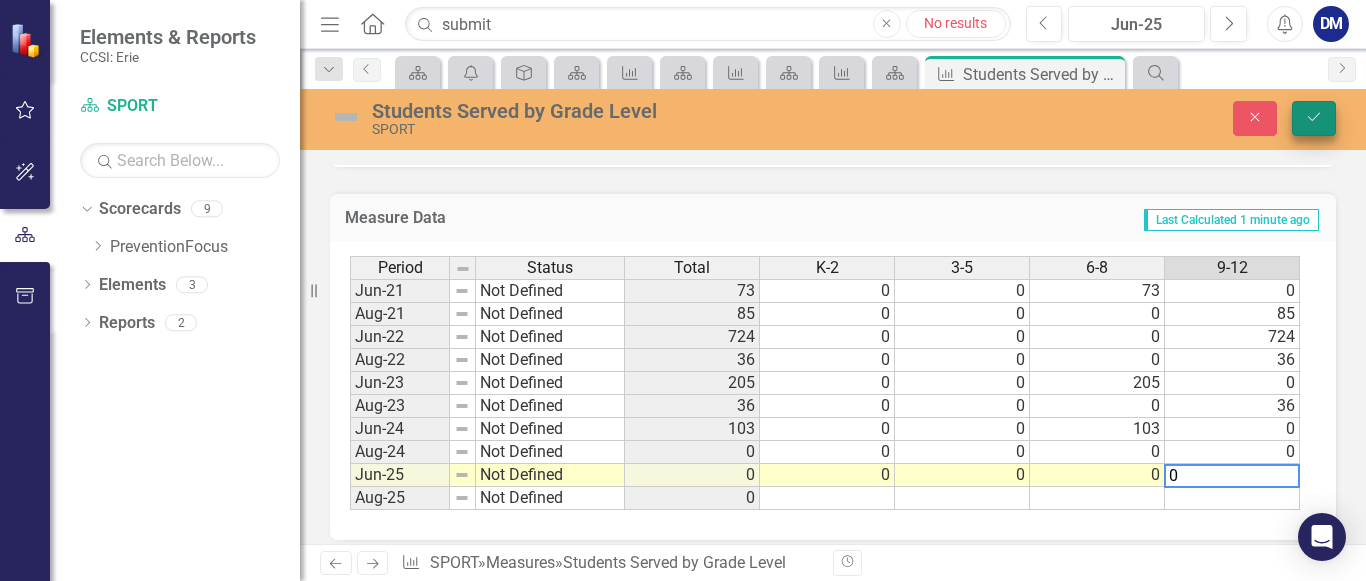 type on "0" 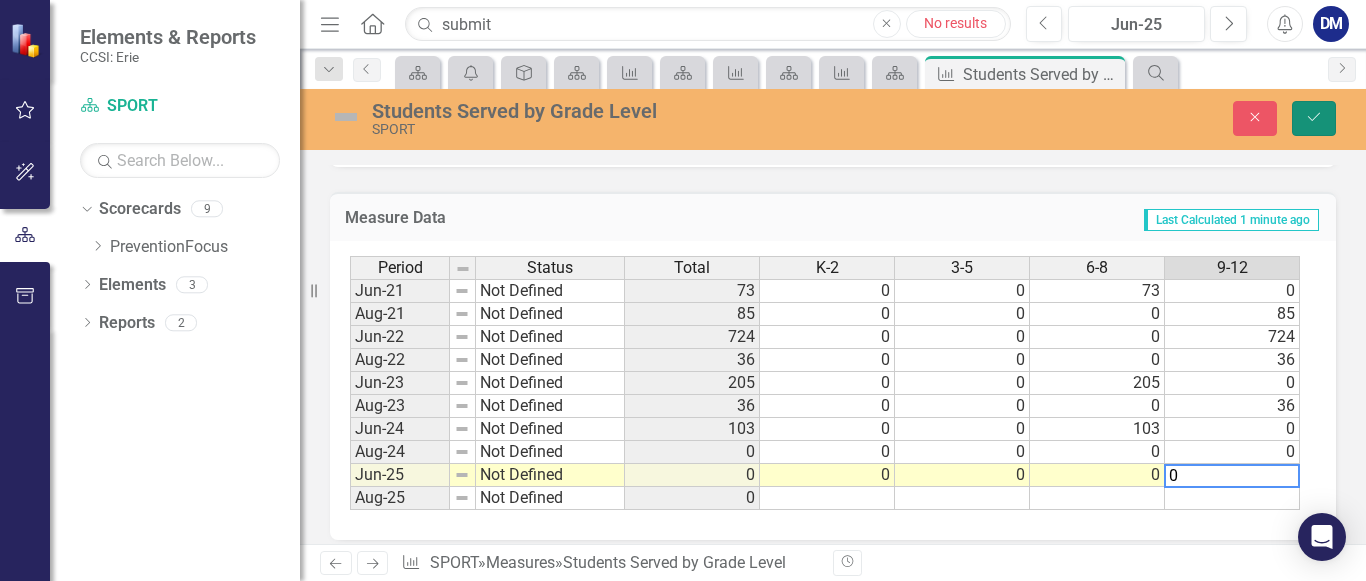 click on "Save" at bounding box center (1314, 118) 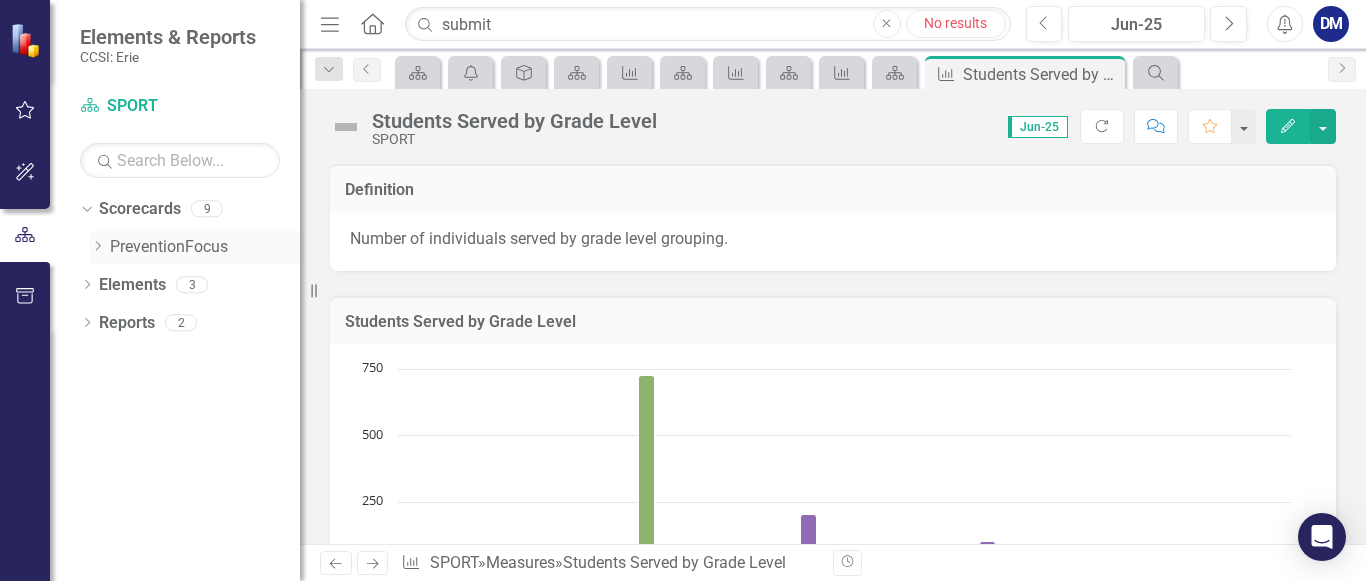 click on "PreventionFocus" at bounding box center [205, 247] 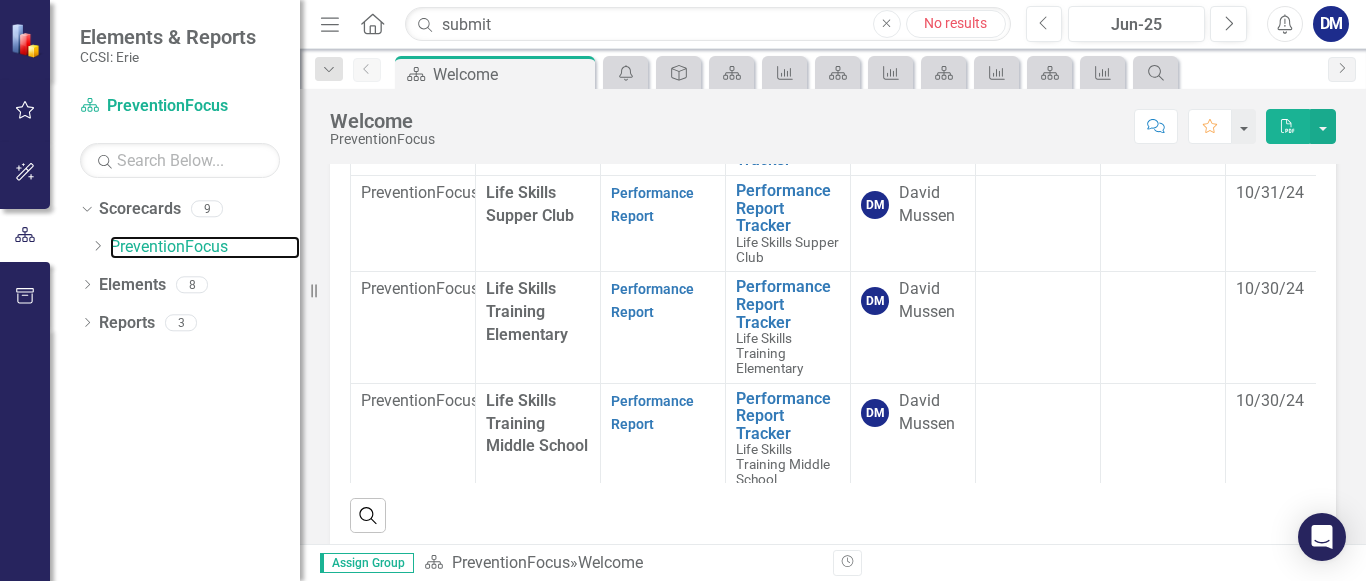 scroll, scrollTop: 259, scrollLeft: 0, axis: vertical 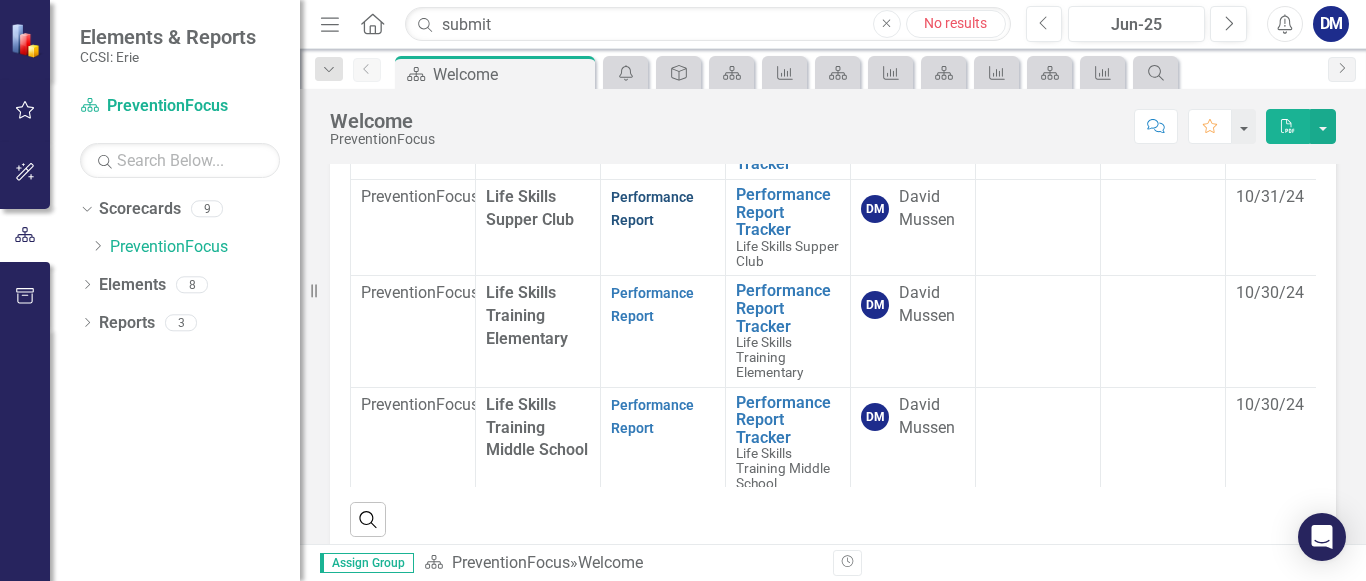 click on "Performance Report" at bounding box center [652, 208] 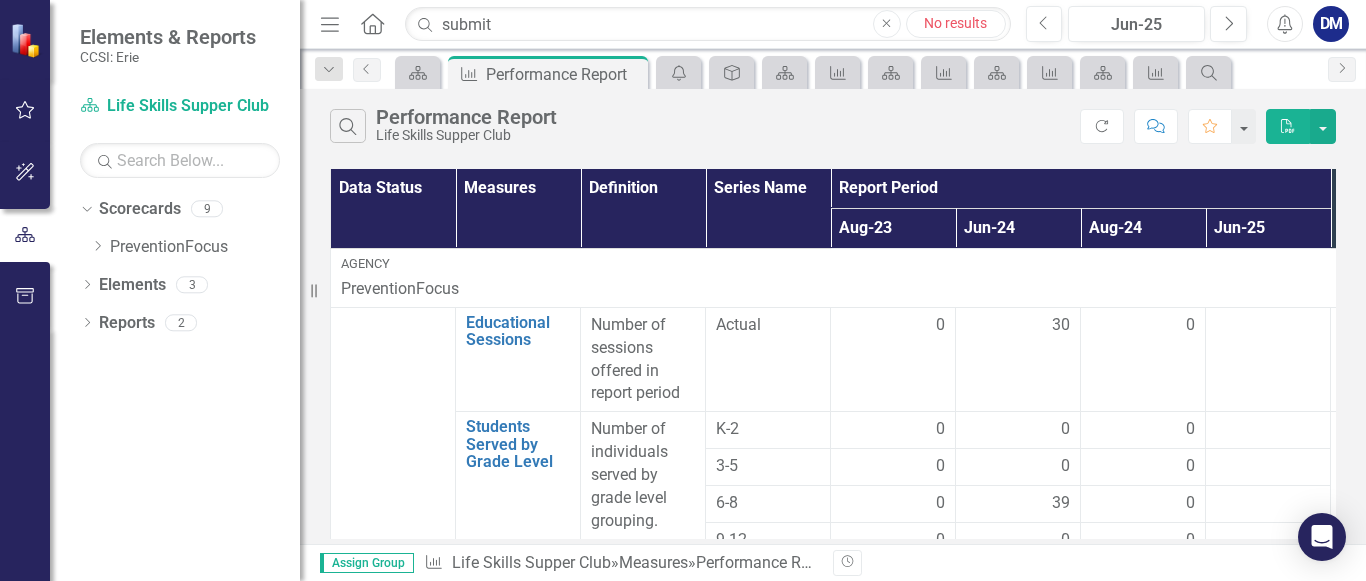 scroll, scrollTop: 36, scrollLeft: 0, axis: vertical 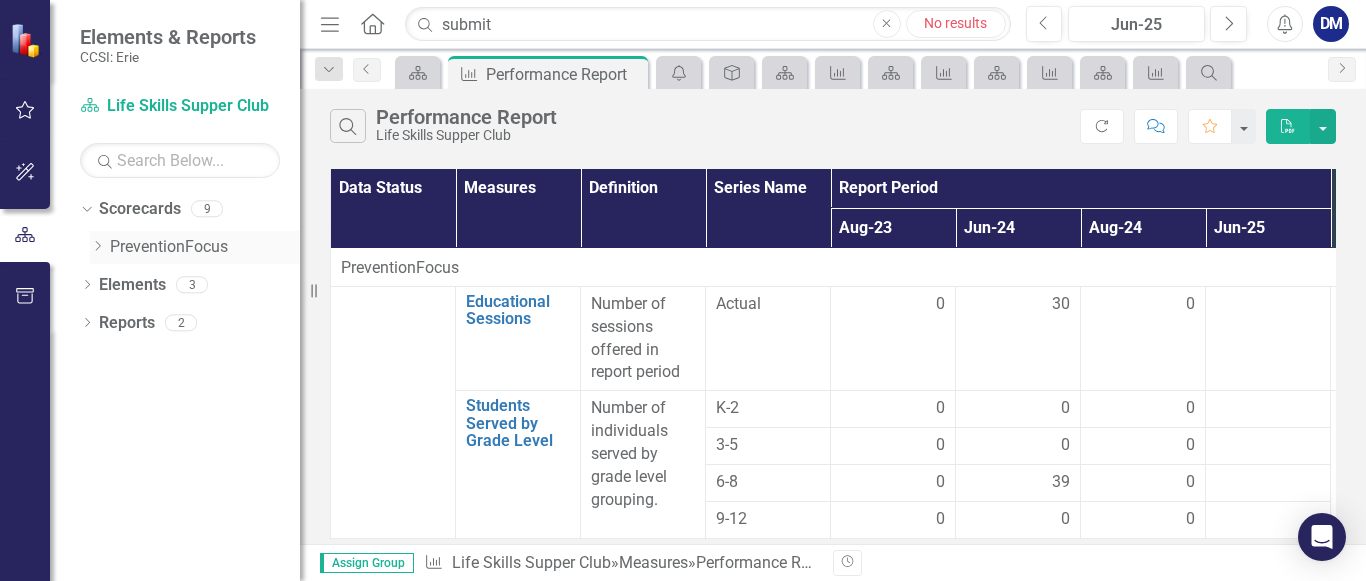 click on "PreventionFocus" at bounding box center [205, 247] 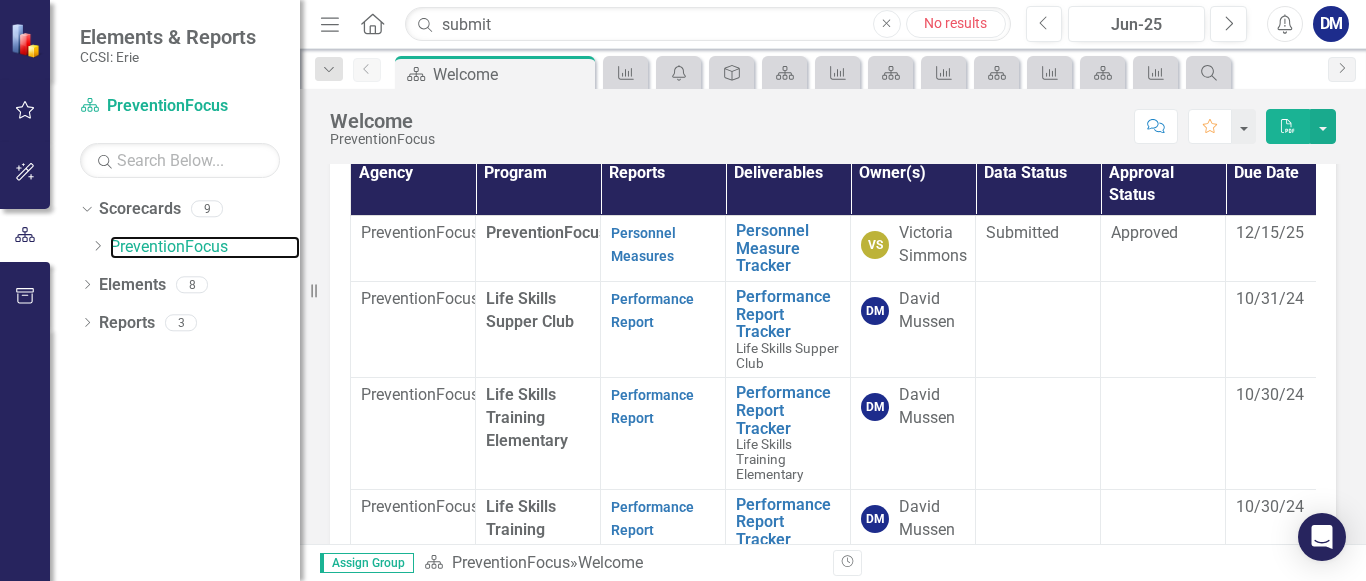 scroll, scrollTop: 165, scrollLeft: 0, axis: vertical 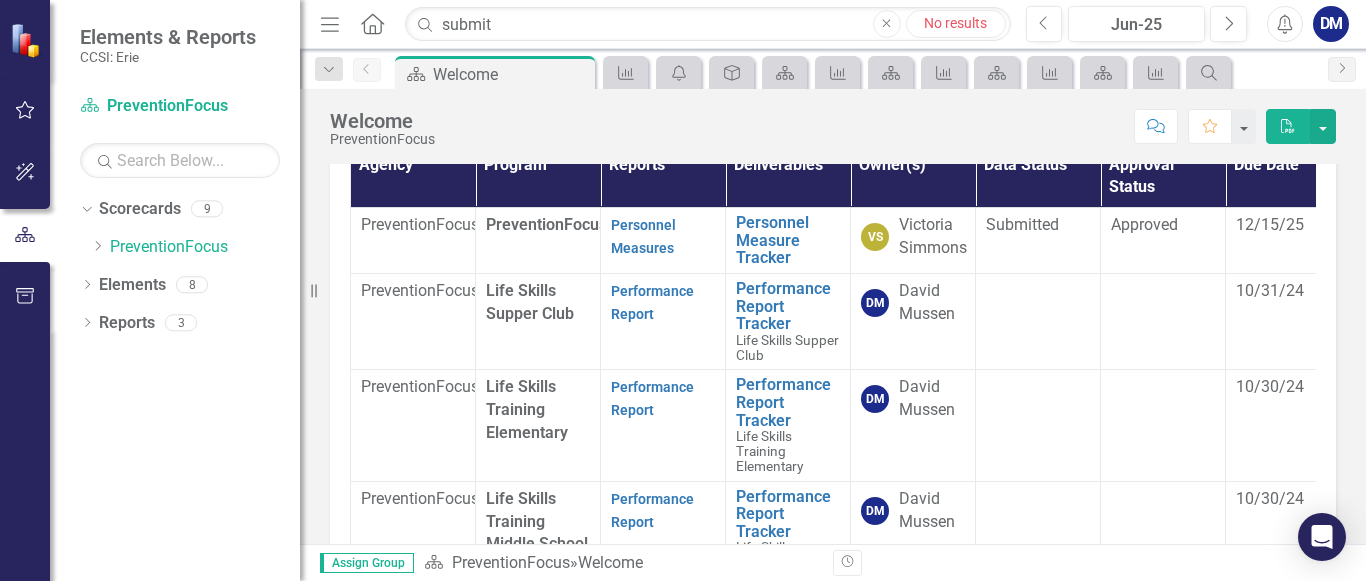 click on "Life Skills Supper Club" at bounding box center [530, 302] 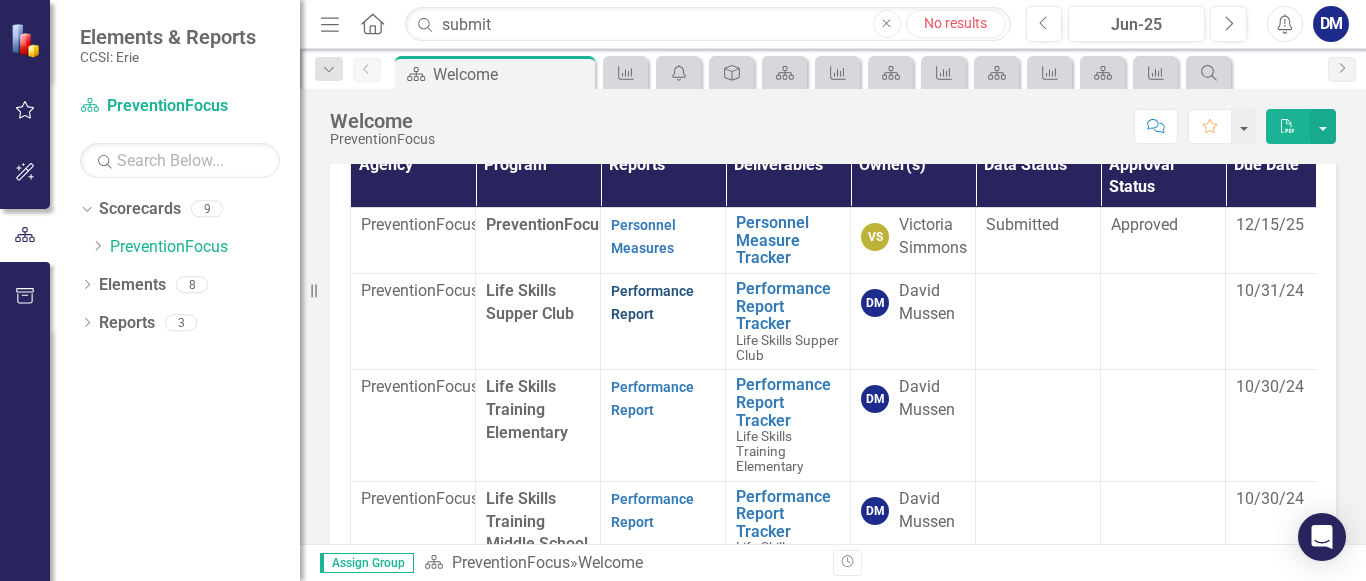 click on "Performance Report" at bounding box center (652, 302) 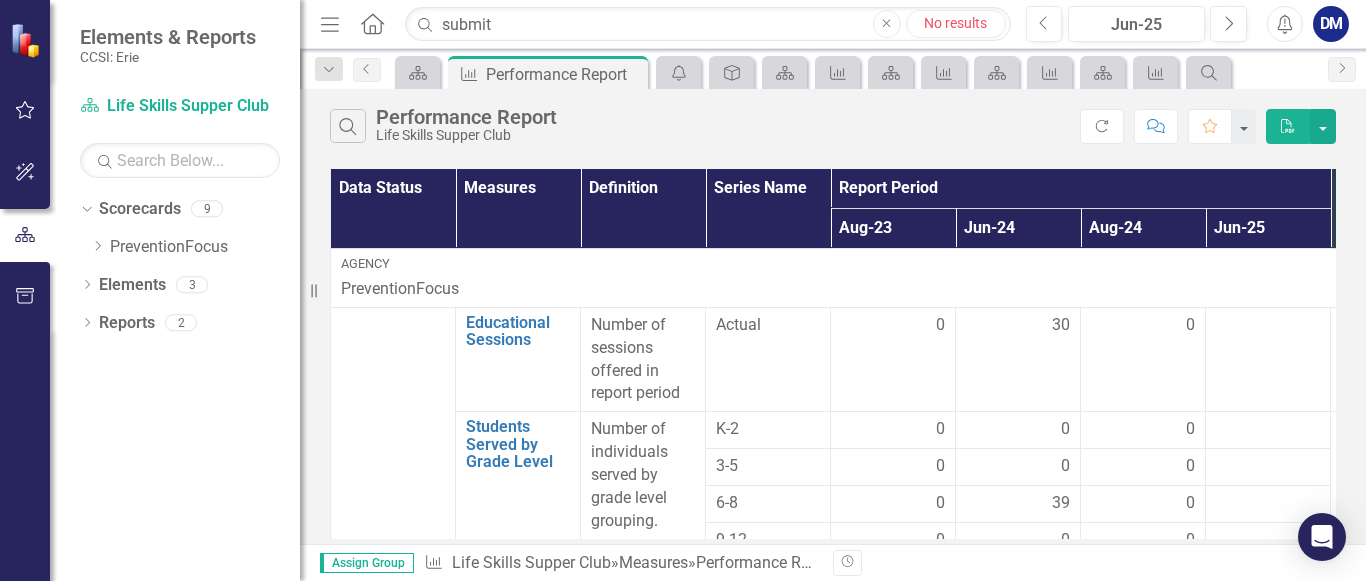 scroll, scrollTop: 36, scrollLeft: 0, axis: vertical 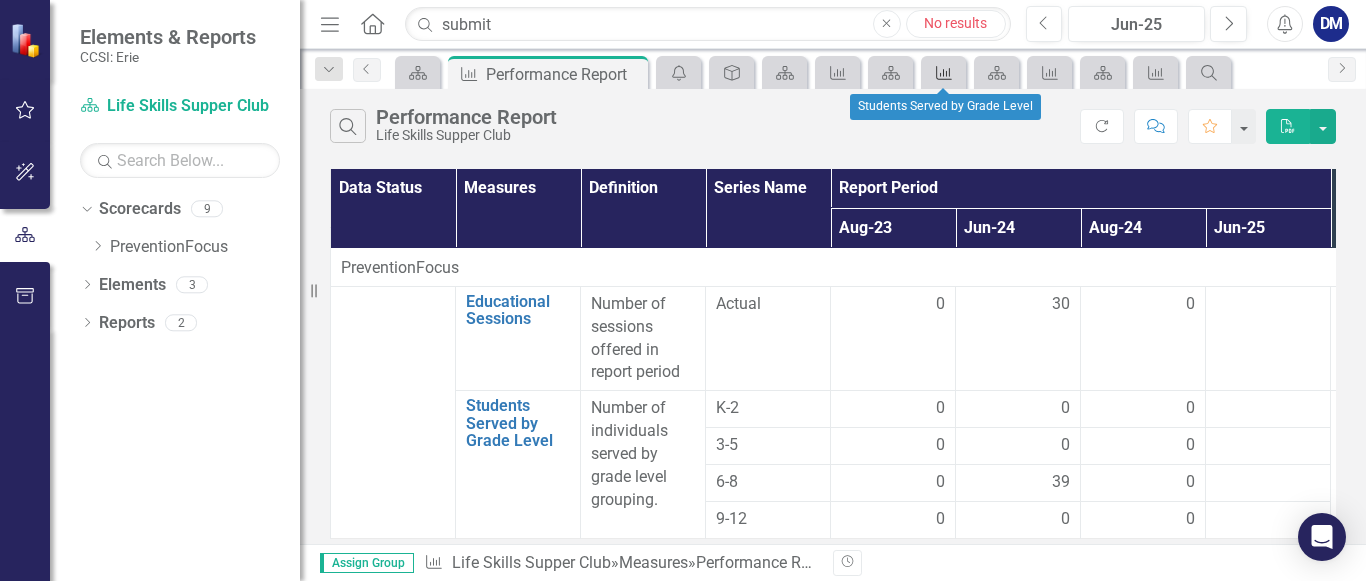 click on "Measure" at bounding box center [944, 73] 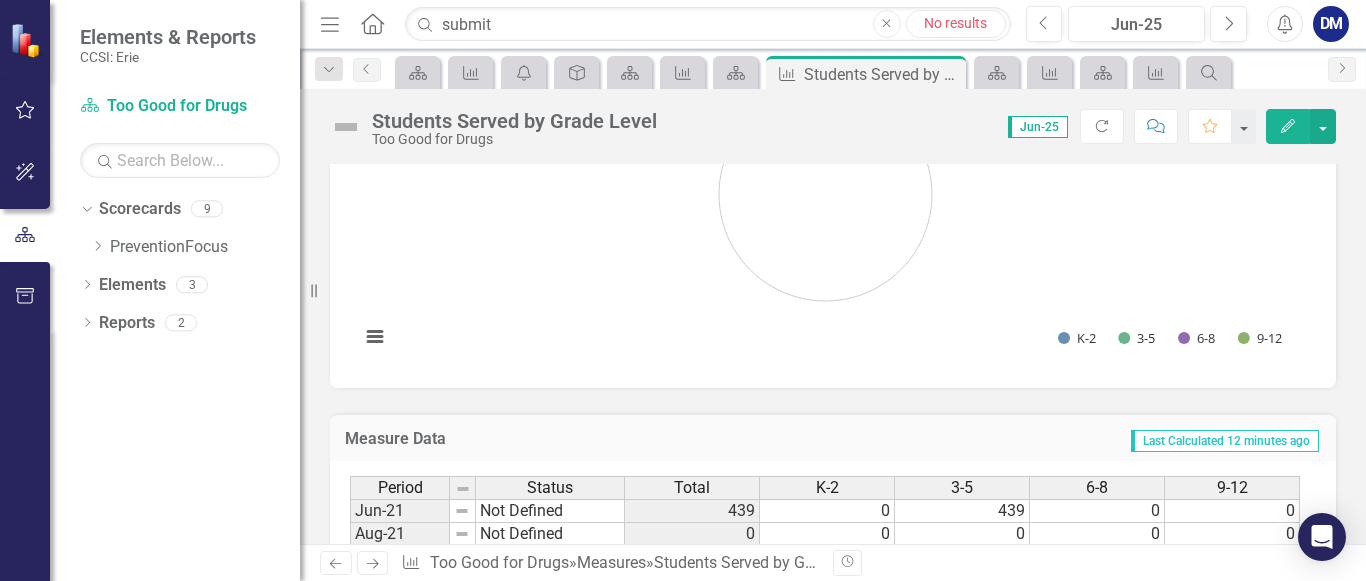scroll, scrollTop: 694, scrollLeft: 0, axis: vertical 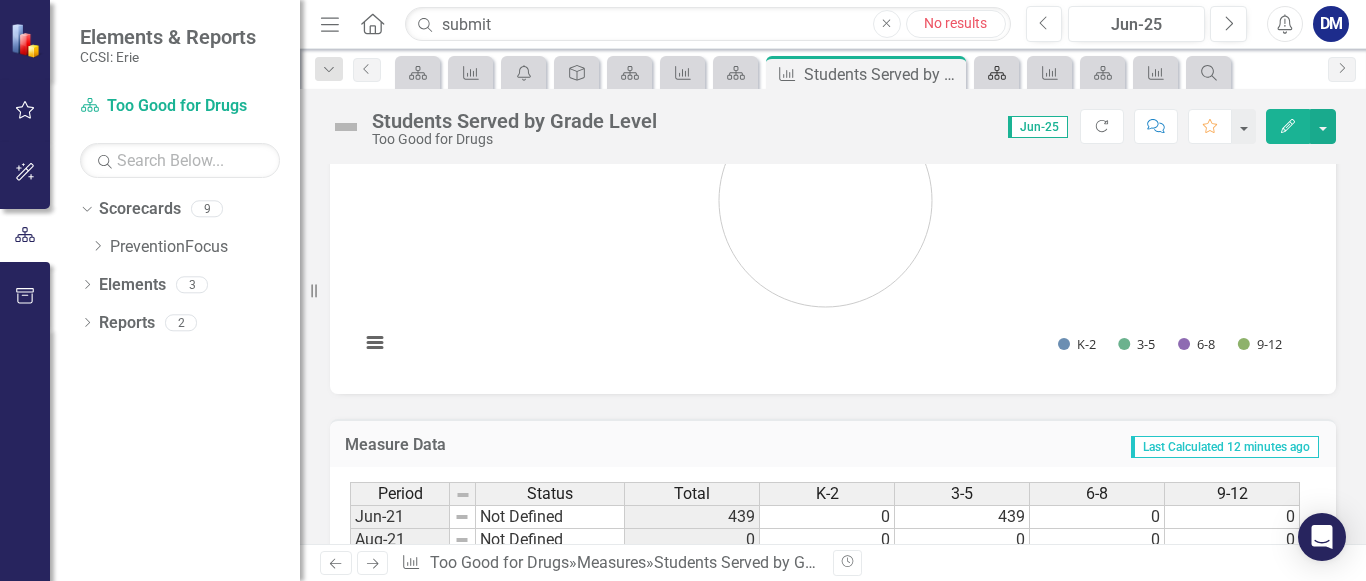 click on "Scorecard" at bounding box center (993, 72) 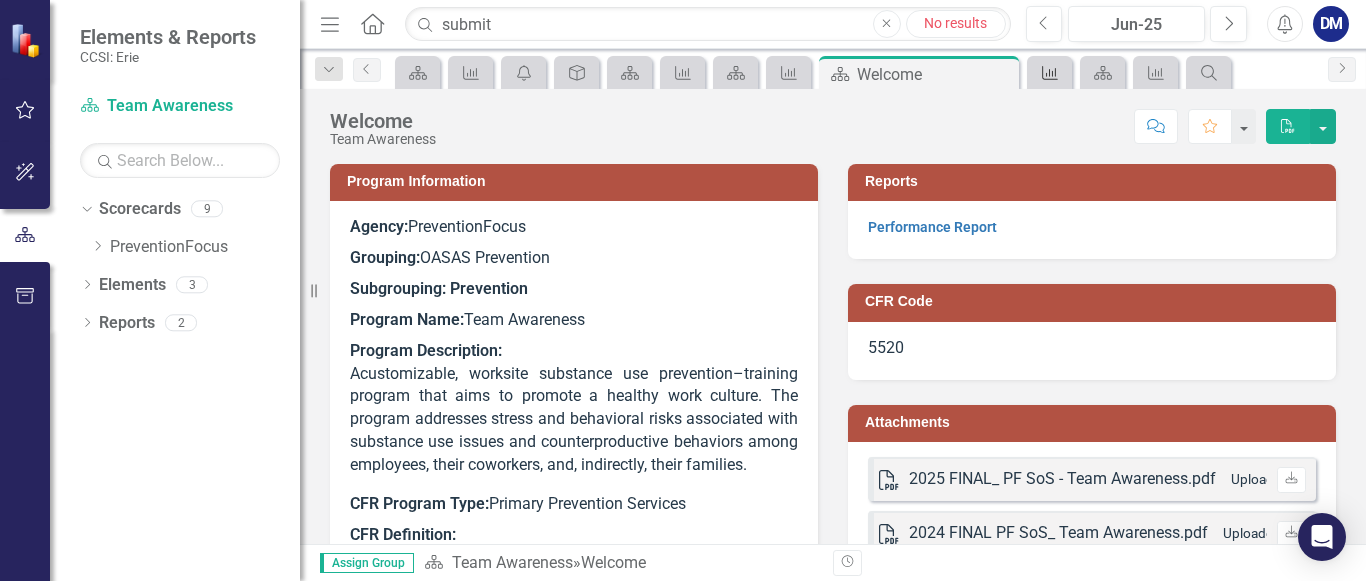 click on "Measure" at bounding box center (1050, 73) 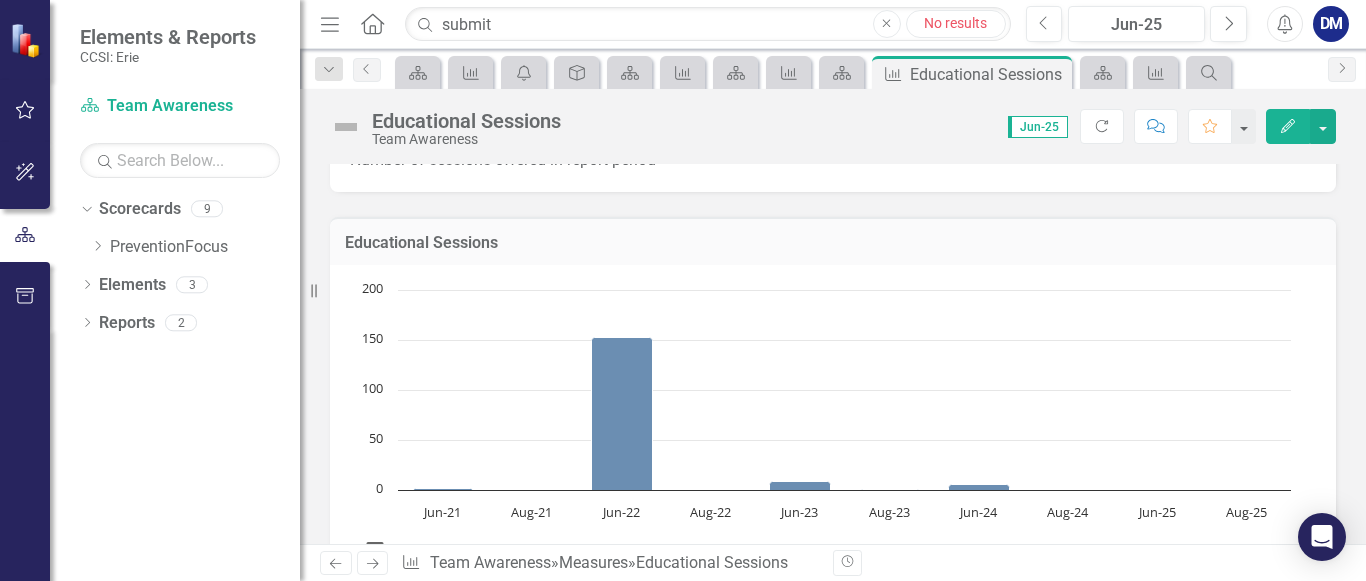 scroll, scrollTop: 74, scrollLeft: 0, axis: vertical 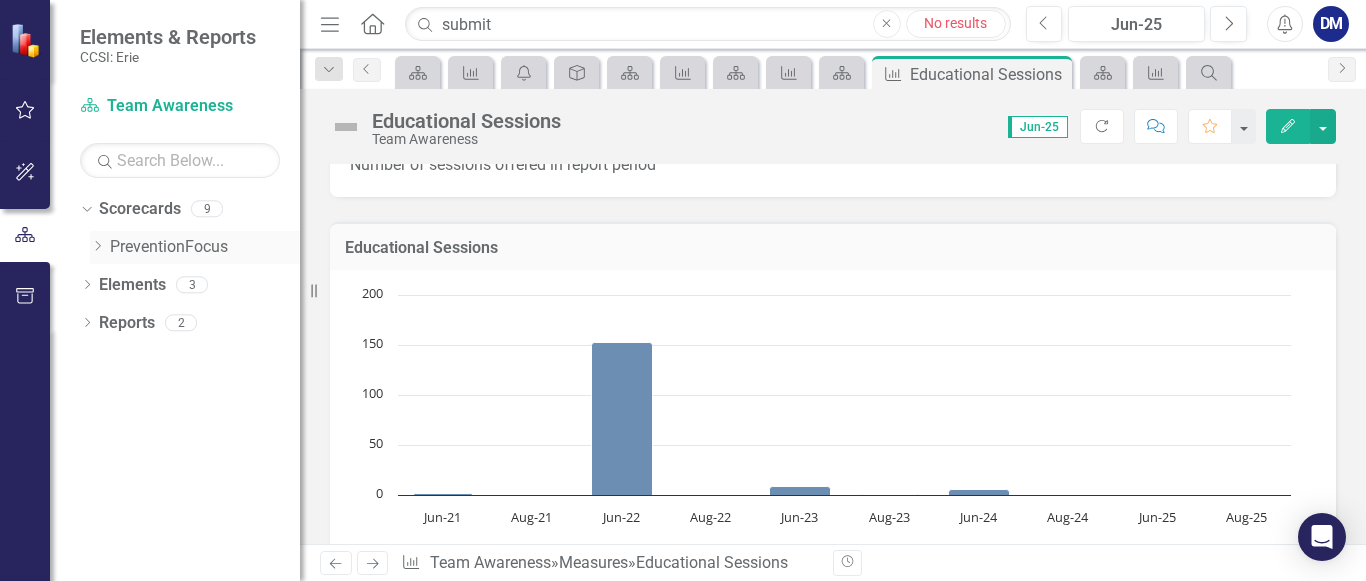 click on "PreventionFocus" at bounding box center (205, 247) 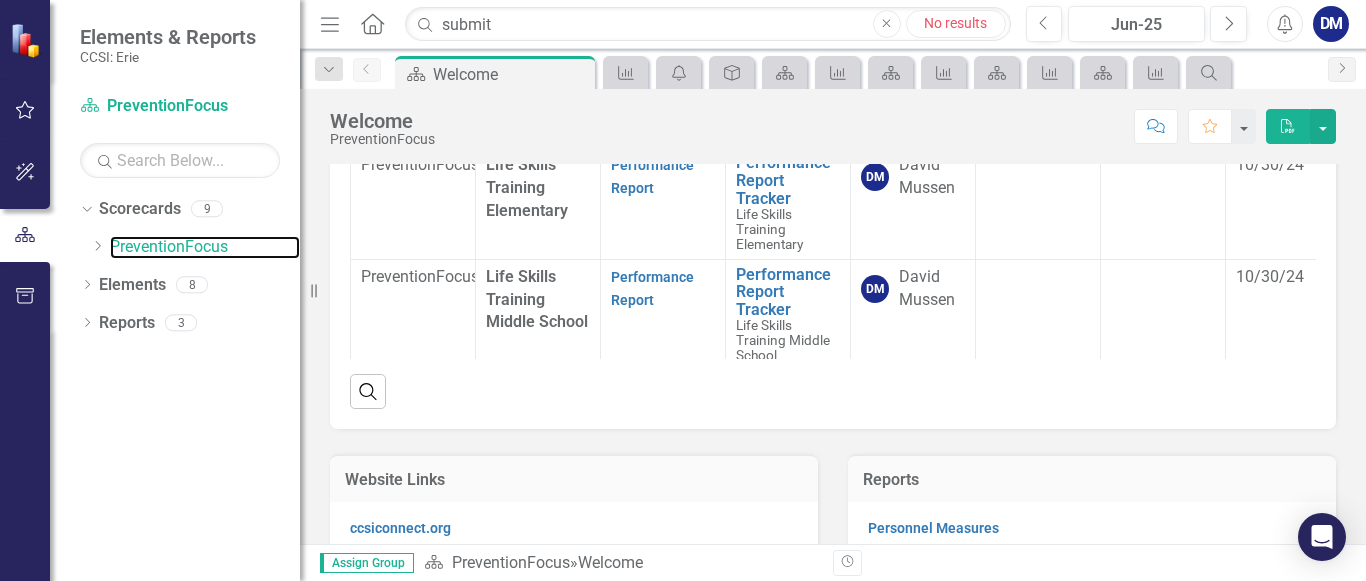 scroll, scrollTop: 389, scrollLeft: 0, axis: vertical 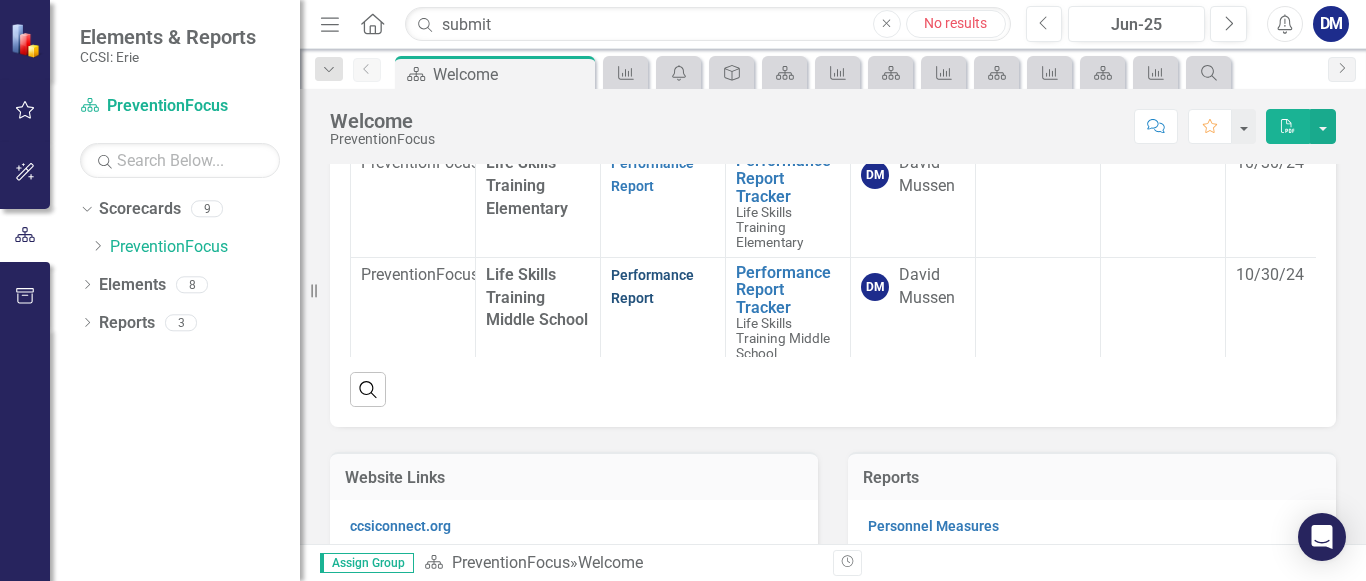 click on "Performance Report" at bounding box center [652, 286] 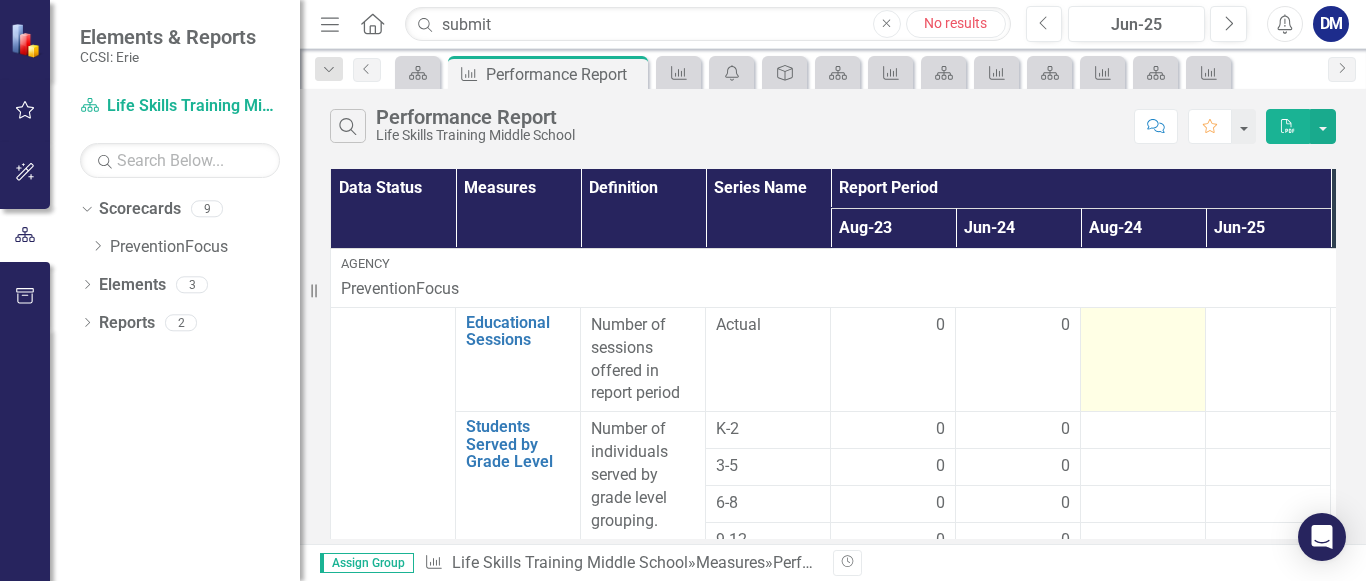 click at bounding box center [1143, 359] 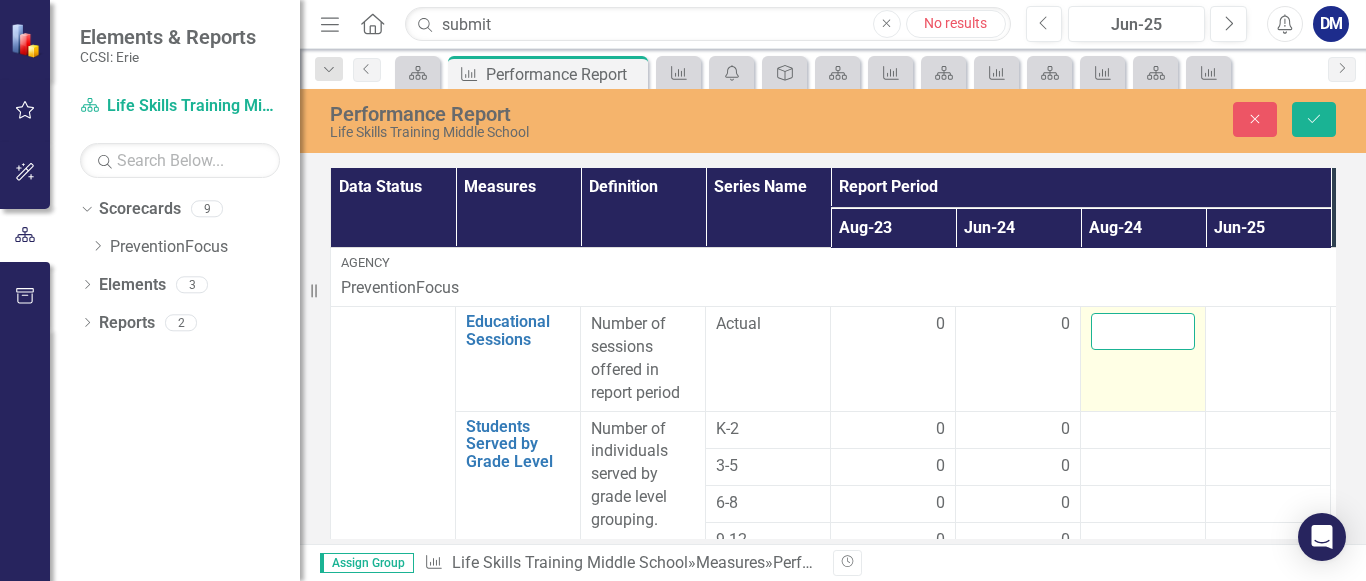 click at bounding box center [1143, 331] 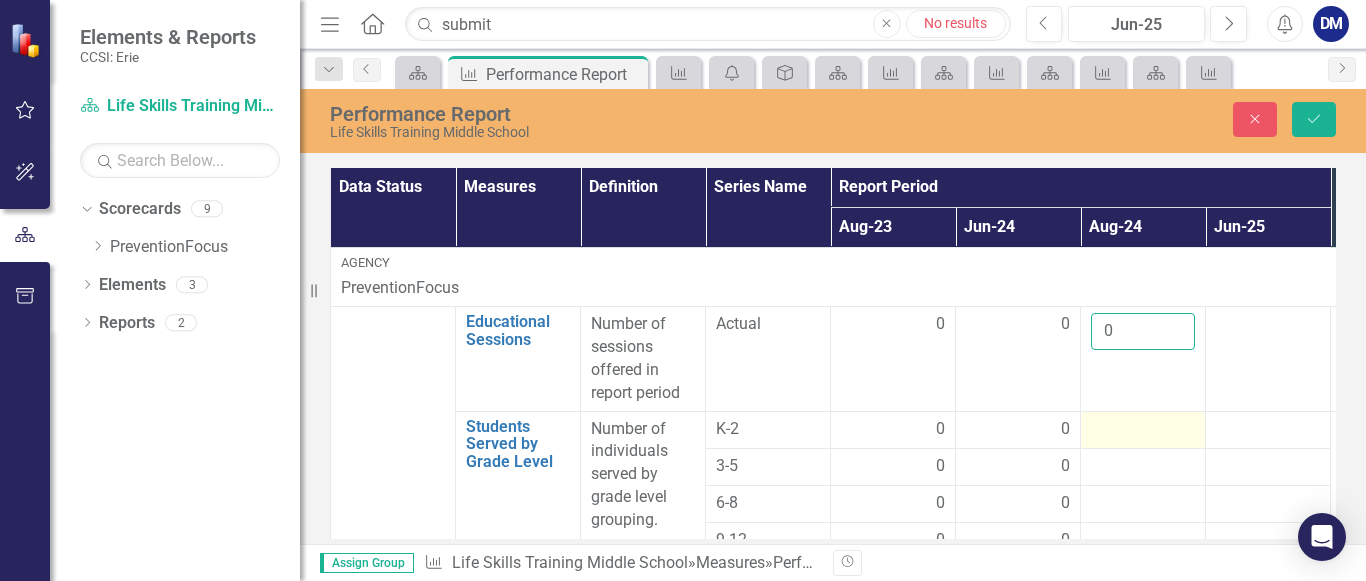 type on "0" 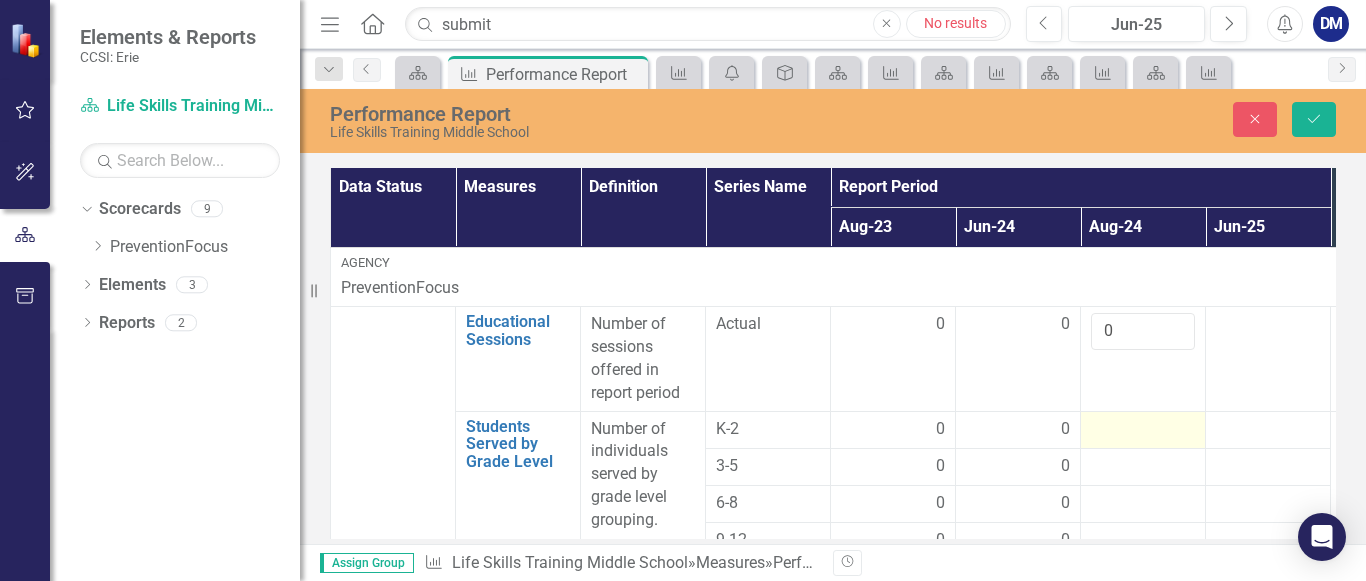 click at bounding box center [893, 430] 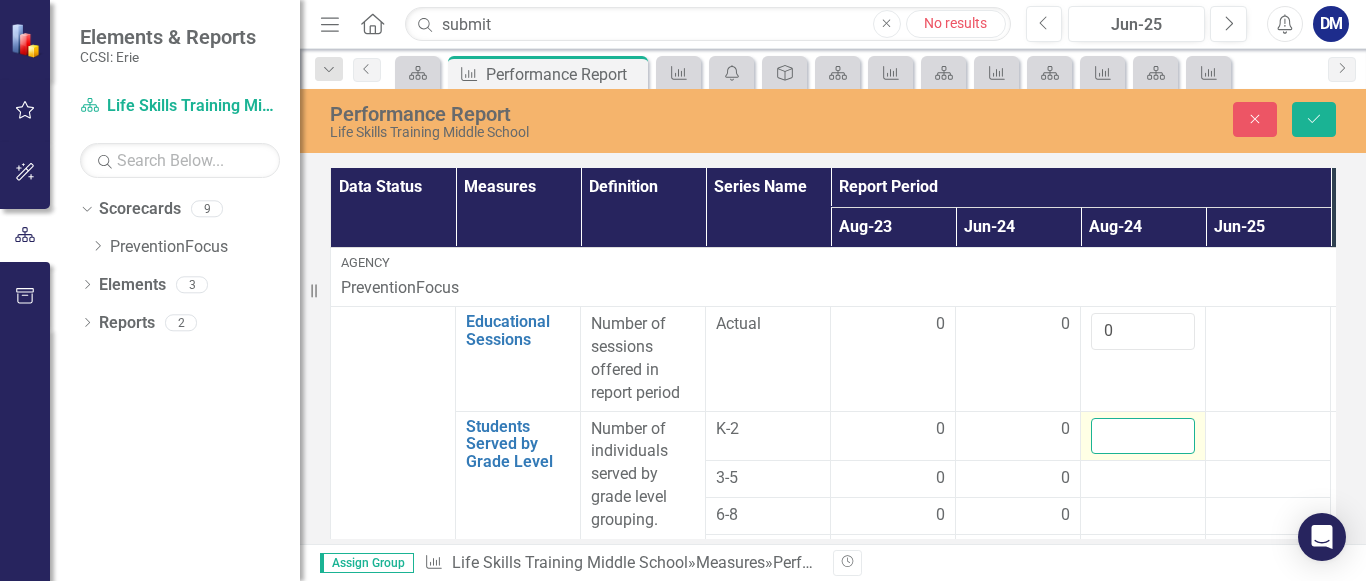 click at bounding box center (1143, 436) 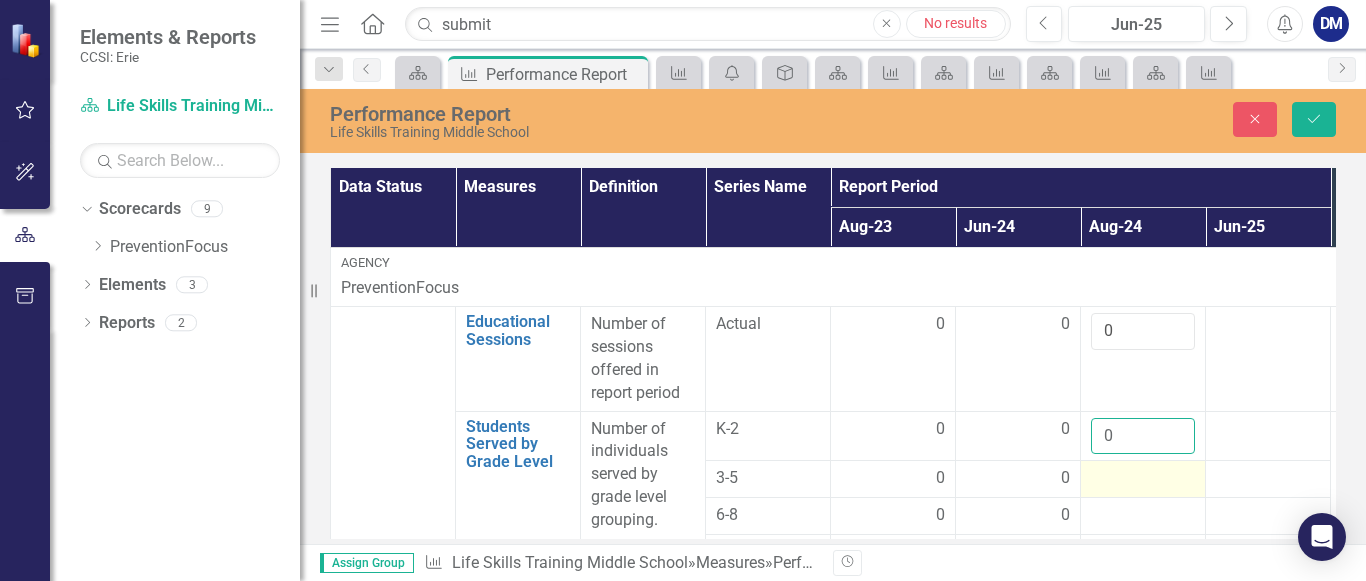 type on "0" 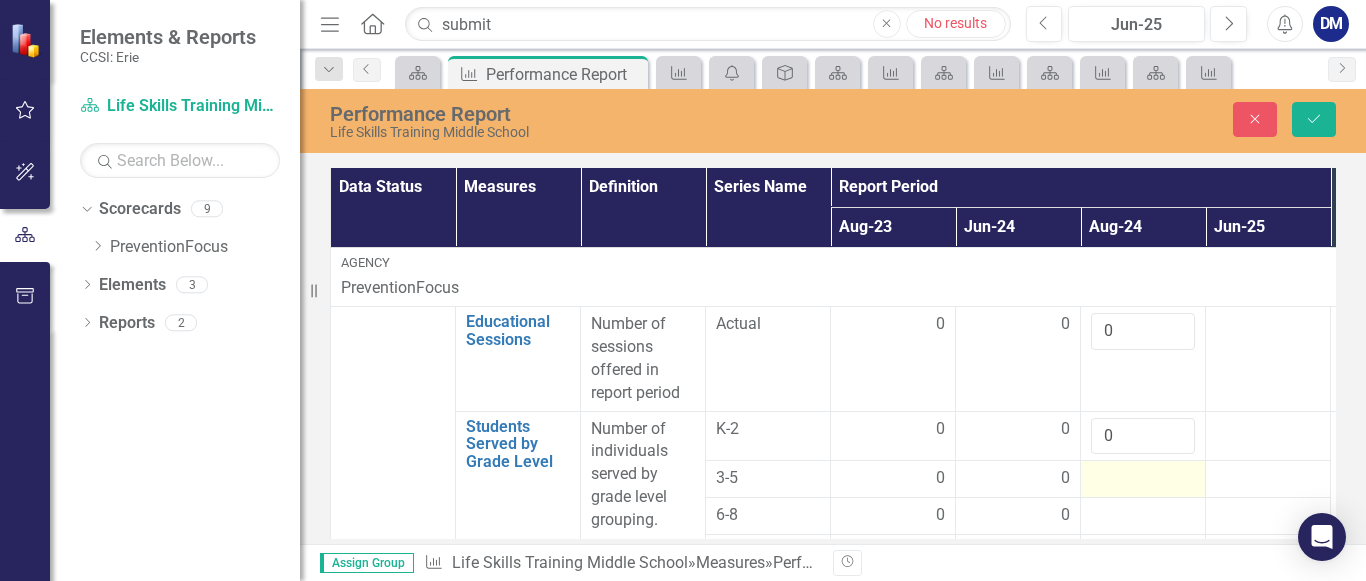 click at bounding box center [893, 479] 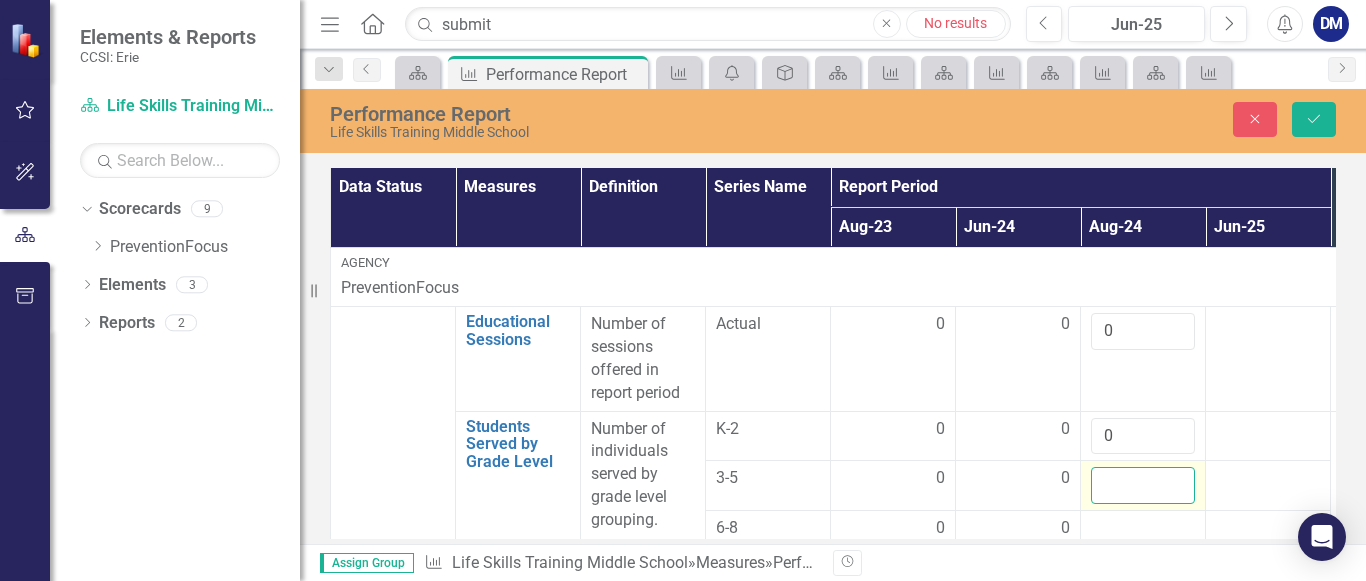click at bounding box center [1143, 485] 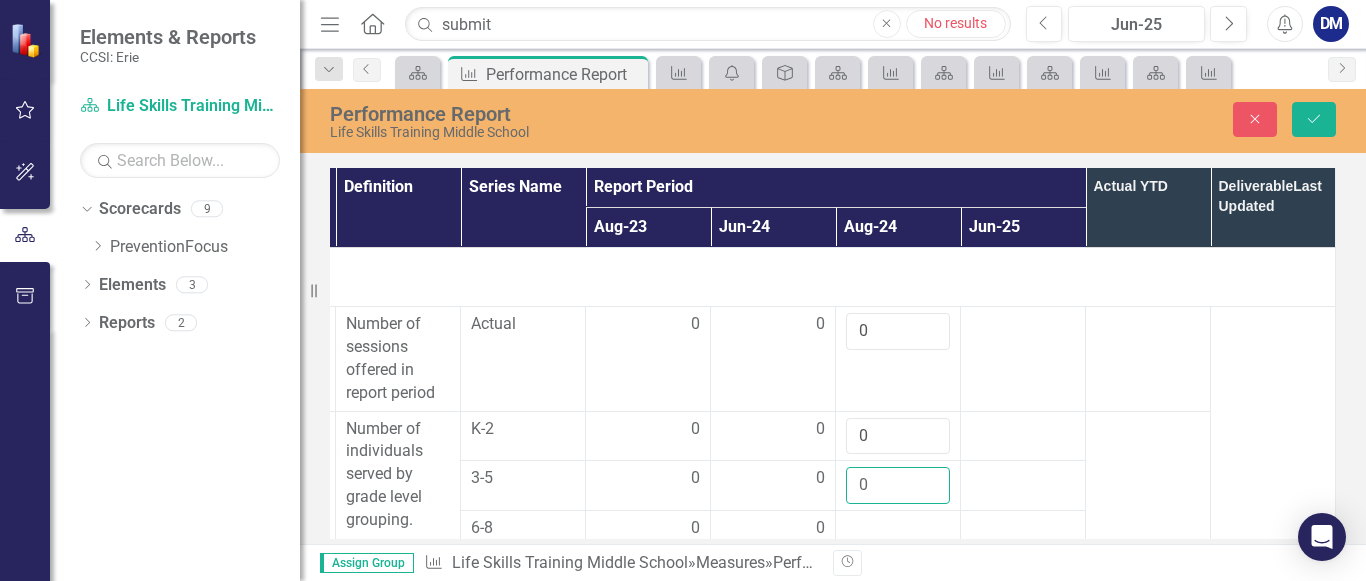 scroll, scrollTop: 61, scrollLeft: 260, axis: both 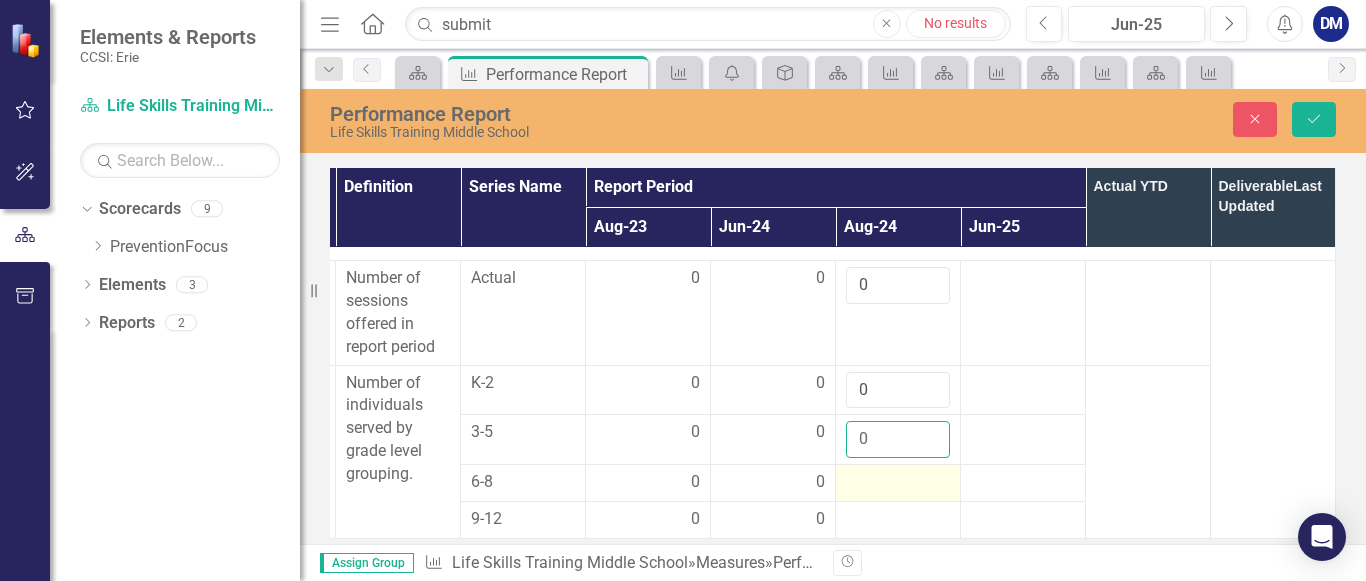 type on "0" 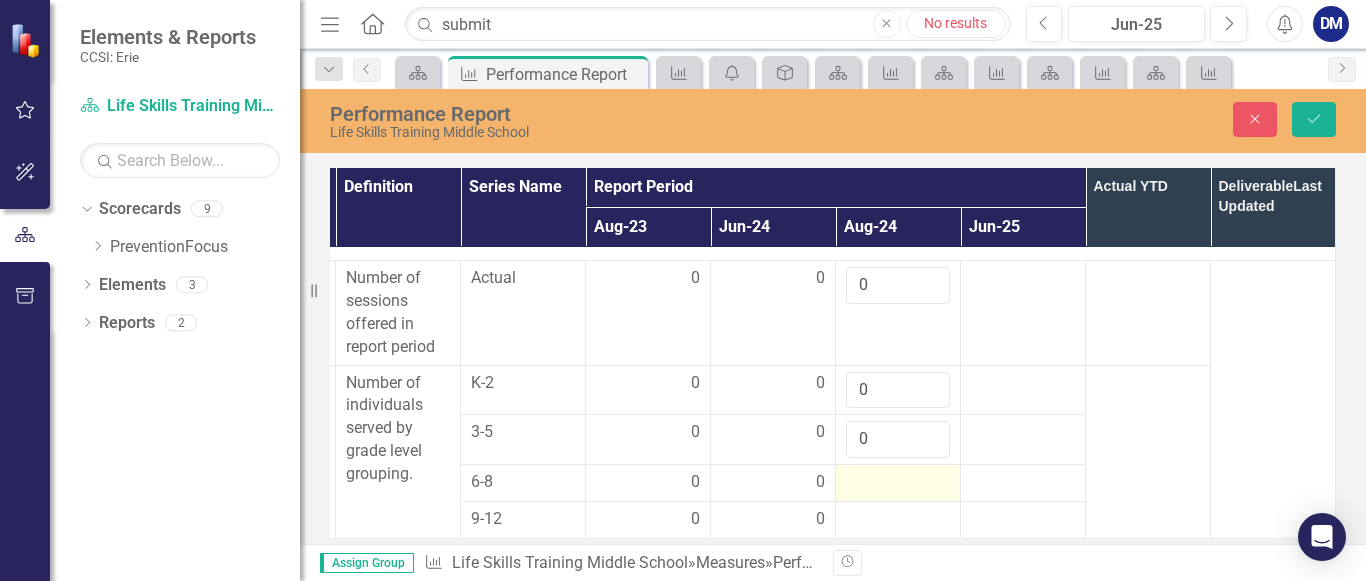 click at bounding box center (648, 483) 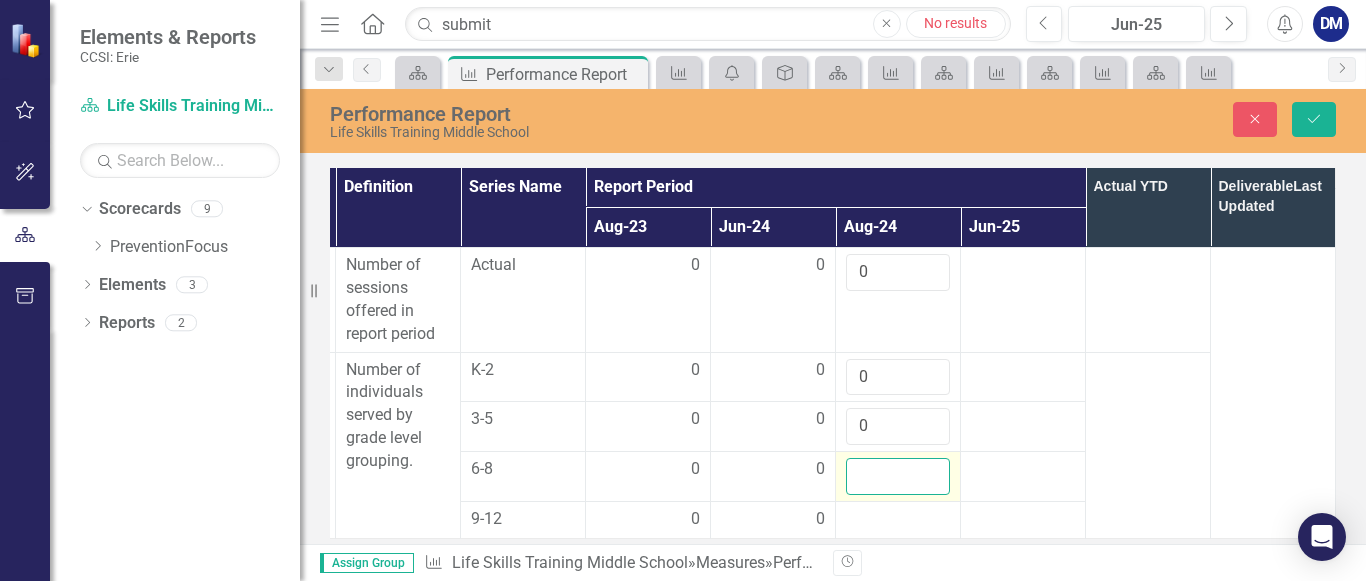click at bounding box center (898, 476) 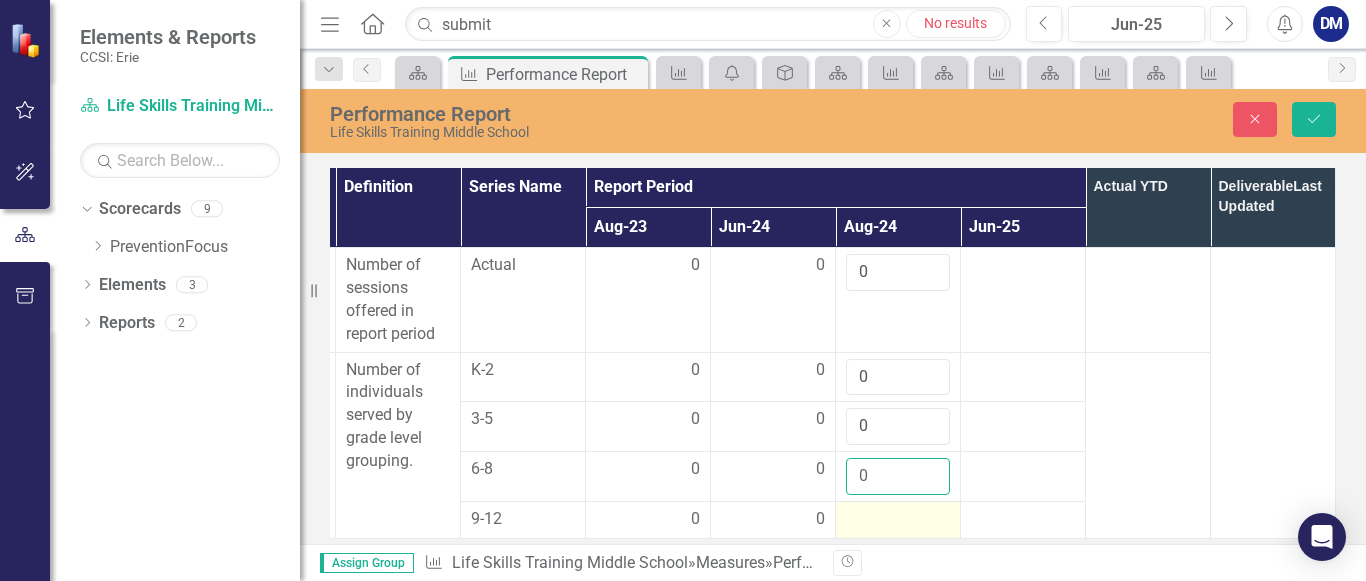 type on "0" 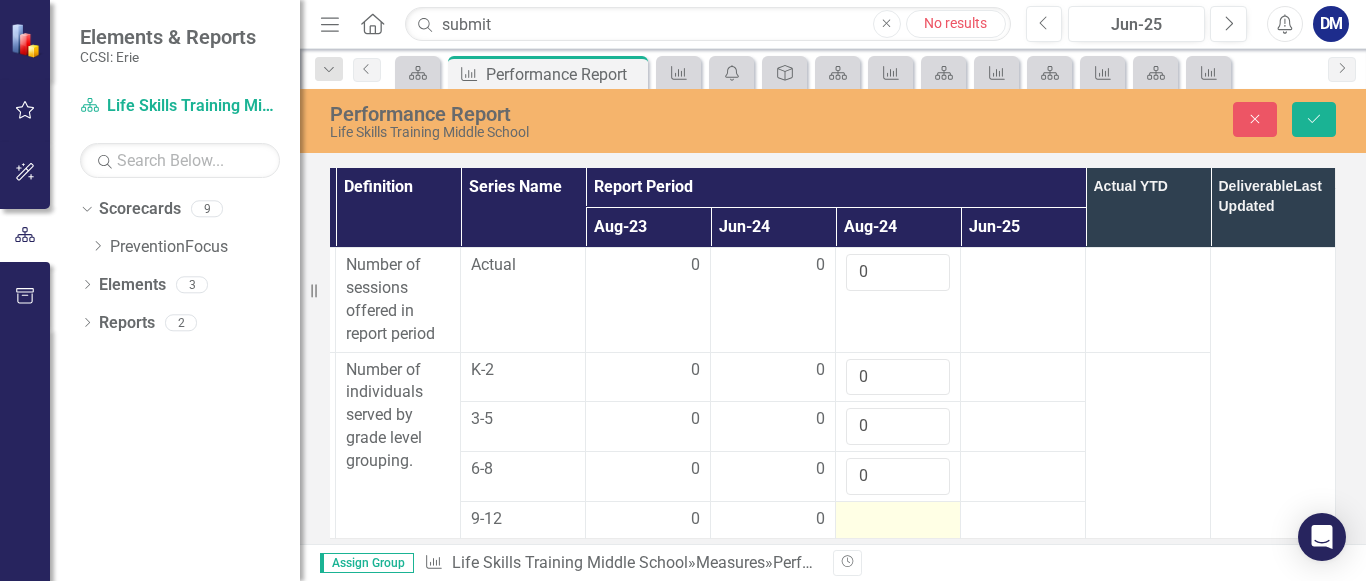 click at bounding box center (648, 520) 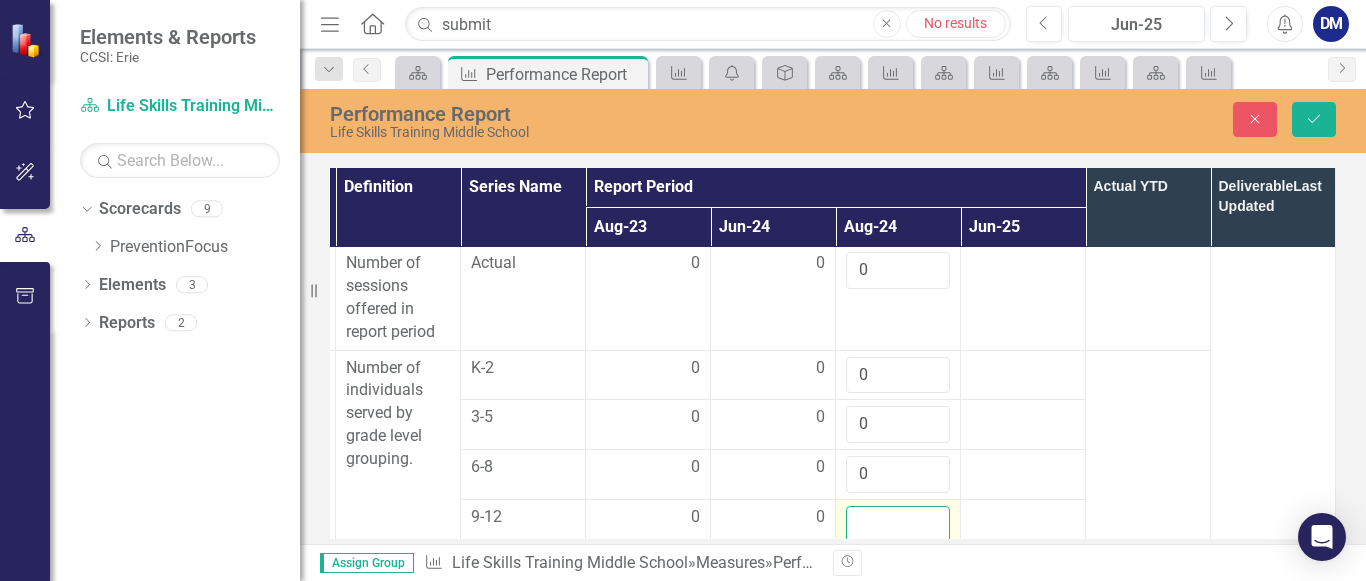 click at bounding box center (898, 524) 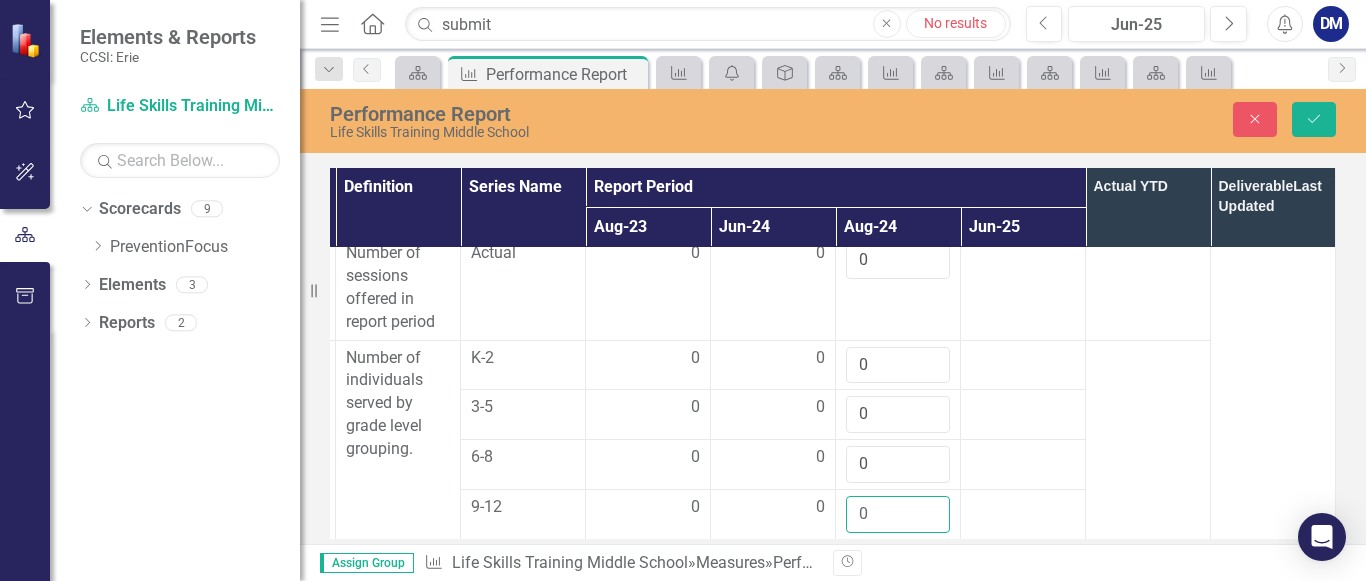 scroll, scrollTop: 87, scrollLeft: 260, axis: both 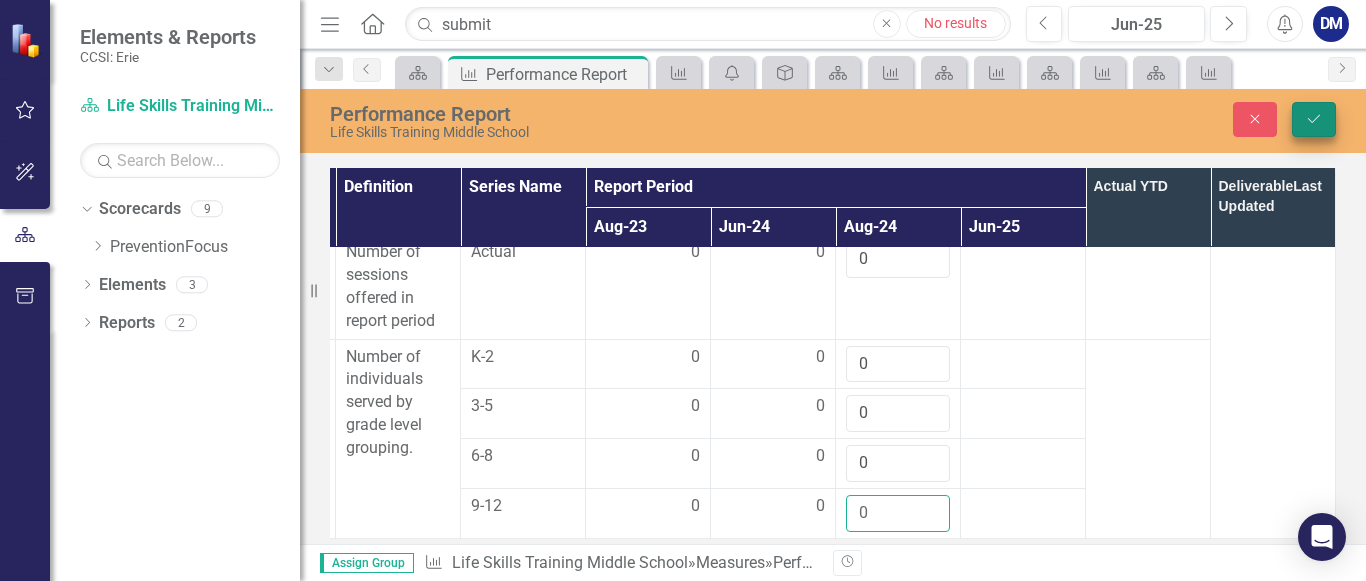 type on "0" 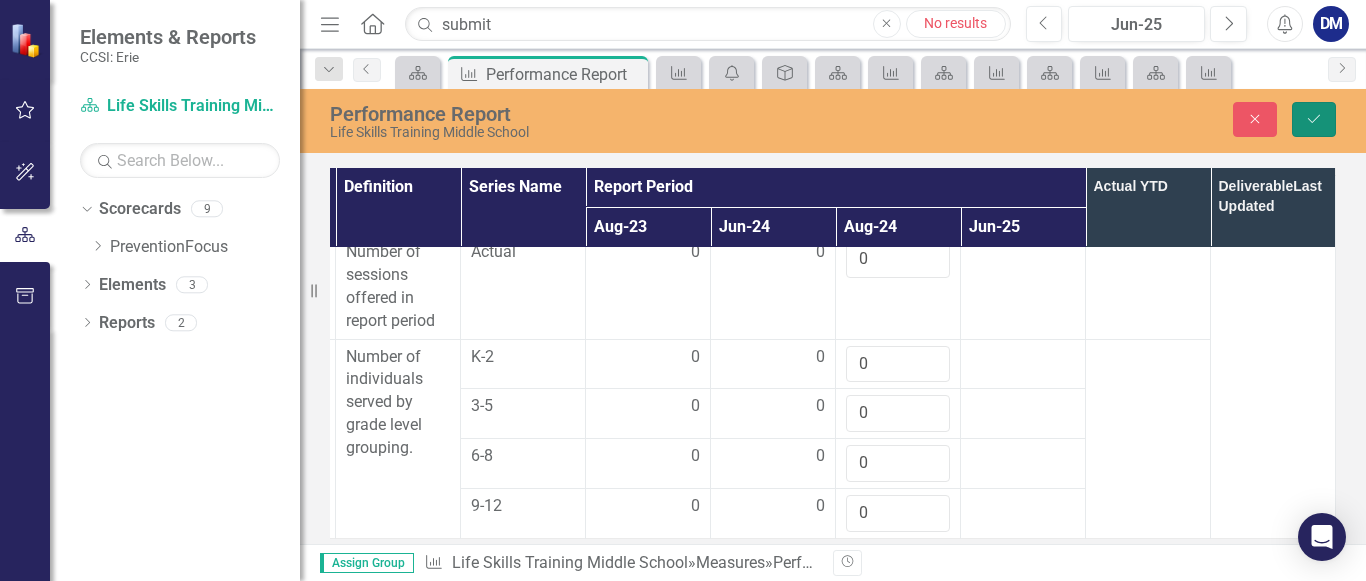 click on "Save" at bounding box center (1314, 119) 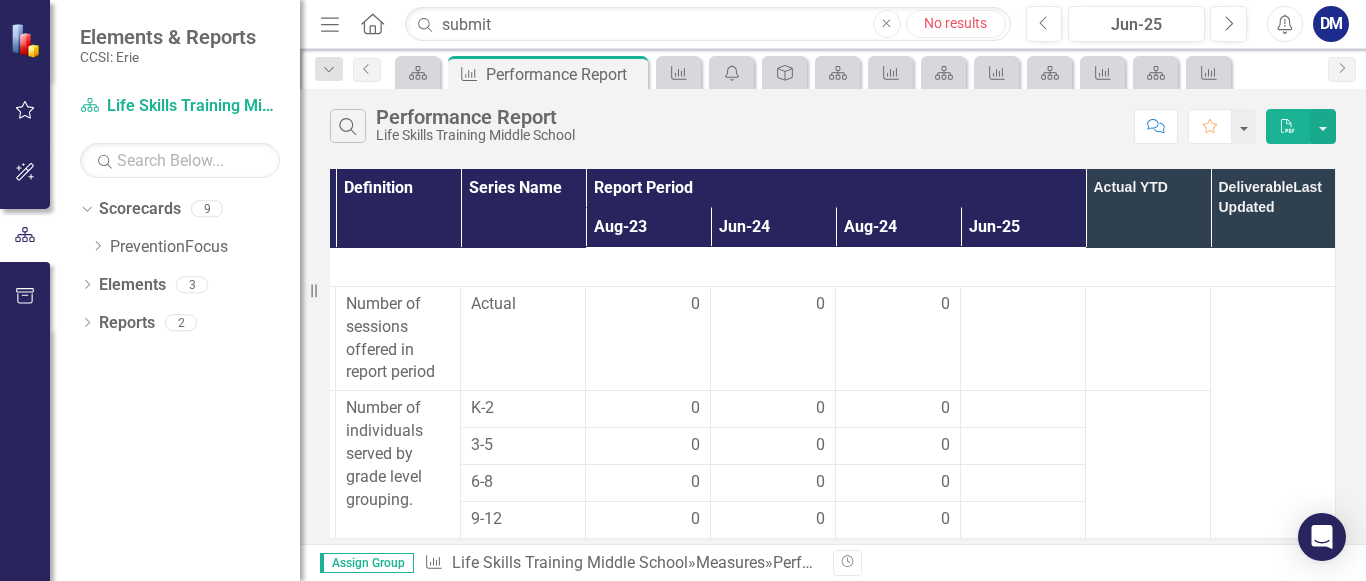 scroll, scrollTop: 0, scrollLeft: 0, axis: both 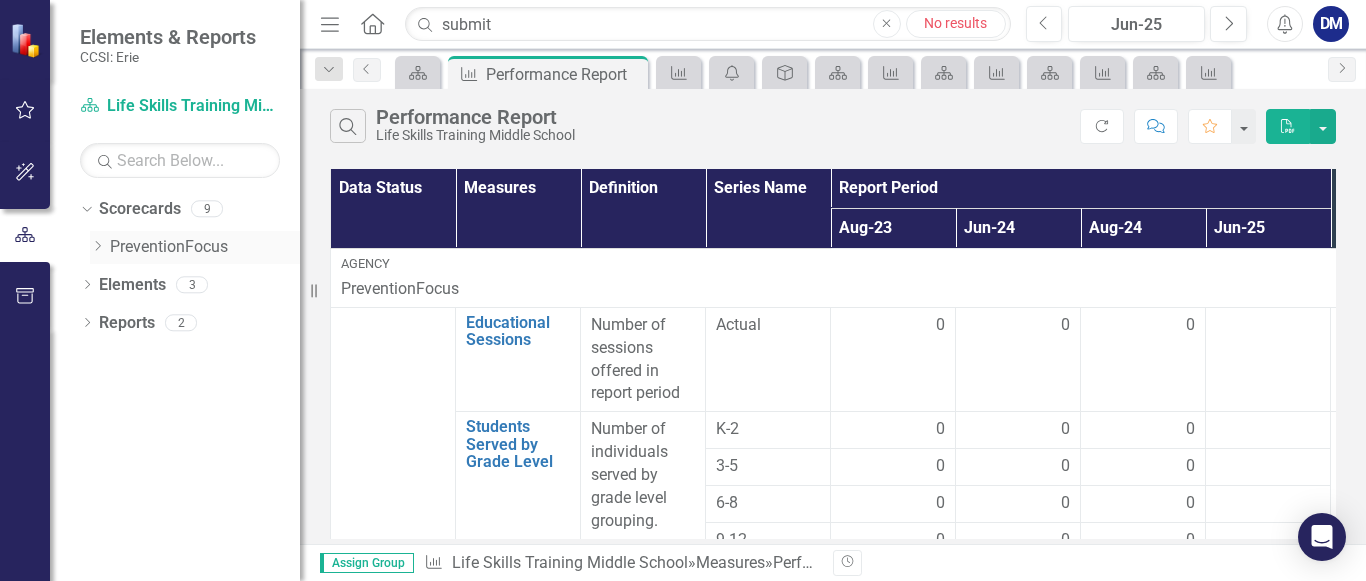 click on "PreventionFocus" at bounding box center [205, 247] 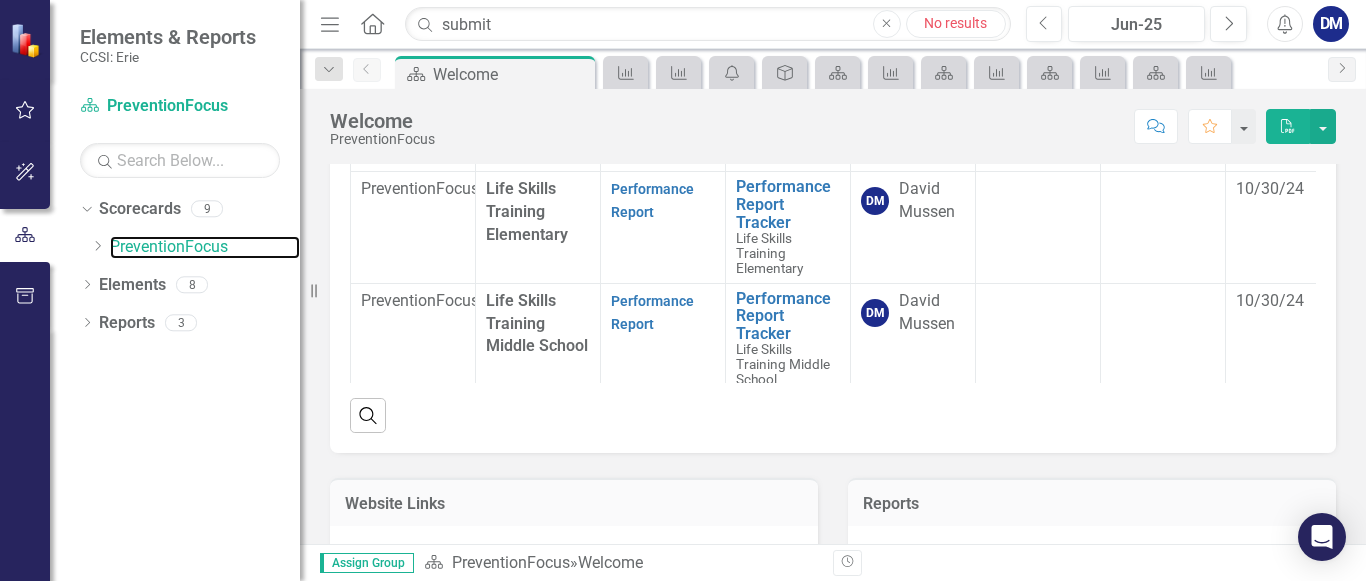 scroll, scrollTop: 358, scrollLeft: 0, axis: vertical 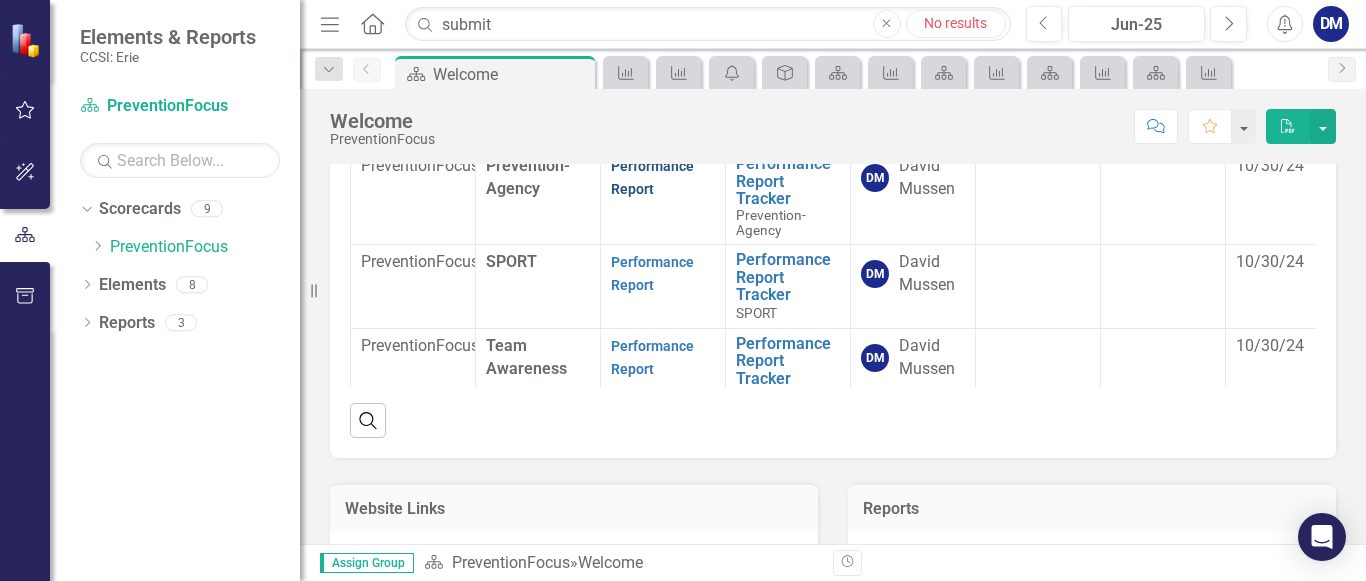 click on "Performance Report" at bounding box center [652, 177] 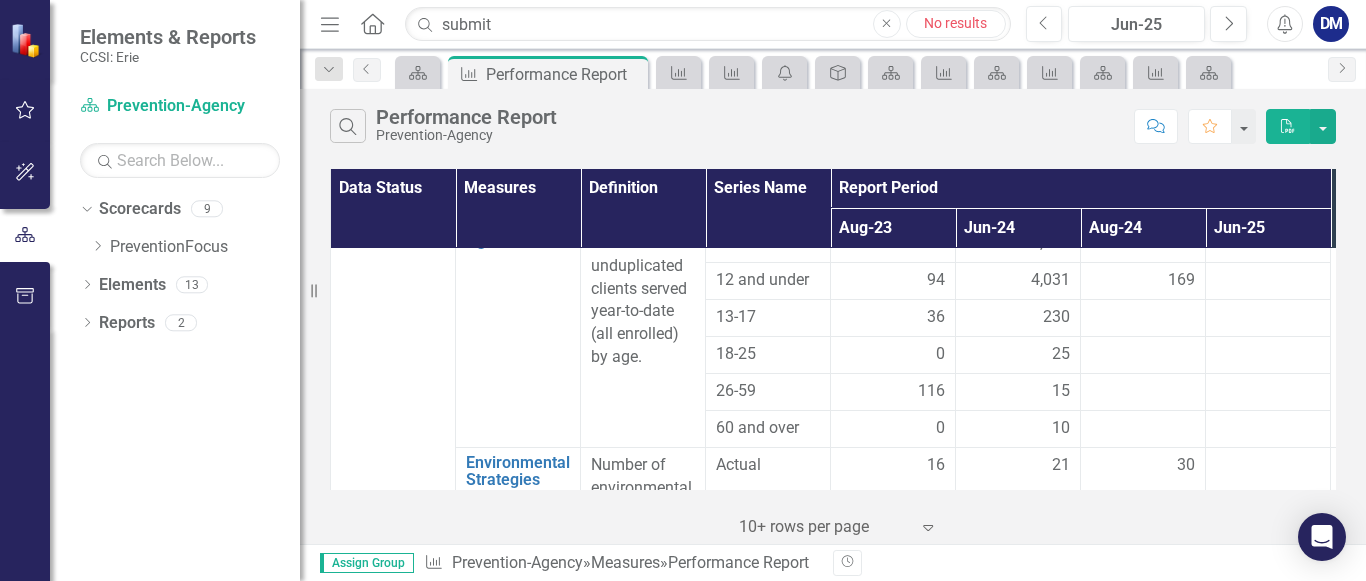 scroll, scrollTop: 1181, scrollLeft: 0, axis: vertical 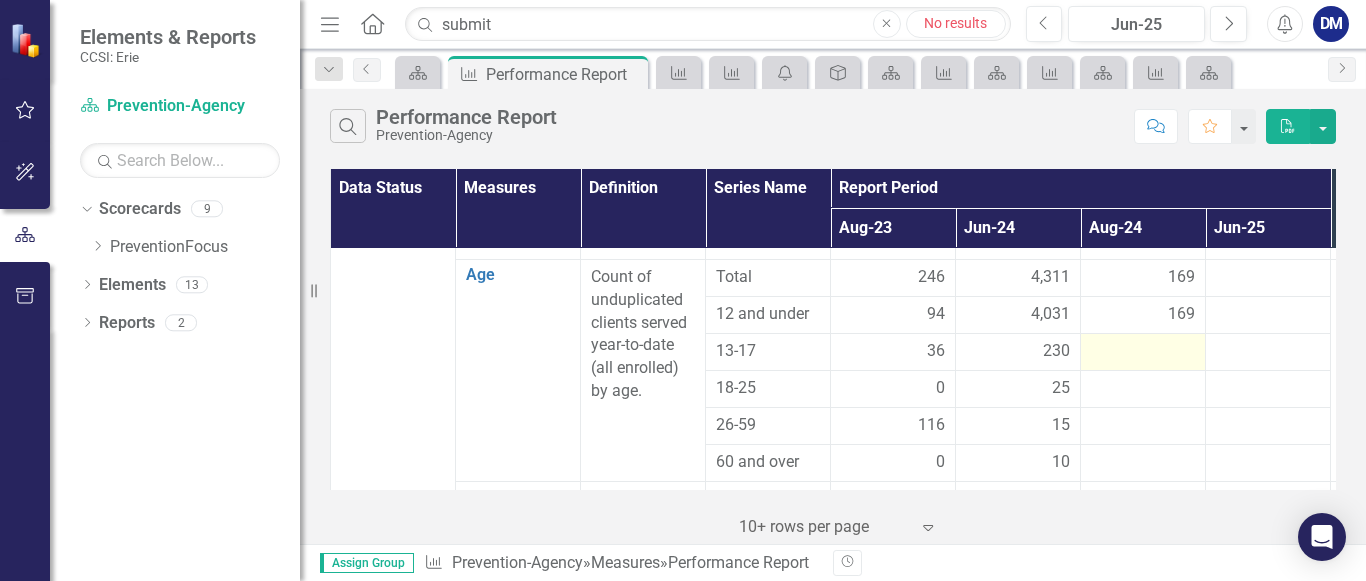 click at bounding box center [893, 352] 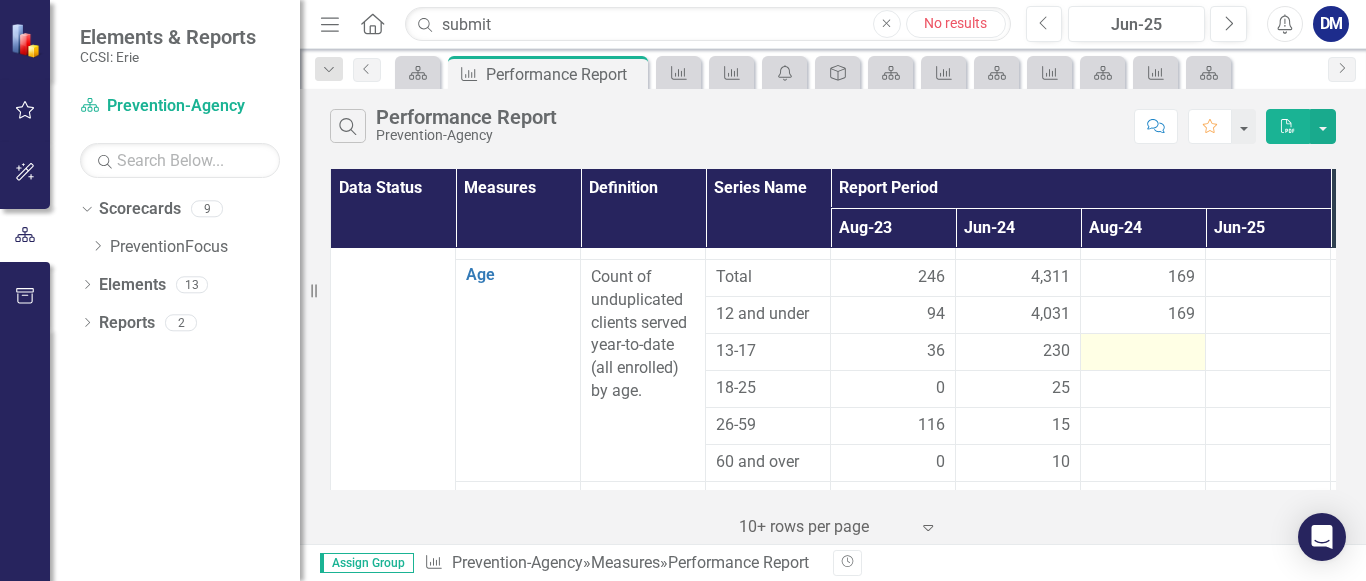 click at bounding box center (893, 352) 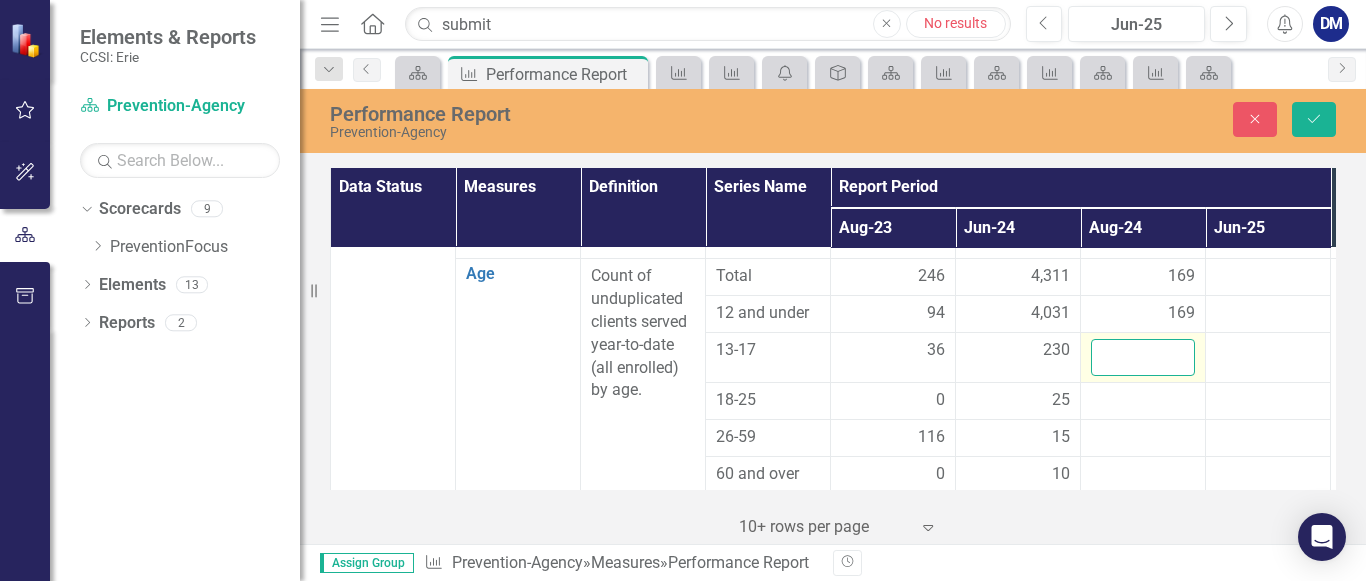 click at bounding box center [1143, 357] 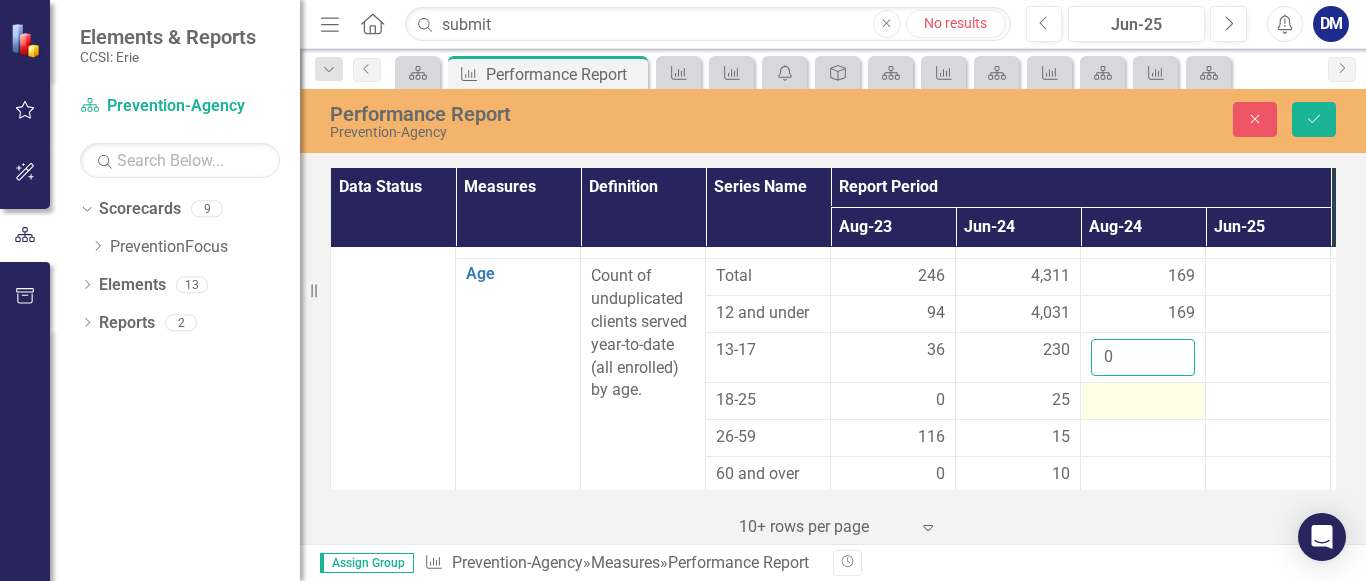 type on "0" 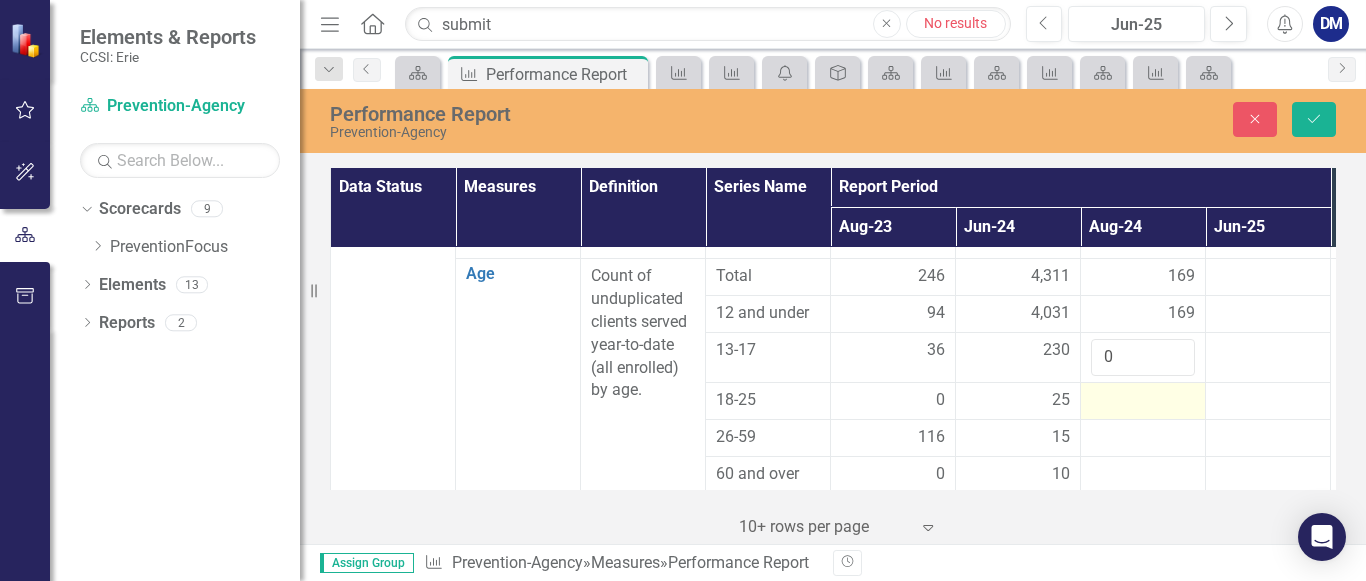 click at bounding box center [893, 401] 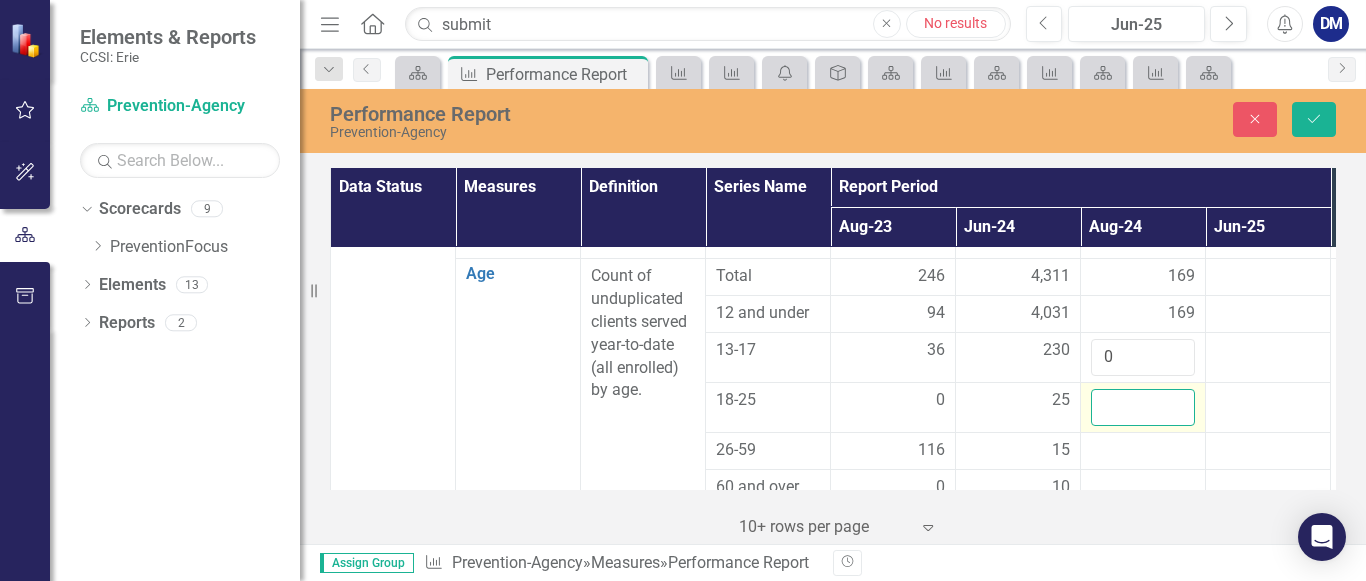 click at bounding box center (1143, 407) 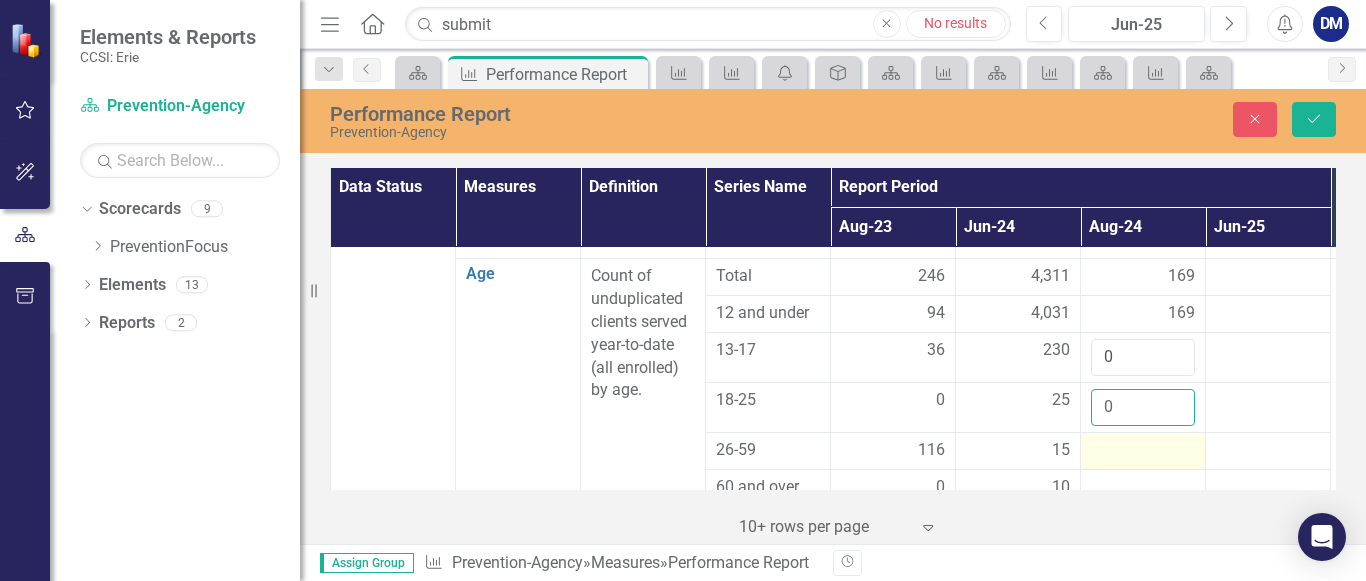 type on "0" 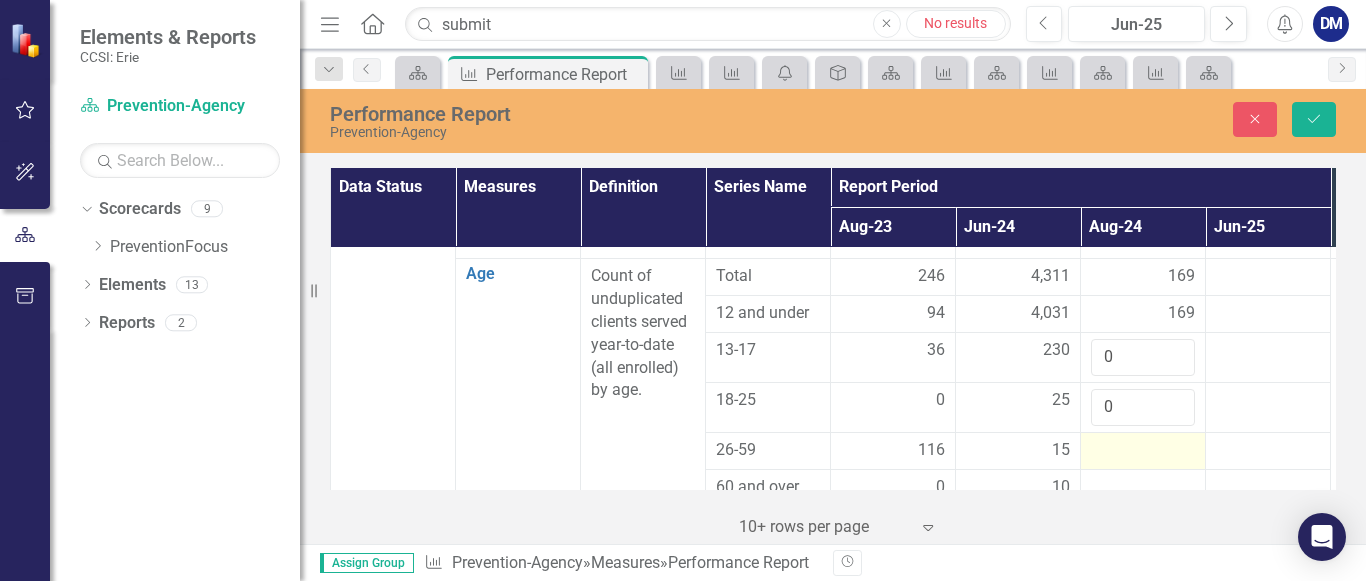 click at bounding box center (893, 451) 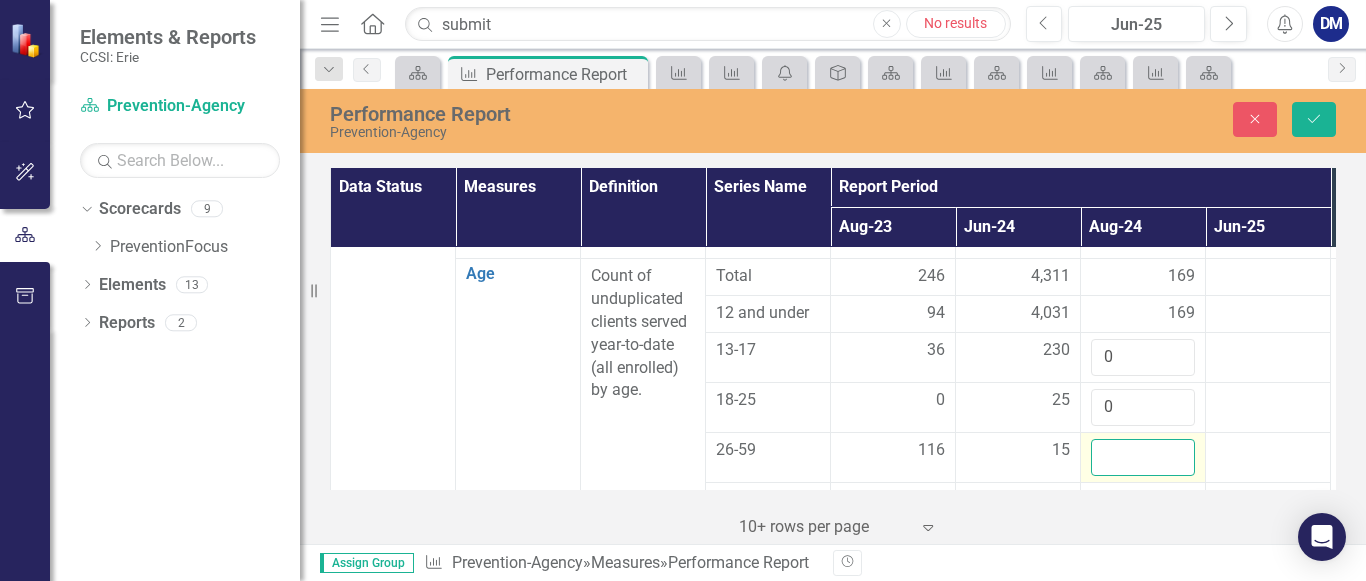 click at bounding box center [1143, 457] 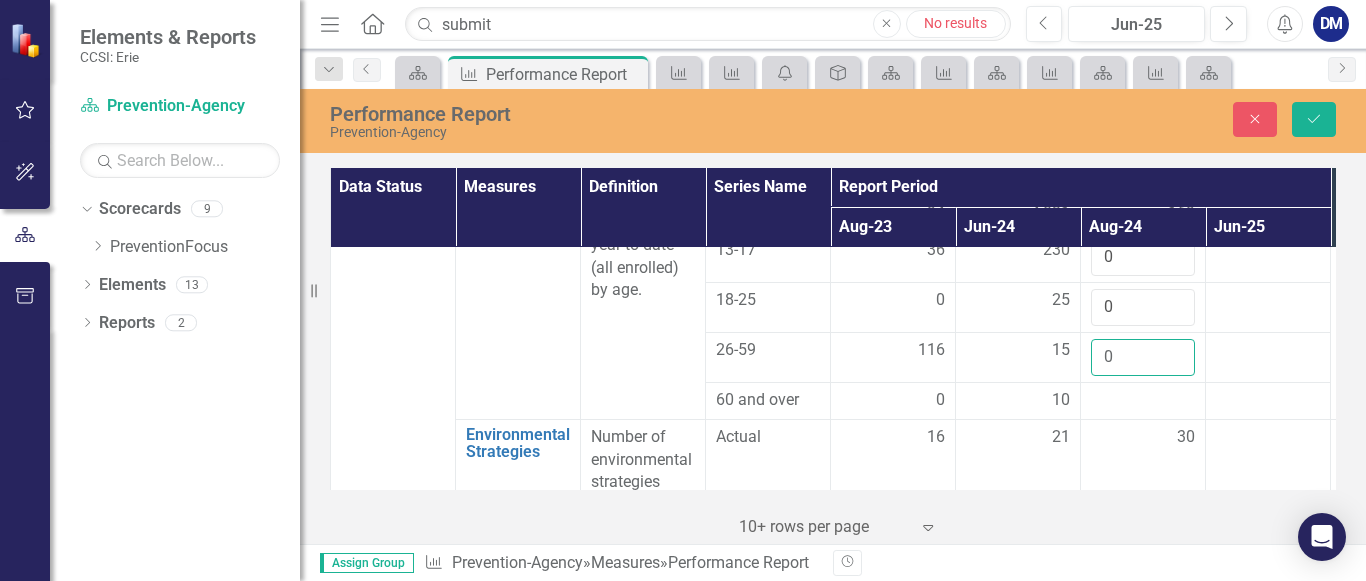 scroll, scrollTop: 1289, scrollLeft: 0, axis: vertical 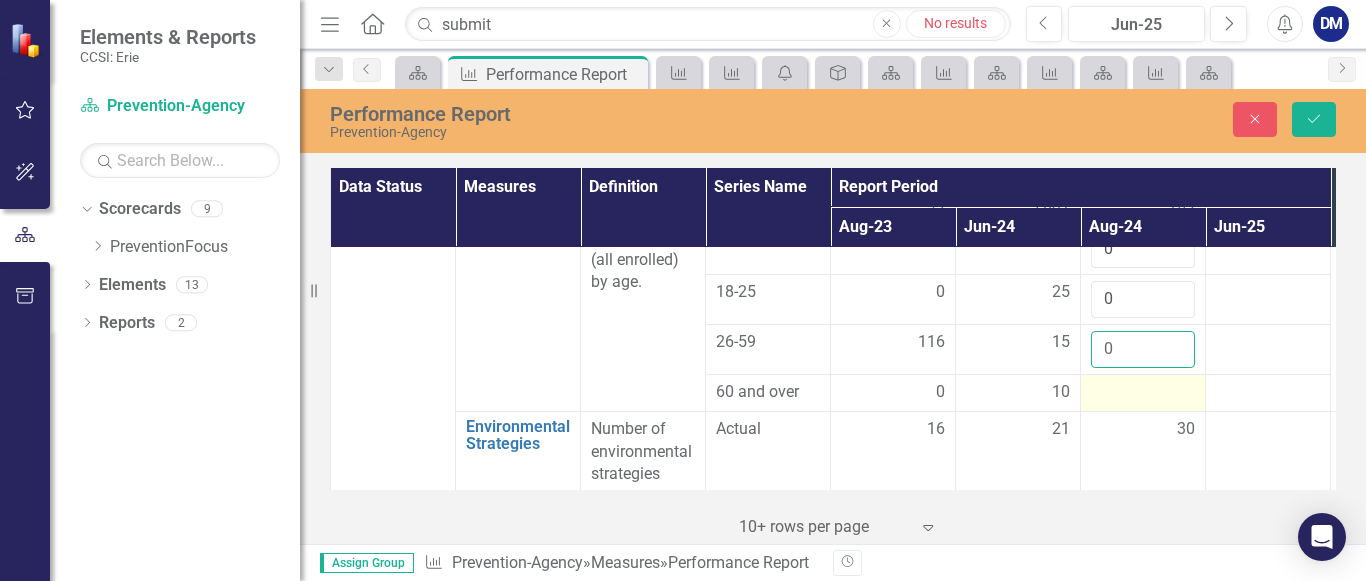 type on "0" 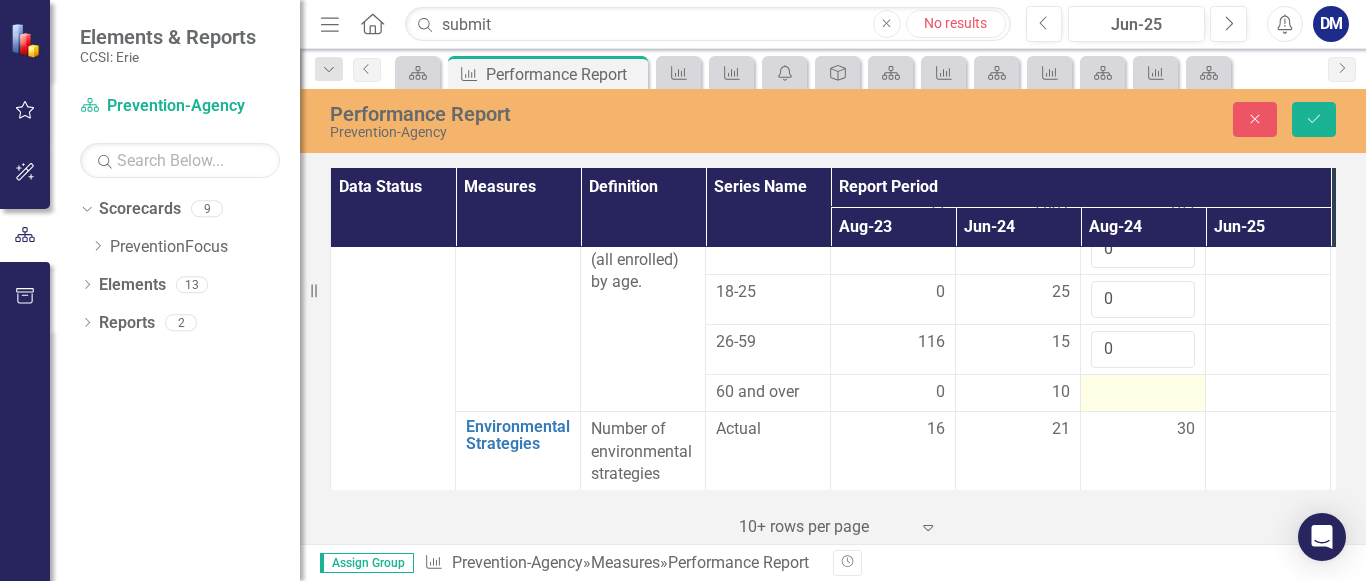 click at bounding box center (893, 393) 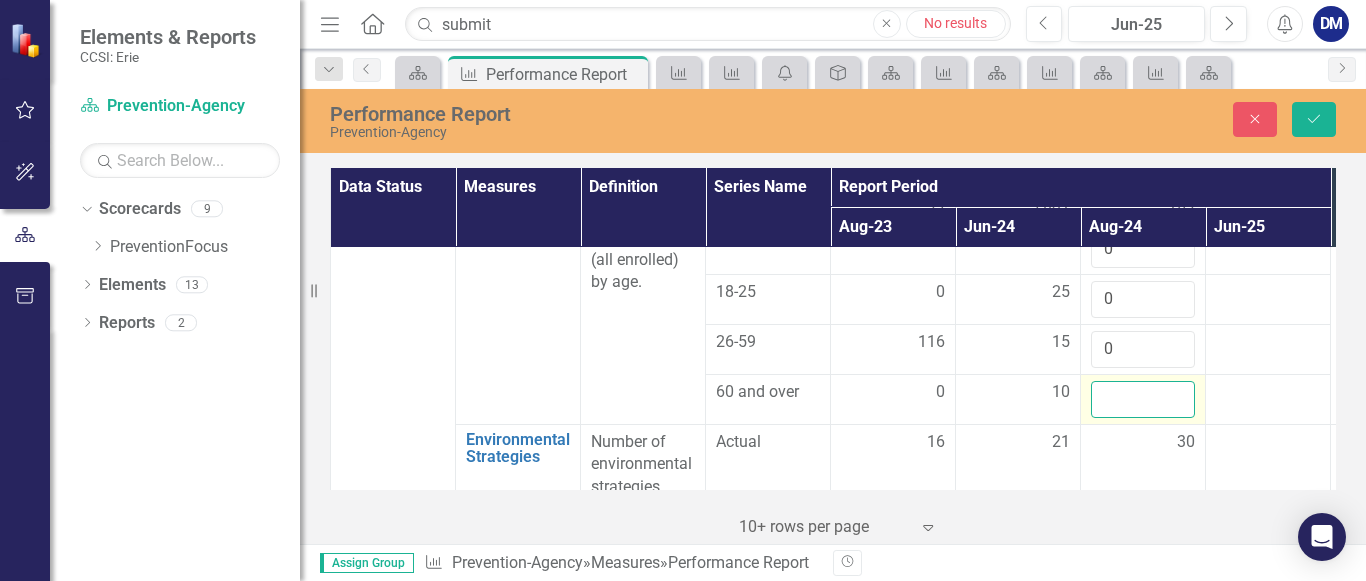 click at bounding box center [1143, 399] 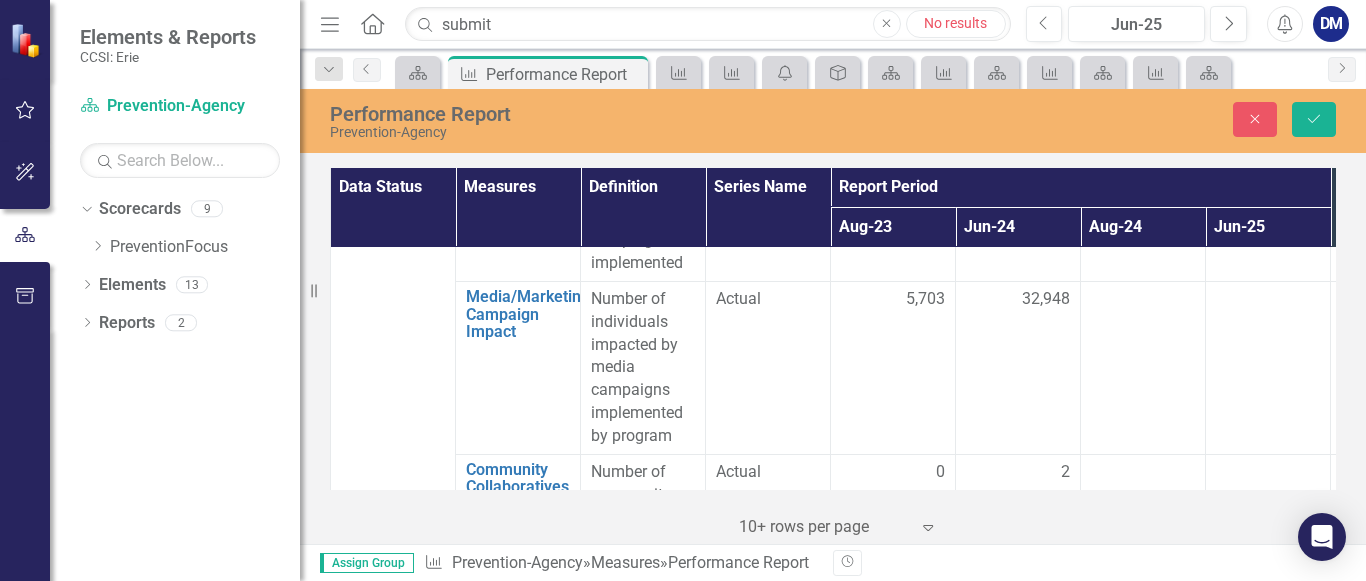 scroll, scrollTop: 1773, scrollLeft: 0, axis: vertical 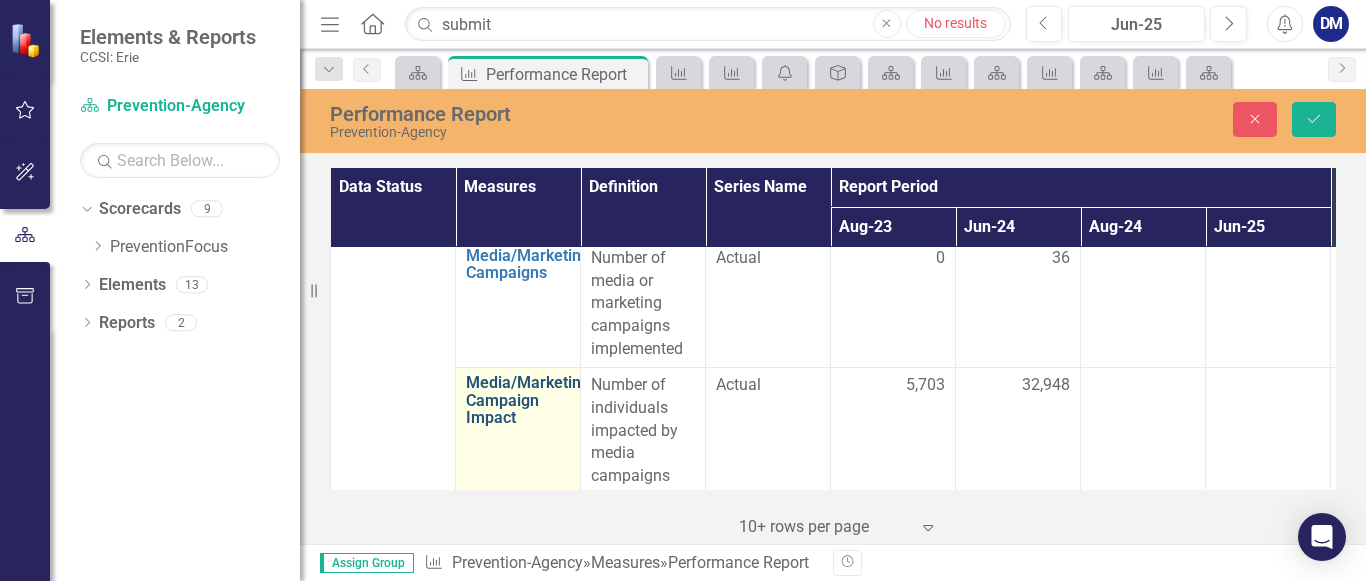 type on "0" 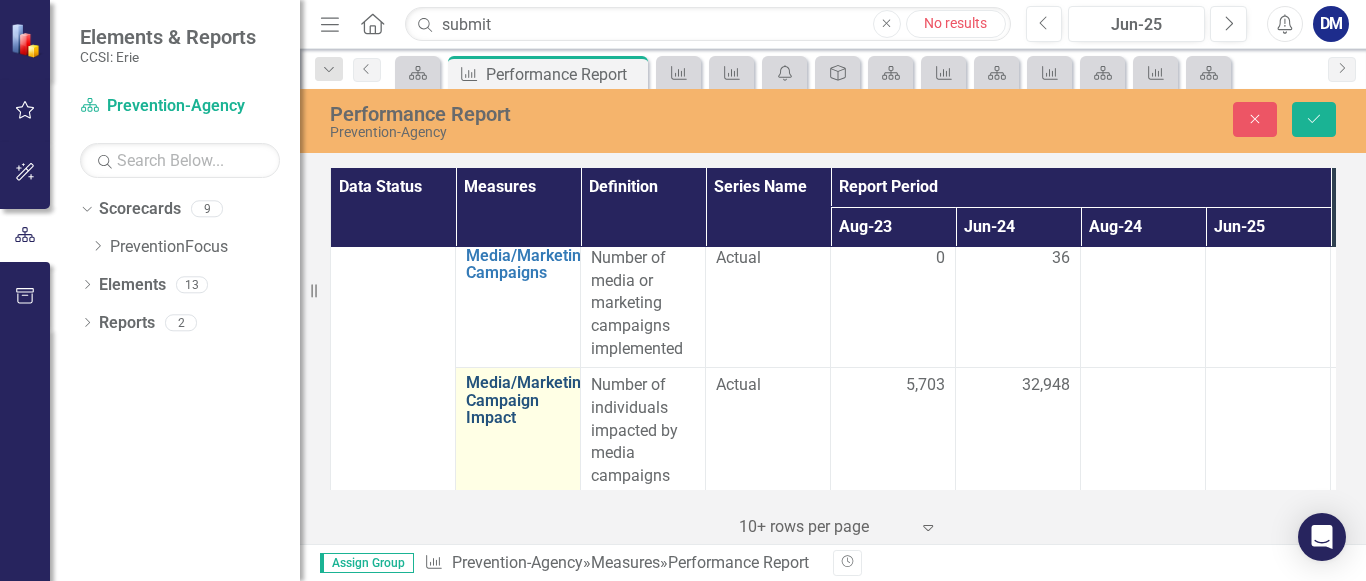 click on "Media/Marketing Campaign Impact" at bounding box center (528, 400) 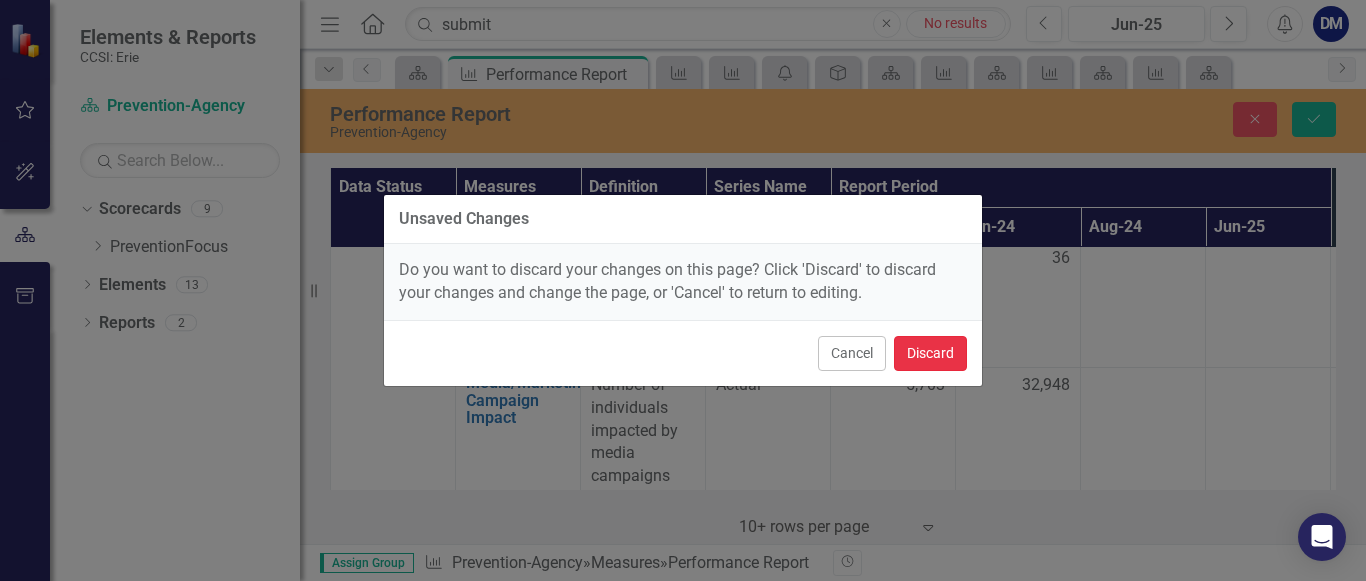 click on "Discard" at bounding box center (930, 353) 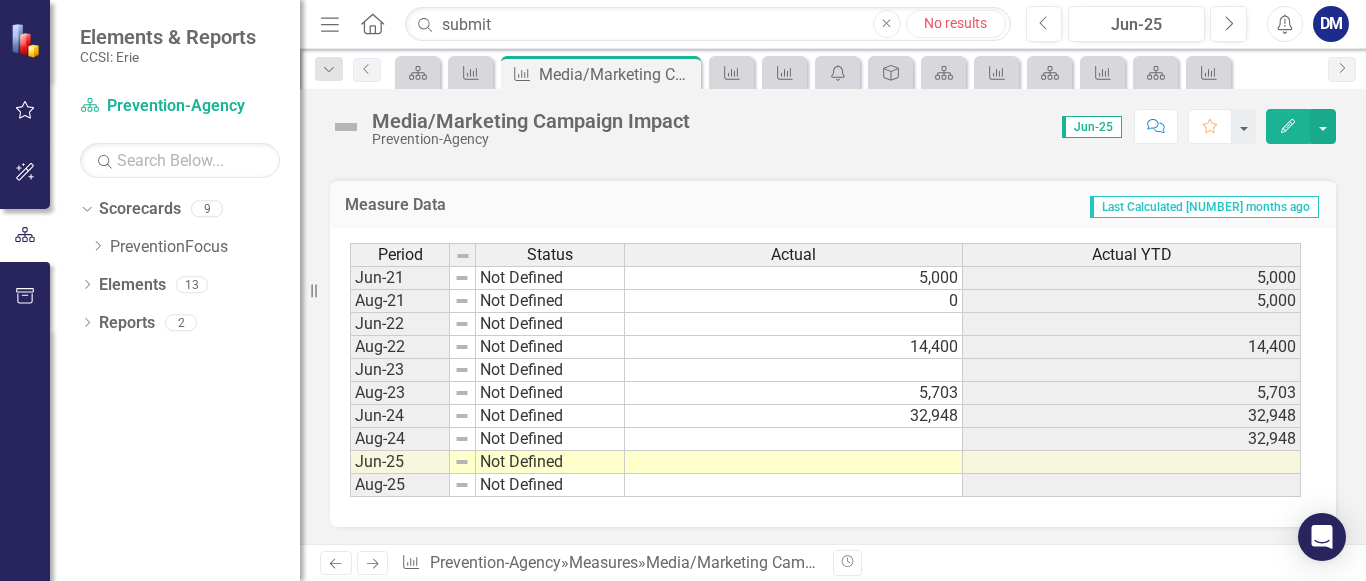 scroll, scrollTop: 528, scrollLeft: 0, axis: vertical 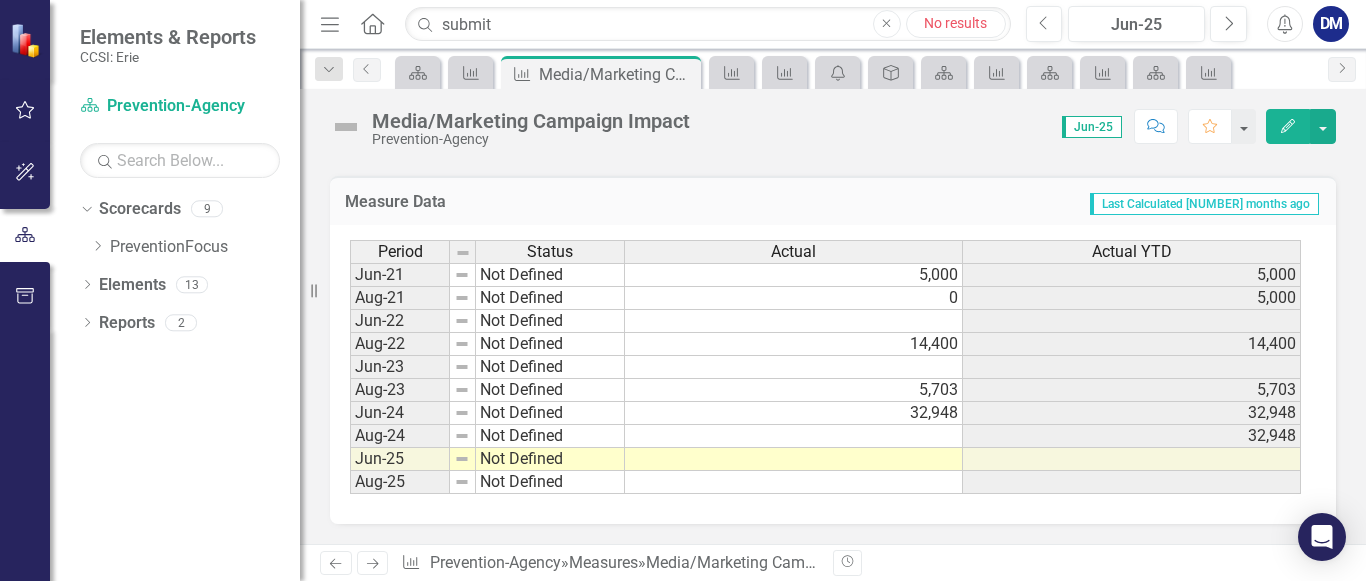 click on "32,948" at bounding box center [794, 275] 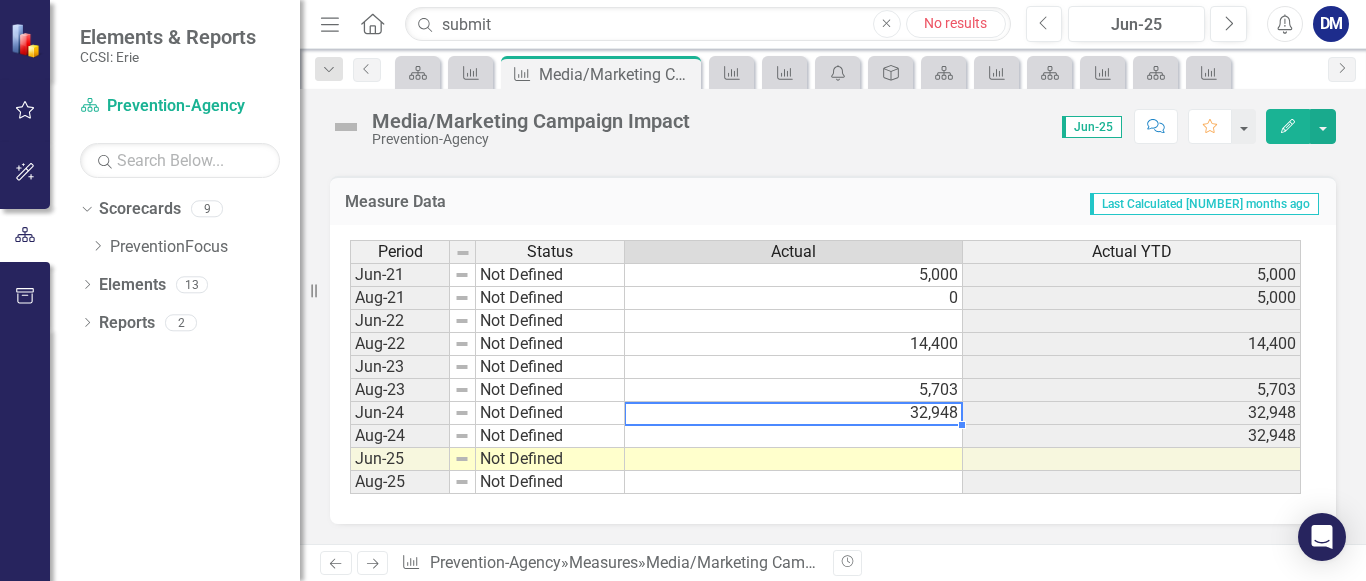 click on "32,948" at bounding box center (794, 413) 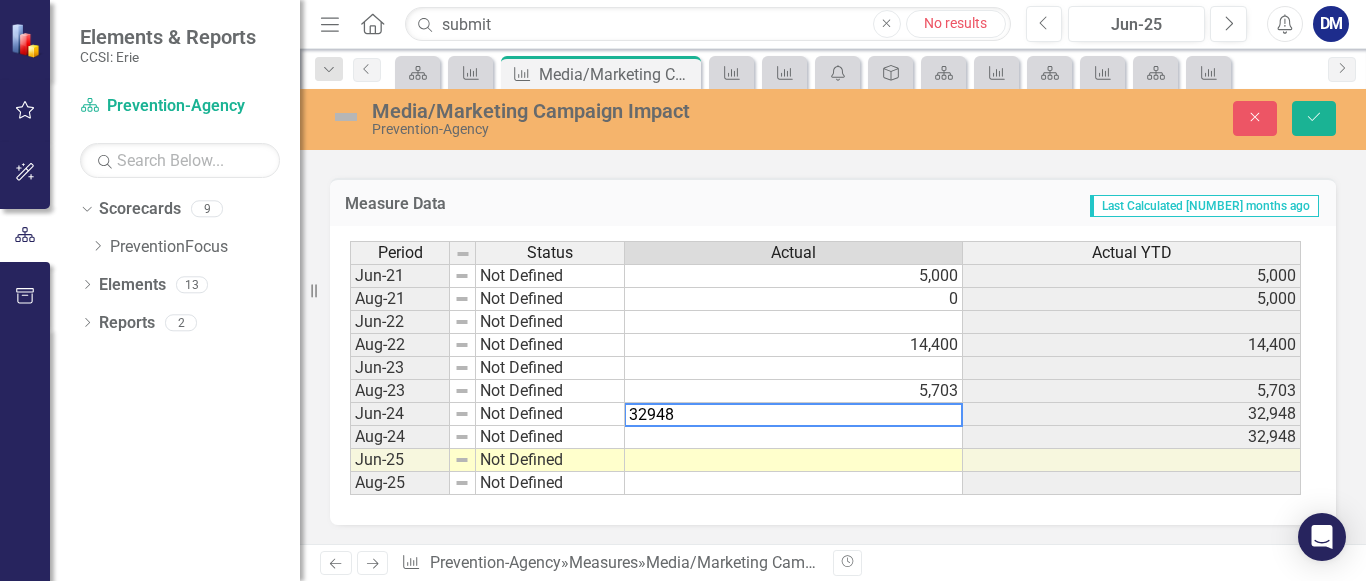 drag, startPoint x: 930, startPoint y: 416, endPoint x: 602, endPoint y: 408, distance: 328.09753 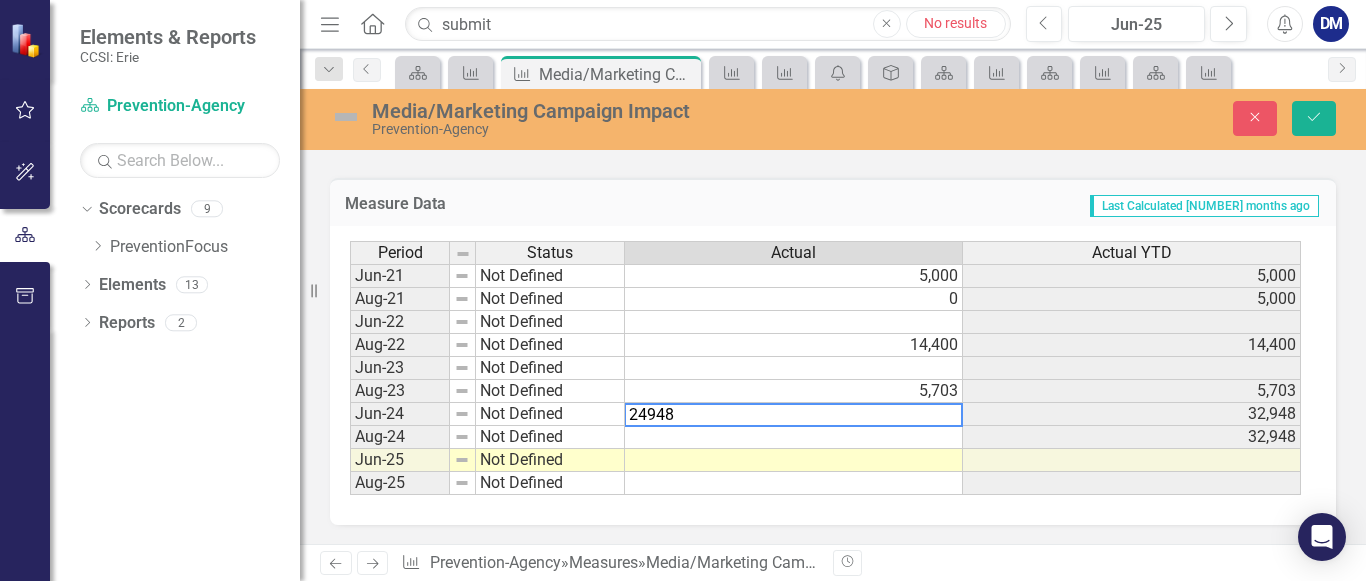 click on "24948" at bounding box center [793, 415] 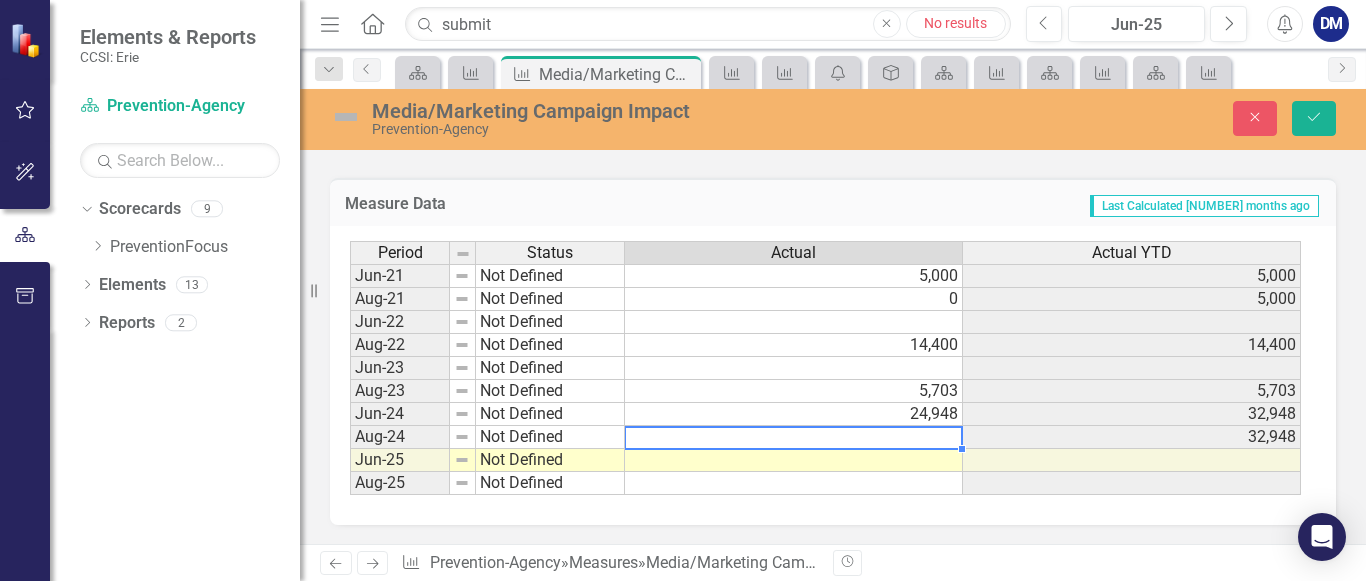 click at bounding box center (794, 437) 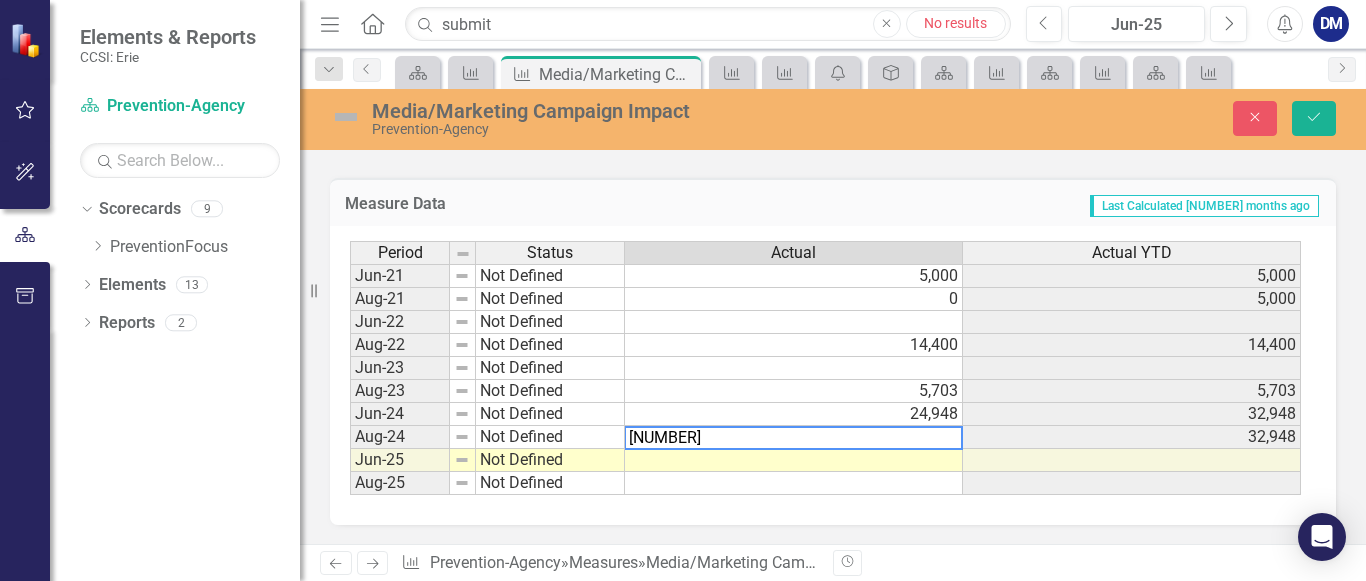 type on "[NUMBER]" 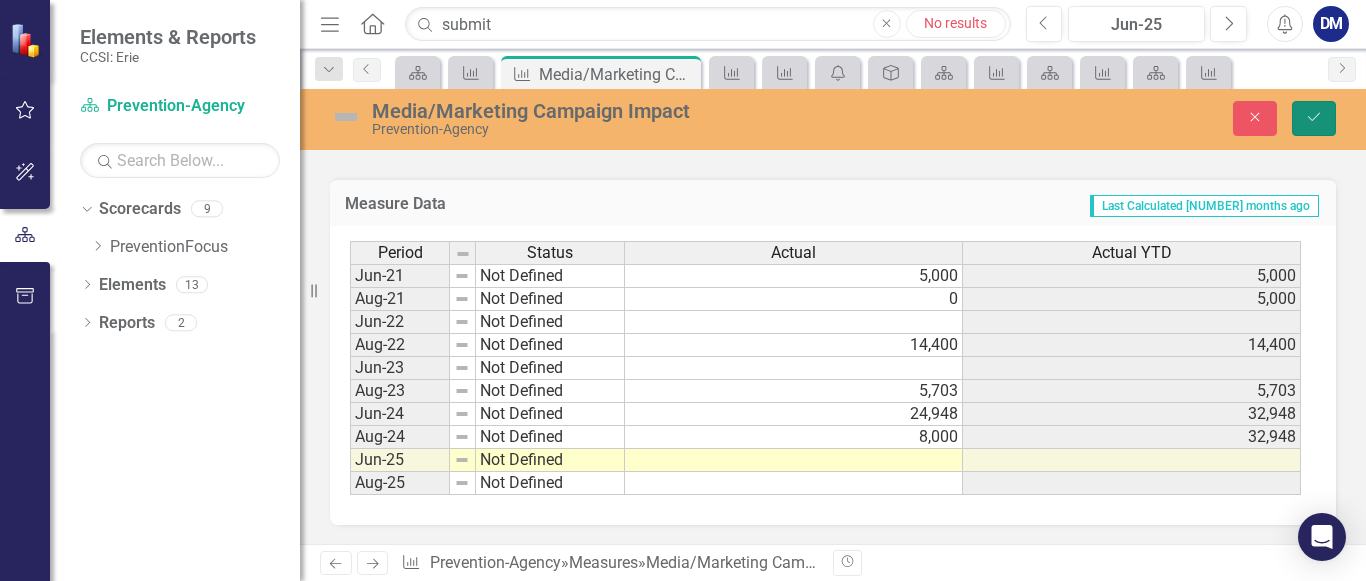 click on "Save" at bounding box center [1314, 117] 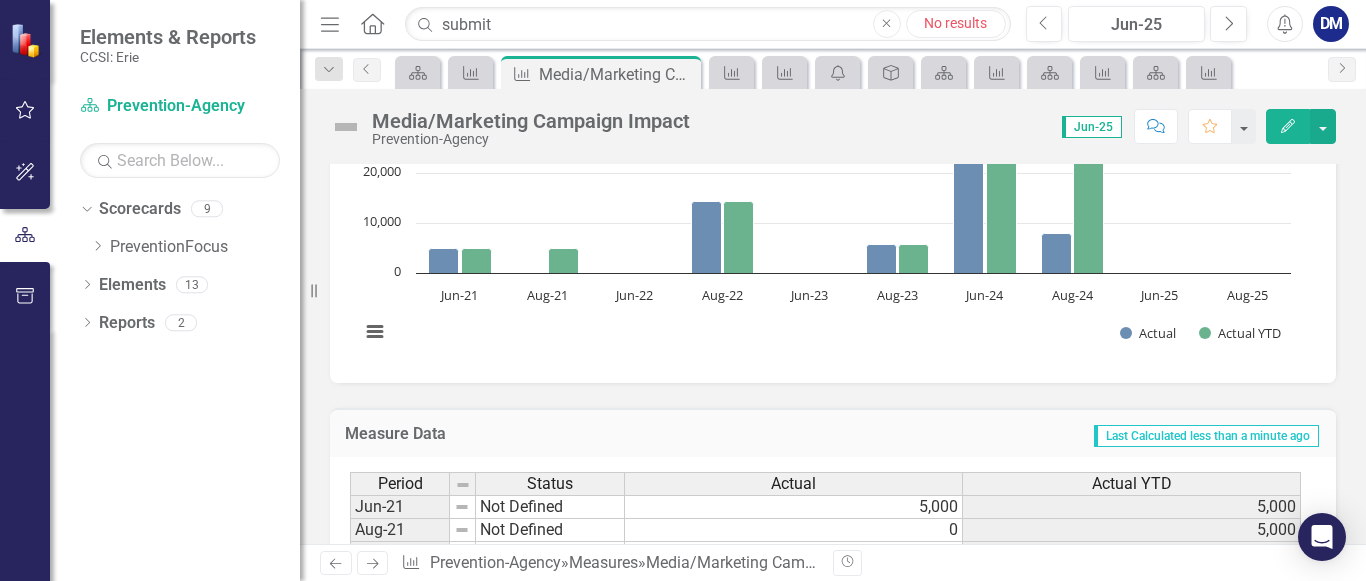 scroll, scrollTop: 167, scrollLeft: 0, axis: vertical 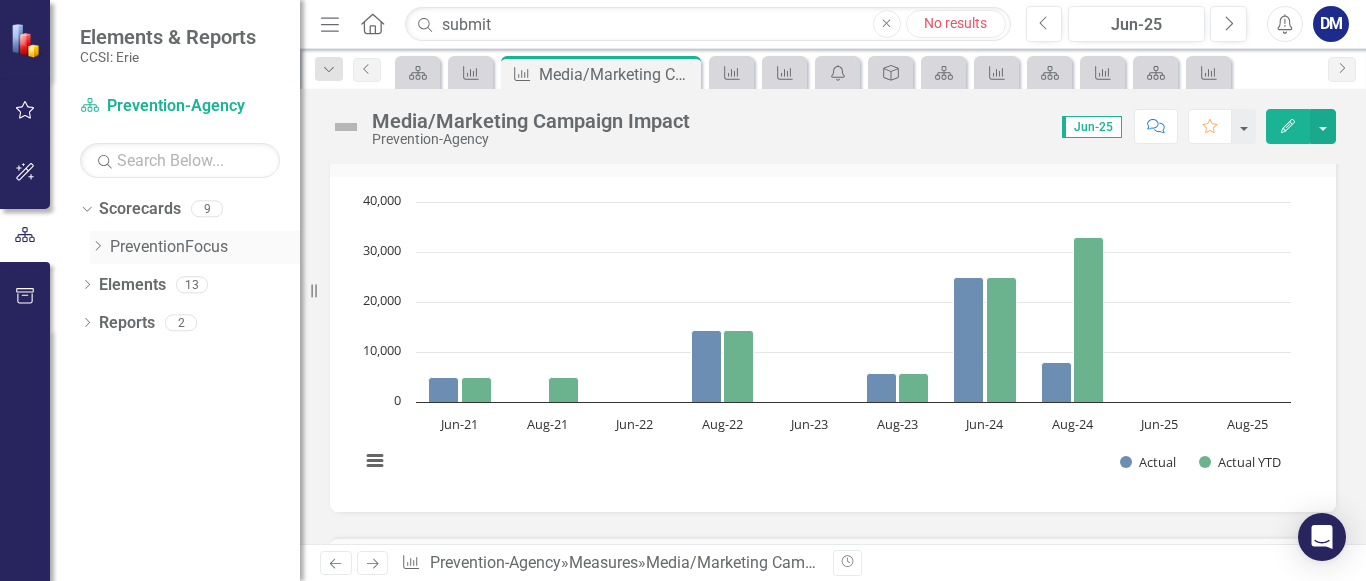 click on "Dropdown PreventionFocus" at bounding box center (195, 247) 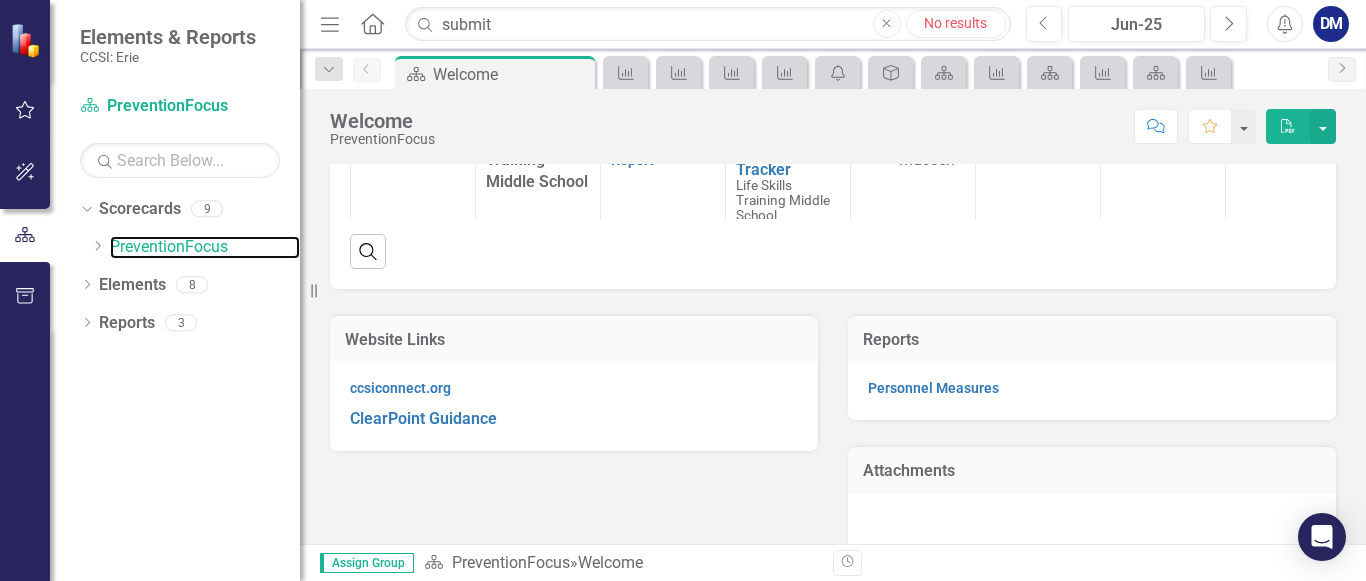 scroll, scrollTop: 437, scrollLeft: 0, axis: vertical 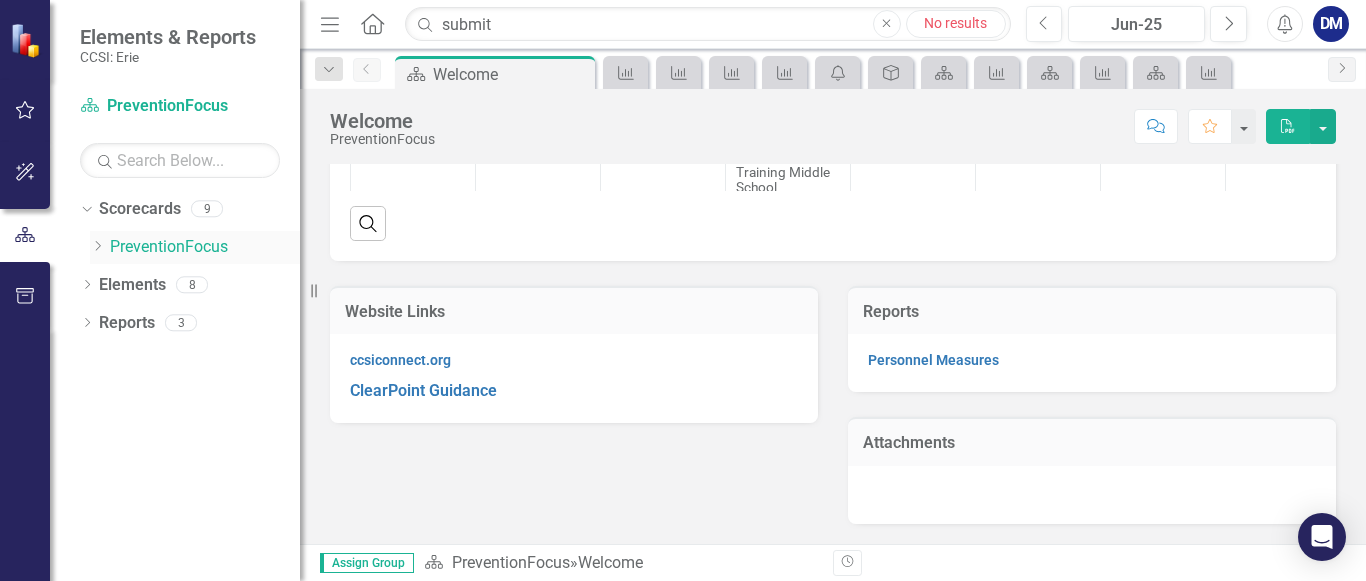 click on "PreventionFocus" at bounding box center [205, 247] 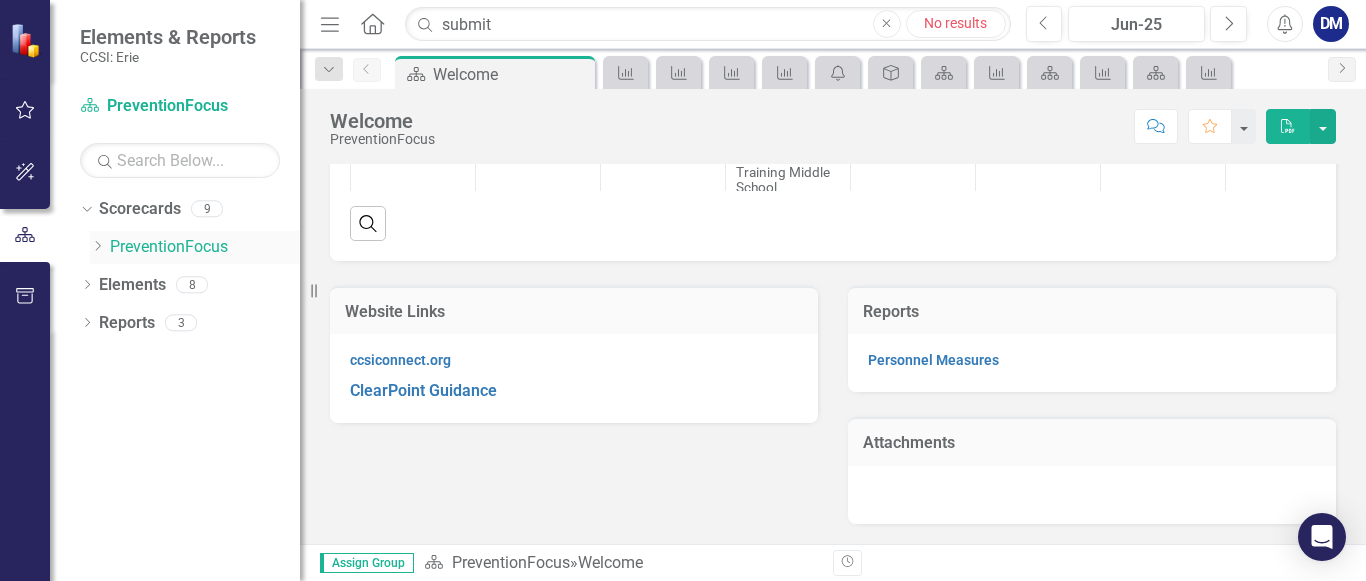 click on "Dropdown" at bounding box center [97, 246] 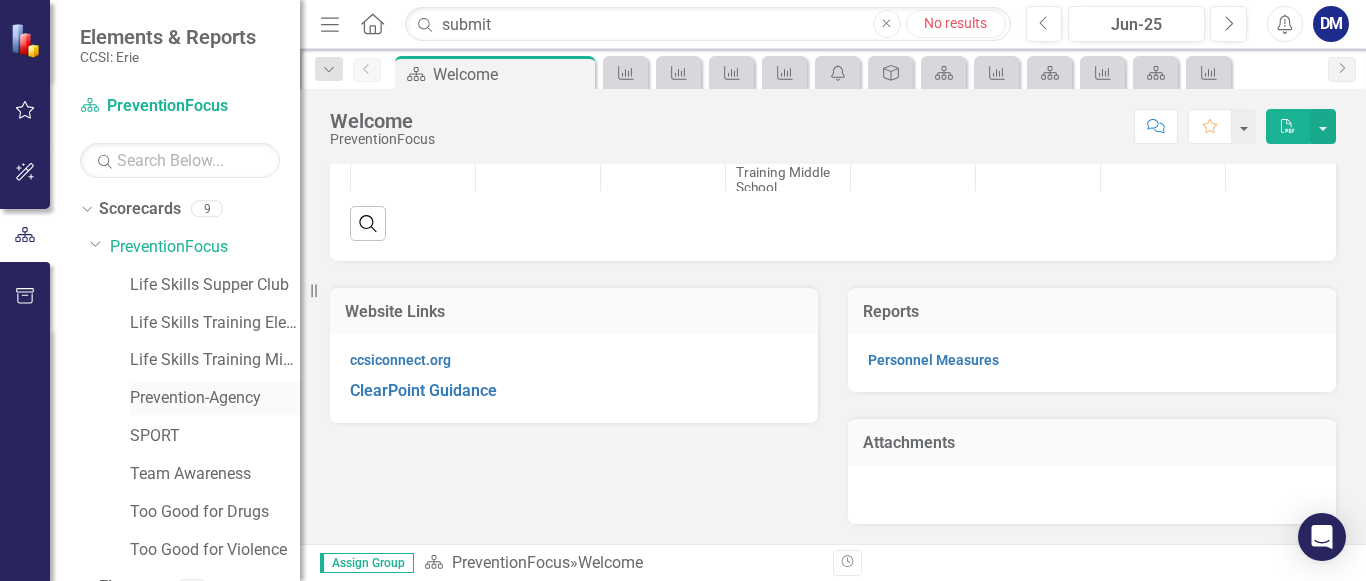 click on "Prevention-Agency" at bounding box center [215, 398] 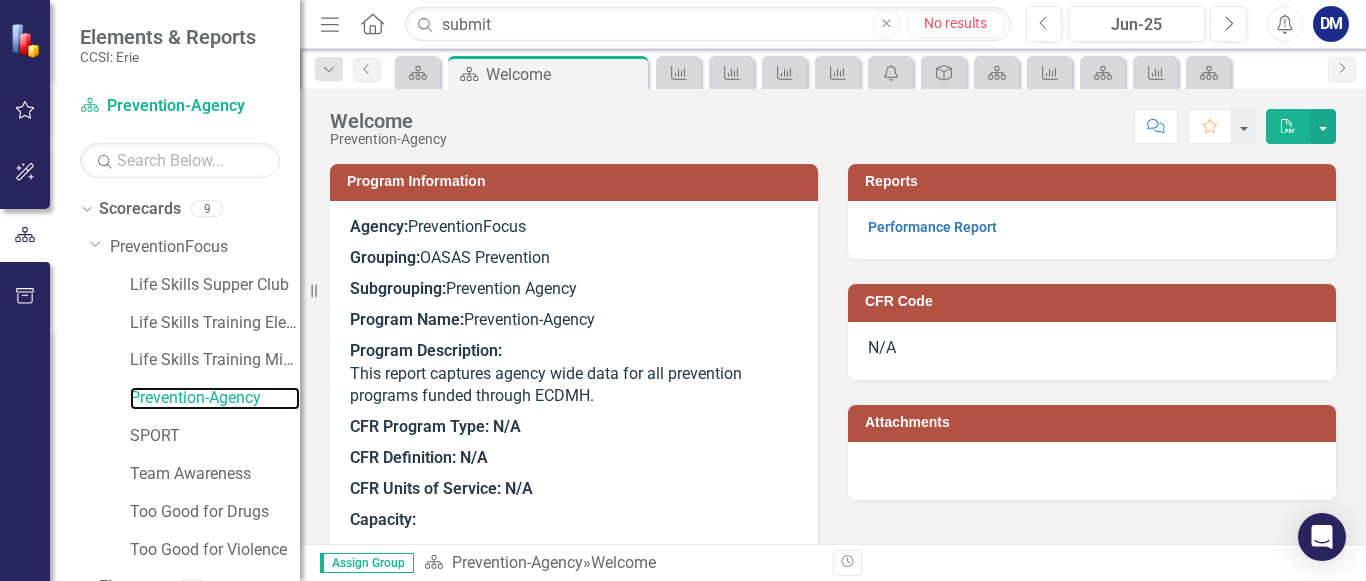 scroll, scrollTop: 212, scrollLeft: 0, axis: vertical 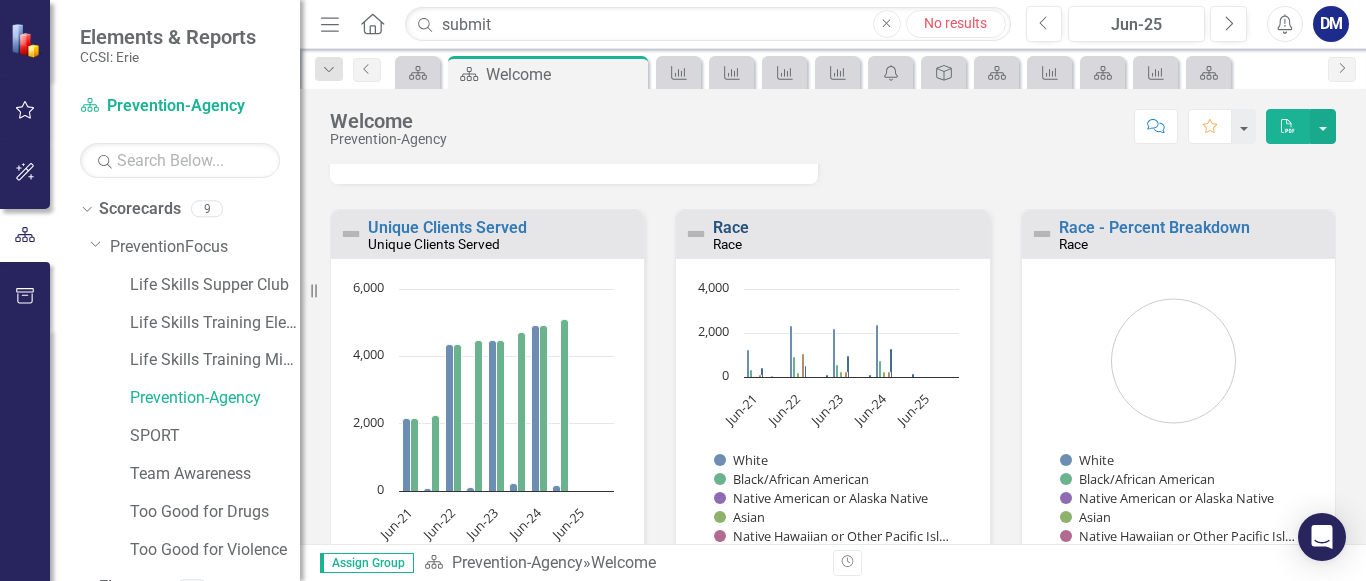 click on "Race" at bounding box center (731, 227) 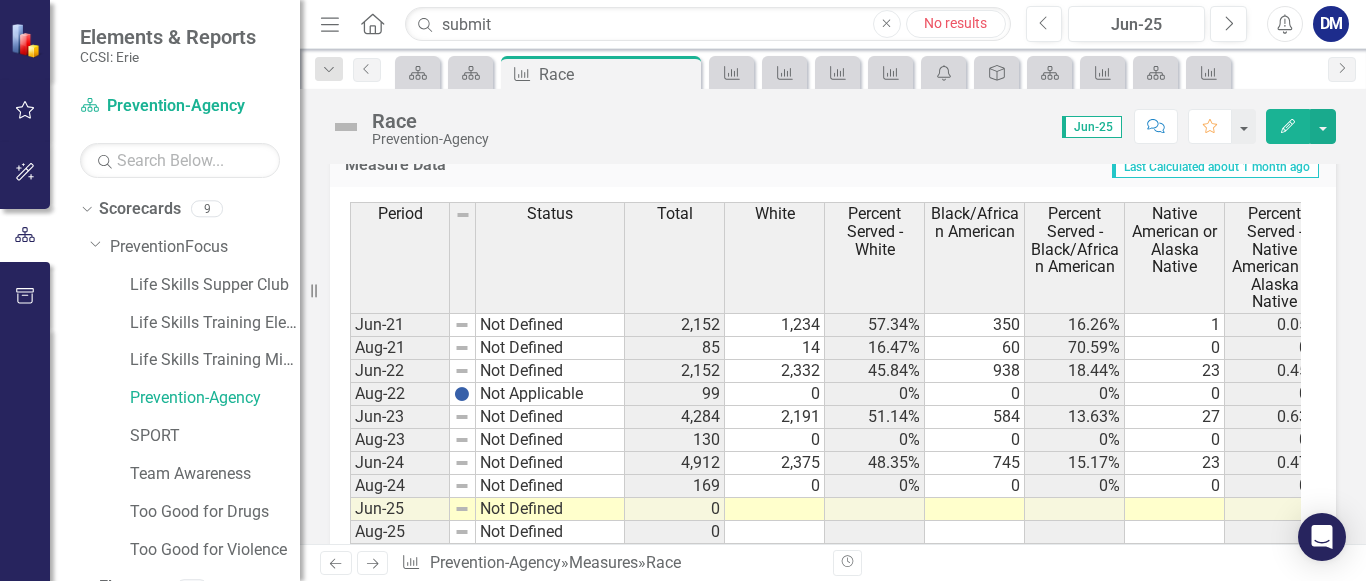 scroll, scrollTop: 1038, scrollLeft: 0, axis: vertical 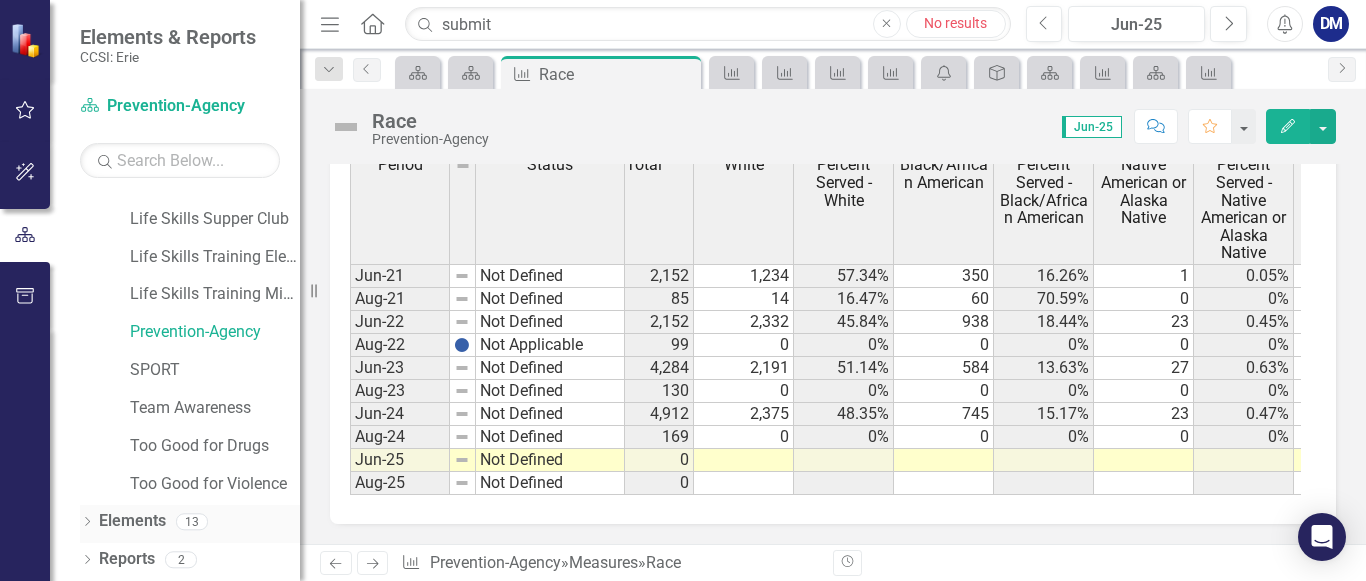click on "Elements" at bounding box center (132, 521) 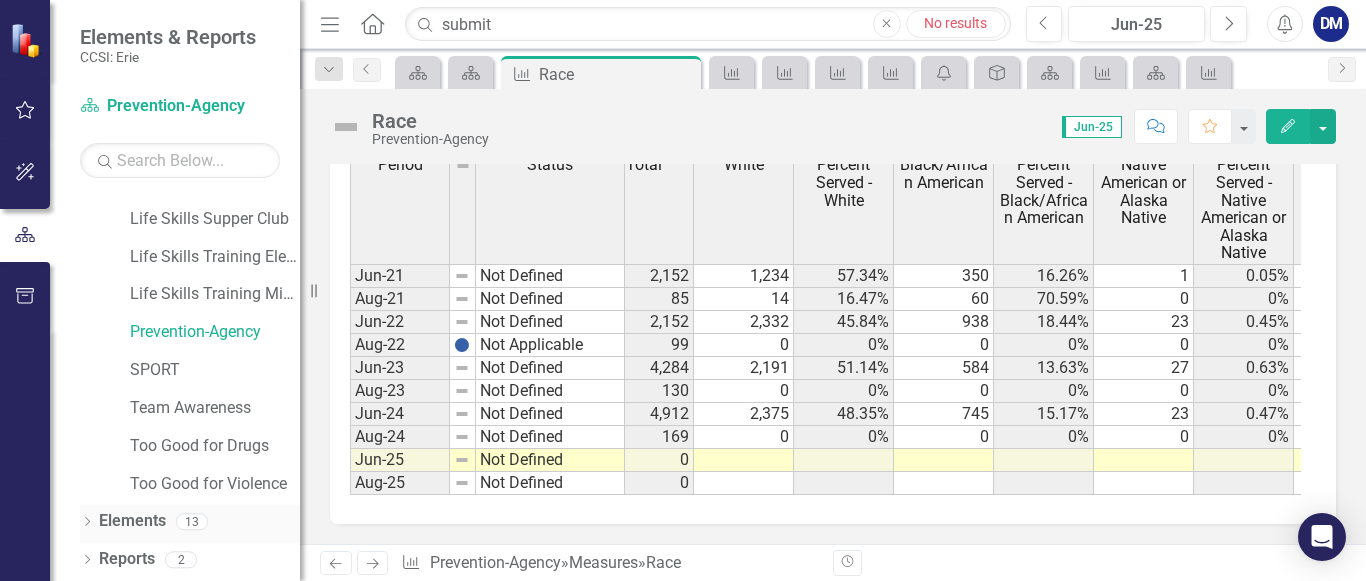 click on "Dropdown" at bounding box center (87, 523) 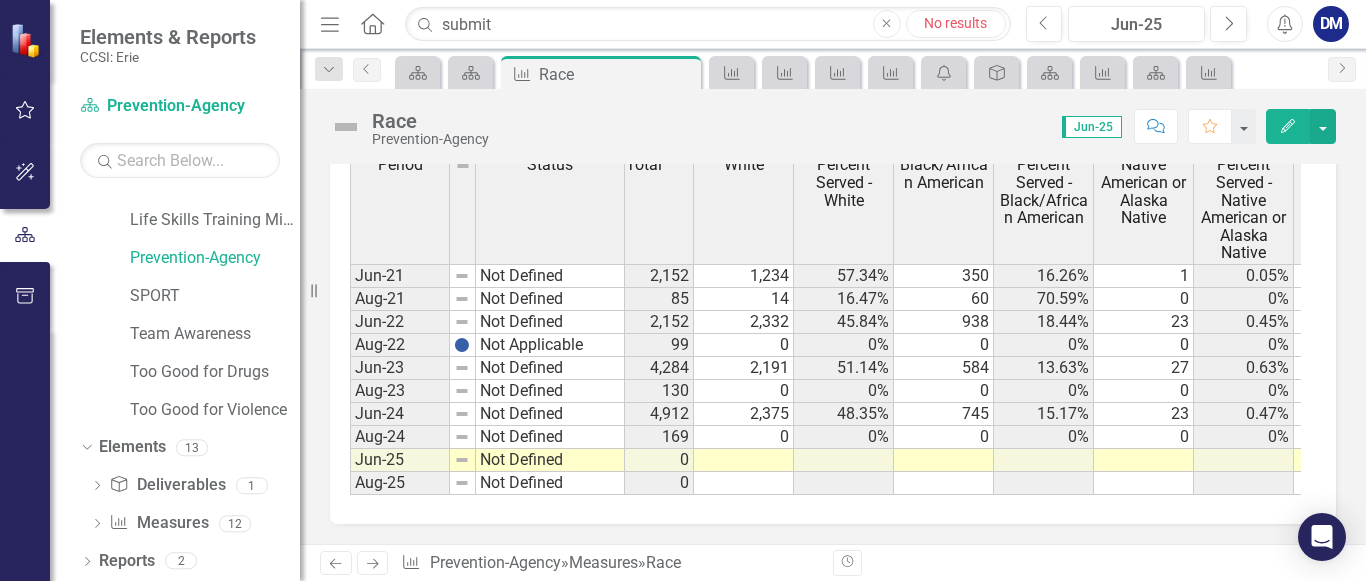 scroll, scrollTop: 142, scrollLeft: 0, axis: vertical 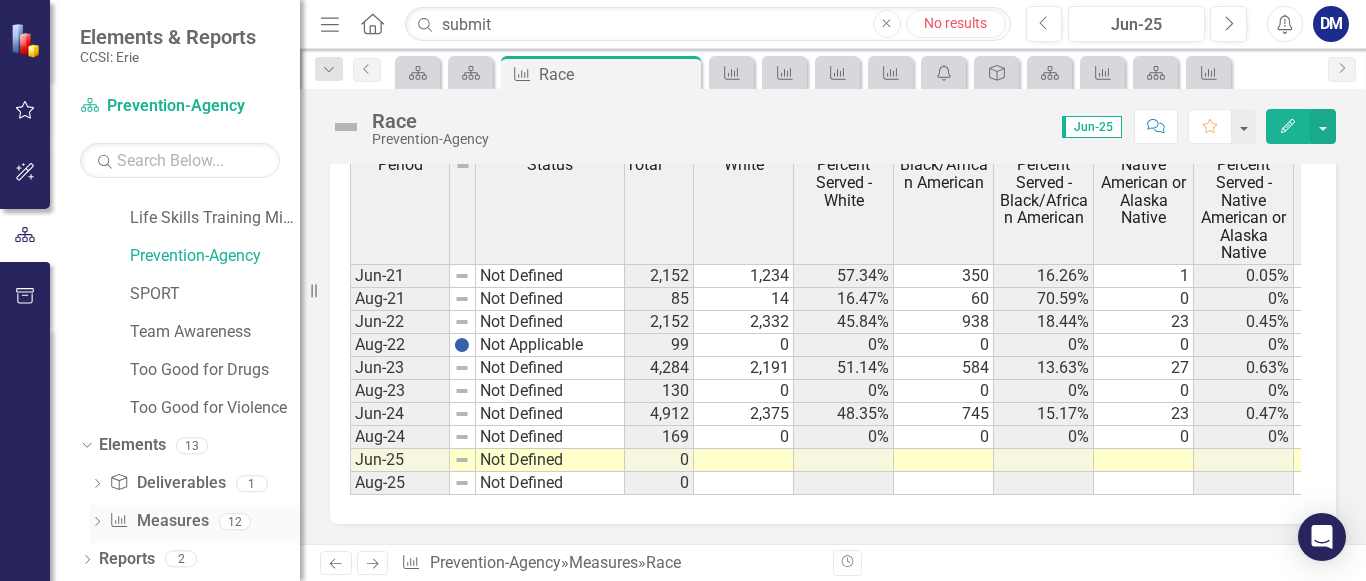 click on "Dropdown" at bounding box center [97, 523] 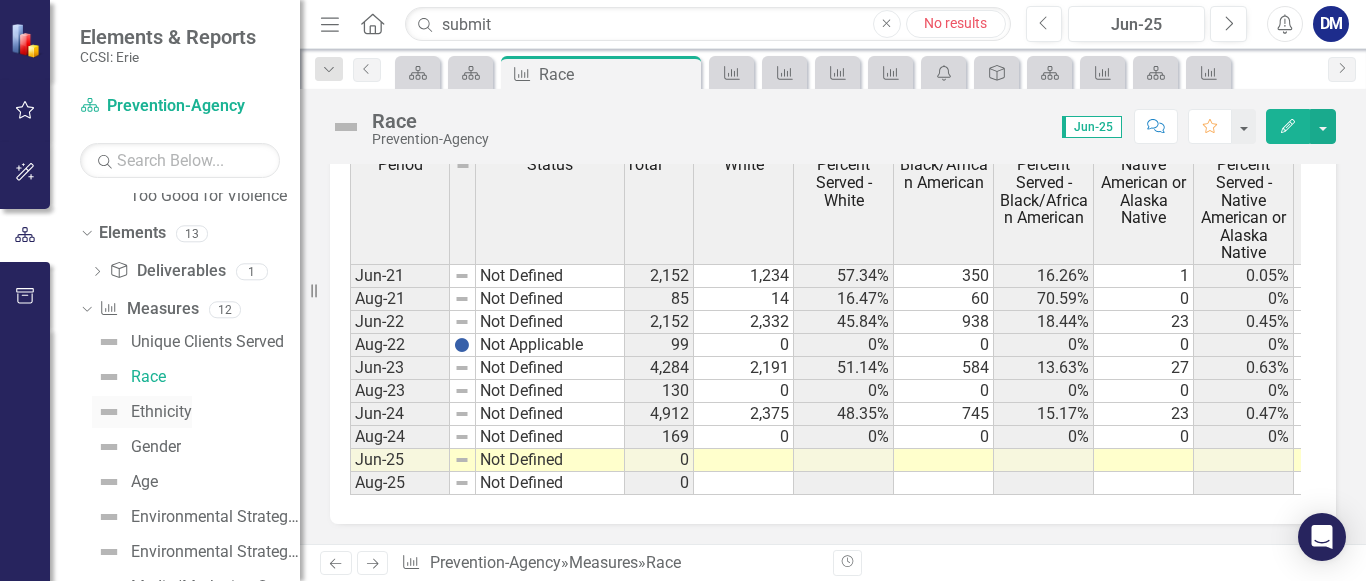 click on "Ethnicity" at bounding box center (142, 412) 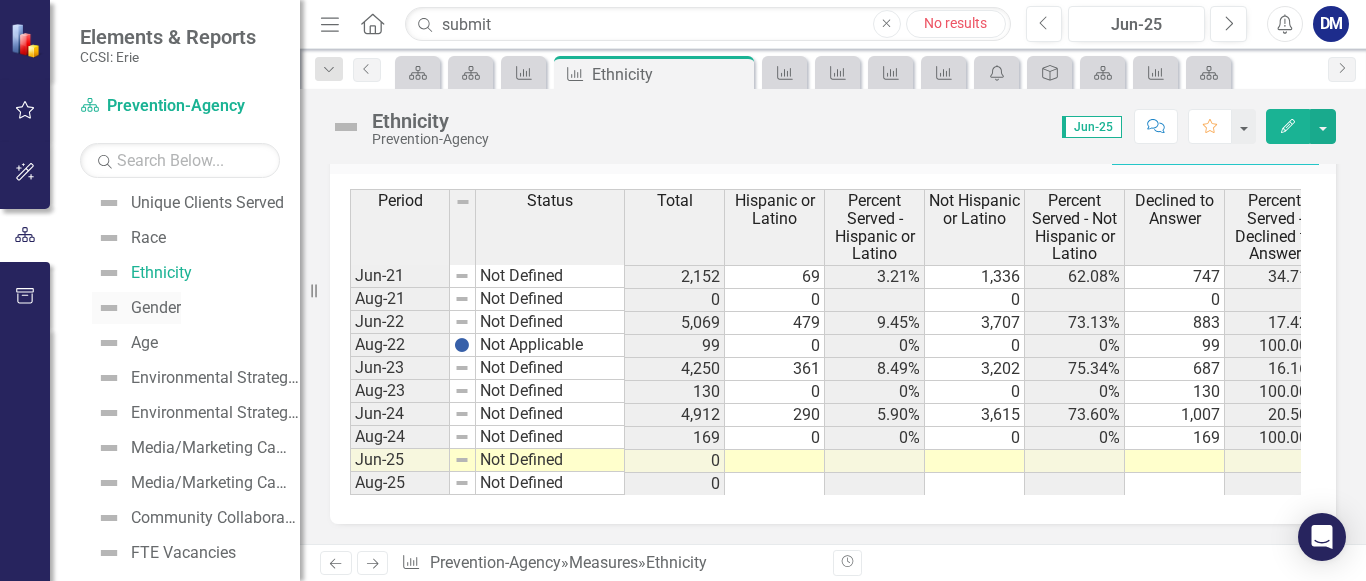 click on "Gender" at bounding box center [156, 308] 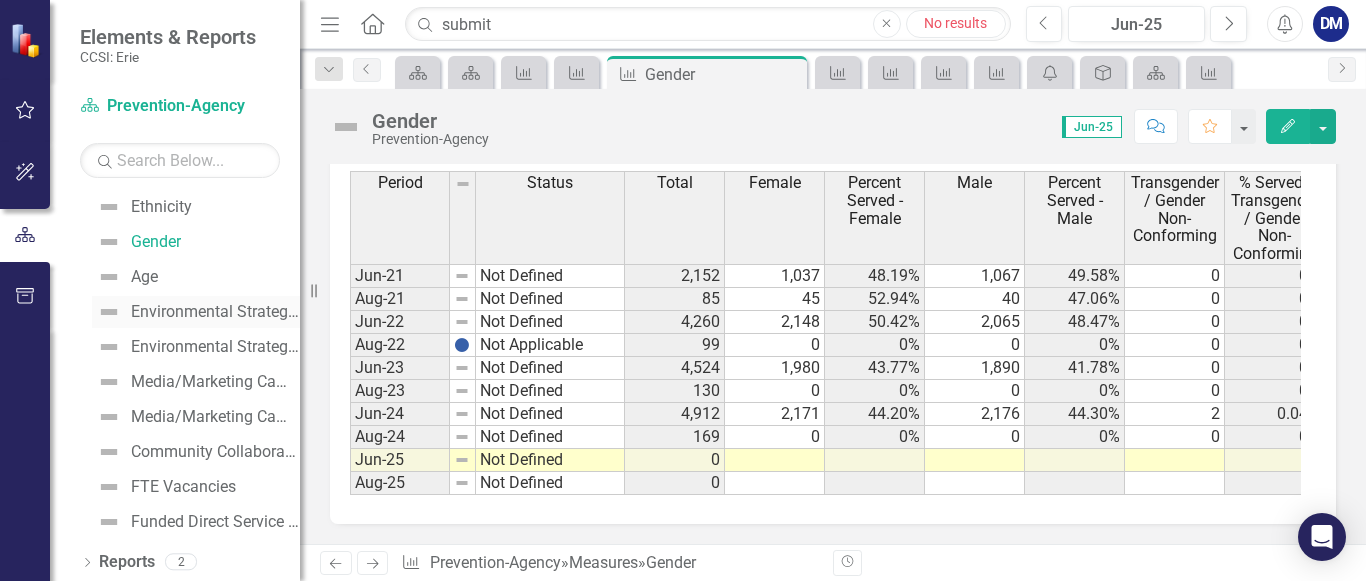click on "Environmental Strategies" at bounding box center [215, 312] 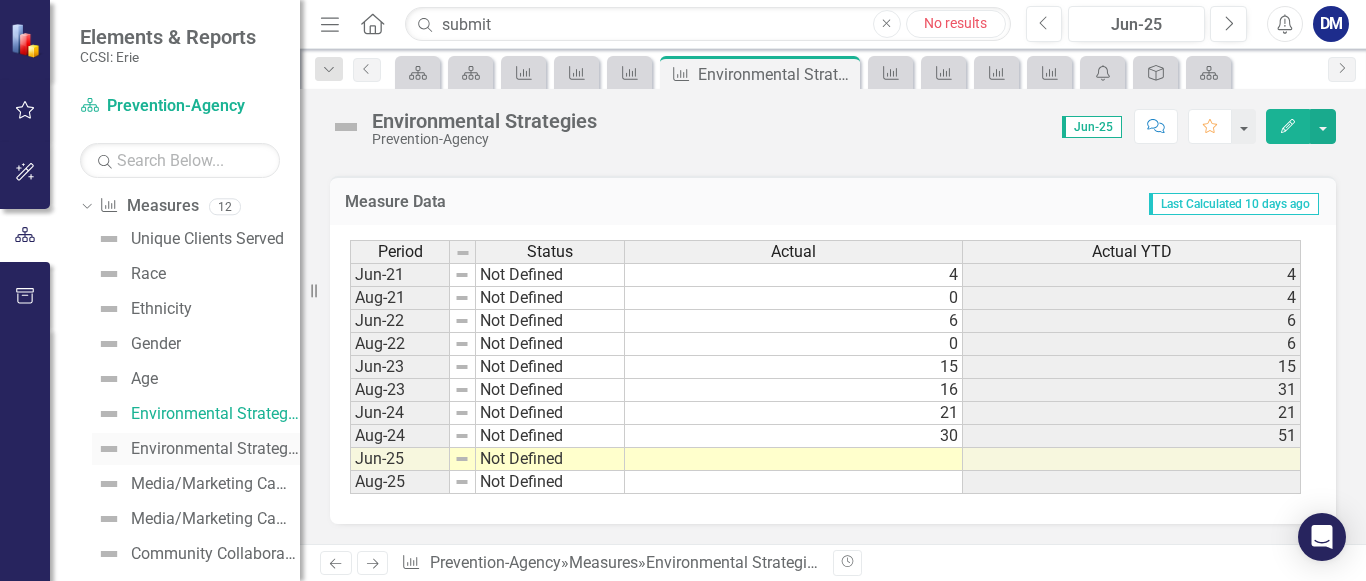 click on "Environmental Strategy Participants" at bounding box center (215, 449) 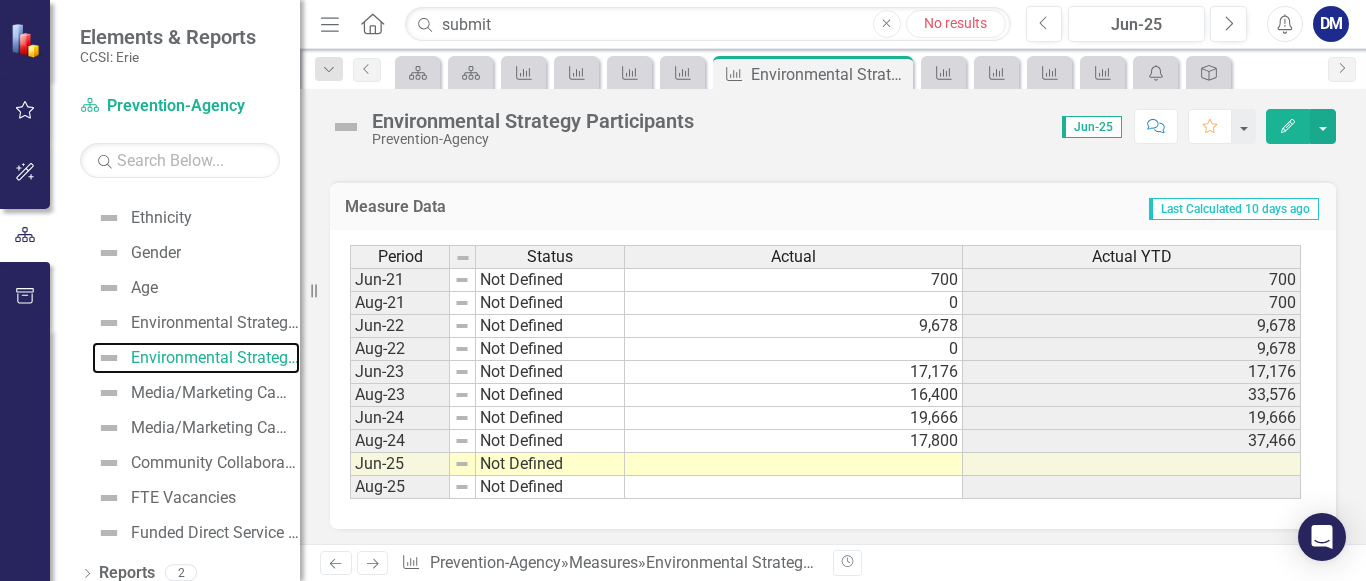 scroll, scrollTop: 523, scrollLeft: 0, axis: vertical 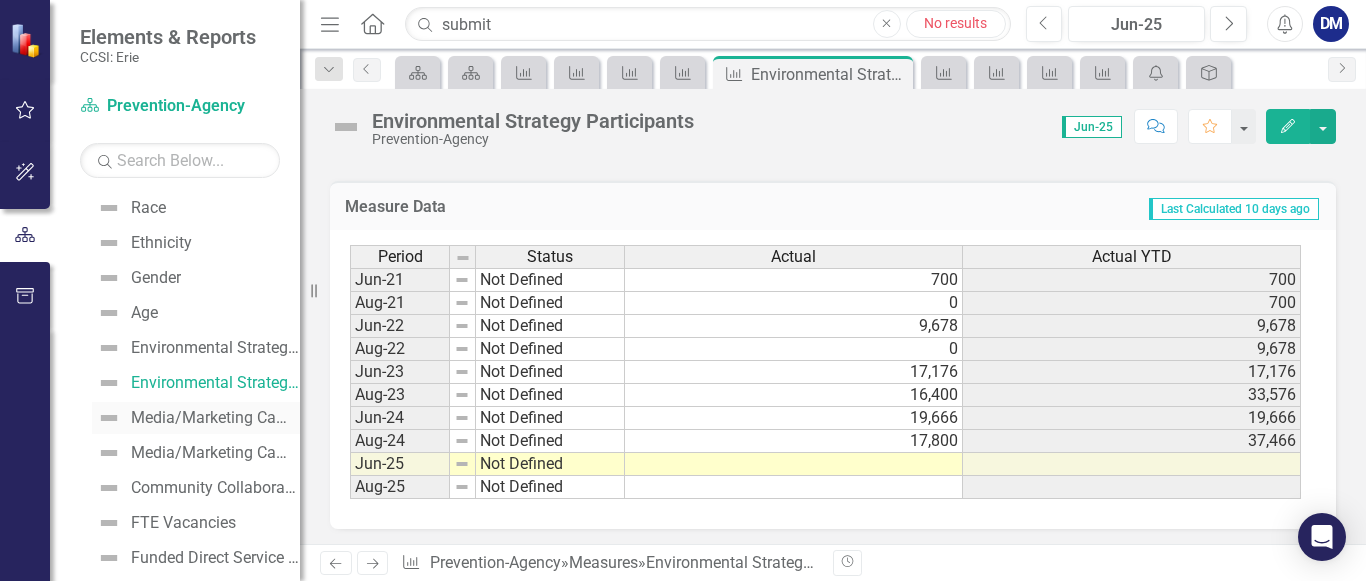 click on "Media/Marketing Campaigns" at bounding box center [215, 418] 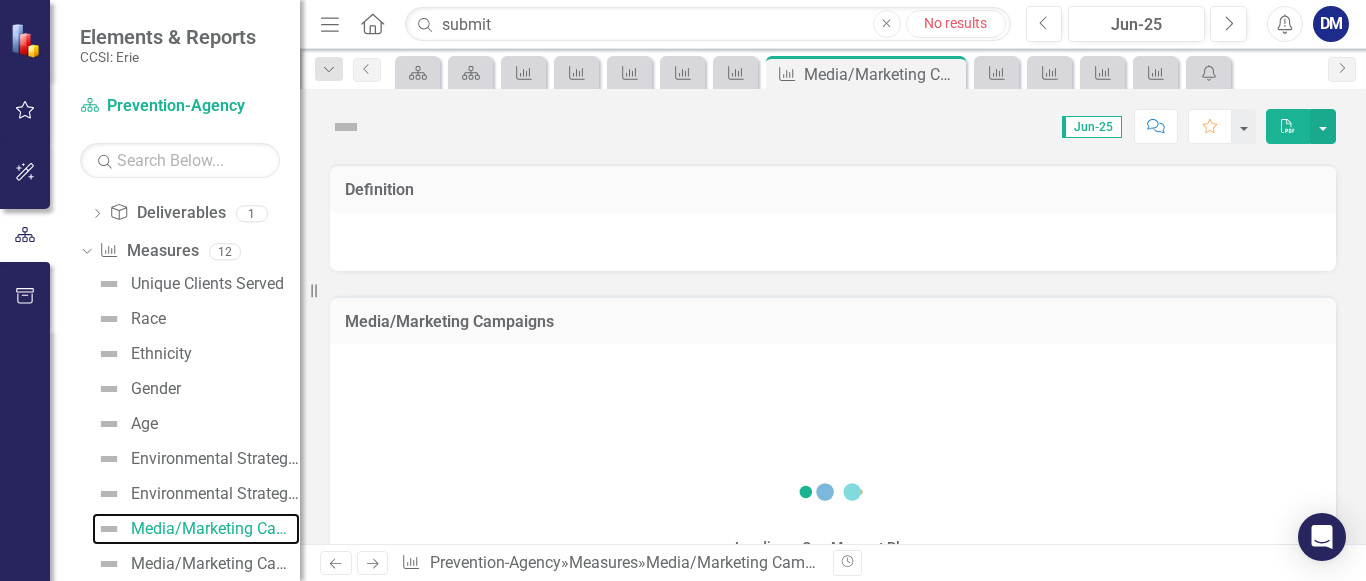 scroll, scrollTop: 376, scrollLeft: 0, axis: vertical 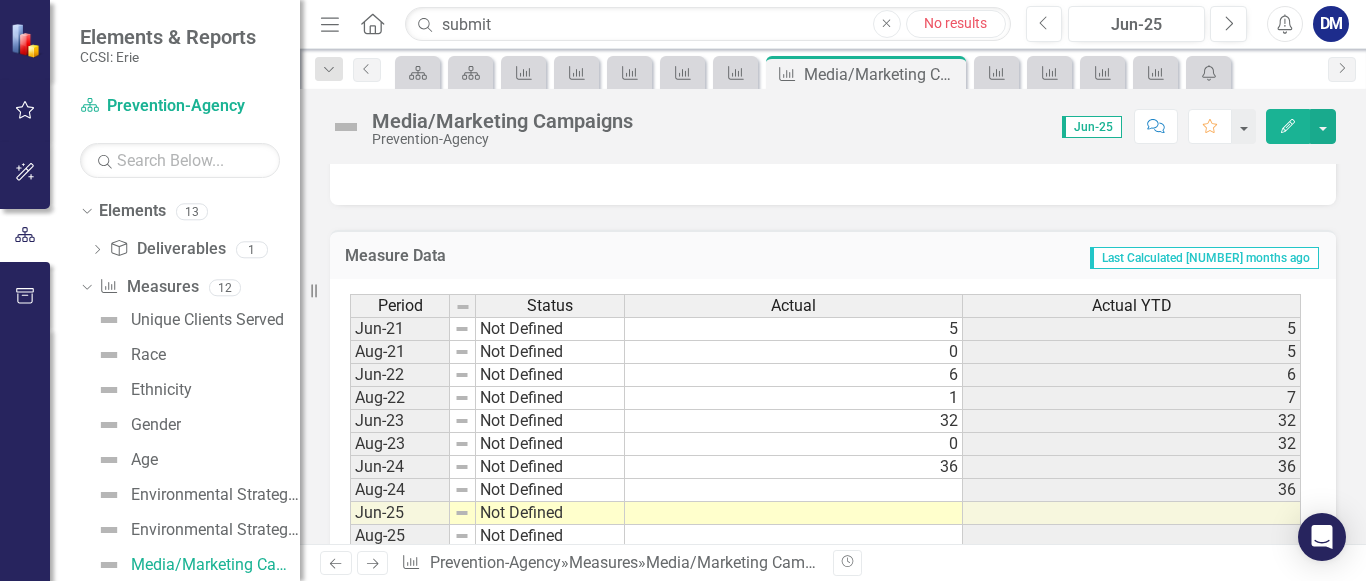 click at bounding box center [794, 329] 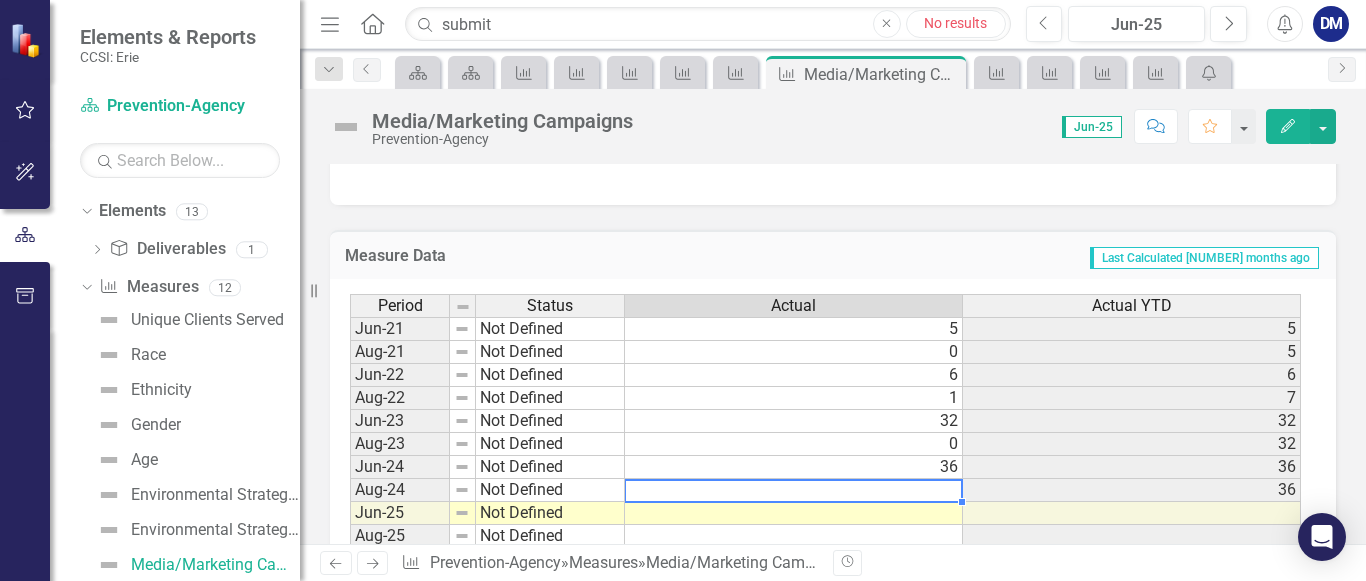 click at bounding box center [794, 490] 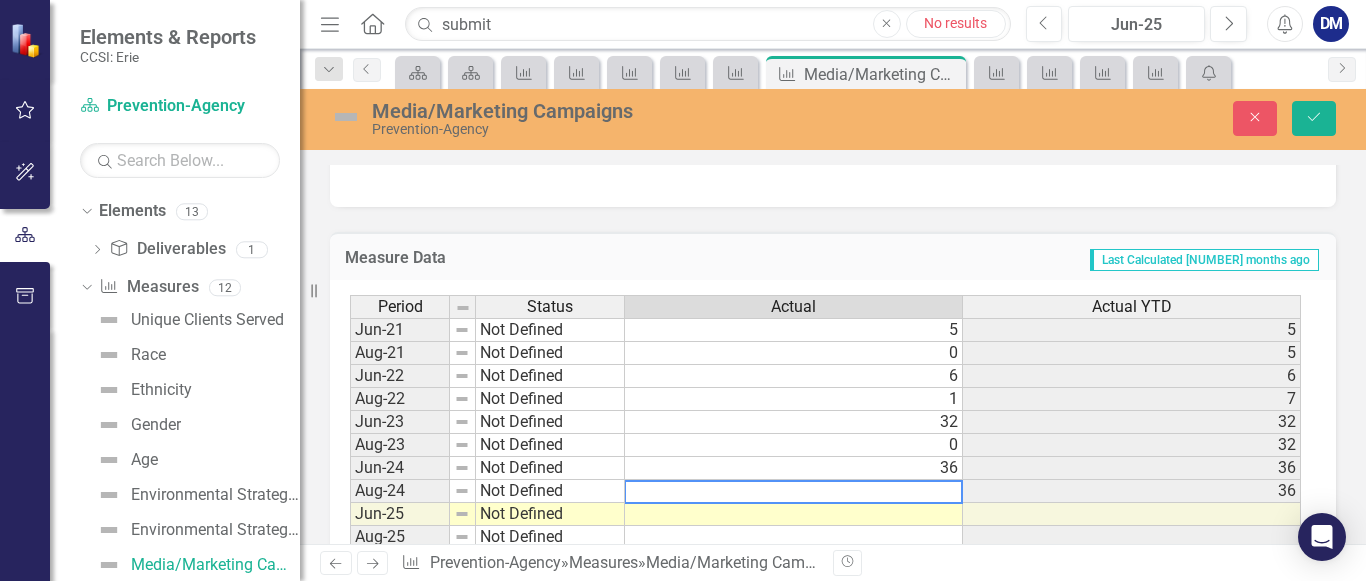 click at bounding box center (793, 492) 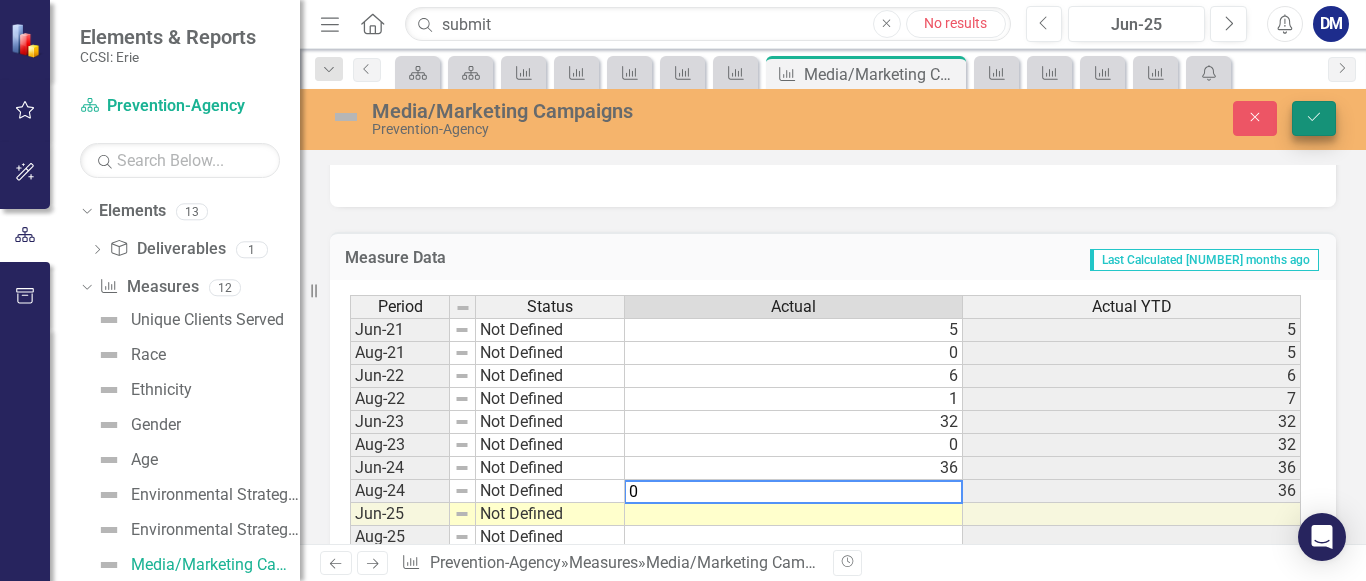type on "0" 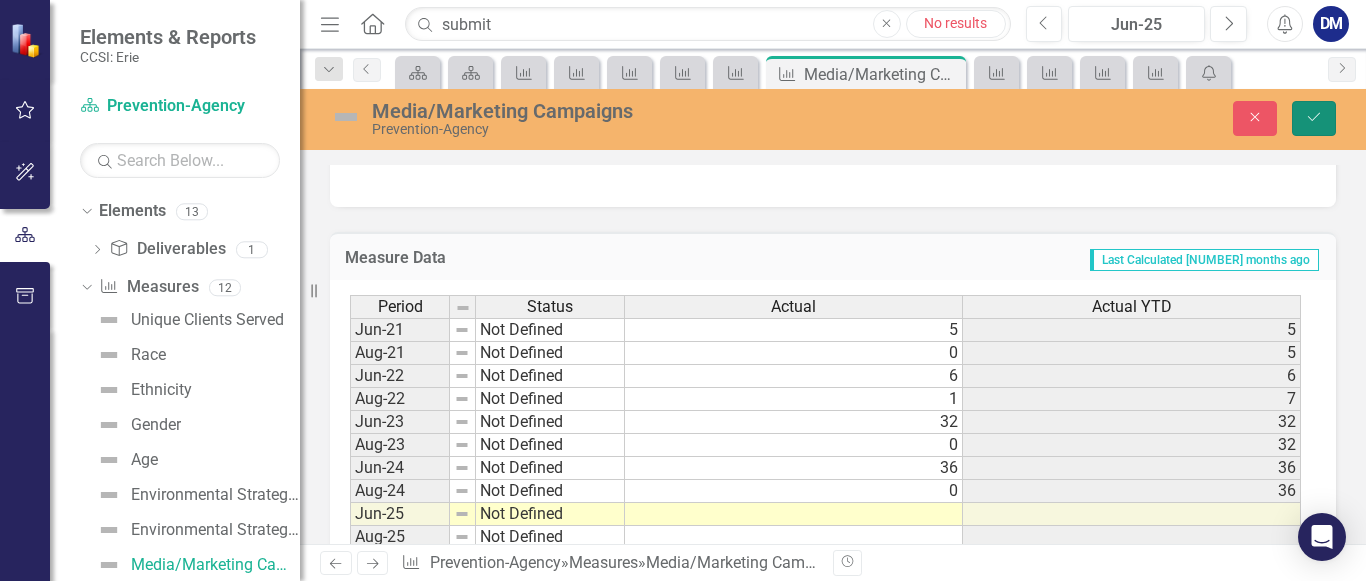click on "Save" at bounding box center [1314, 118] 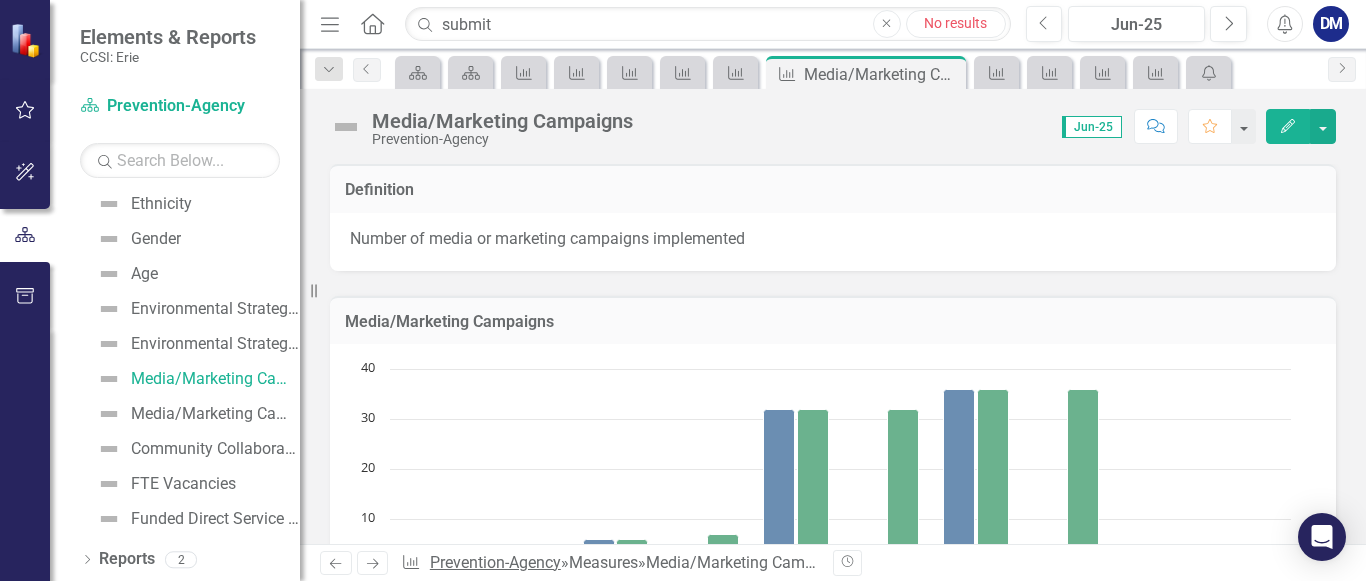 scroll, scrollTop: 111, scrollLeft: 0, axis: vertical 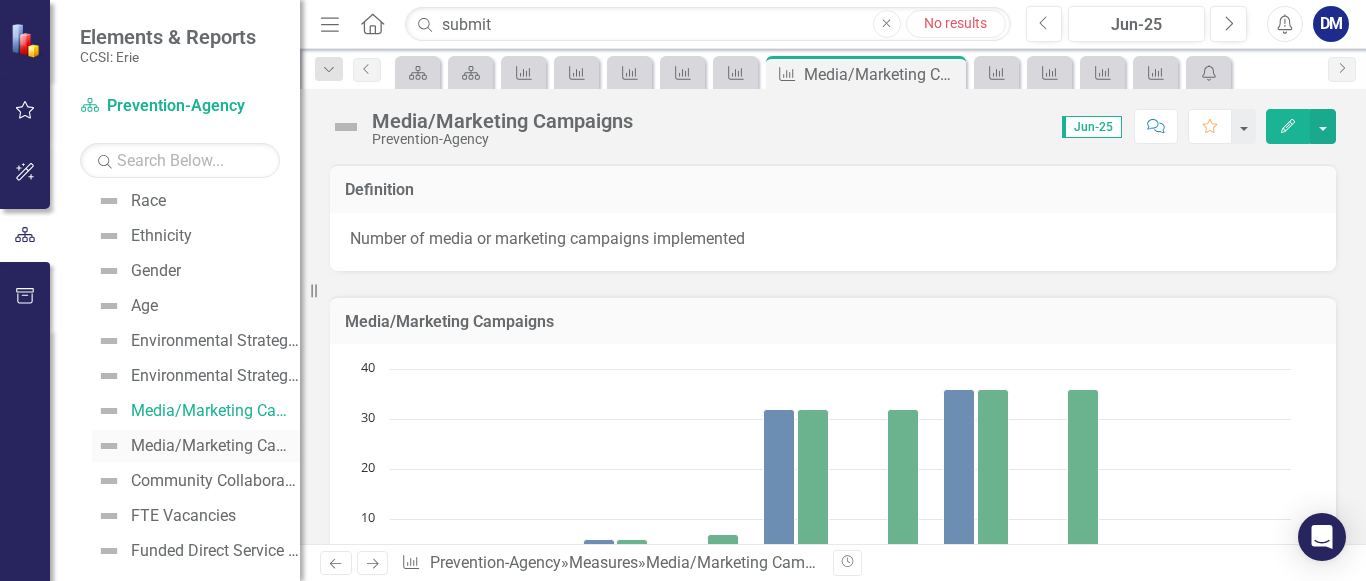 click on "Media/Marketing Campaign Impact" at bounding box center [215, 446] 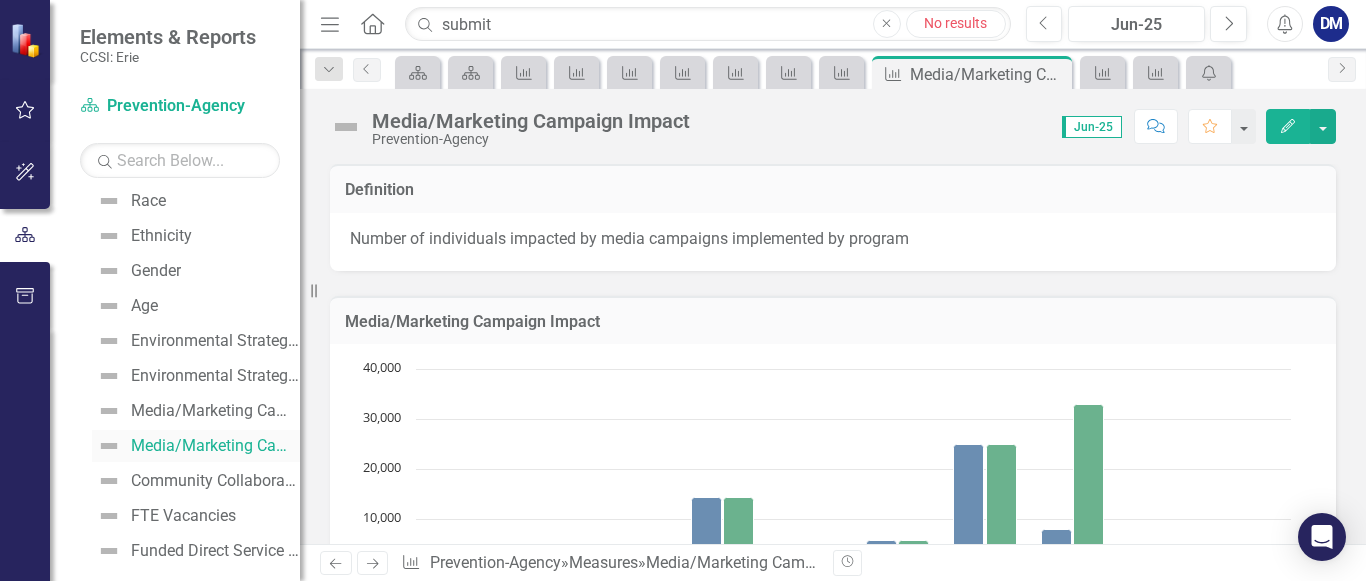 scroll, scrollTop: 108, scrollLeft: 0, axis: vertical 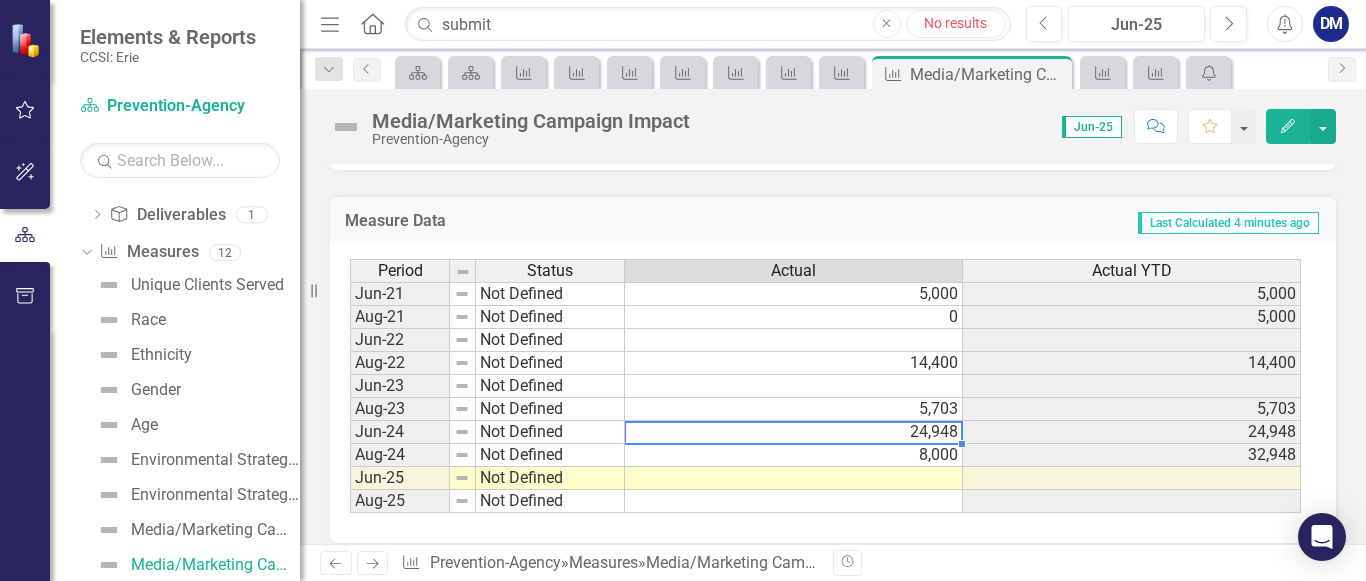 click on "24,948" at bounding box center [794, 432] 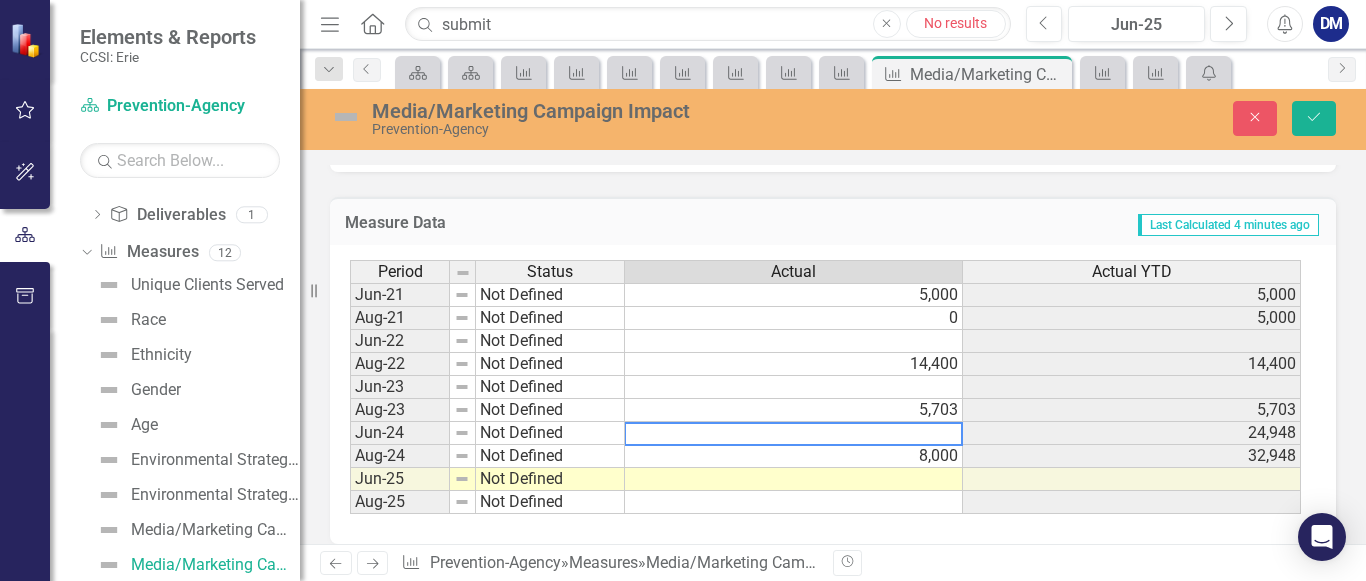 click on "8,000" at bounding box center [794, 295] 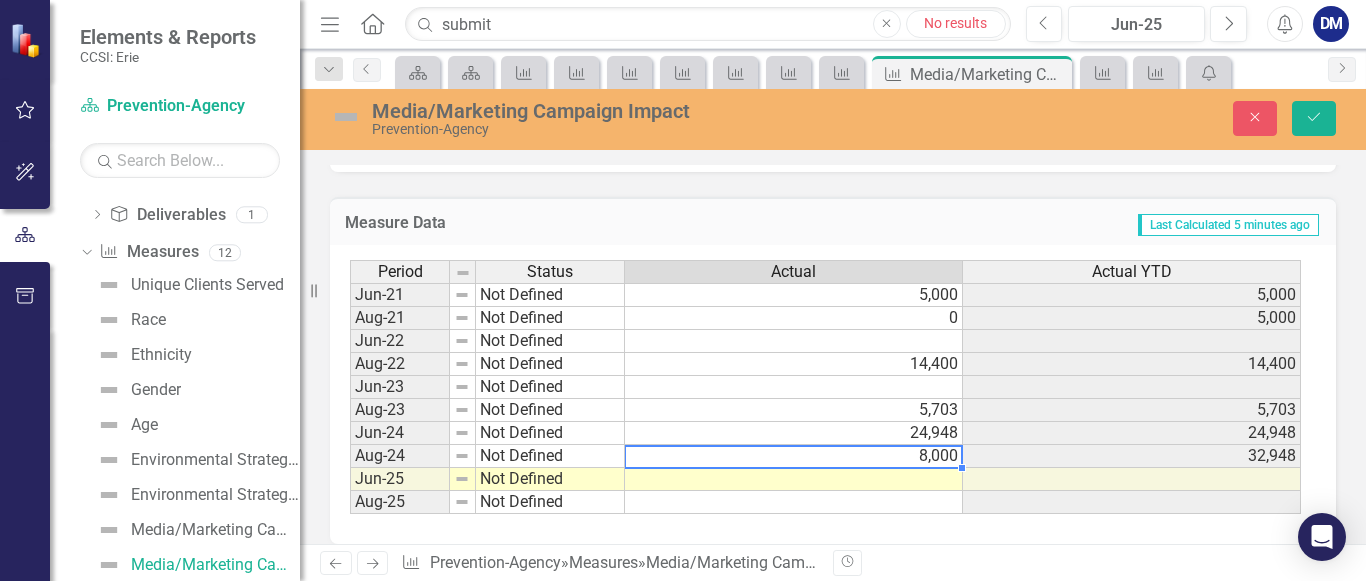 click on "8,000" at bounding box center (794, 456) 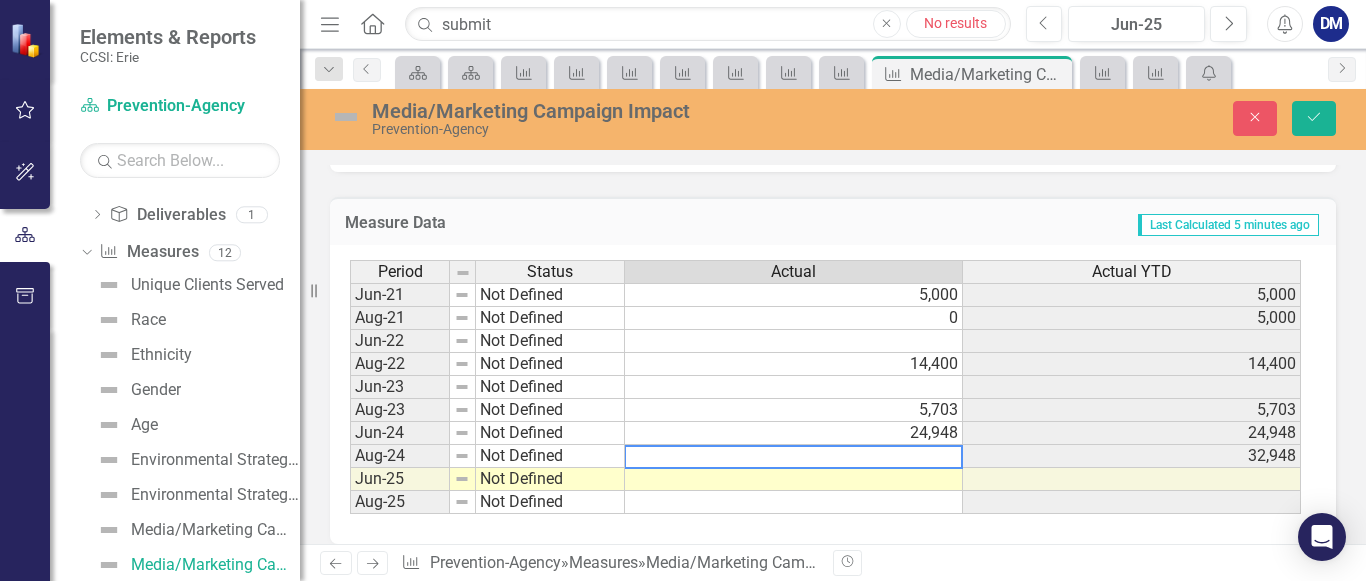 drag, startPoint x: 911, startPoint y: 461, endPoint x: 602, endPoint y: 442, distance: 309.5836 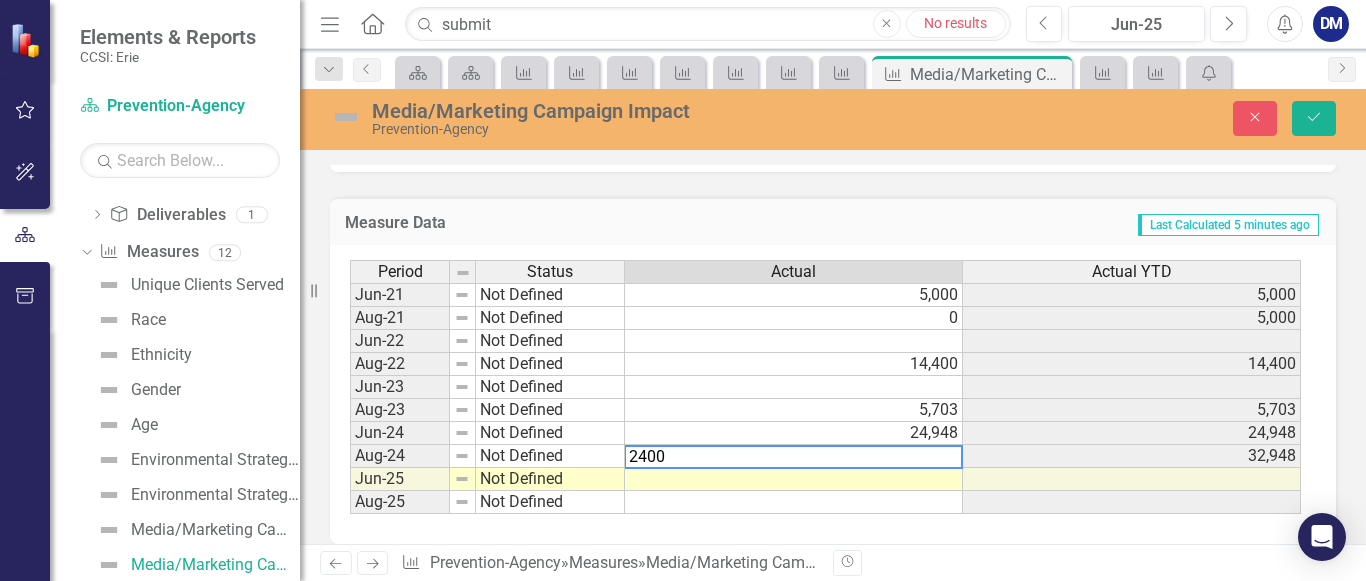 type on "2400" 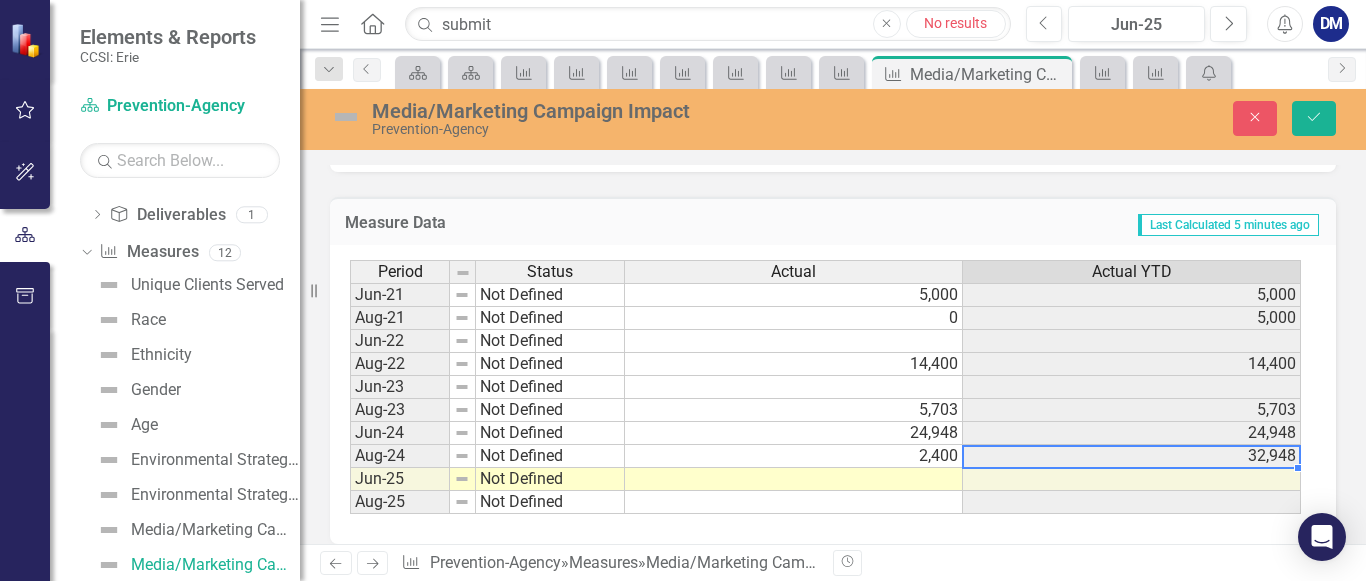 click on "32,948" at bounding box center (1132, 456) 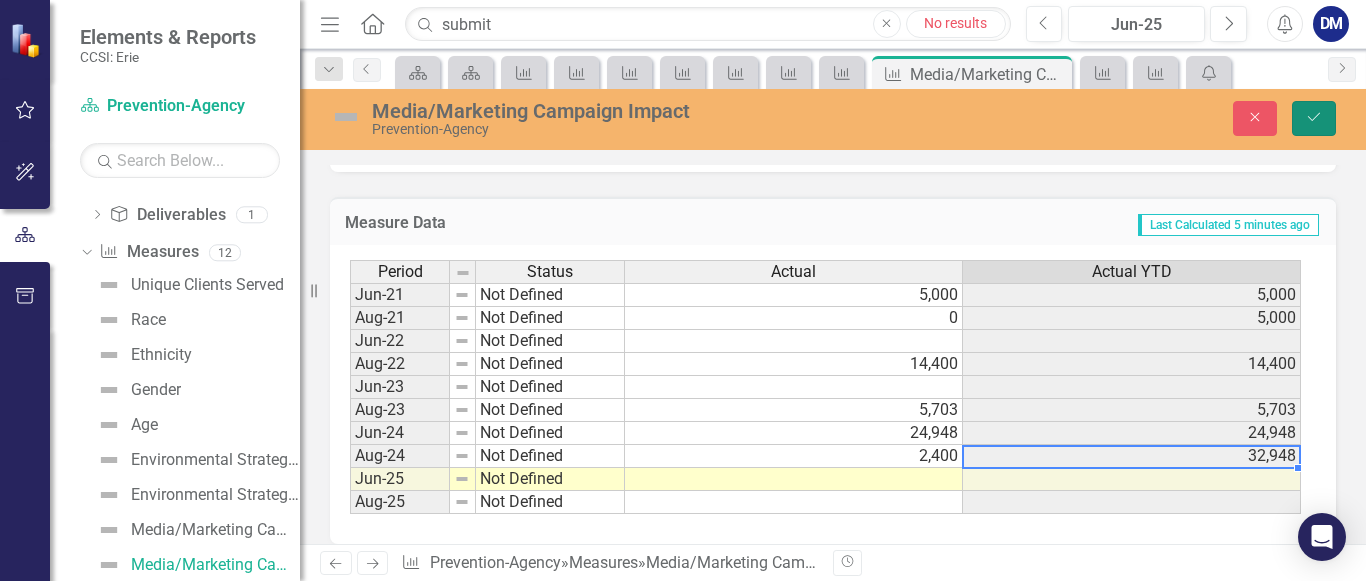 click on "Save" at bounding box center (1314, 118) 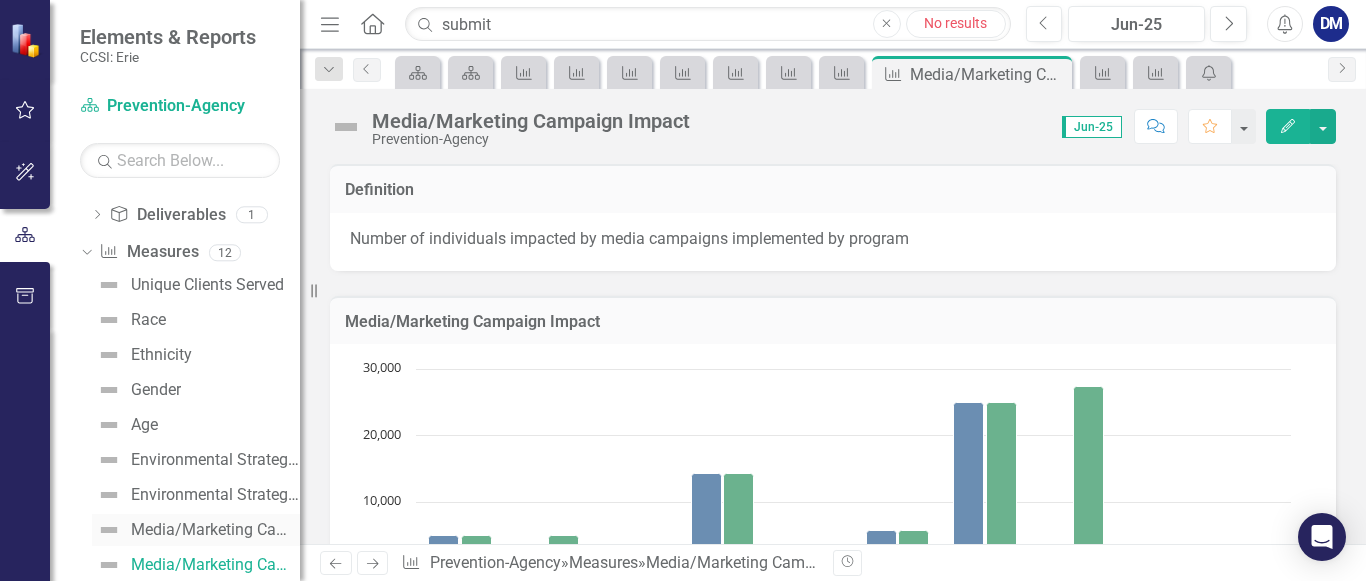 click on "Media/Marketing Campaigns" at bounding box center (215, 530) 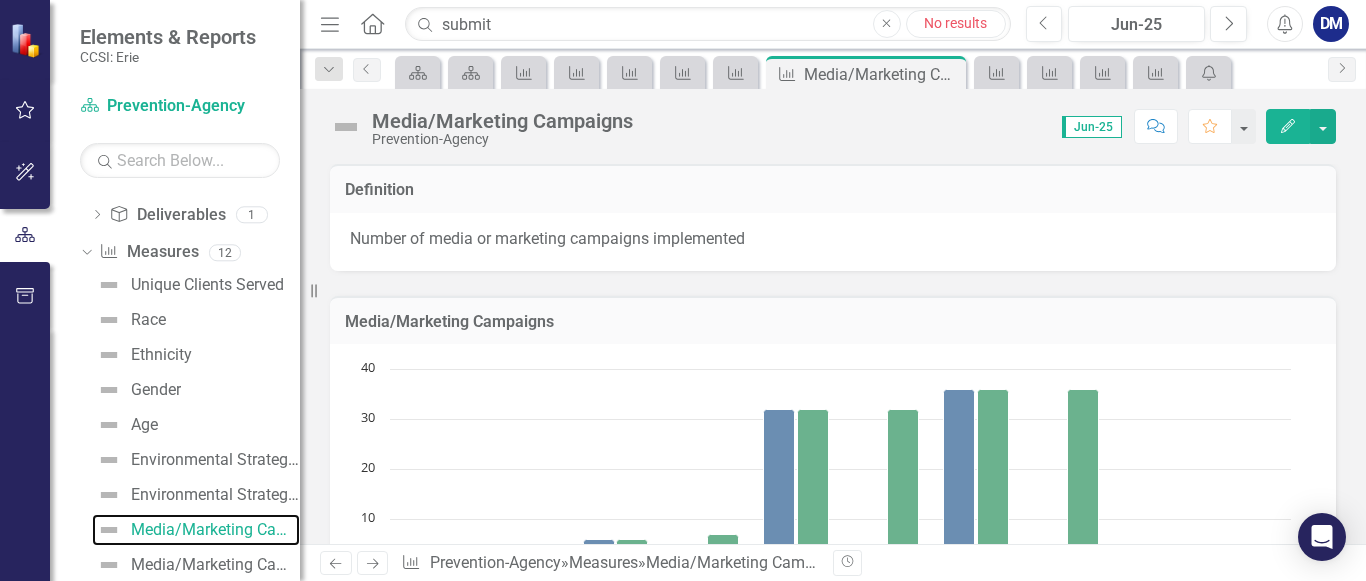 scroll, scrollTop: 73, scrollLeft: 0, axis: vertical 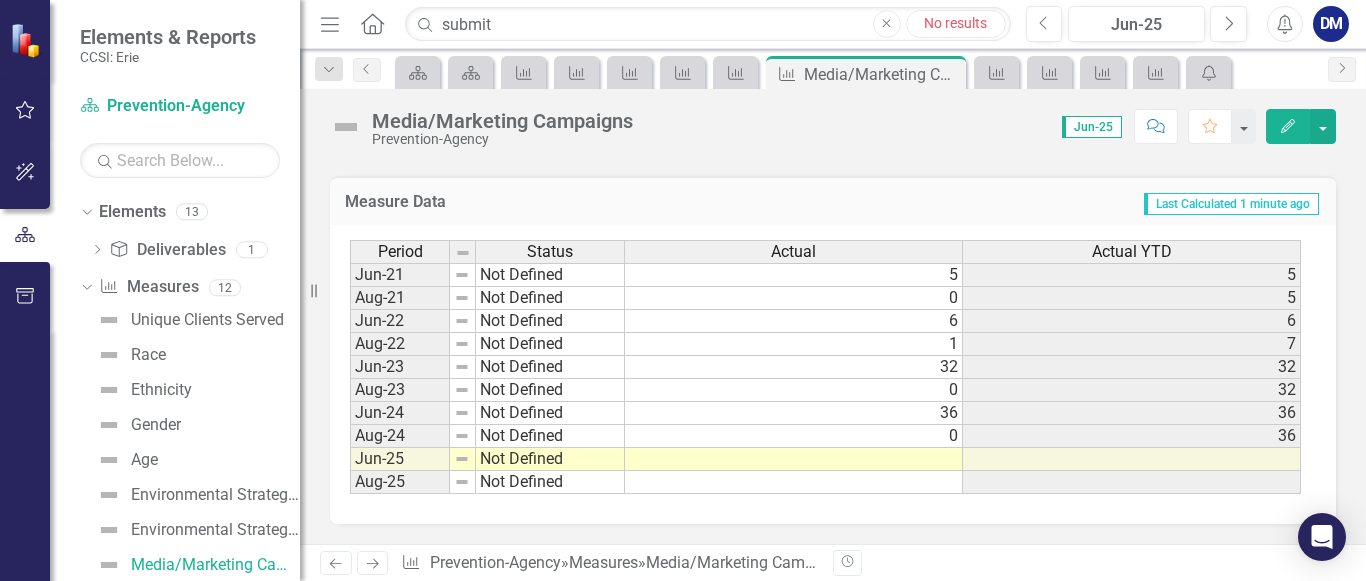 click on "0" at bounding box center [794, 275] 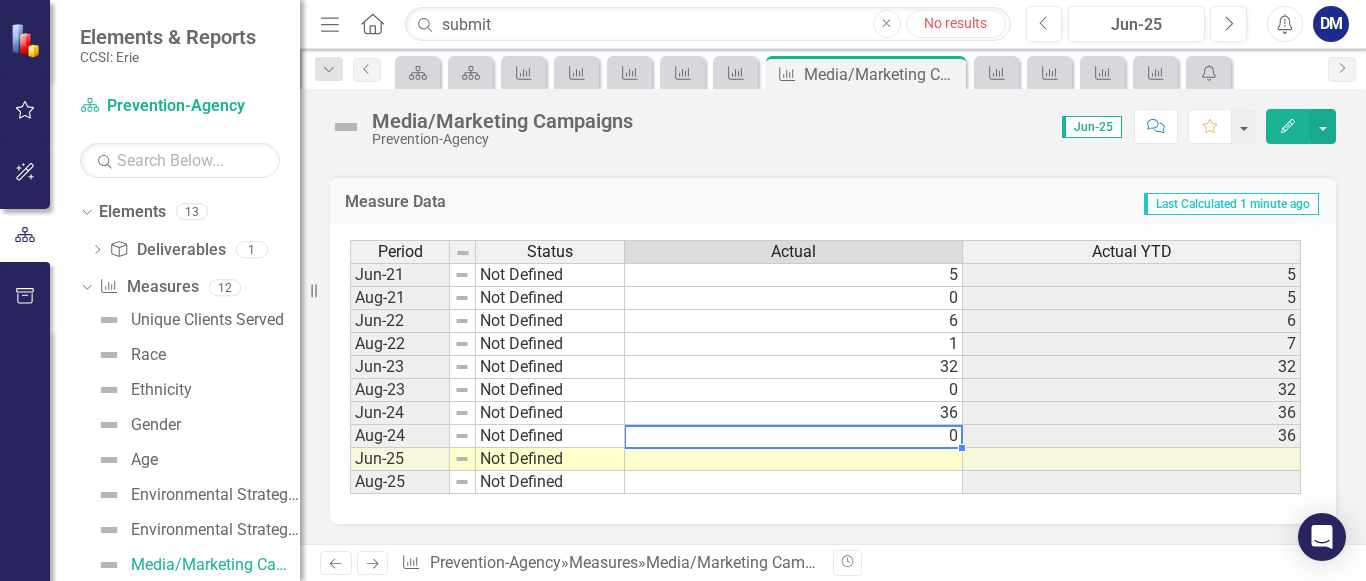 click on "0" at bounding box center (794, 436) 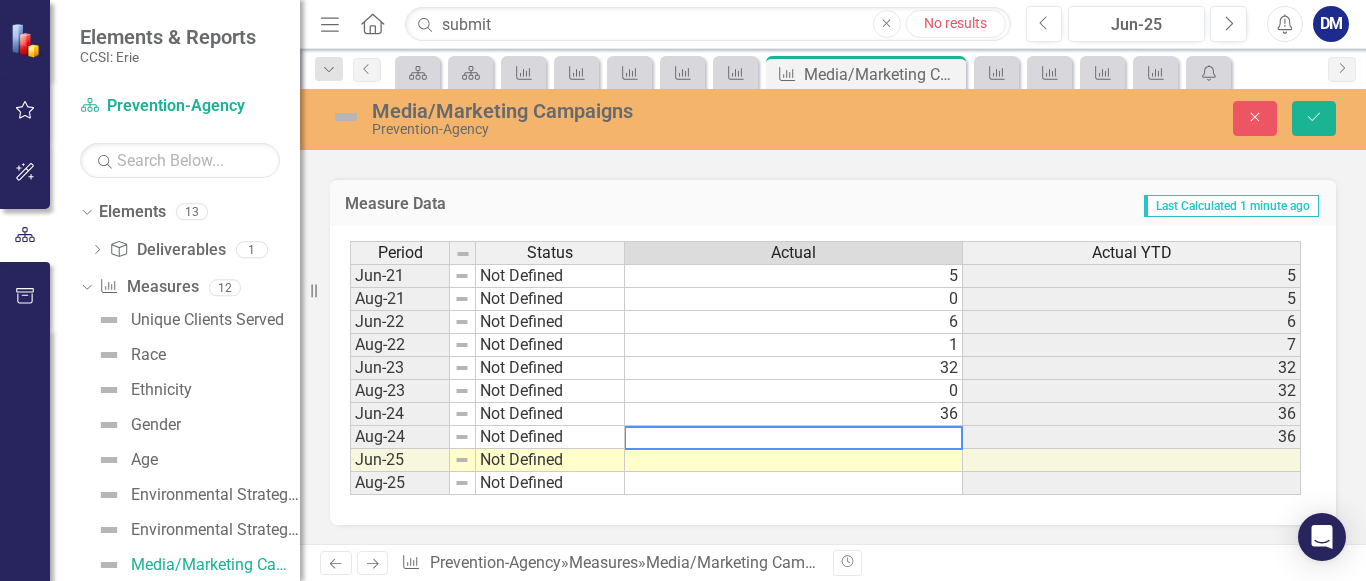 drag, startPoint x: 949, startPoint y: 435, endPoint x: 573, endPoint y: 415, distance: 376.53152 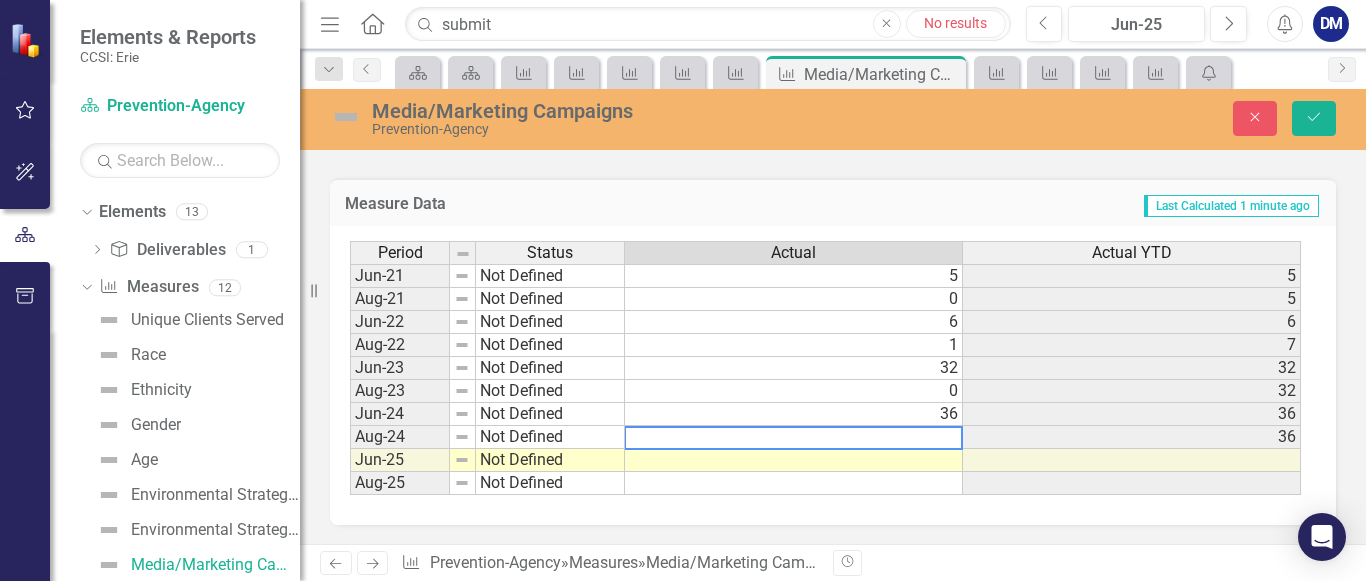 type on "0" 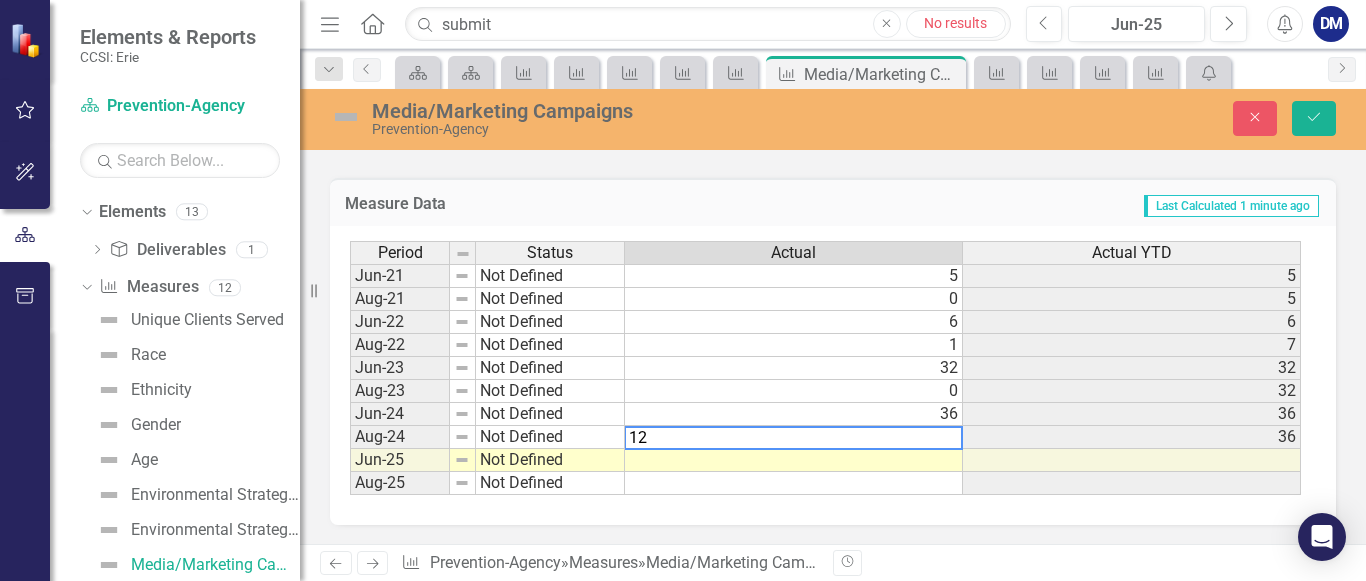 scroll, scrollTop: 196, scrollLeft: 0, axis: vertical 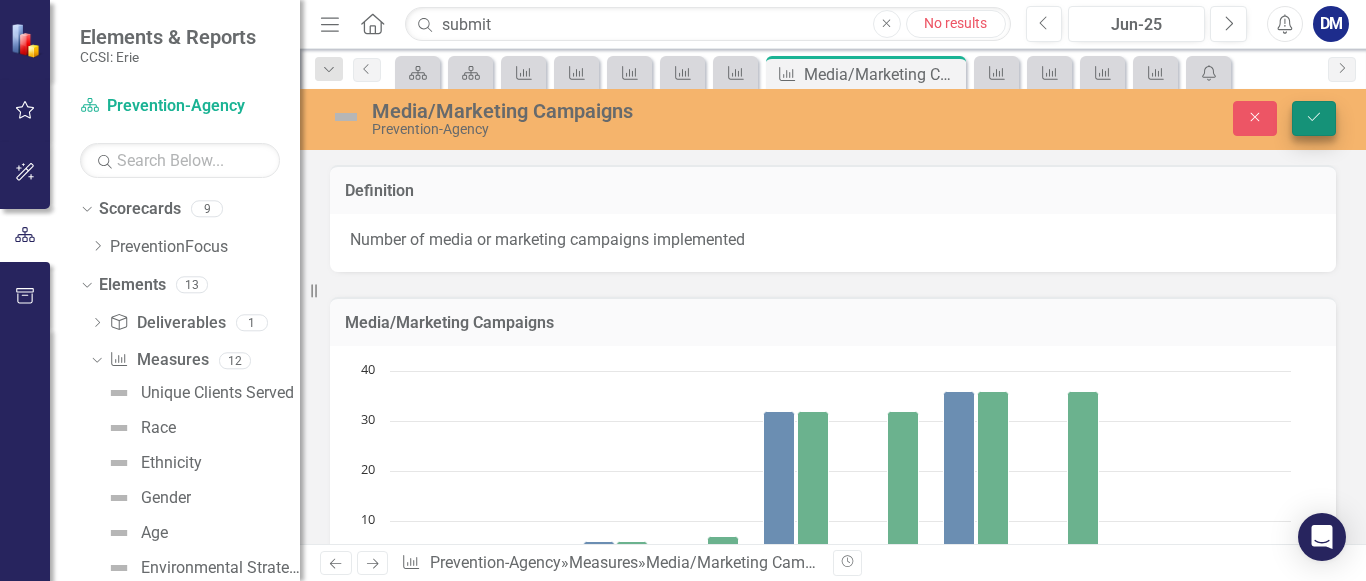 type on "12" 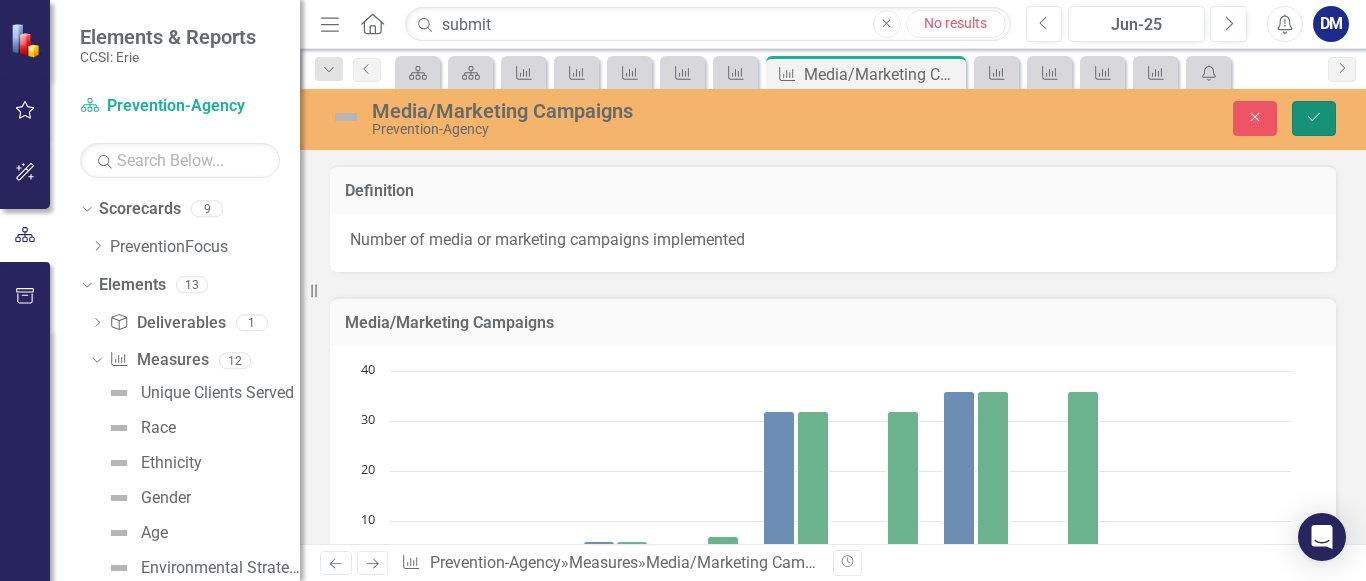 scroll, scrollTop: 73, scrollLeft: 0, axis: vertical 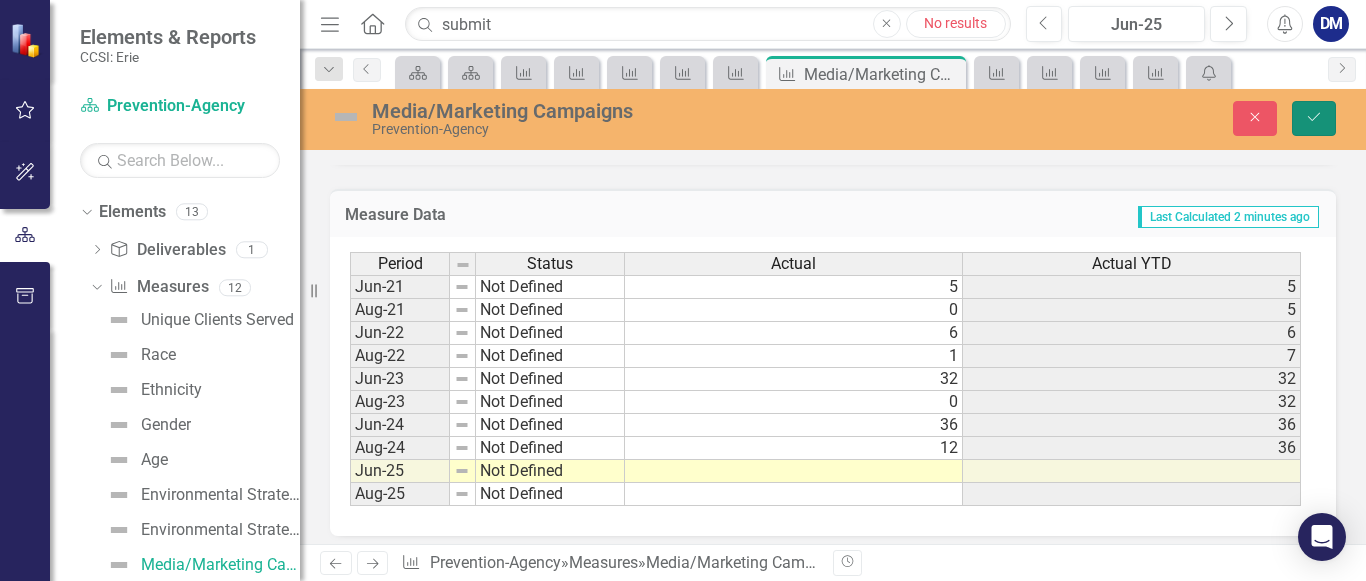click on "Save" at bounding box center (1314, 117) 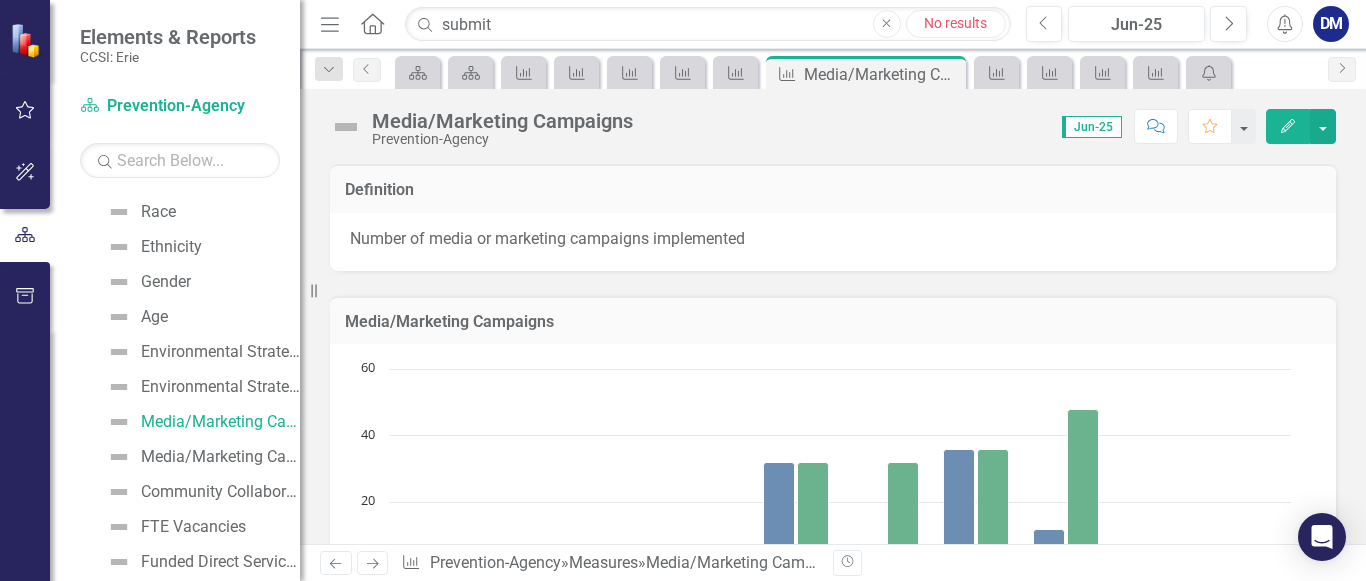 scroll, scrollTop: 259, scrollLeft: 0, axis: vertical 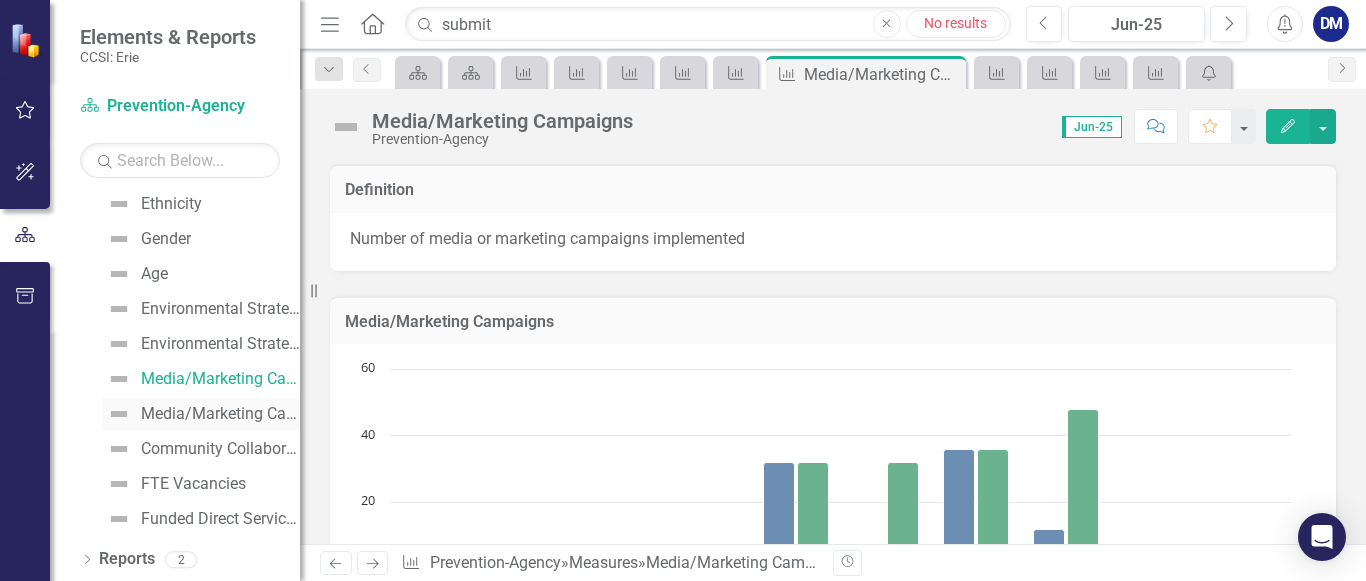 click on "Media/Marketing Campaign Impact" at bounding box center (220, 414) 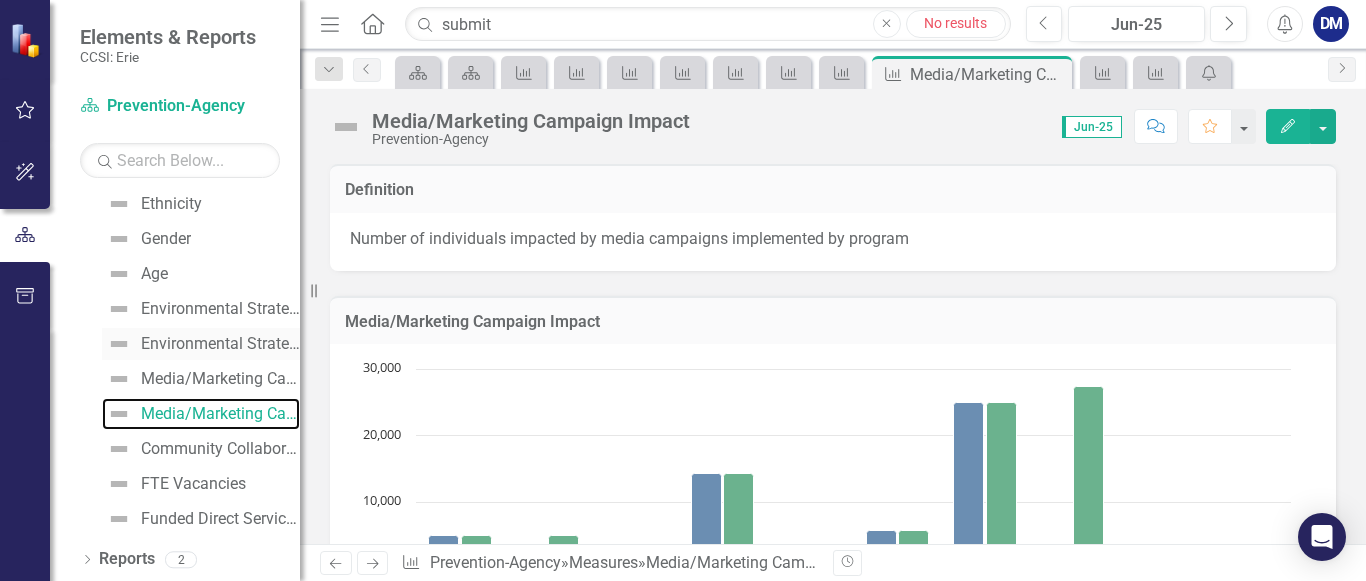scroll, scrollTop: 108, scrollLeft: 0, axis: vertical 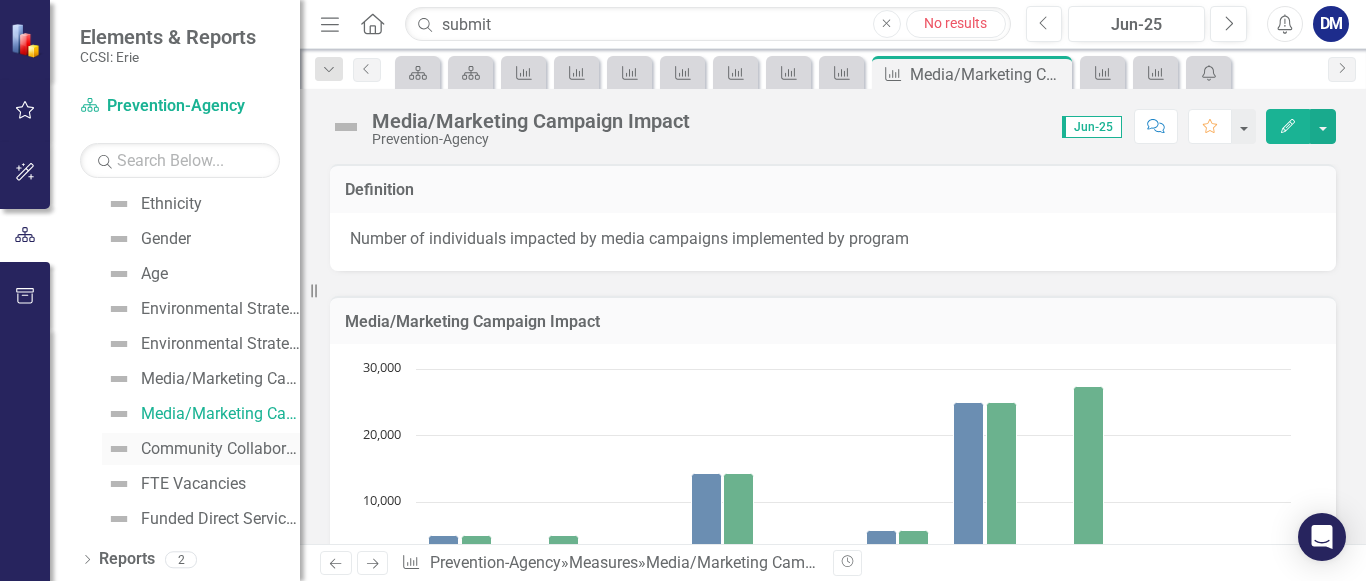 click on "Community Collaboratives" at bounding box center (220, 449) 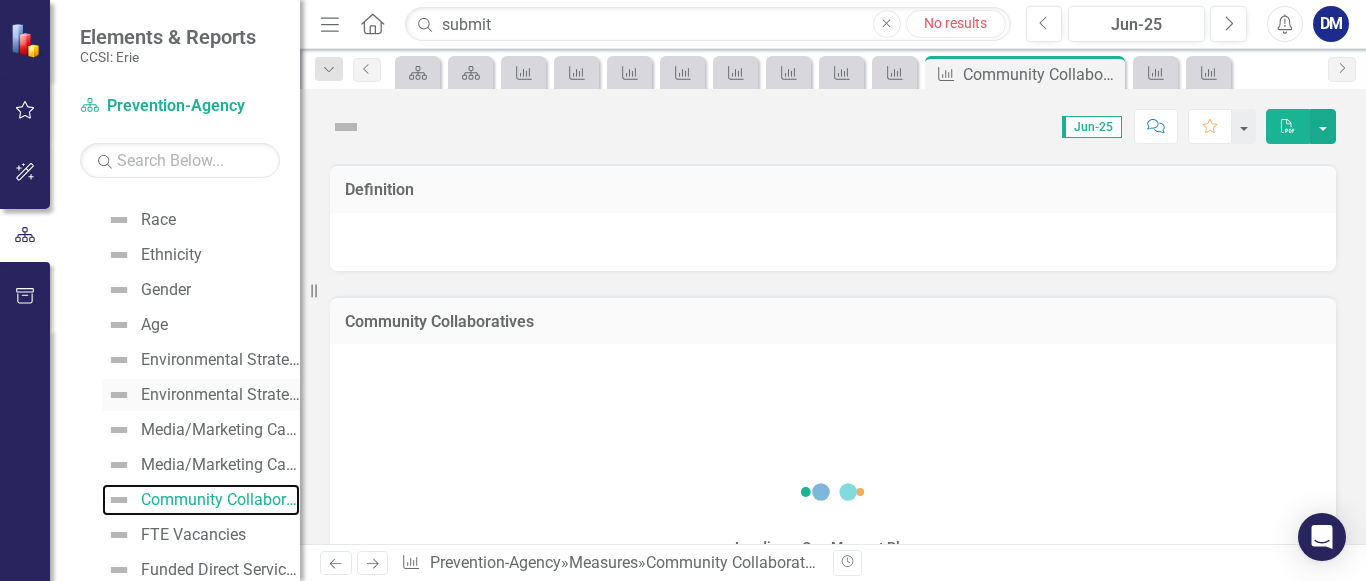 scroll, scrollTop: 143, scrollLeft: 0, axis: vertical 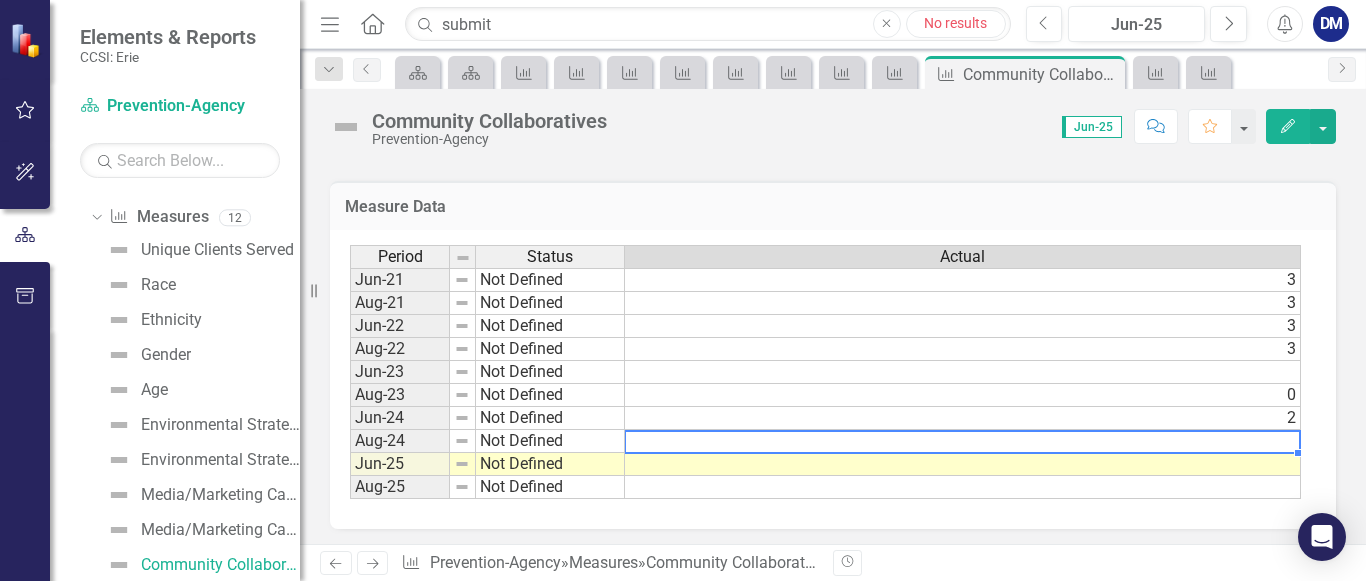 click at bounding box center [963, 441] 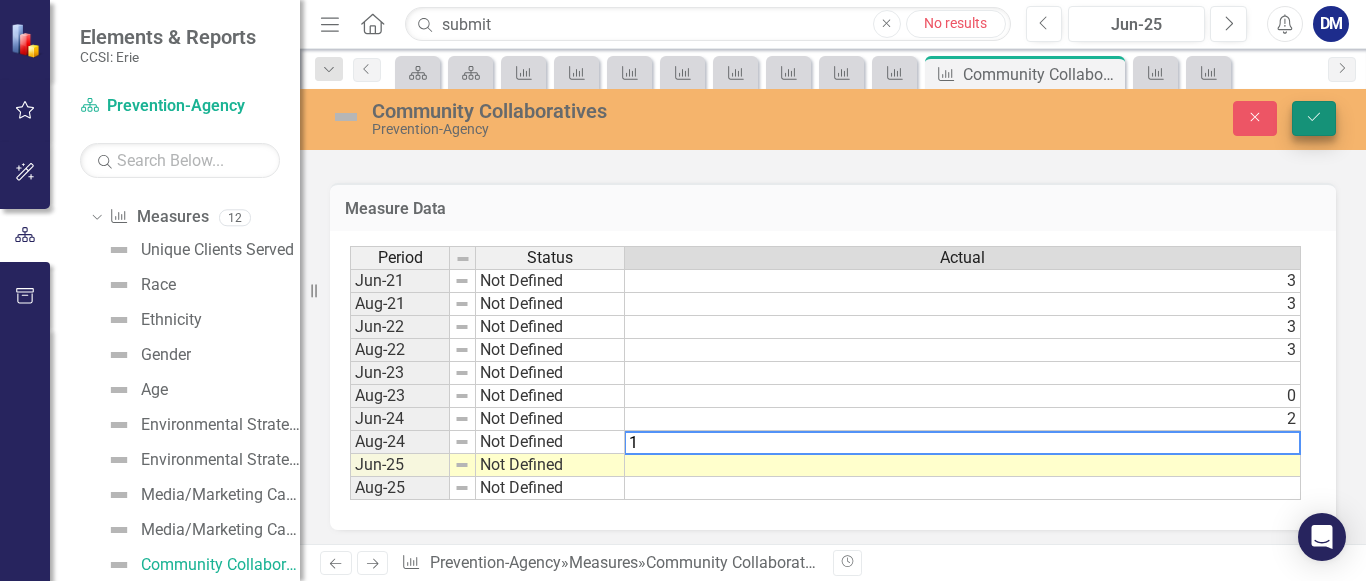 type on "1" 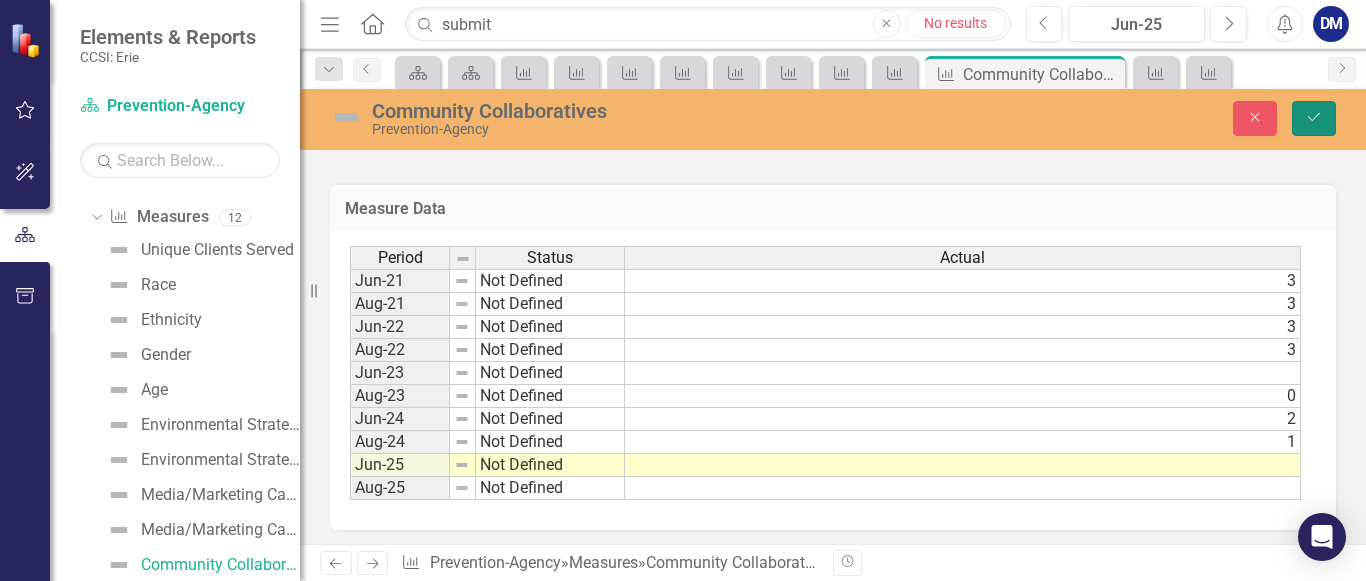 click on "Save" at bounding box center (1314, 118) 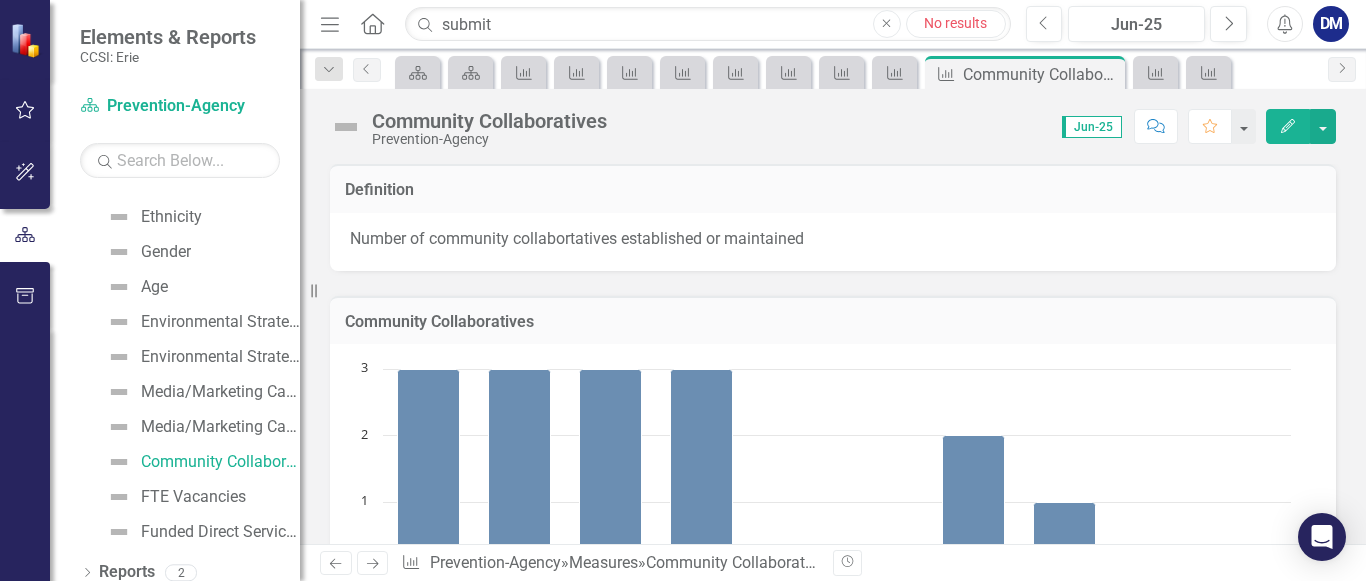 scroll, scrollTop: 249, scrollLeft: 0, axis: vertical 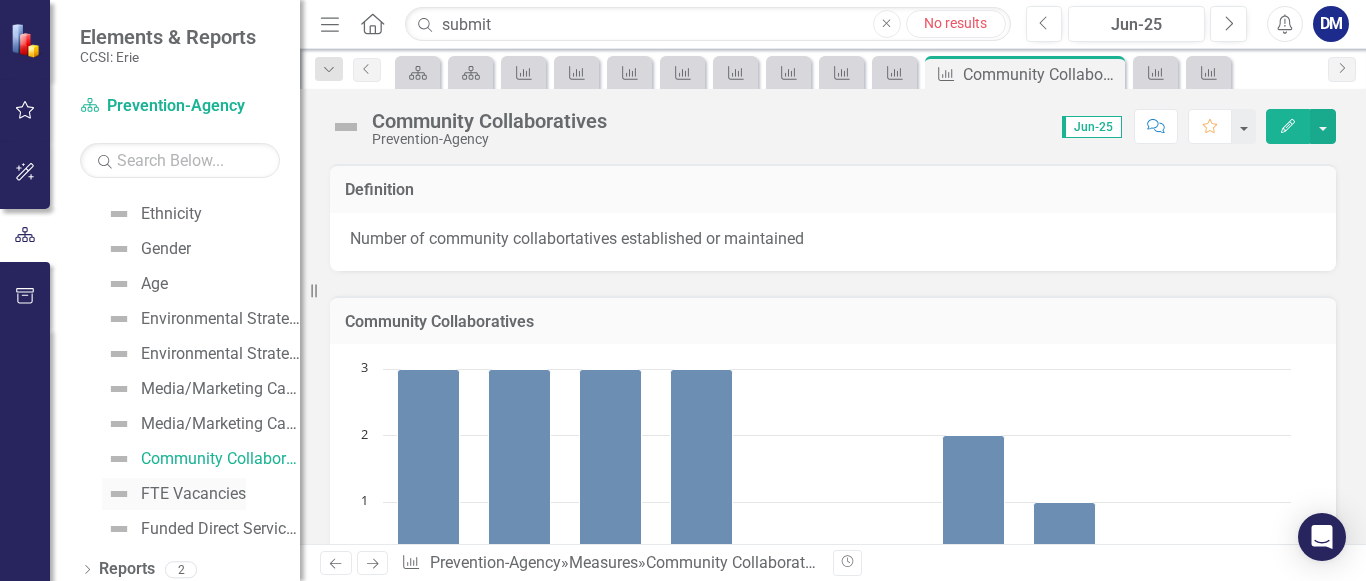 click on "FTE Vacancies" at bounding box center [193, 494] 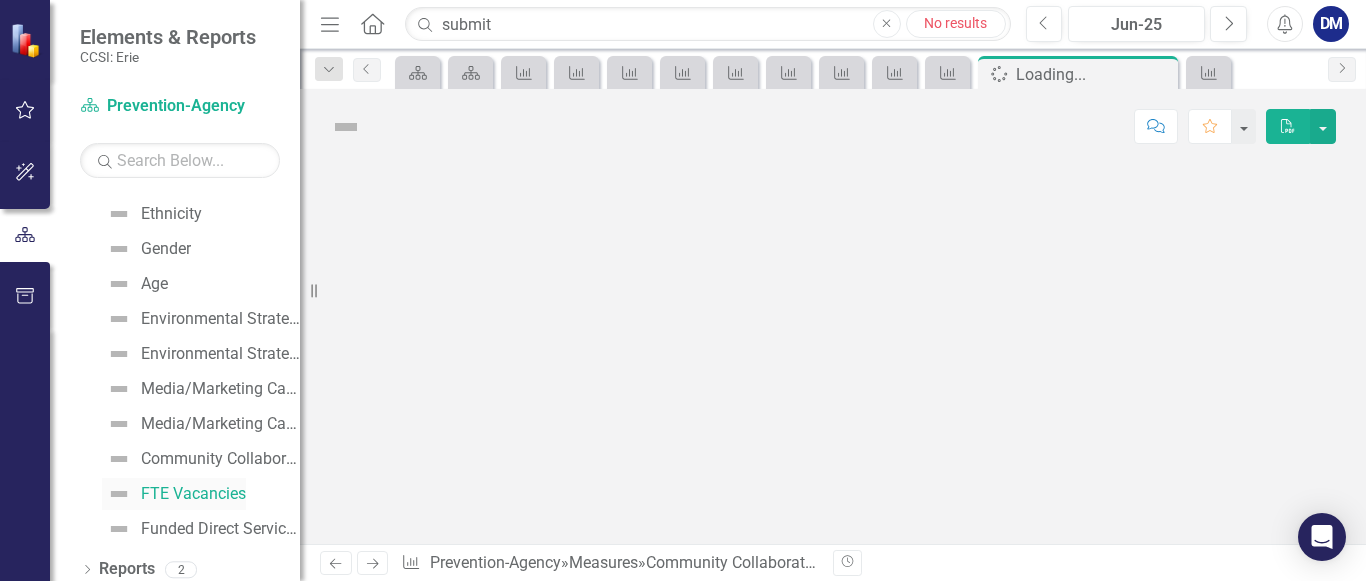 scroll, scrollTop: 178, scrollLeft: 0, axis: vertical 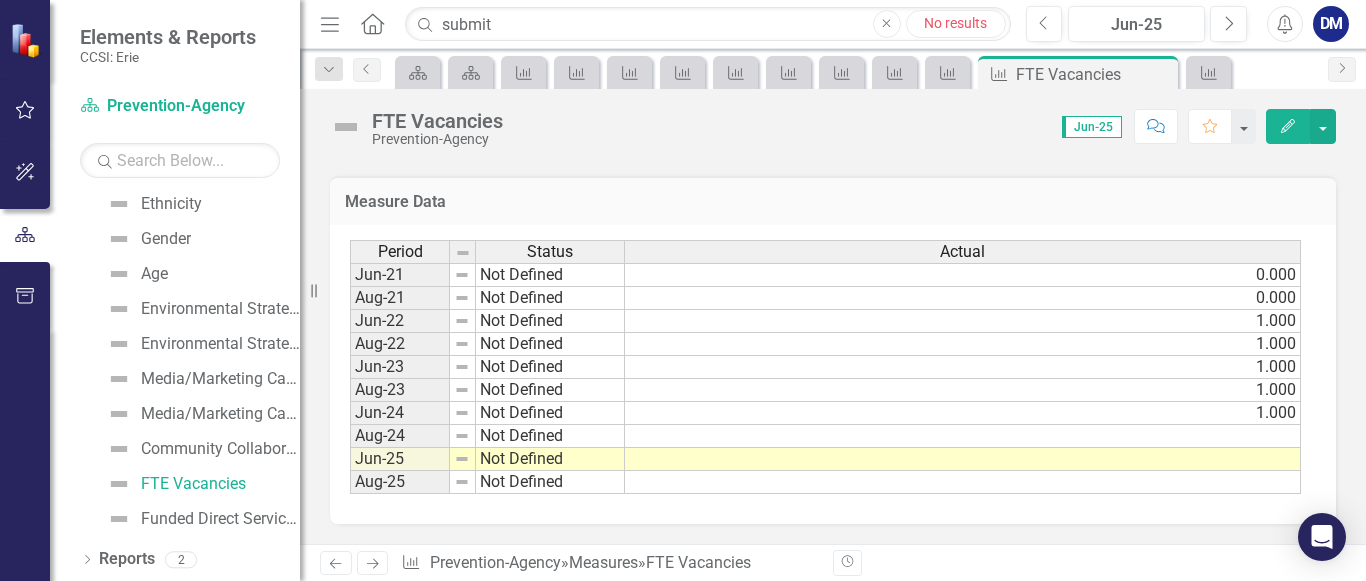 click at bounding box center [963, 275] 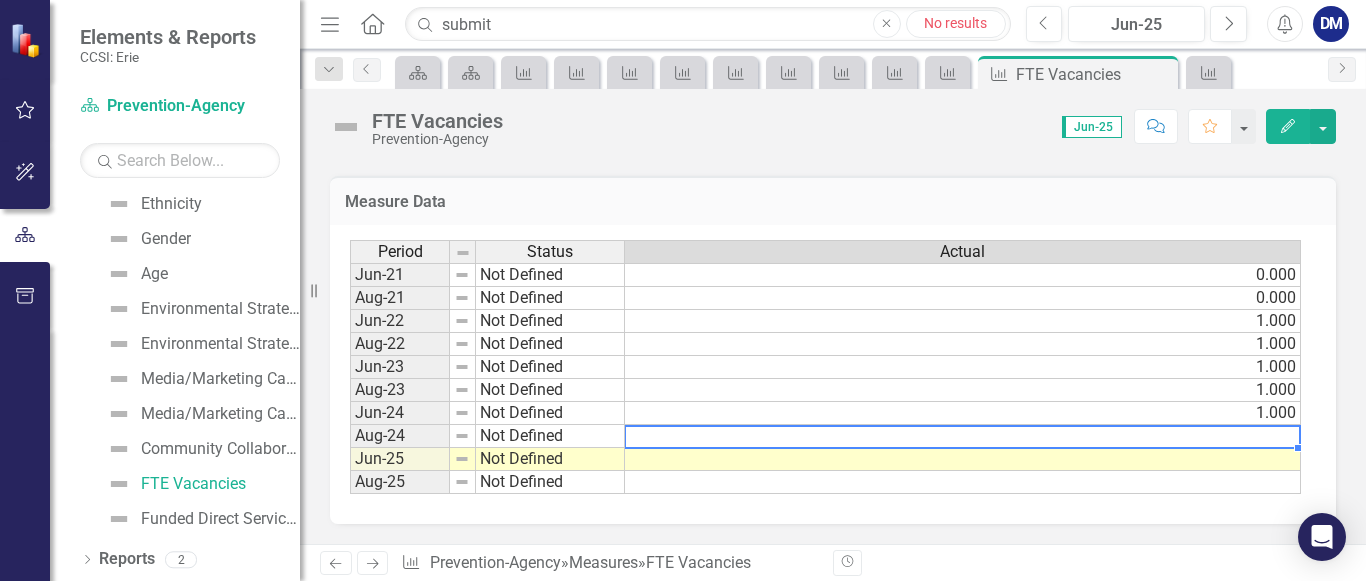 click at bounding box center (963, 436) 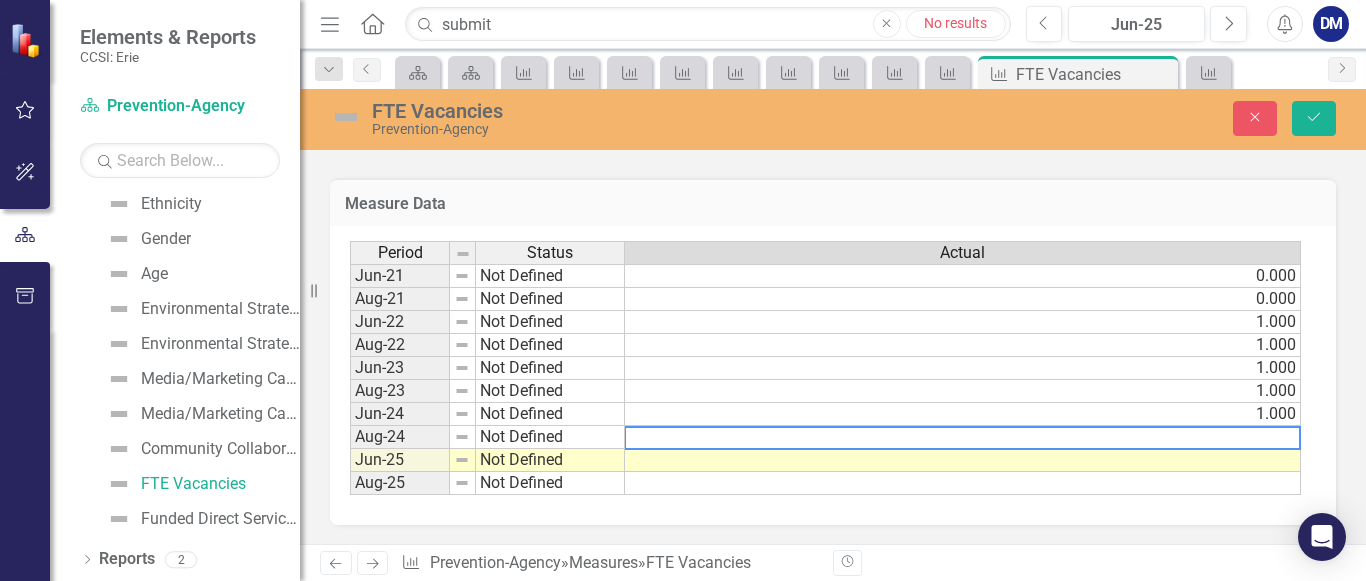 click at bounding box center (962, 438) 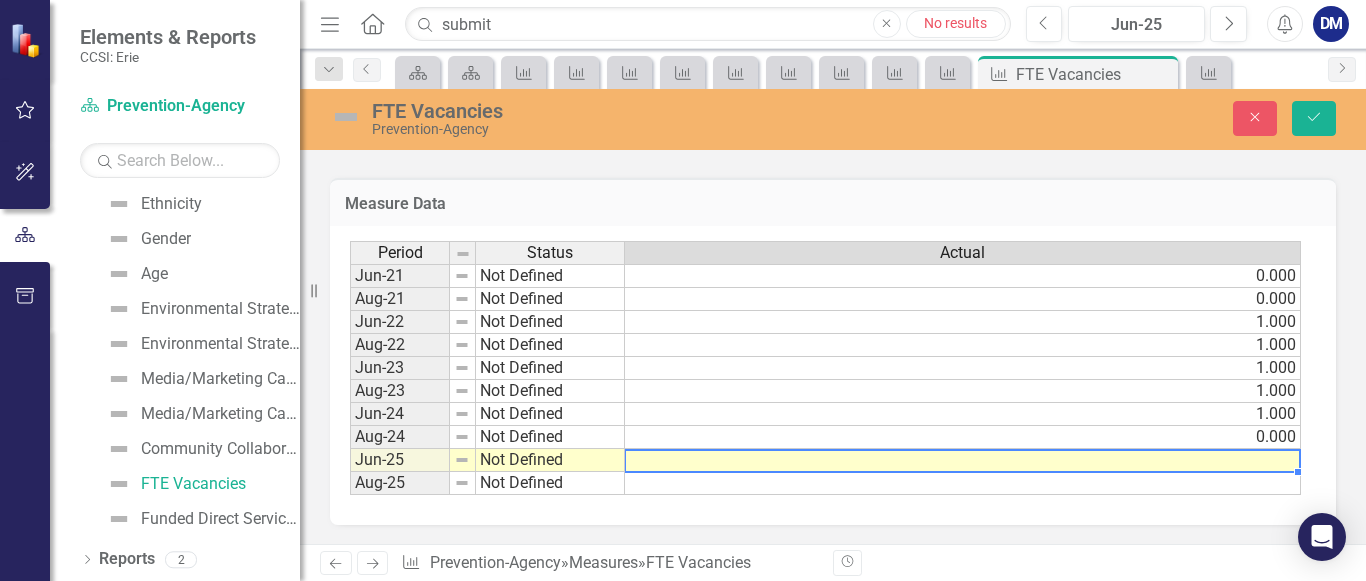 click at bounding box center [963, 460] 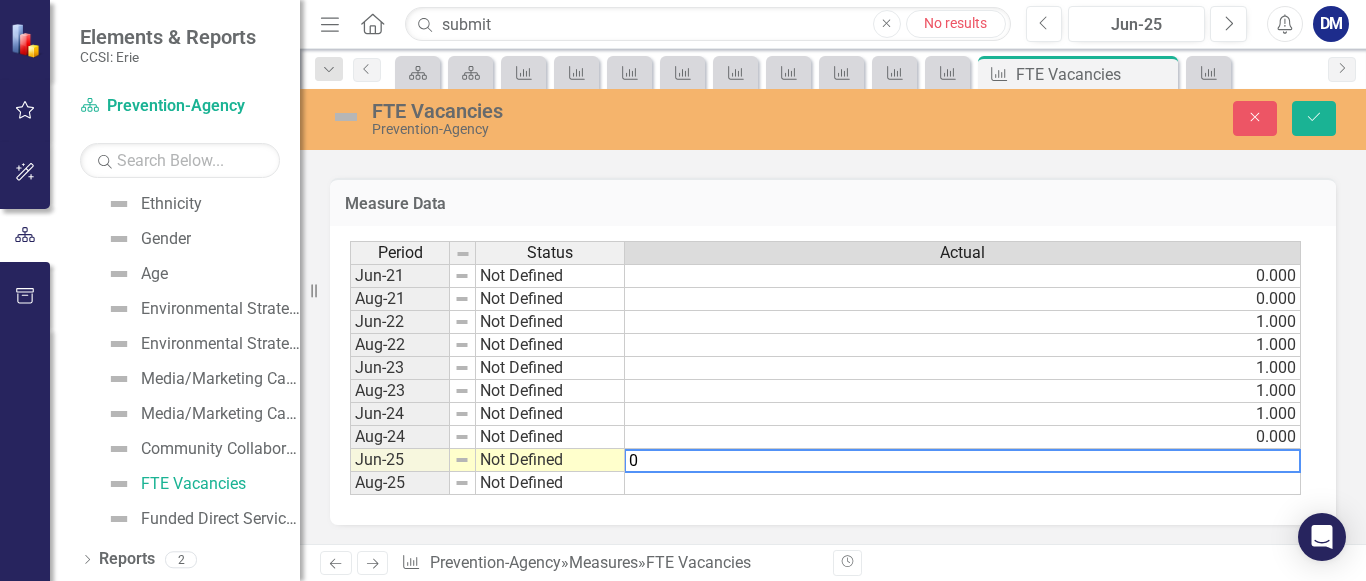 click on "0" at bounding box center (962, 461) 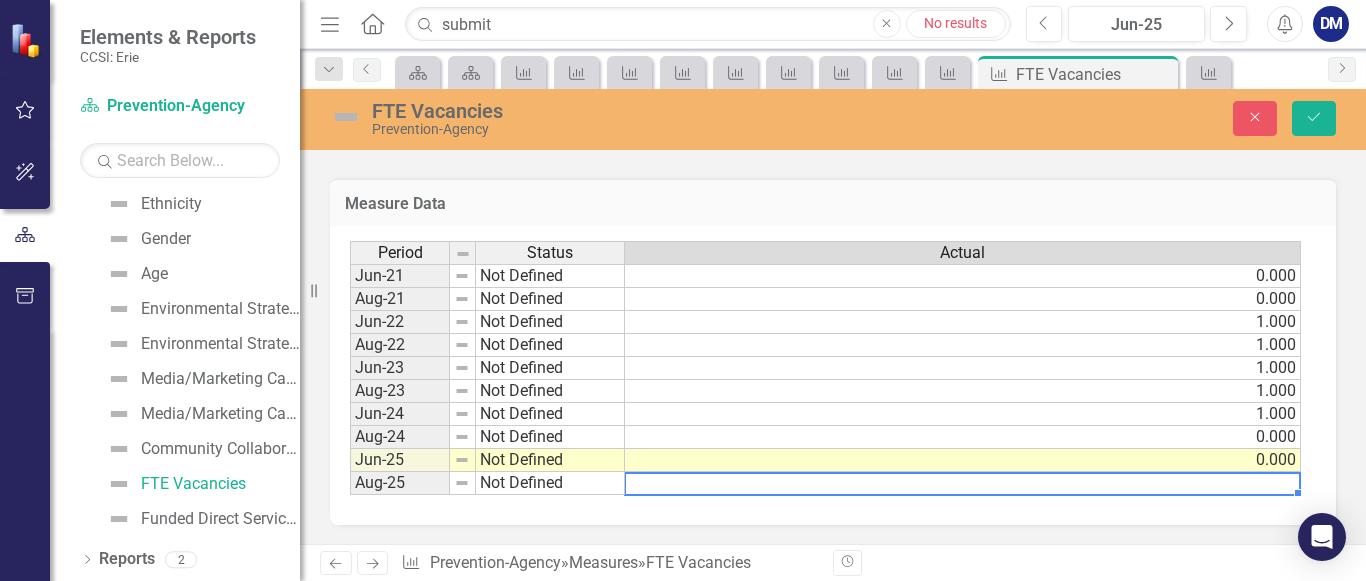 click at bounding box center [963, 483] 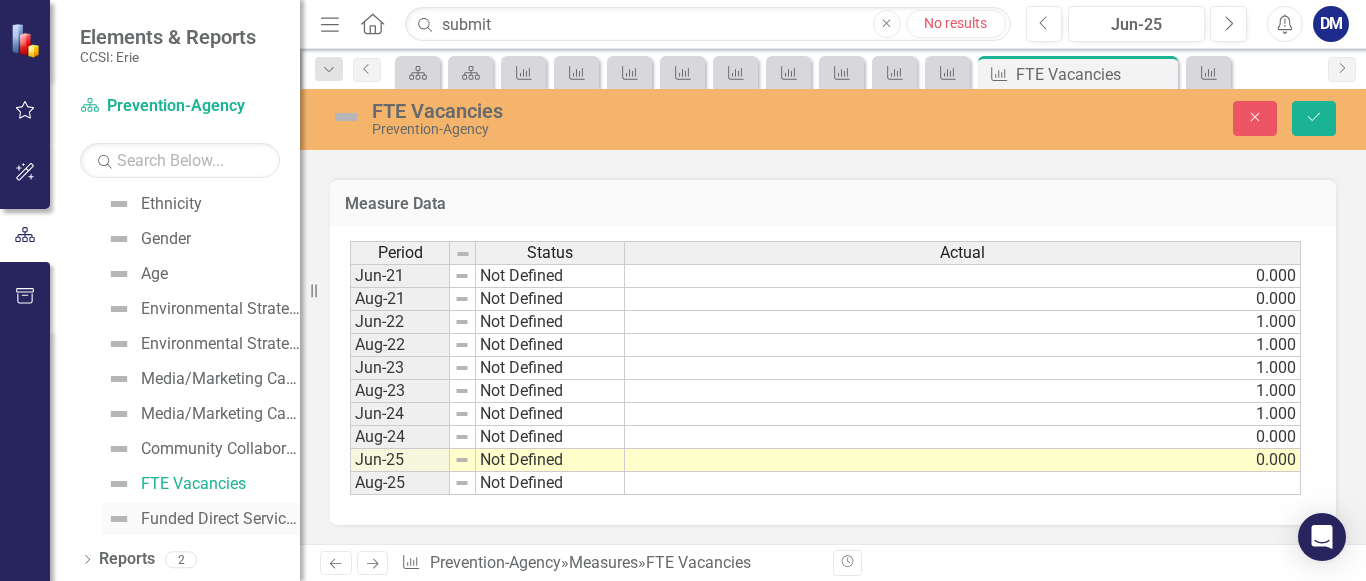 click on "Funded Direct Service FTEs" at bounding box center [220, 519] 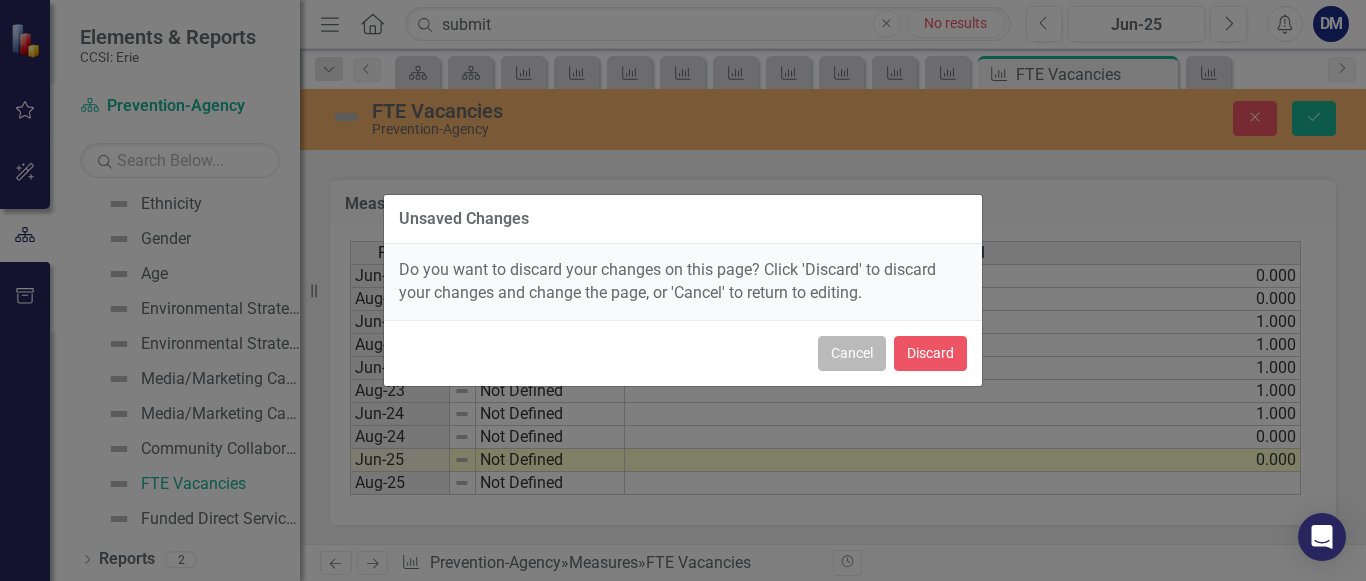 click on "Cancel" at bounding box center [852, 353] 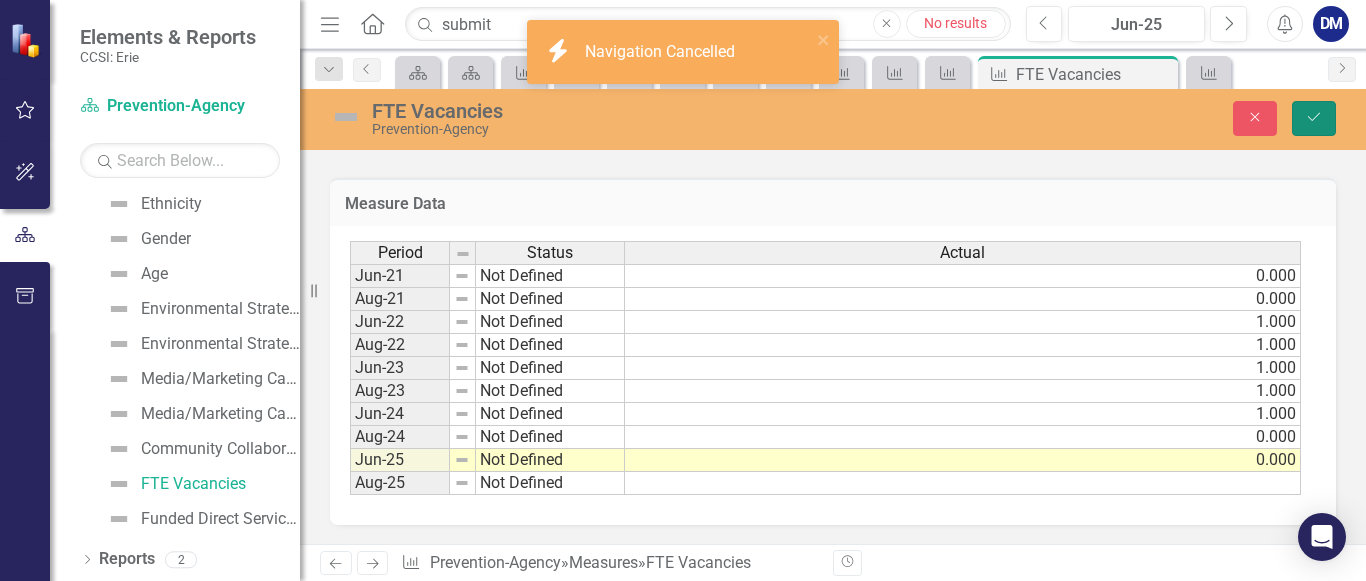 click on "Save" at bounding box center (1314, 118) 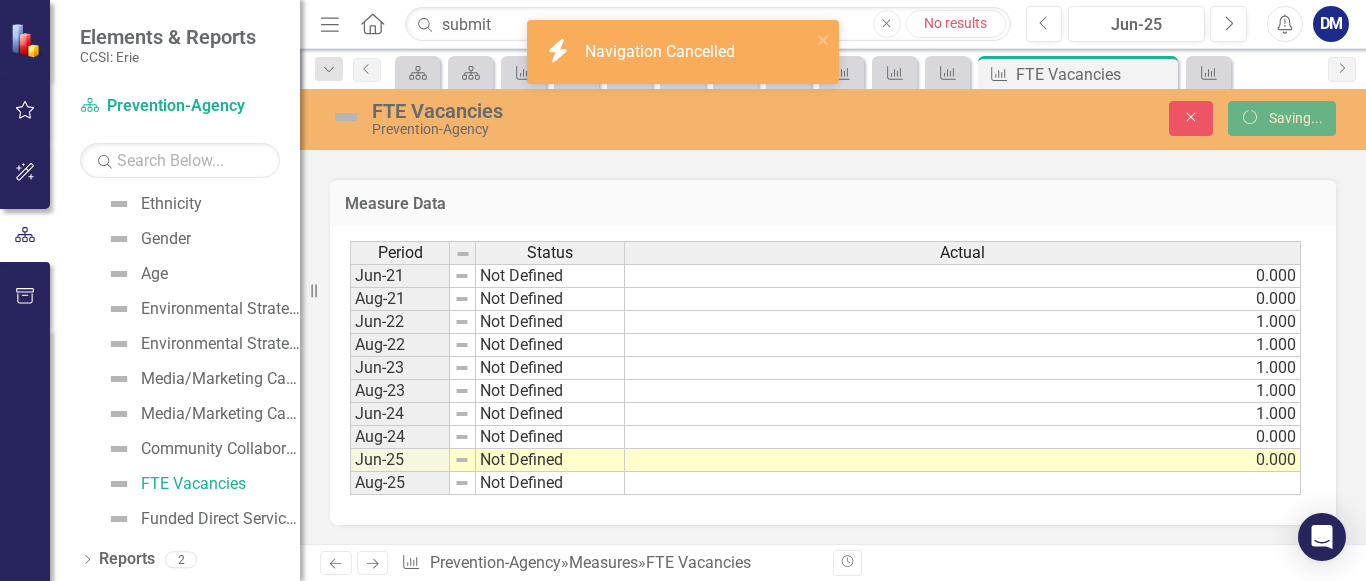 click on "FTE Vacancies Prevention-Agency Close icon.saving Saving... Definition FTE vacancies at end of reporting period FTE Vacancies Chart Bar chart with 10 bars. FTE Vacancies (Chart Type: Column)
Plot Bands
Actual
Jun-21: 0.000
Aug-21: 0.000
Jun-22: 1.000
Aug-22: 1.000
Jun-23: 1.000
Aug-23: 1.000
Jun-24: 1.000
Aug-24: No Value
Jun-25: No Value
Aug-25: No Value The chart has 1 X axis displaying categories.  The chart has 1 Y axis displaying values. Data ranges from 0 to 1. Created with Highcharts 11.4.8 Chart context menu Actual Jun-21 Aug-21 Jun-22 Aug-22 Jun-23 Aug-23 Jun-24 Aug-24 Jun-25 Aug-25 0.000 0.250 0.500 0.750 1.000 End of interactive chart. Measure Data Last Calculated  Period Status Actual Jun-21 Not Defined 0.000 Aug-21 Not Defined 0.000 Jun-22 Not Defined 1.000 Aug-22 Not Defined 1.000 Jun-23 Not Defined 1.000 Aug-23 Not Defined 1.000 Jun-24 Not Defined 1.000 Aug-24 Not Defined 0.000 Jun-25 Not Defined 0.000 Aug-25 Not Defined Period Status Actual Period Status Jun-21 Not Defined Aug-21 Not Defined" at bounding box center (833, 316) 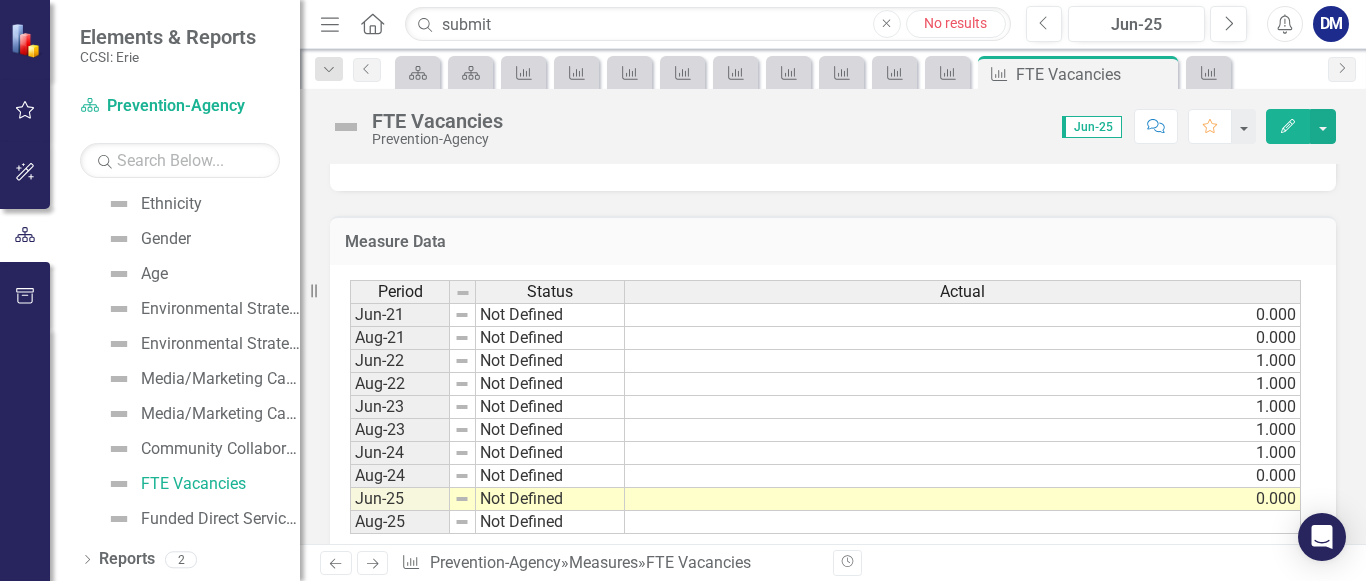 scroll, scrollTop: 493, scrollLeft: 0, axis: vertical 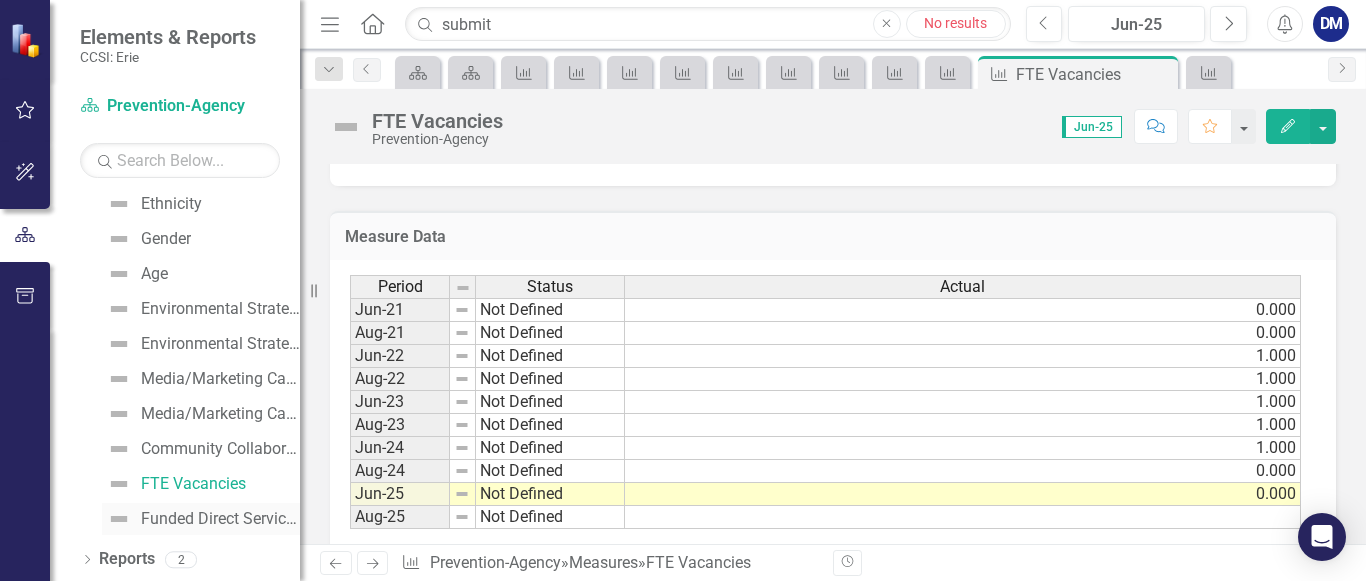 click on "Funded Direct Service FTEs" at bounding box center (201, 519) 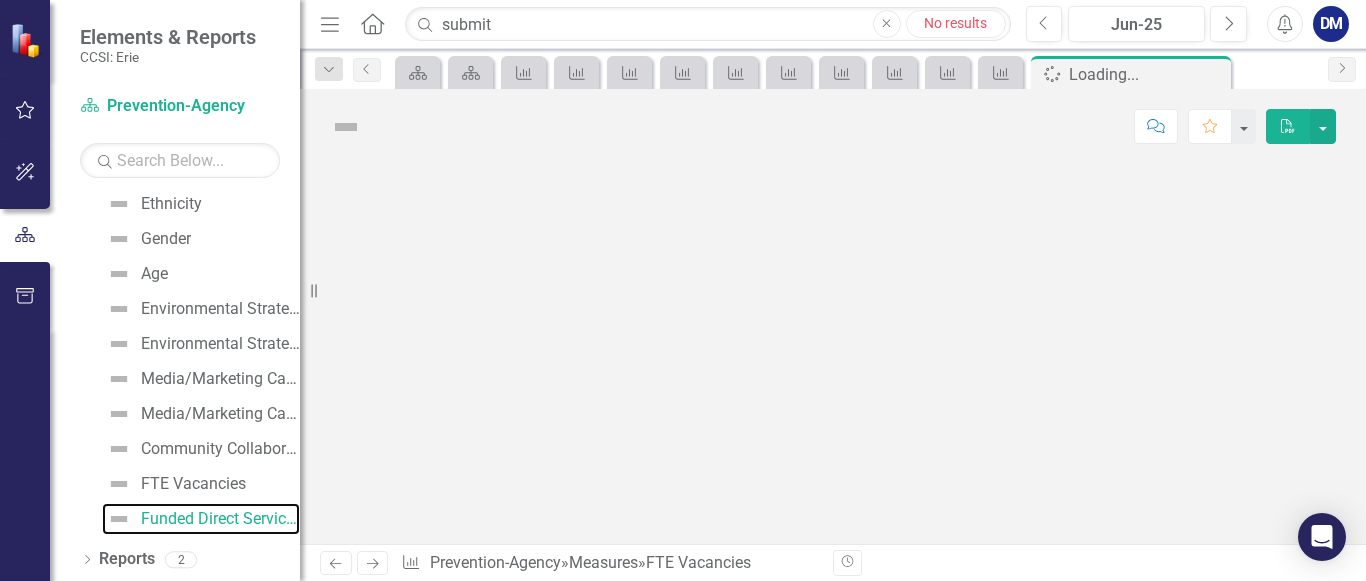 scroll, scrollTop: 213, scrollLeft: 0, axis: vertical 